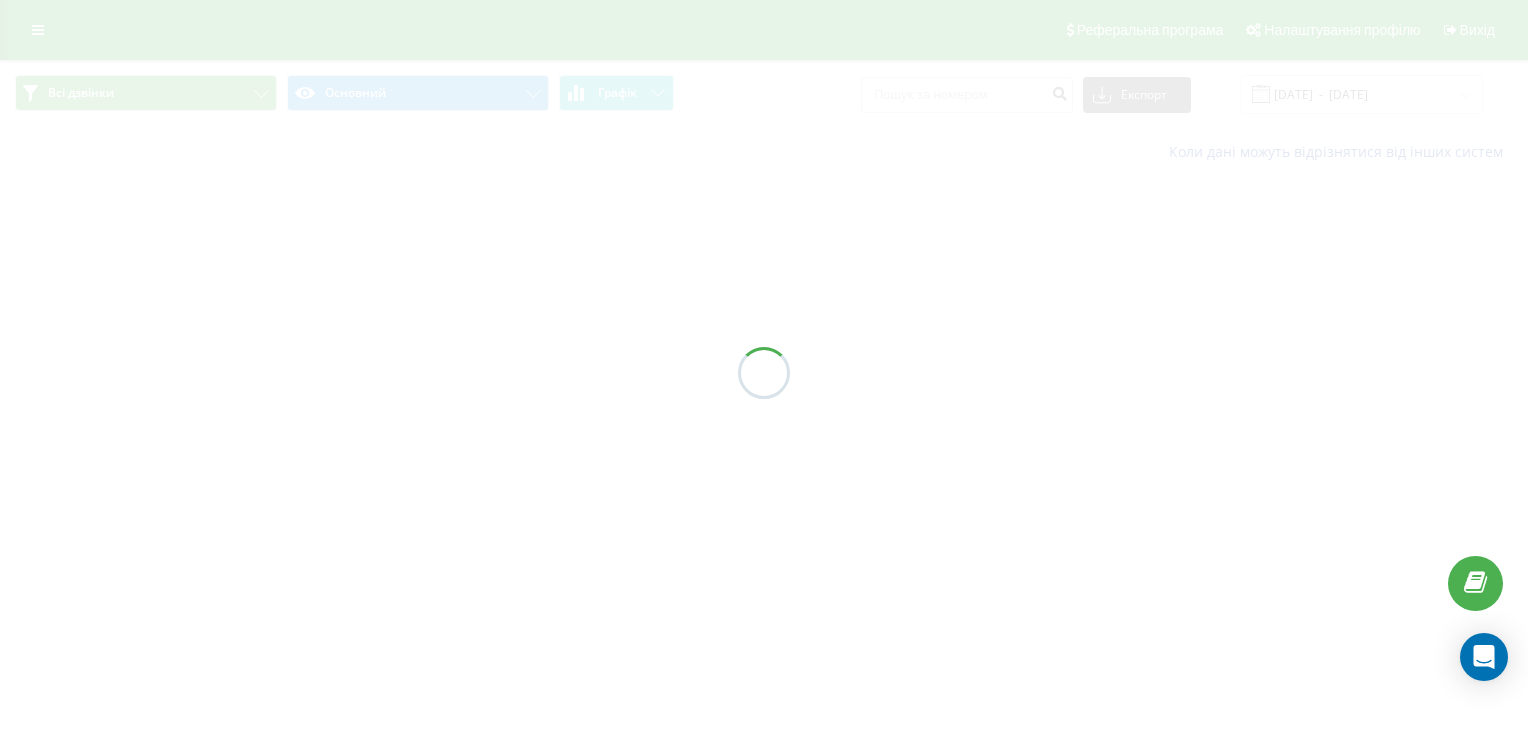 scroll, scrollTop: 0, scrollLeft: 0, axis: both 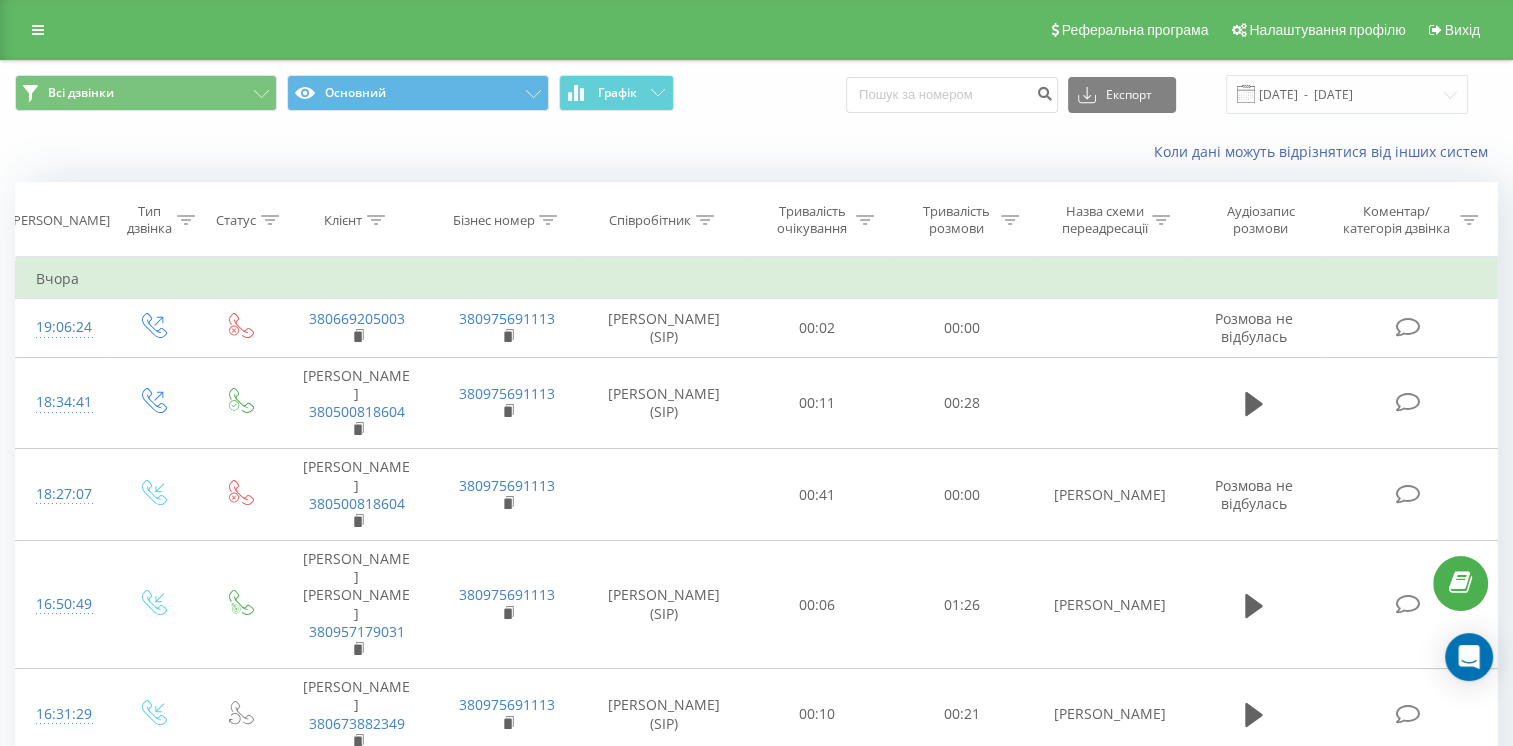 click on "Коли дані можуть відрізнятися вiд інших систем" at bounding box center (756, 152) 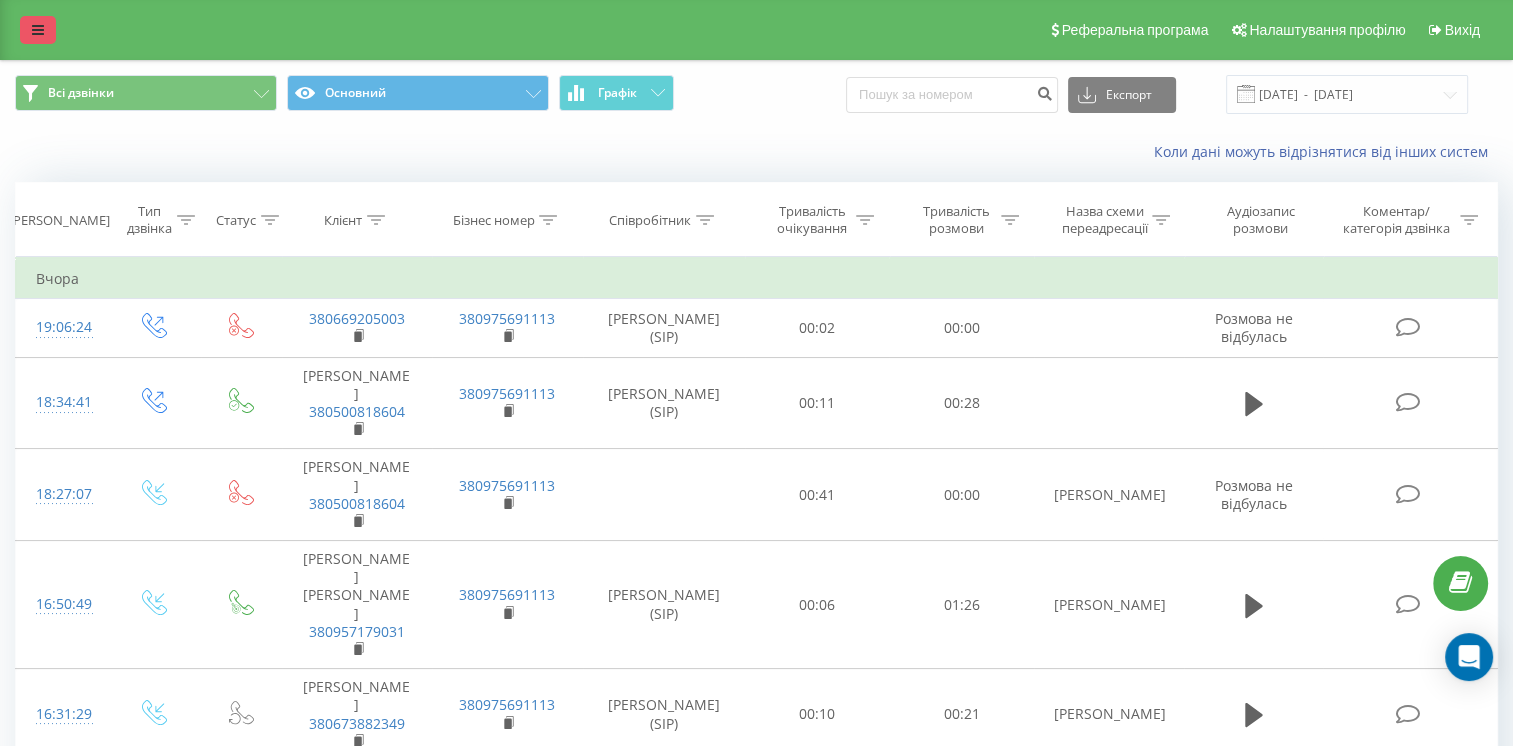 click at bounding box center (38, 30) 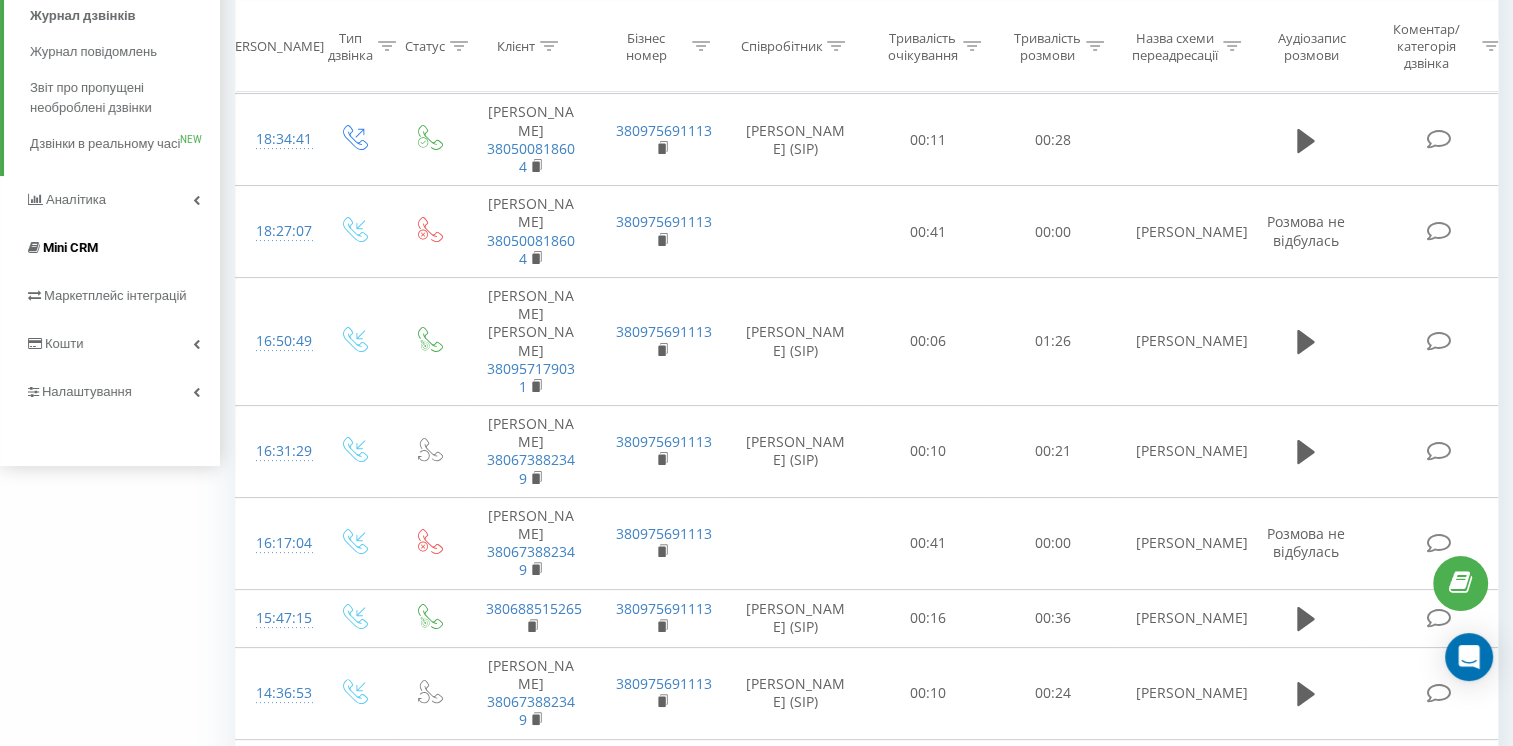 scroll, scrollTop: 284, scrollLeft: 0, axis: vertical 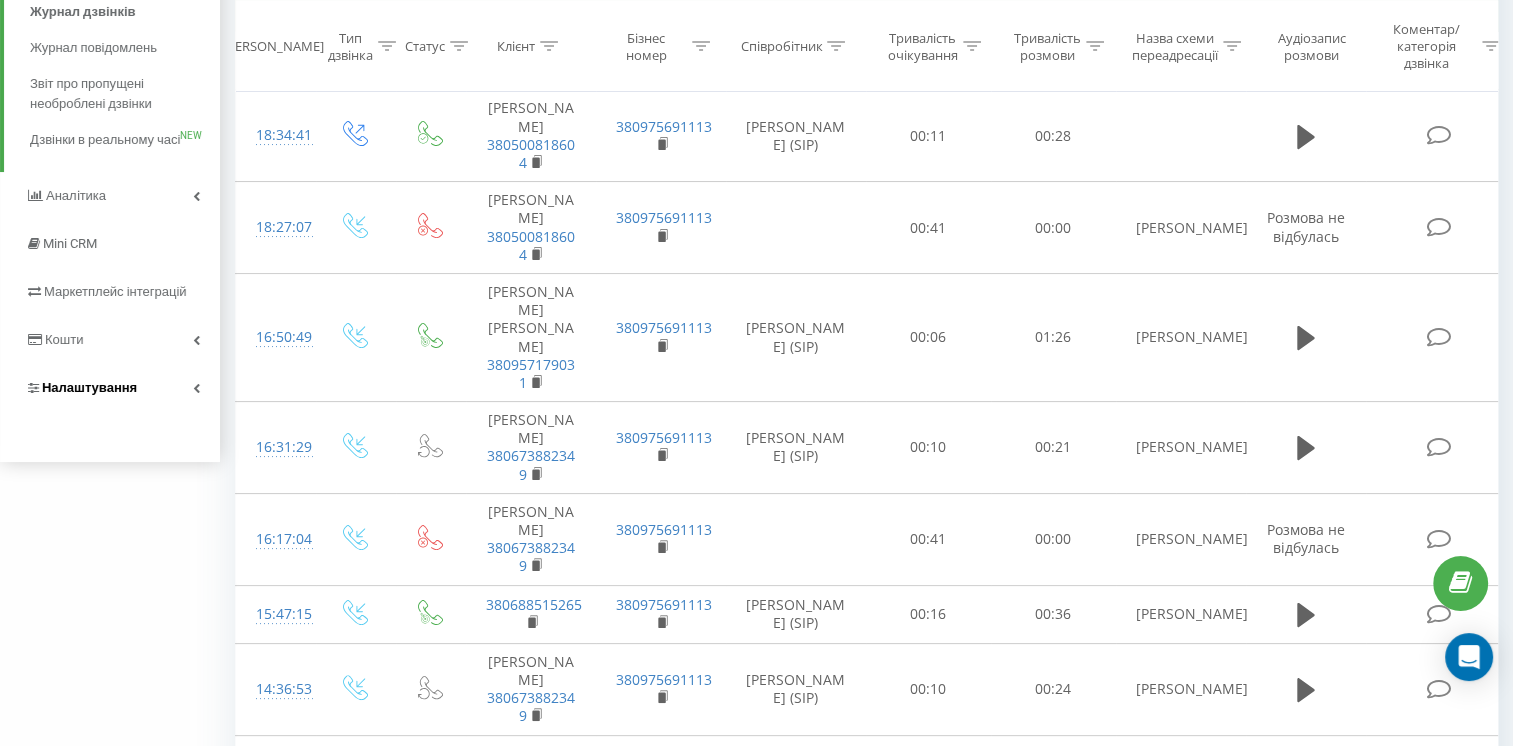 click at bounding box center [196, 388] 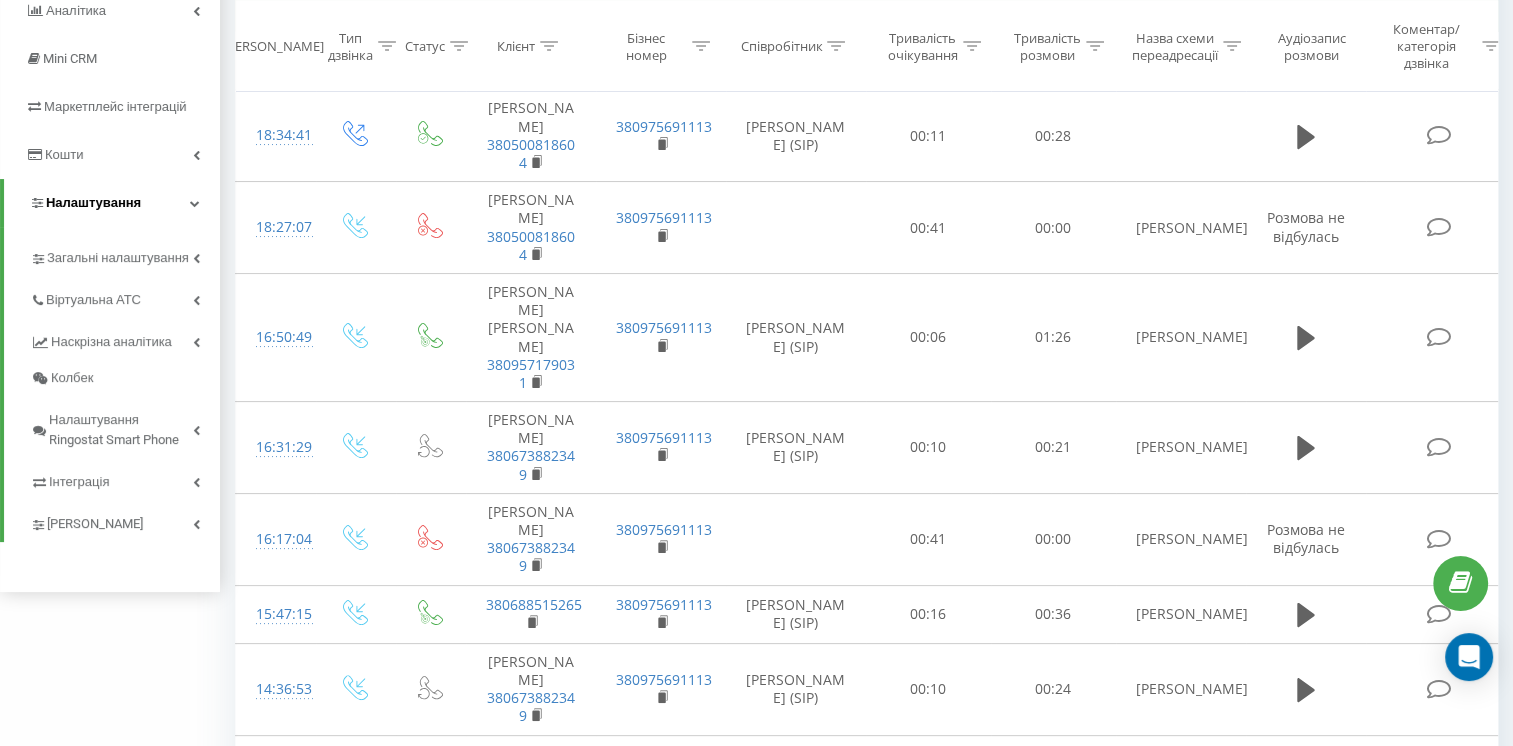 scroll, scrollTop: 100, scrollLeft: 0, axis: vertical 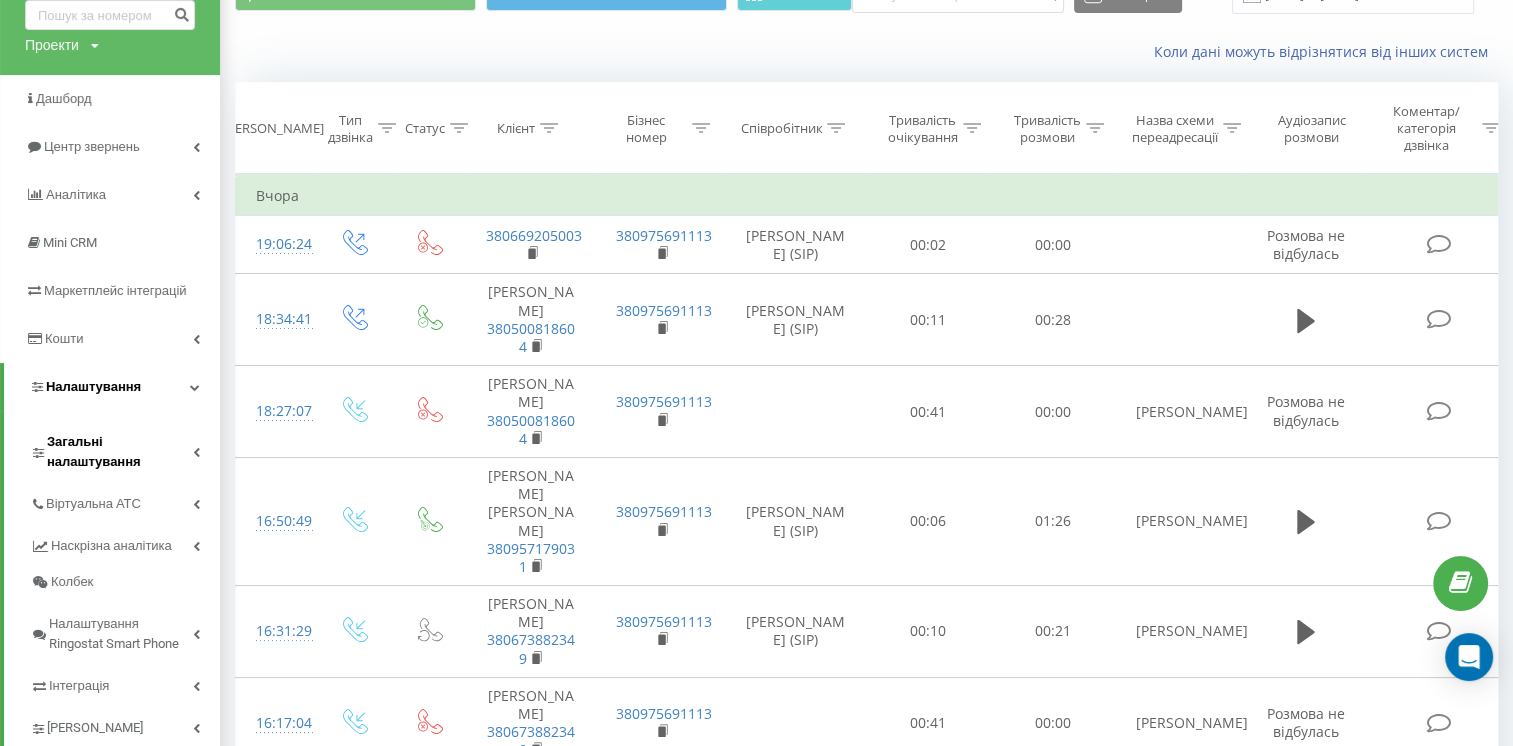 click on "Загальні налаштування" at bounding box center [120, 452] 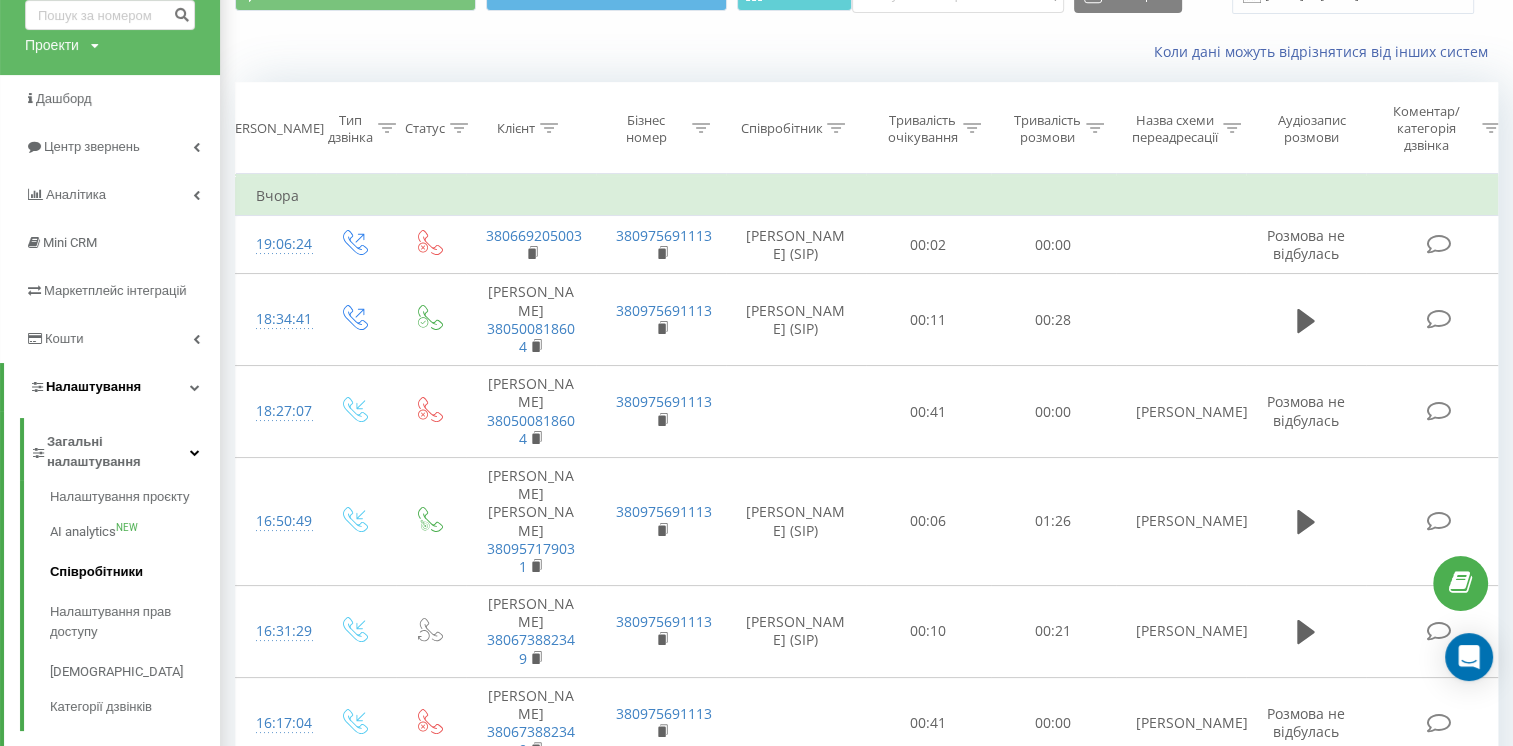 click on "Співробітники" at bounding box center [135, 572] 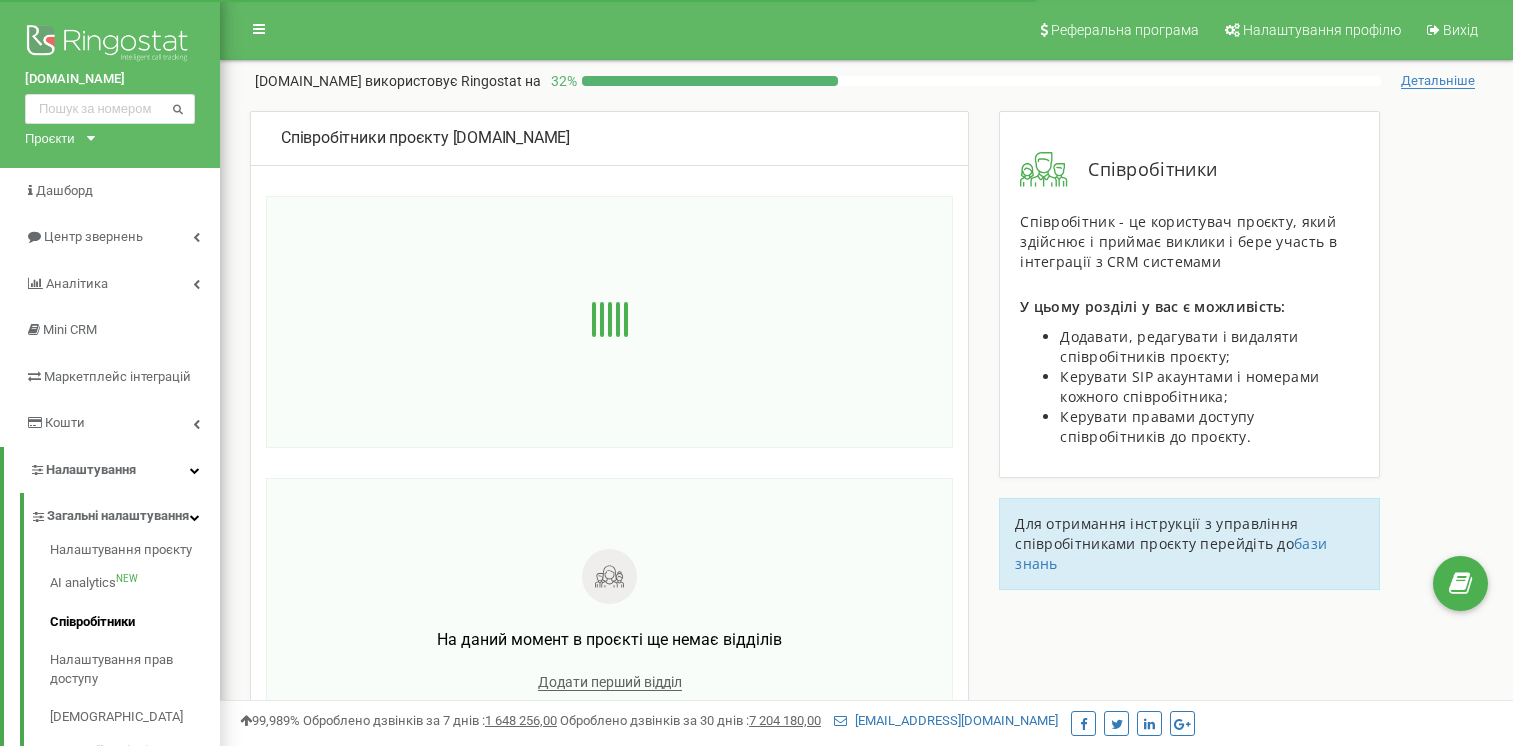 scroll, scrollTop: 0, scrollLeft: 0, axis: both 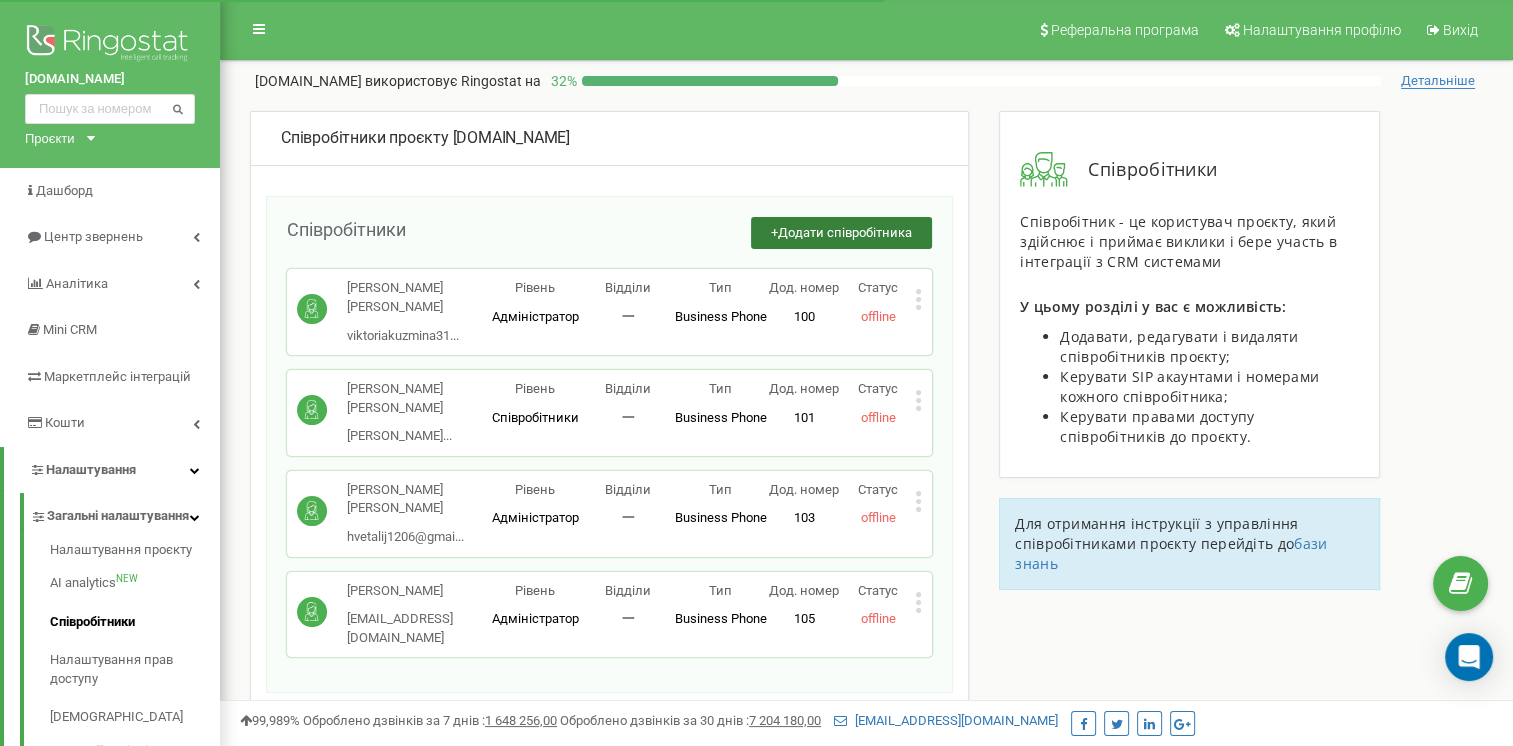 click on "+  Додати співробітника" at bounding box center [841, 233] 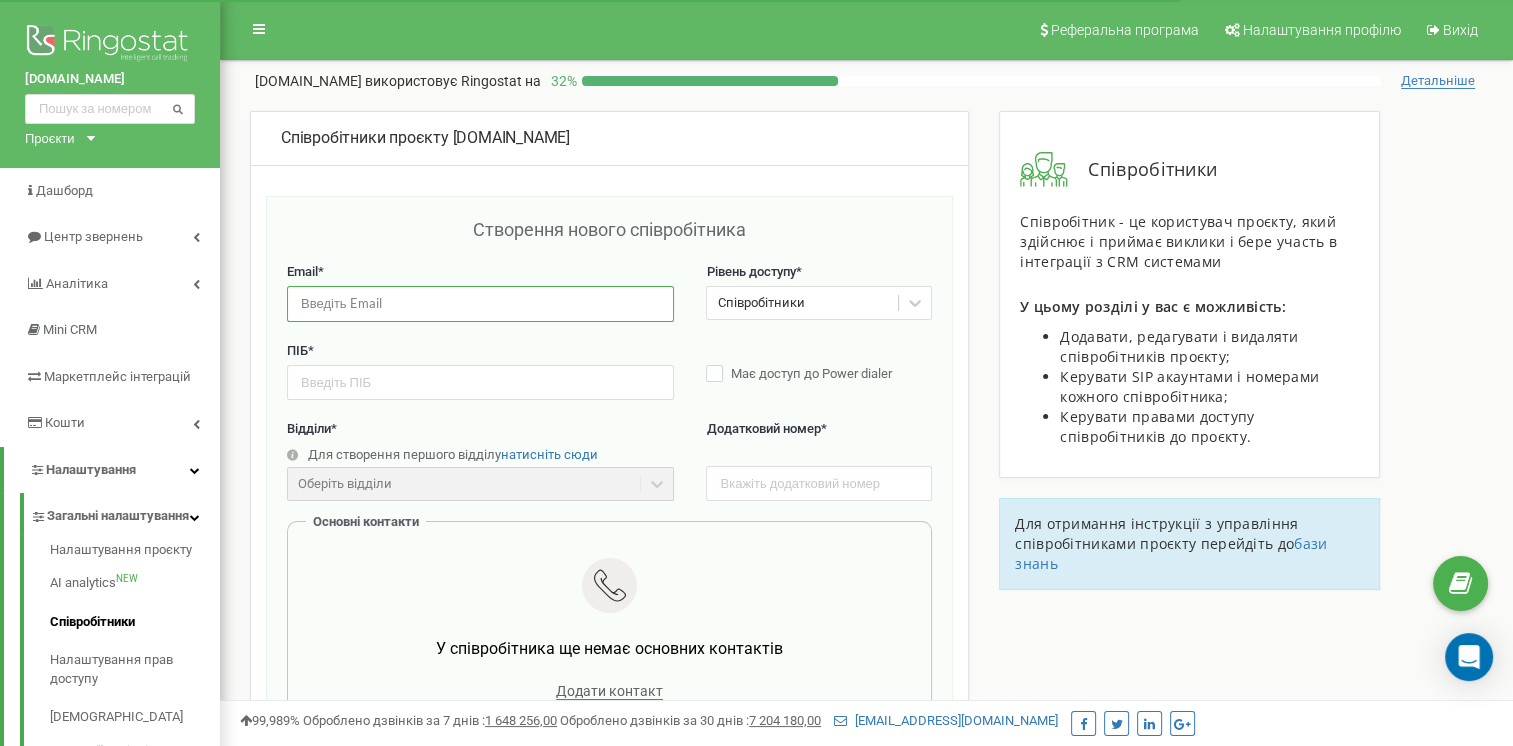click at bounding box center (480, 303) 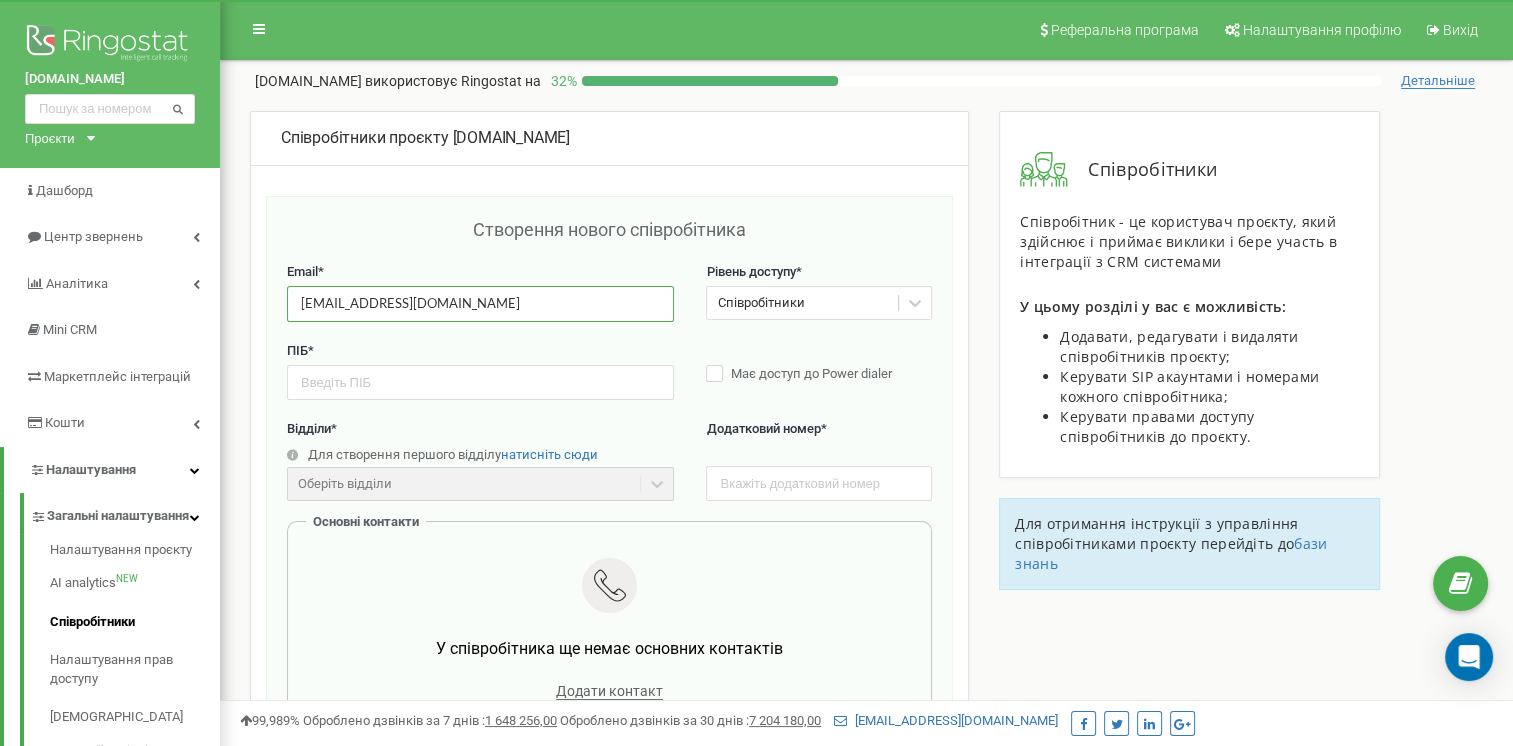 type on "kev81zp@gmail.com" 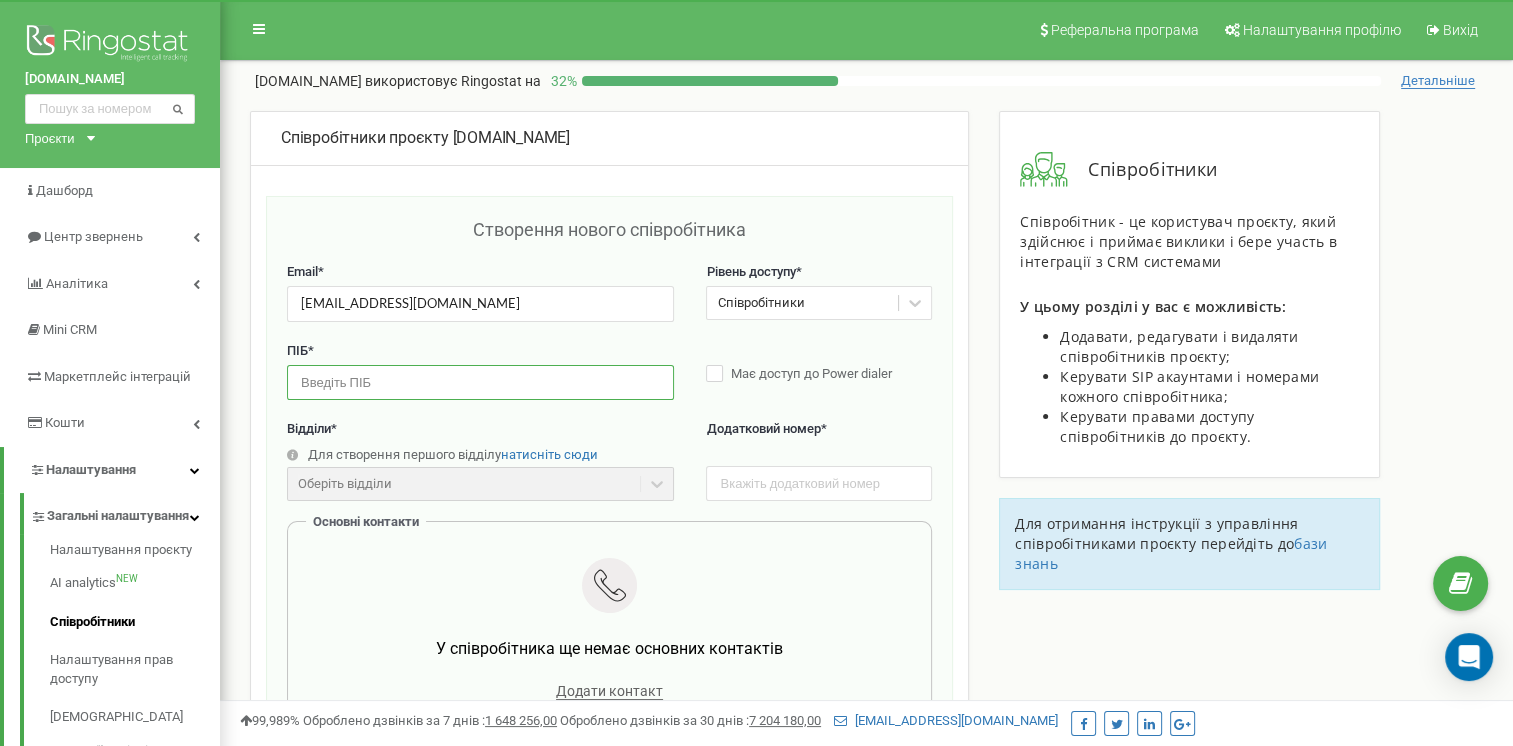 click at bounding box center (480, 382) 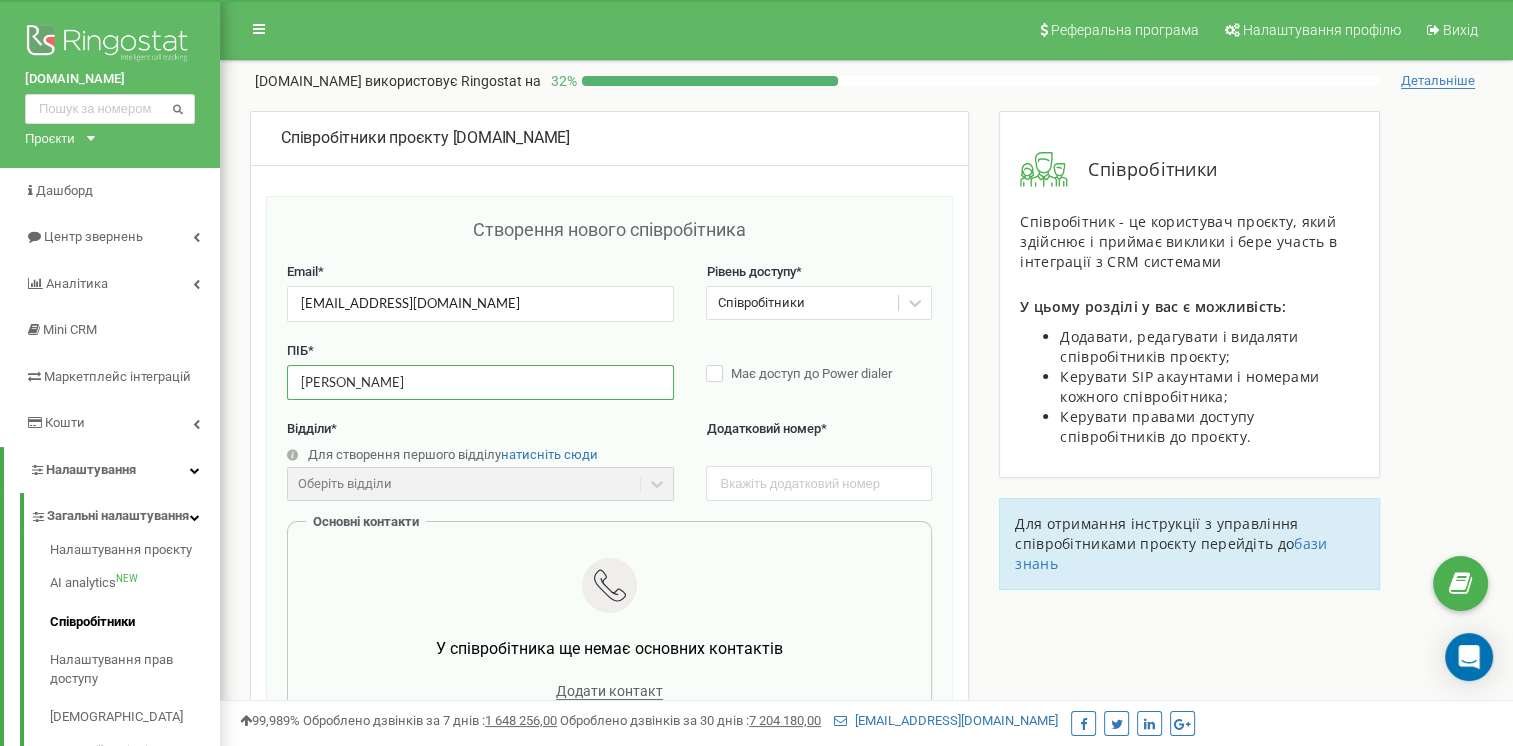 type on "Євген Кузнєцов" 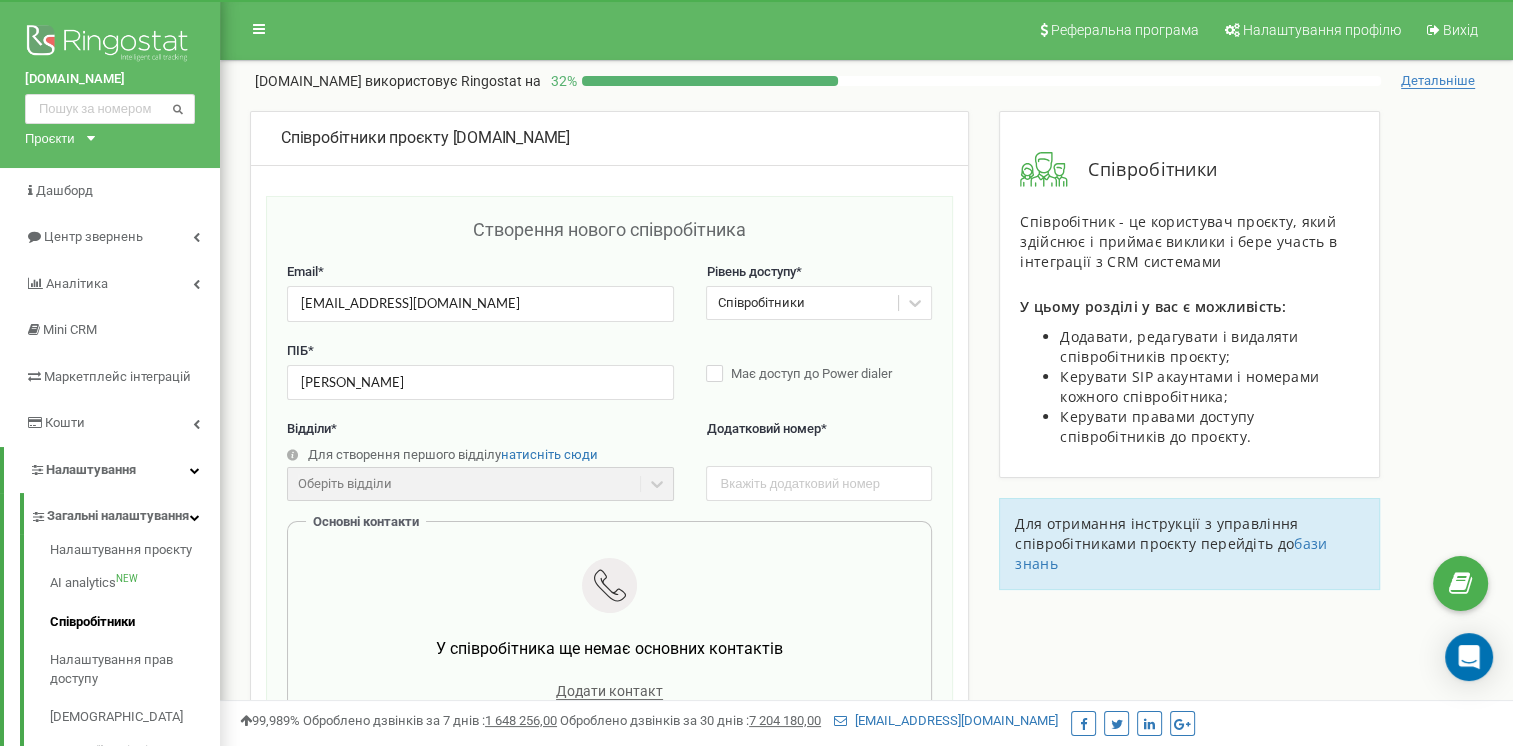 click on "Відділи *" at bounding box center [480, 429] 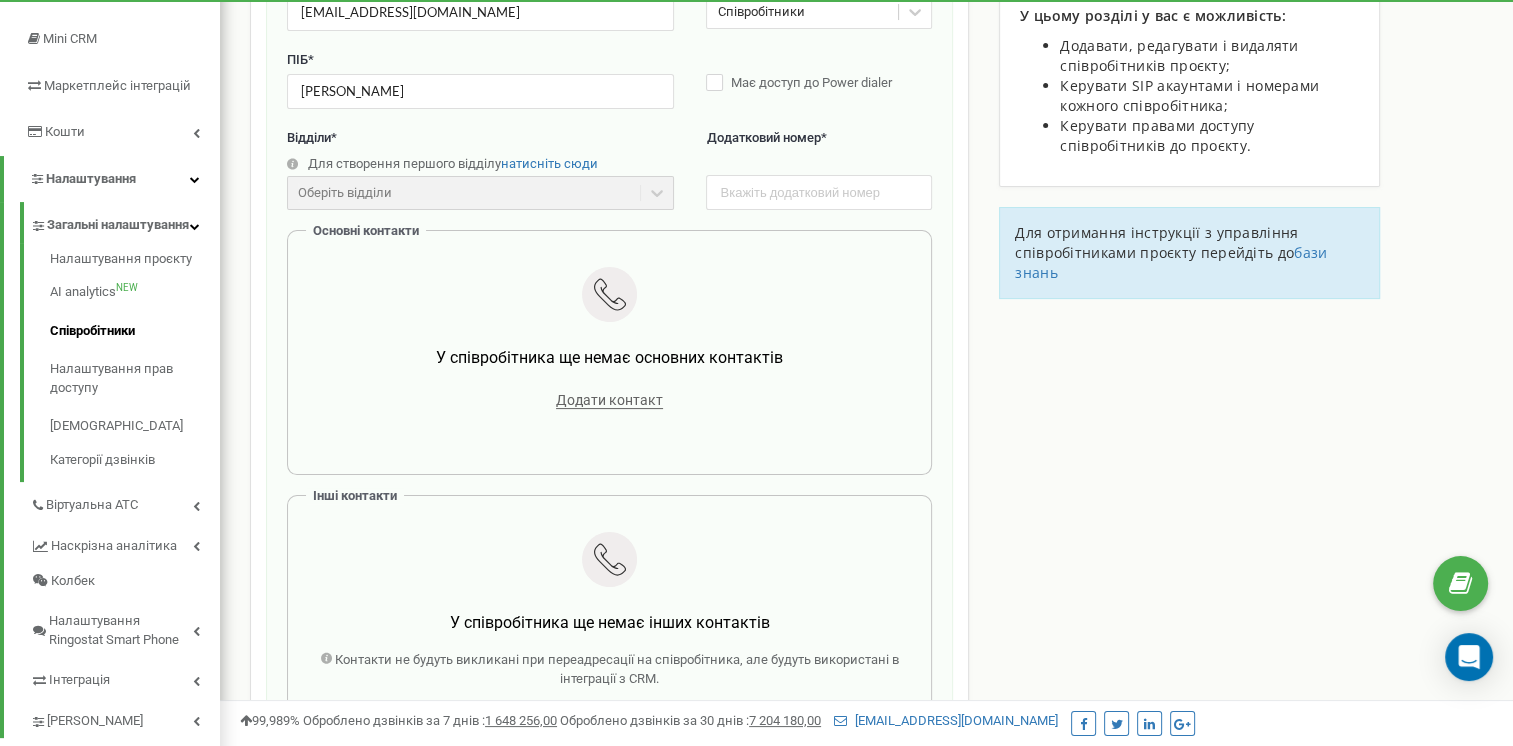 scroll, scrollTop: 298, scrollLeft: 0, axis: vertical 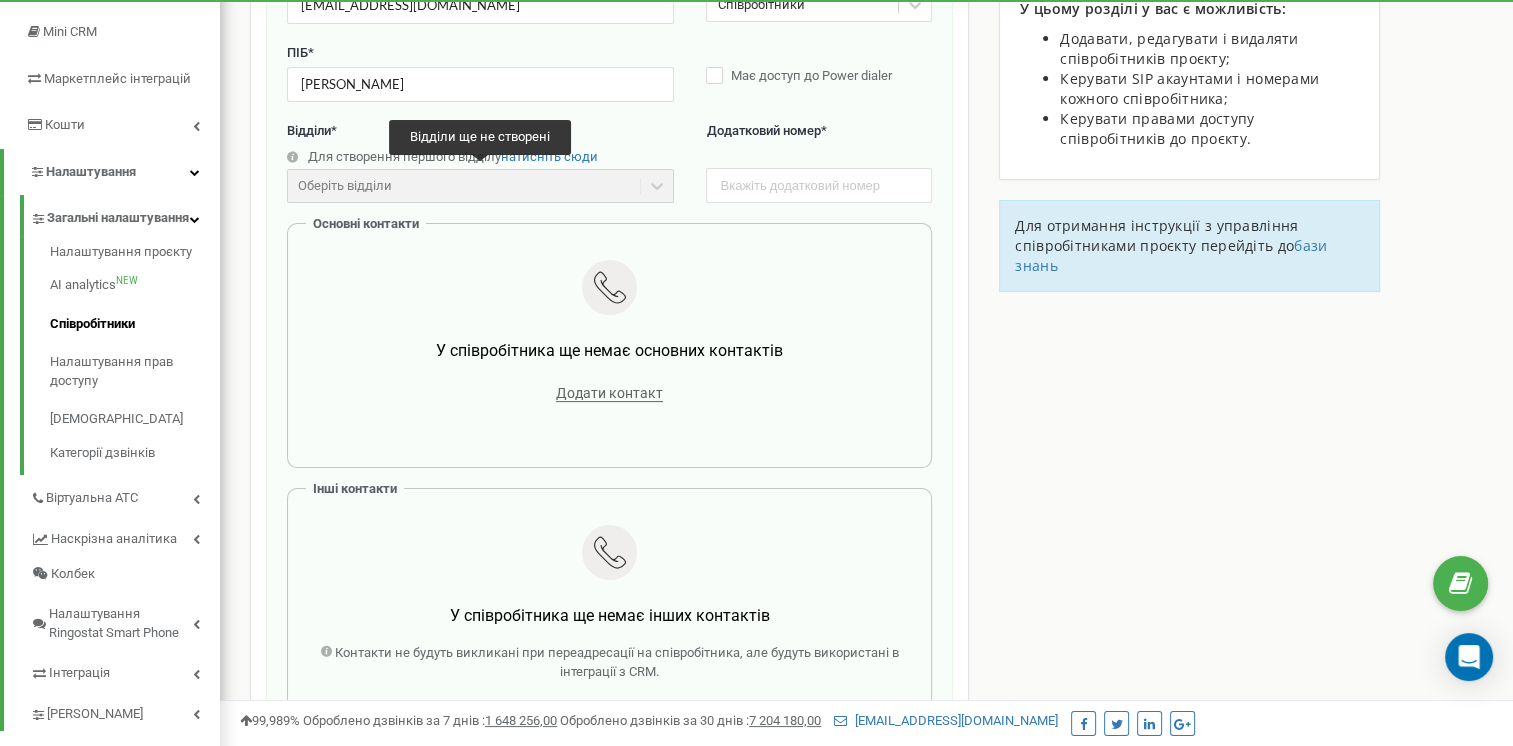 click on "Оберіть відділи" at bounding box center (480, 186) 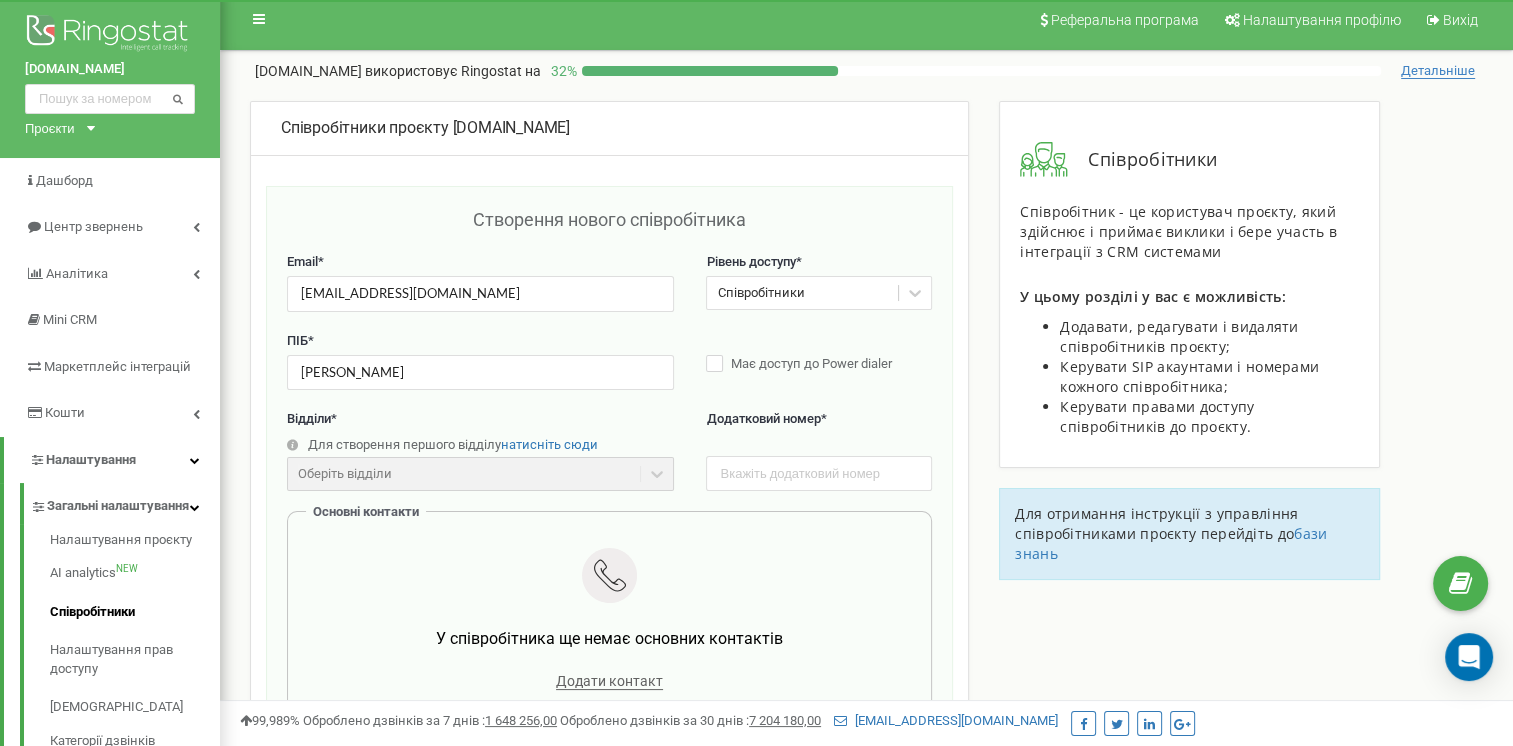 scroll, scrollTop: 0, scrollLeft: 0, axis: both 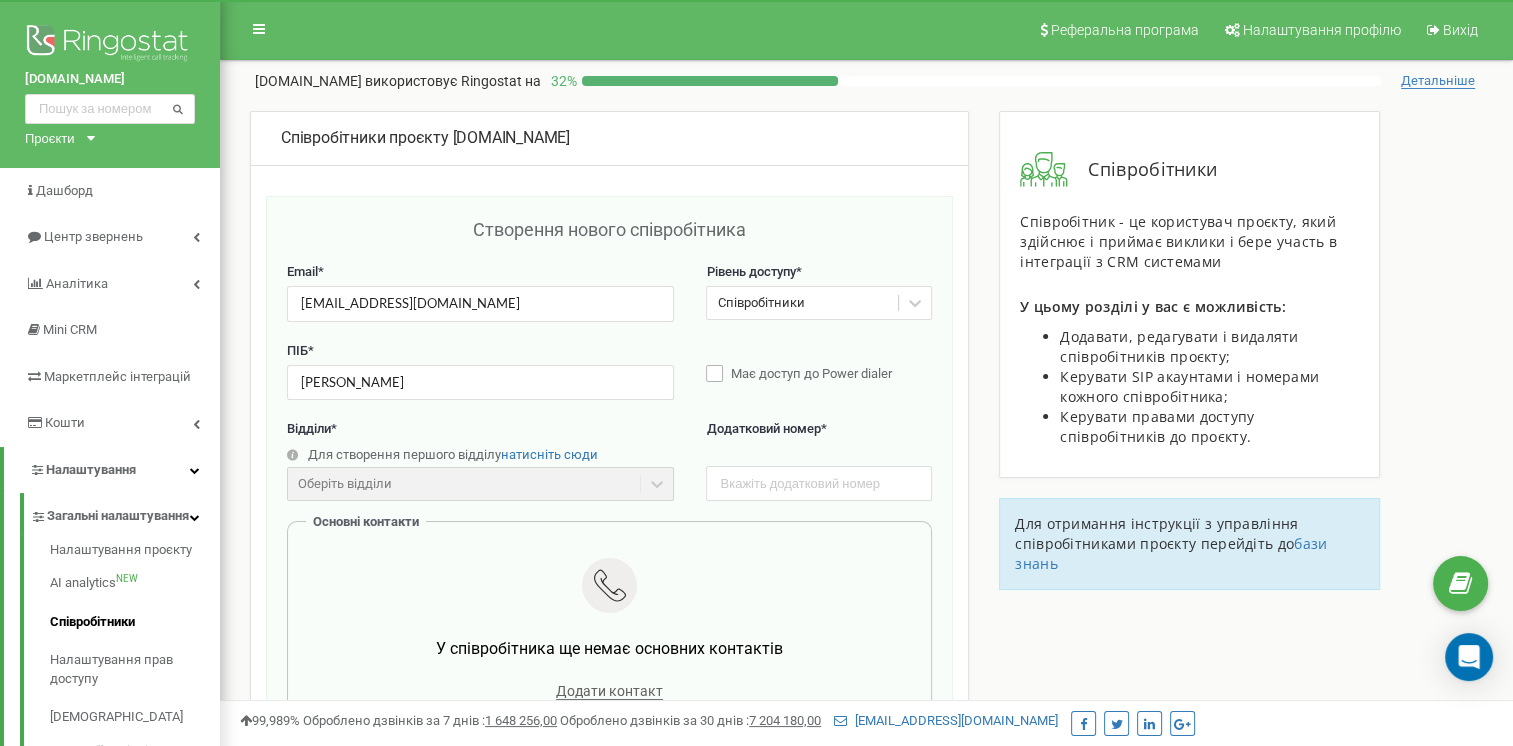 click on "Має доступ до Power dialer" at bounding box center [819, 375] 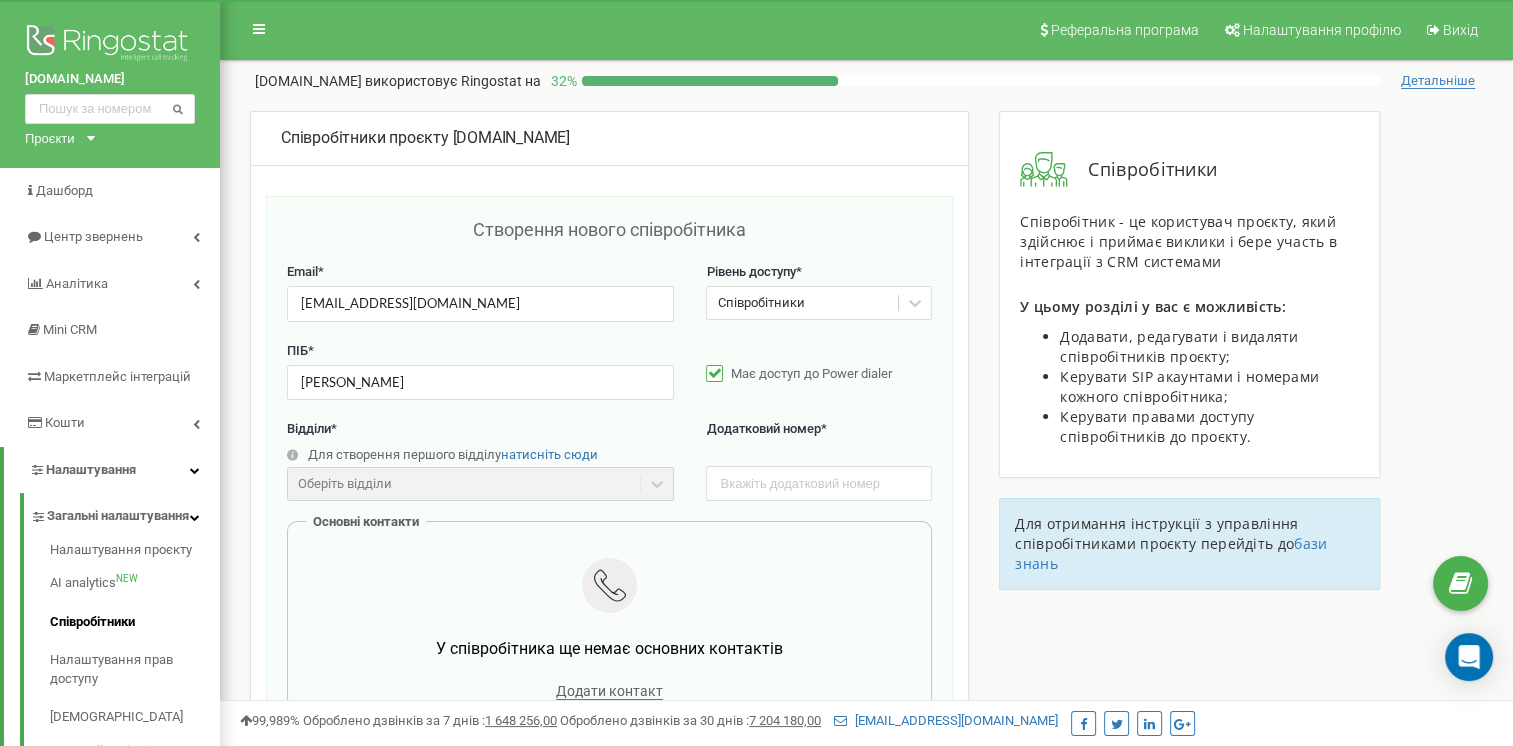 click on "Має доступ до Power dialer" at bounding box center (819, 375) 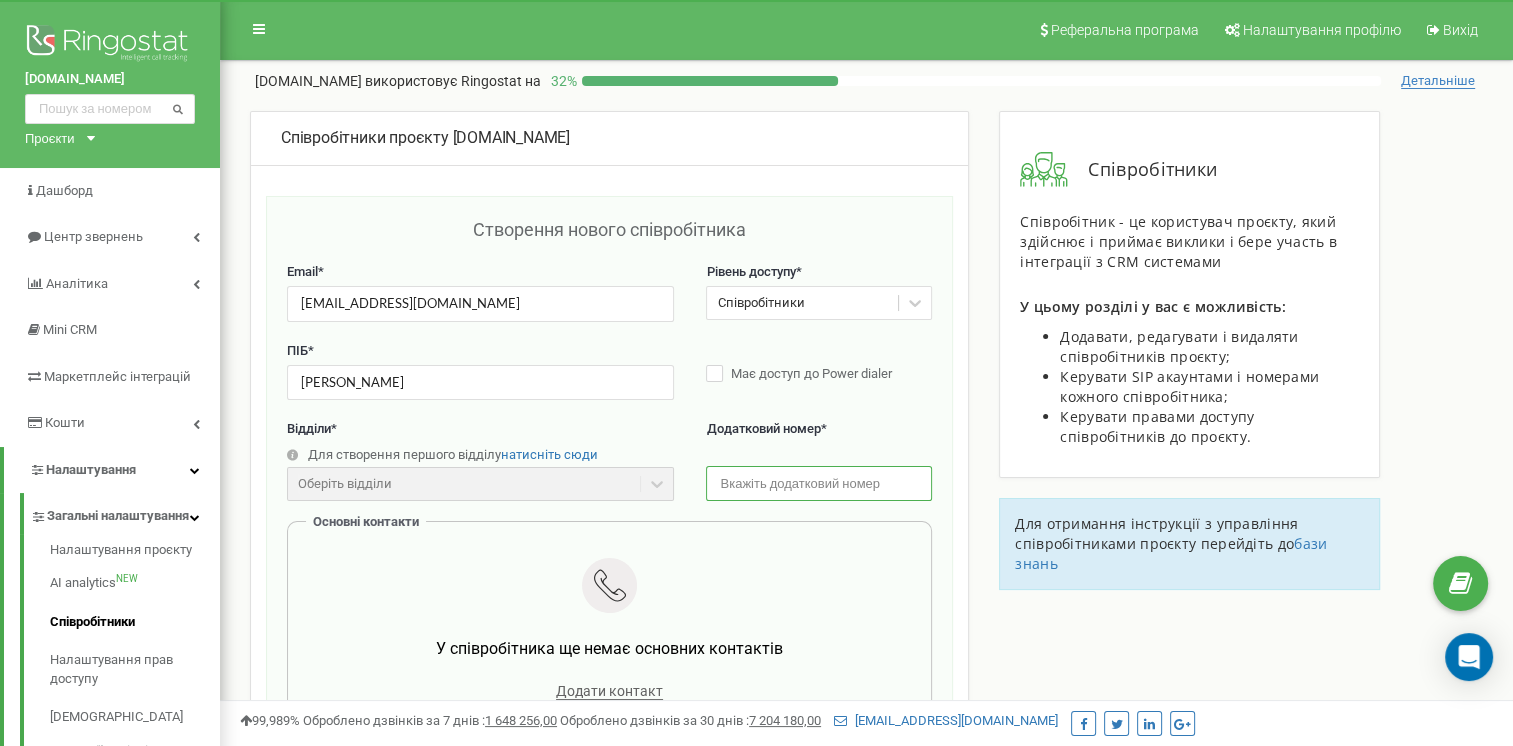 click at bounding box center [819, 483] 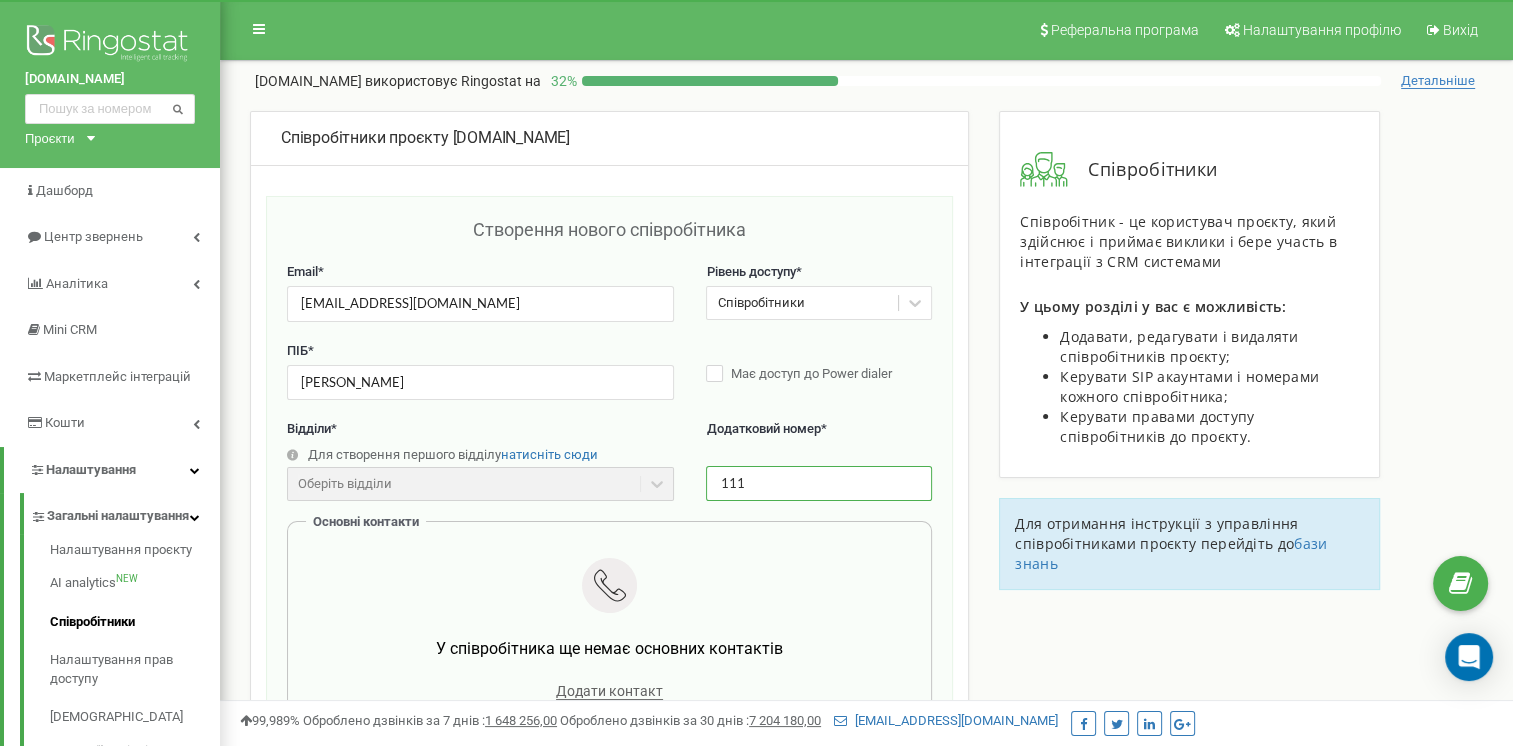 type on "111" 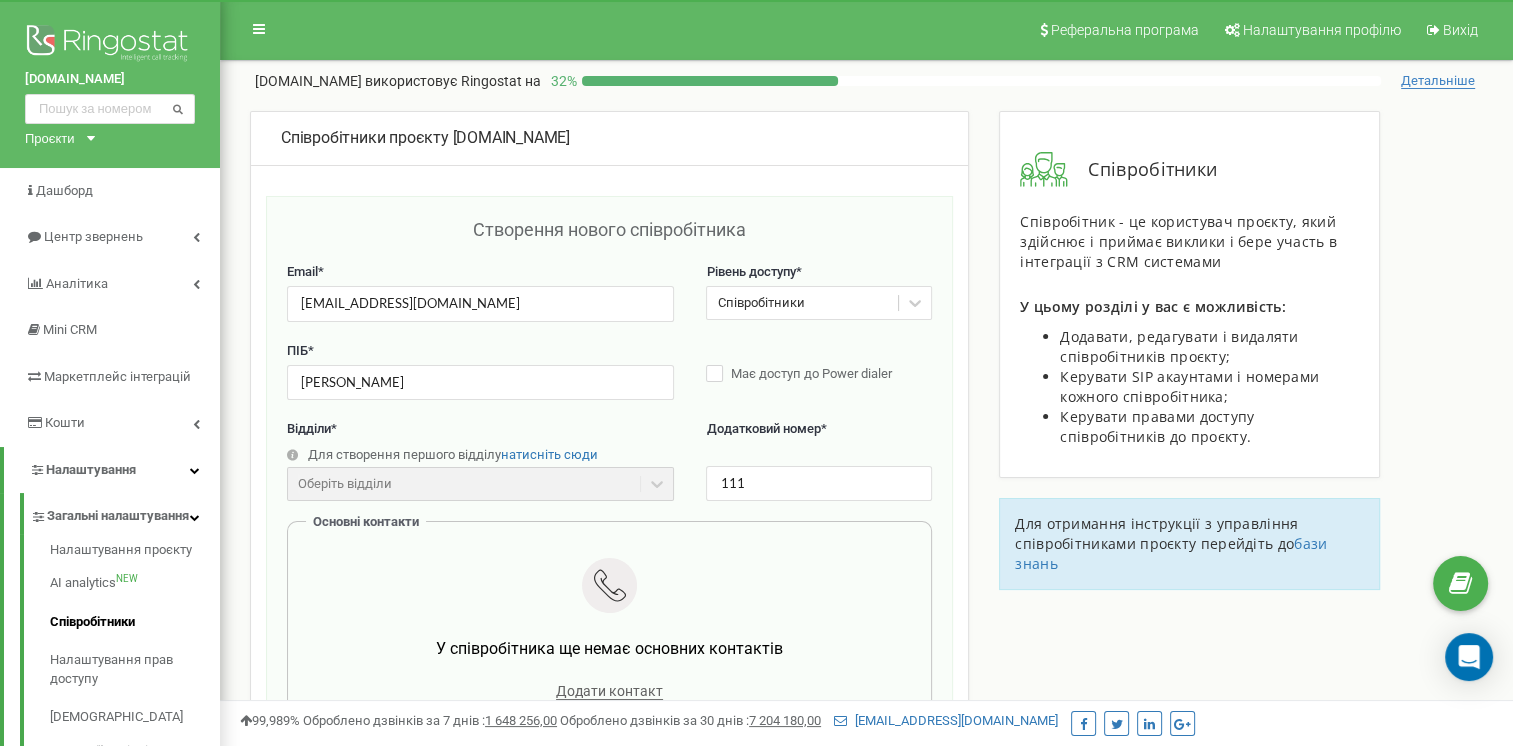 click on "Співробітники проєкту    advokatpuzin.com.ua Створення нового співробітника Email * kev81zp@gmail.com Рівень доступу * Співробітники ПІБ * Євген Кузнєцов   Має доступ до Power dialer Відділи * Для створення першого відділу   натисніть сюди Оберіть відділи Відділи ще не створені Додатковий номер * 111 Основні контакти У співробітника ще немає основних контактів Додати контакт Інші контакти У співробітника ще немає інших контактів Контакти не будуть викликані при переадресації на співробітника, але будуть використані в інтеграції з CRM.  Додати контакт Скасувати Зберегти" at bounding box center [609, 810] 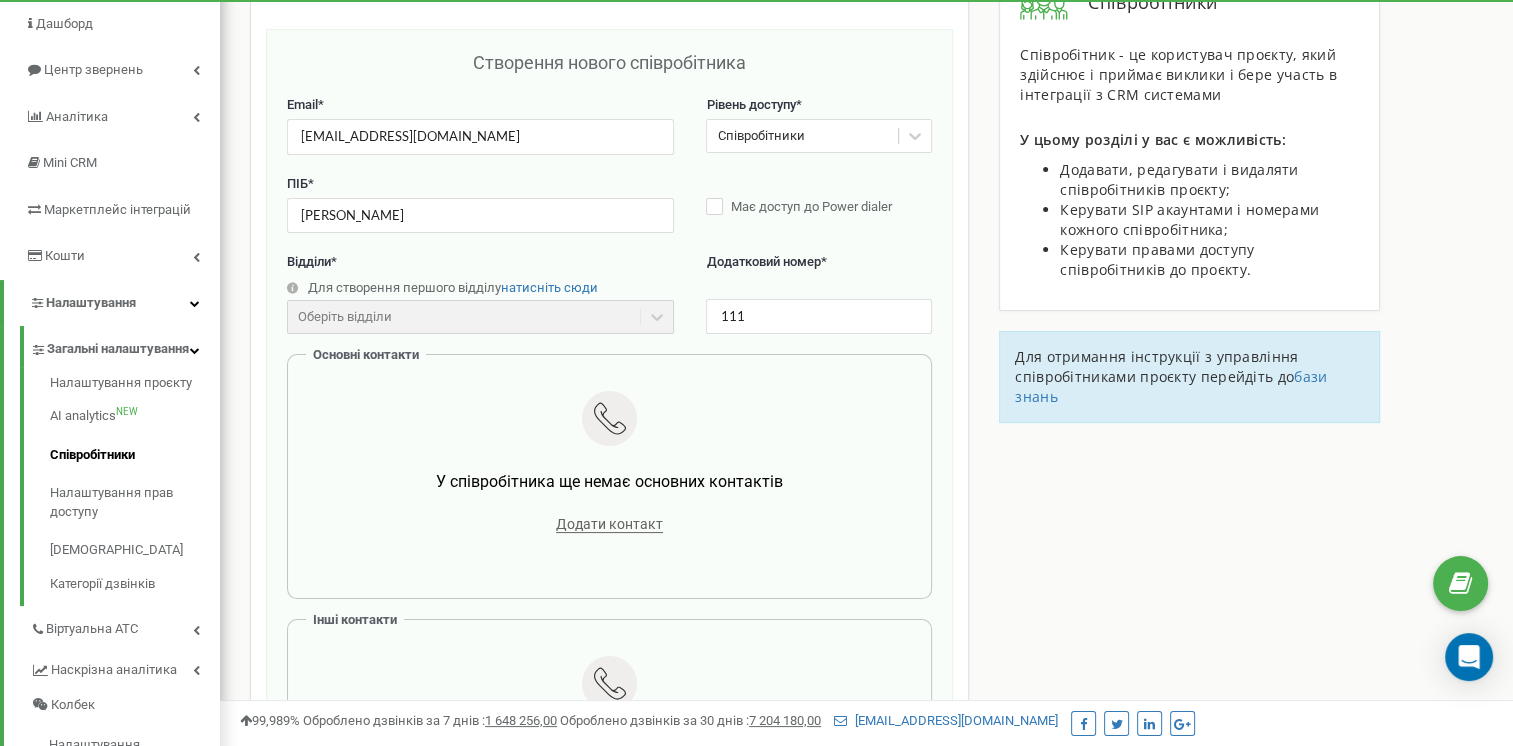 scroll, scrollTop: 174, scrollLeft: 0, axis: vertical 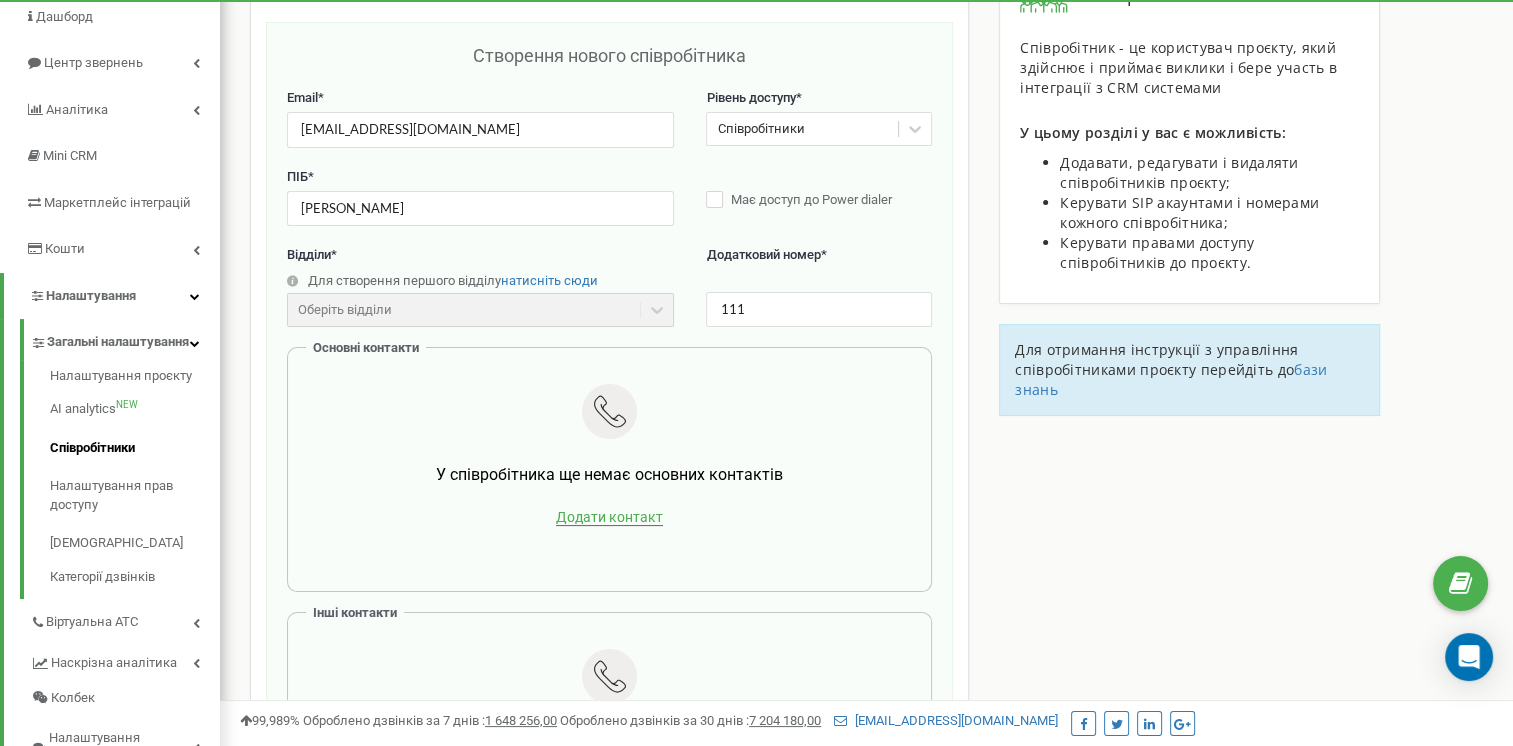 click on "Додати контакт" at bounding box center [609, 517] 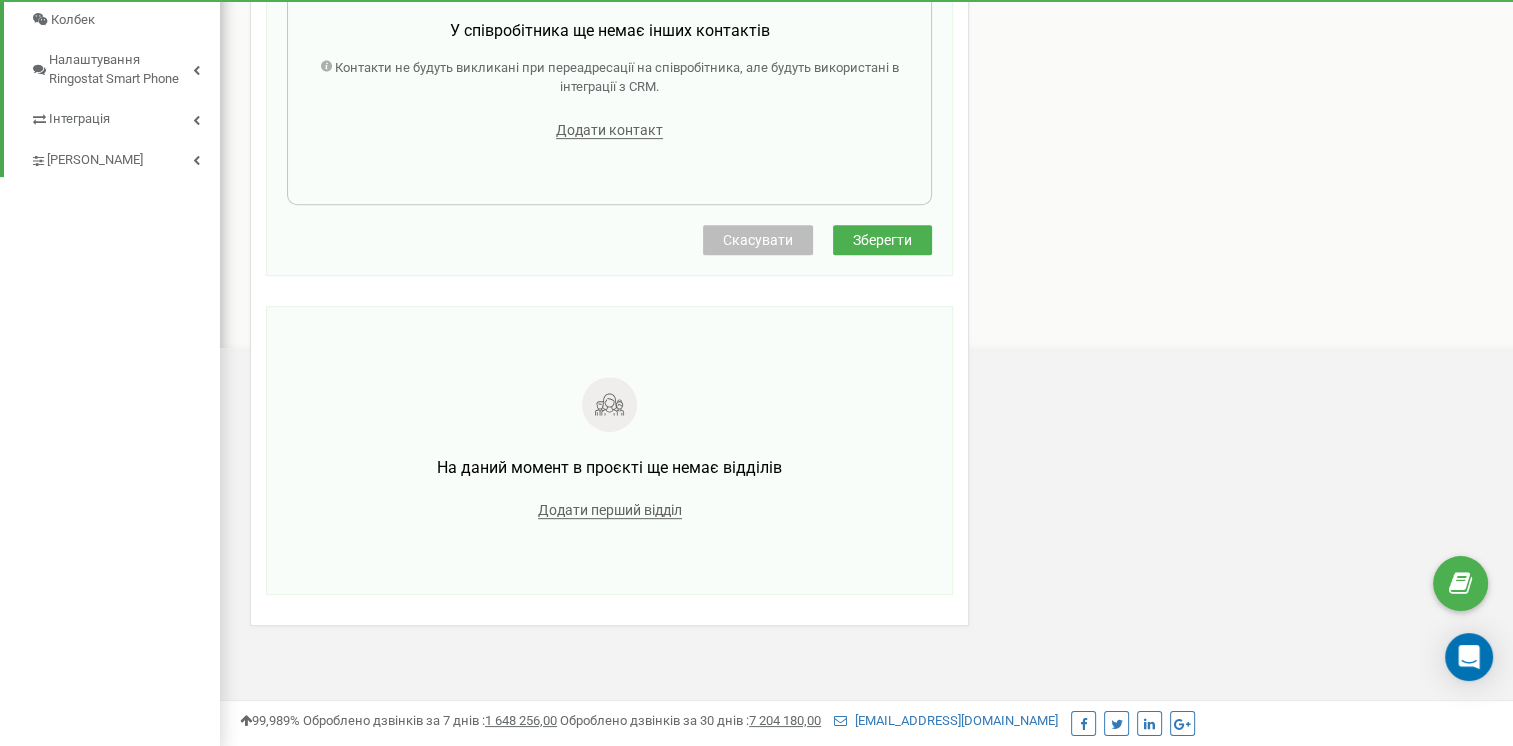 scroll, scrollTop: 857, scrollLeft: 0, axis: vertical 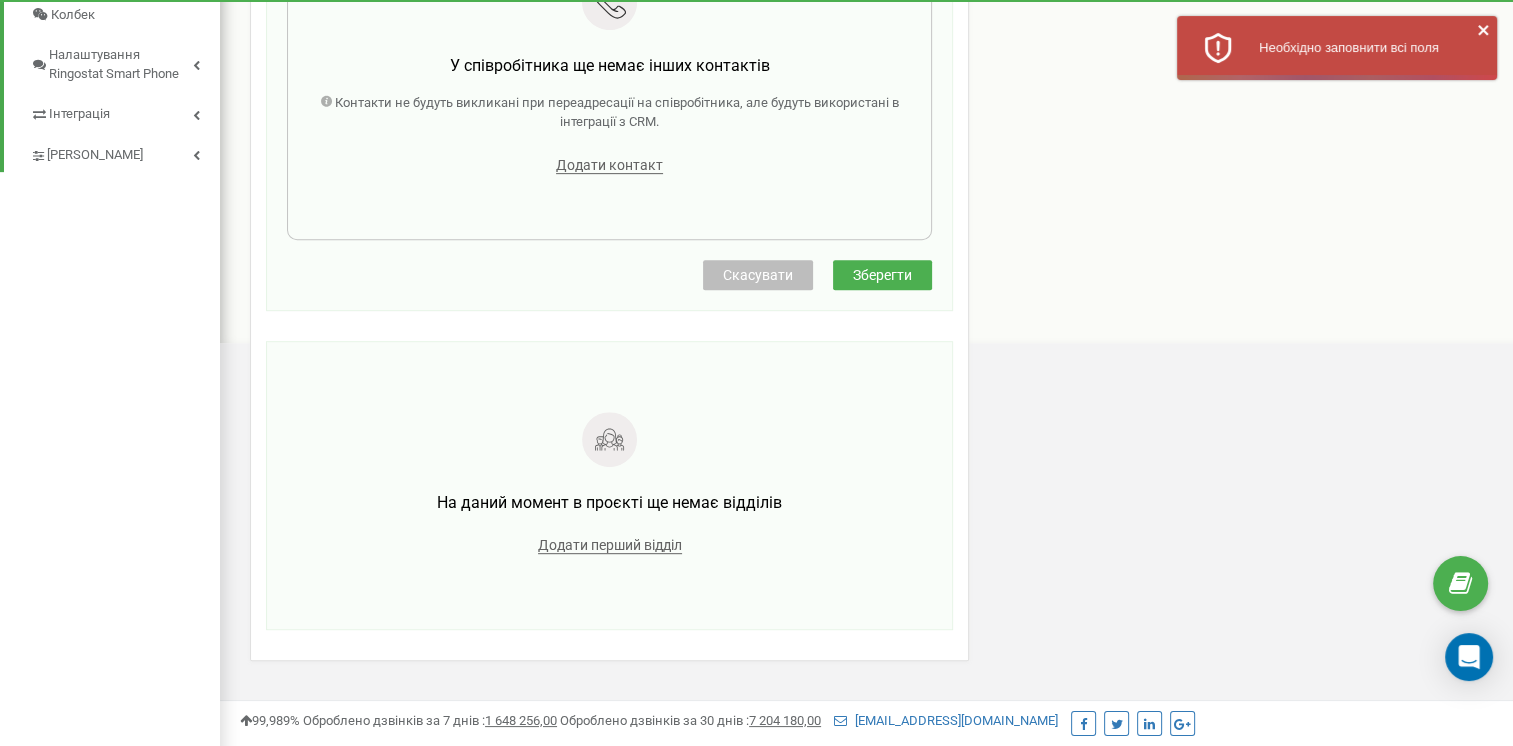 click on "Створення нового співробітника Email * kev81zp@gmail.com Рівень доступу * Співробітники ПІБ * Євген Кузнєцов   Має доступ до Power dialer Відділи * Для створення першого відділу   натисніть сюди Оберіть відділи Відділи ще не створені Додатковий номер * 111 Основні контакти Ці контакти будуть викликані при переадресації дзвінка на Співробітника.  В основні та інші напрямки можна додати не більше трьох SIP або Зовнішніх SIP акаунтів і не більше трьох номерів телефону. Номер телефону Номер телефону SIP Зовнішній SIP Ukraine (Україна) + 380 Afghanistan (‫افغانستان‬‎) + 93 Albania (Shqipëri) + 355 + 213 + 1684 + 54" at bounding box center [609, -175] 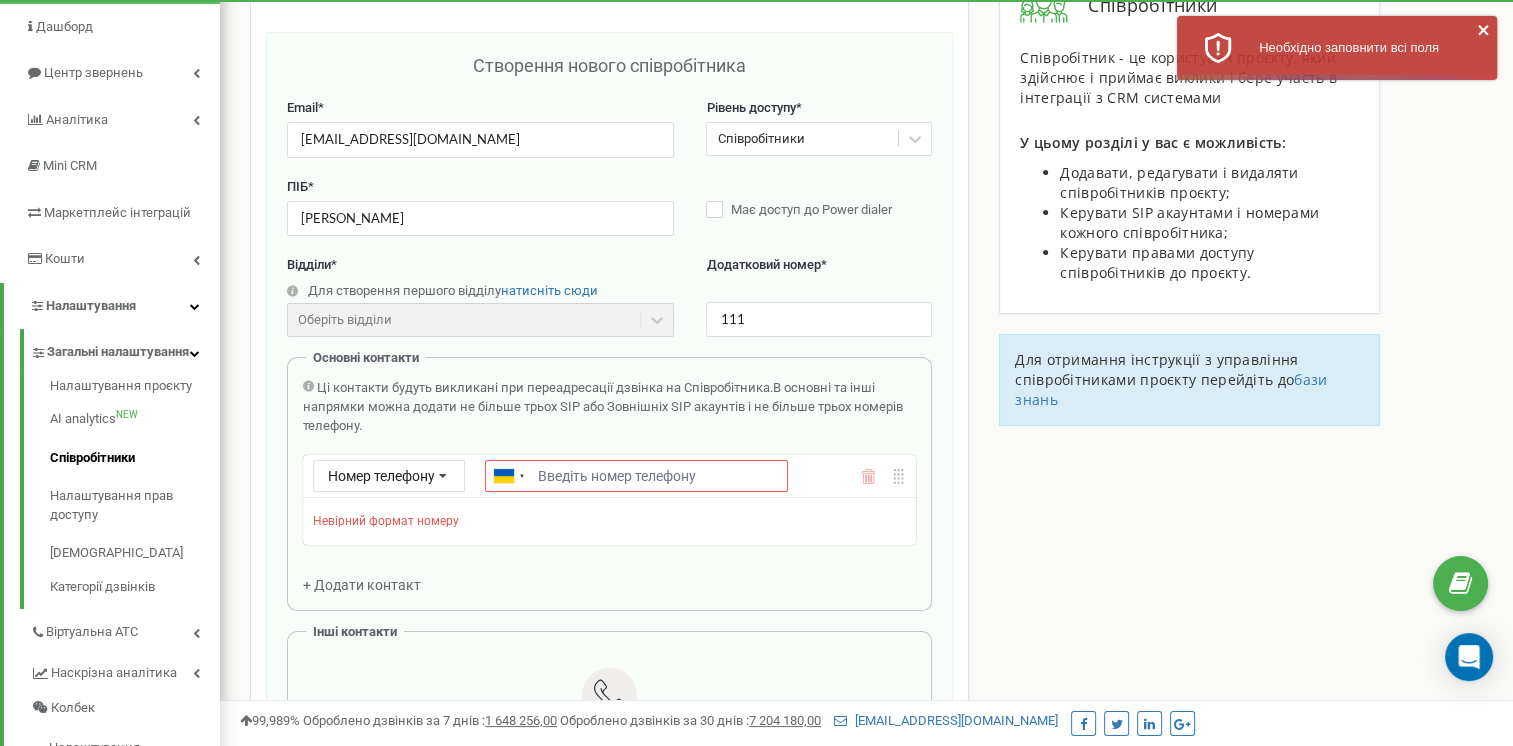 scroll, scrollTop: 162, scrollLeft: 0, axis: vertical 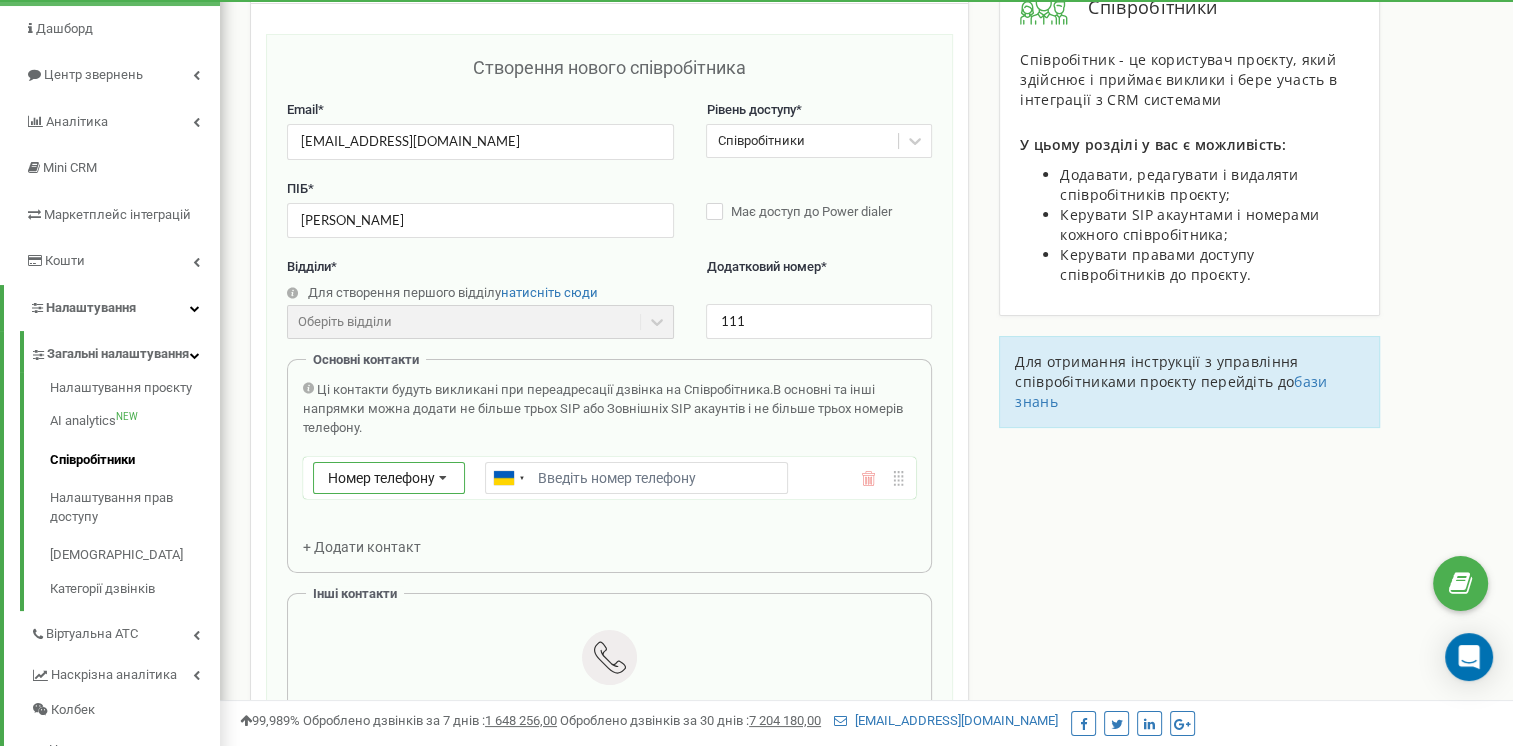 click at bounding box center [443, 479] 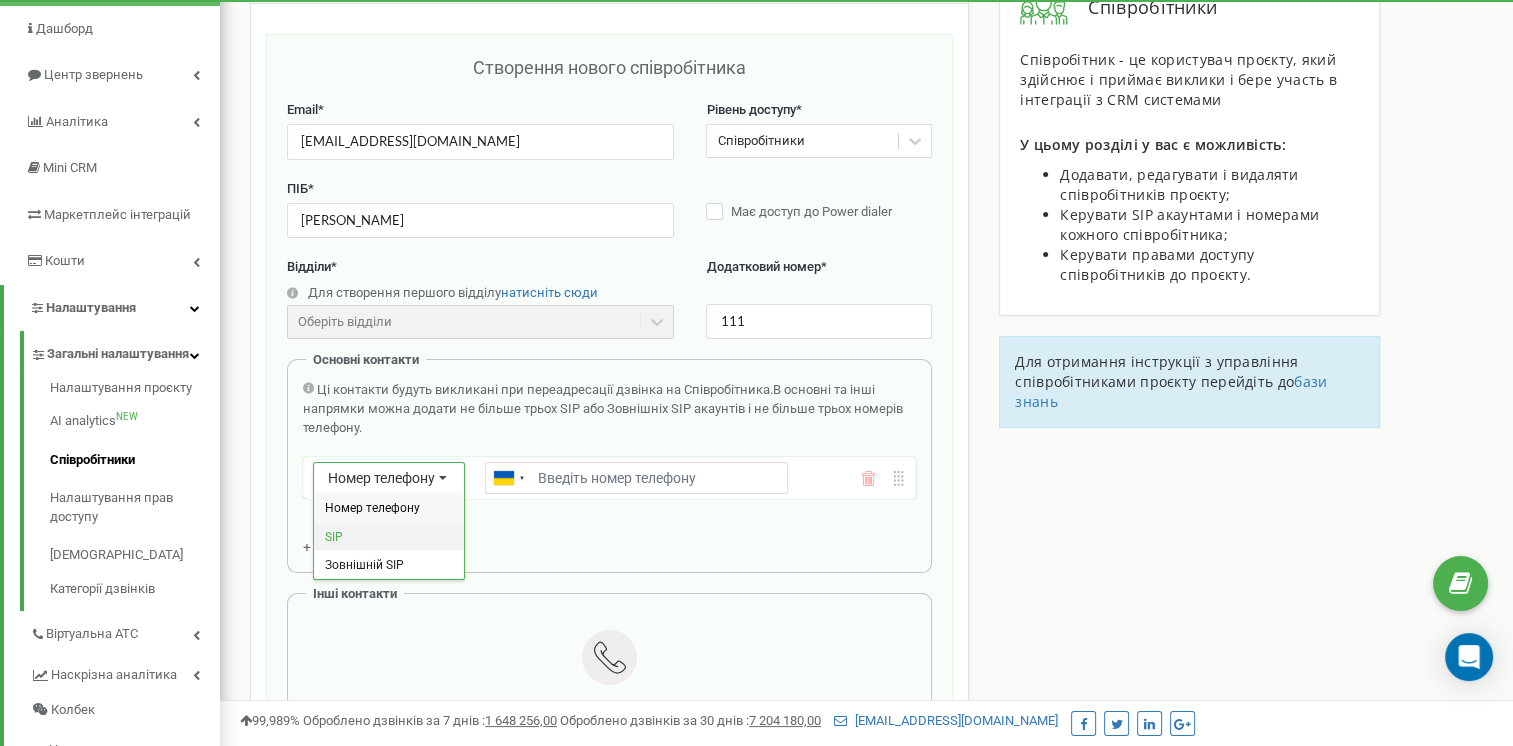 click on "SIP" at bounding box center [389, 536] 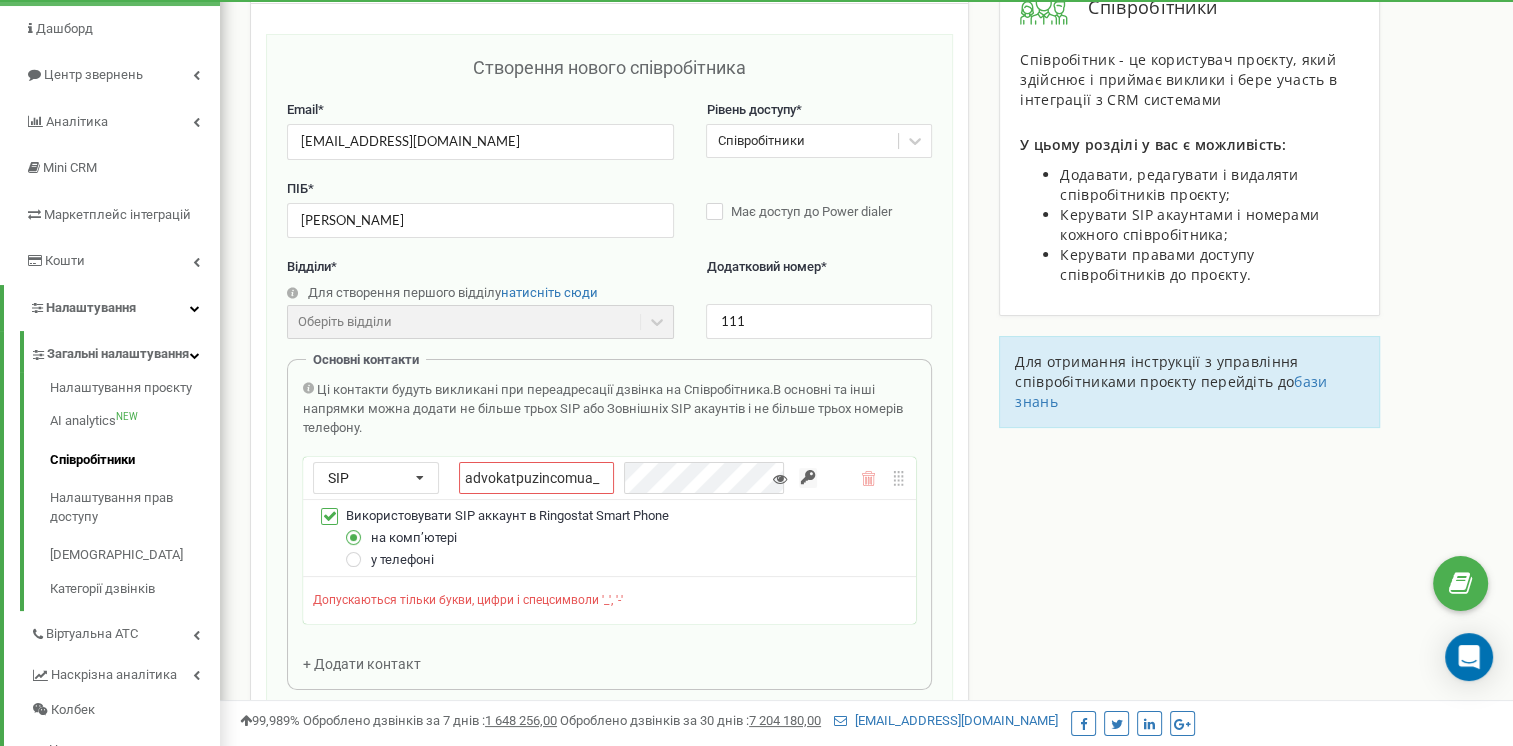 click on "Співробітники проєкту    advokatpuzin.com.ua Створення нового співробітника Email * kev81zp@gmail.com Рівень доступу * Співробітники ПІБ * Євген Кузнєцов   Має доступ до Power dialer Відділи * Для створення першого відділу   натисніть сюди Оберіть відділи Відділи ще не створені Додатковий номер * 111 Основні контакти Ці контакти будуть викликані при переадресації дзвінка на Співробітника.  В основні та інші напрямки можна додати не більше трьох SIP або Зовнішніх SIP акаунтів і не більше трьох номерів телефону. SIP Номер телефону SIP Зовнішній SIP advokatpuzincomua_           на компʼютері у телефоні" at bounding box center (866, 755) 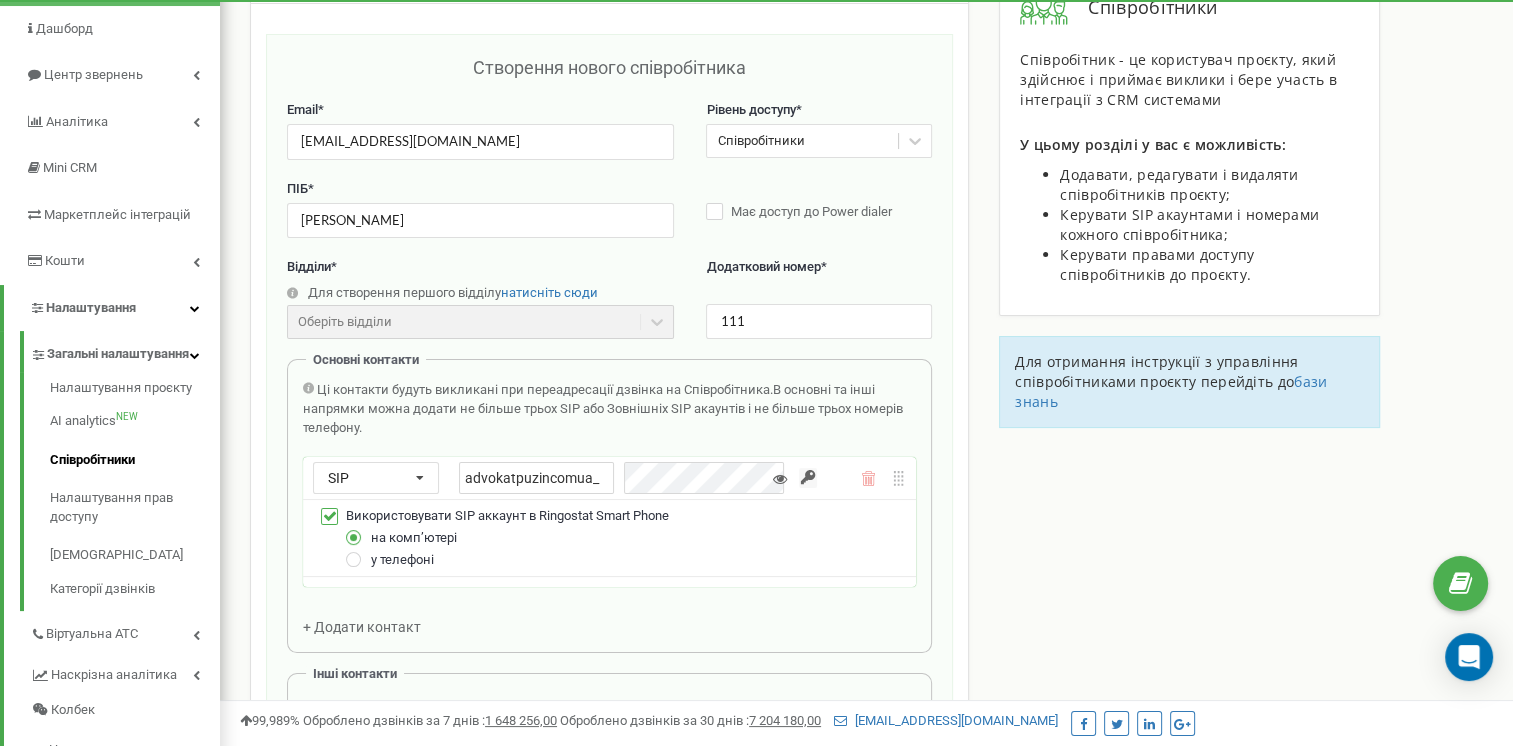 click at bounding box center (780, 479) 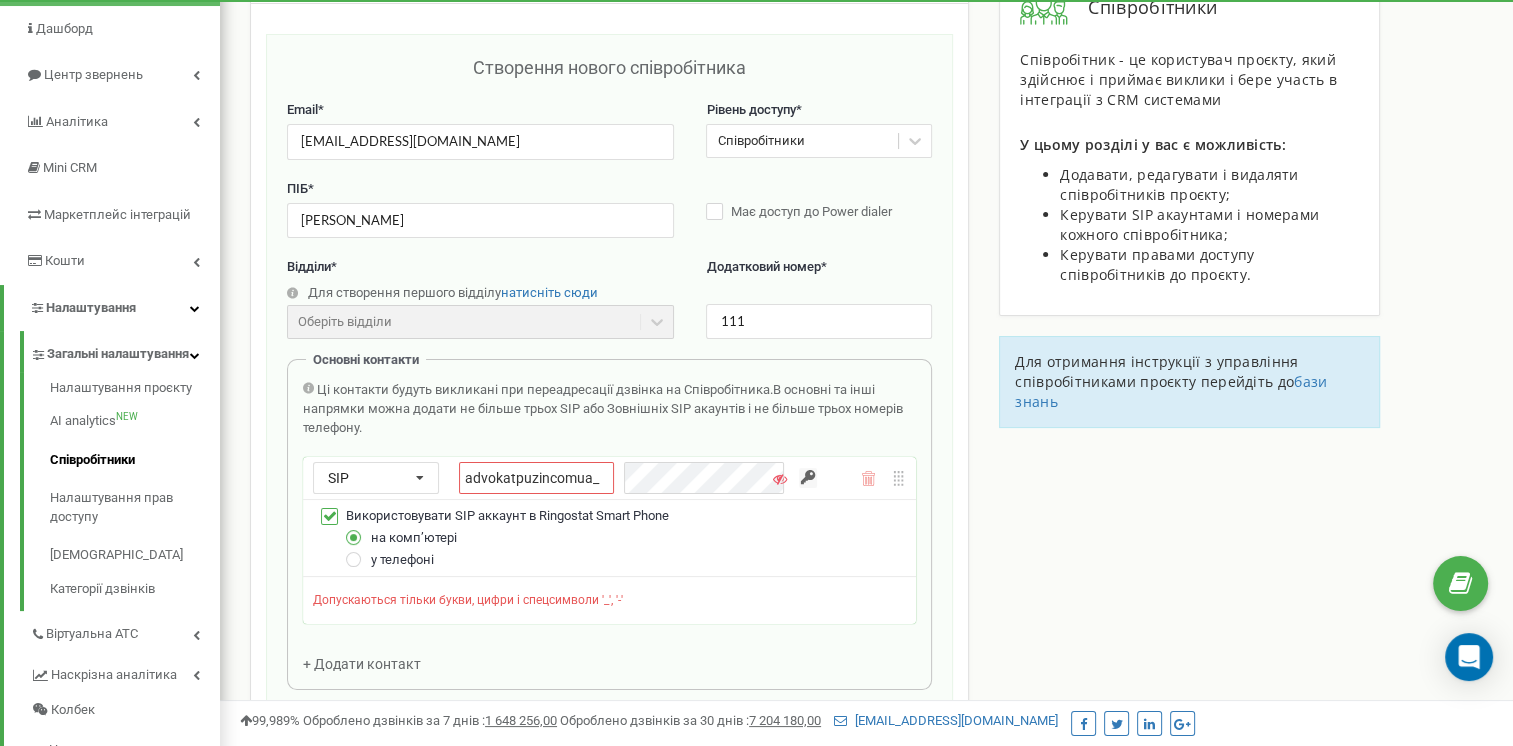 click on "Співробітники проєкту    advokatpuzin.com.ua Створення нового співробітника Email * kev81zp@gmail.com Рівень доступу * Співробітники ПІБ * Євген Кузнєцов   Має доступ до Power dialer Відділи * Для створення першого відділу   натисніть сюди Оберіть відділи Відділи ще не створені Додатковий номер * 111 Основні контакти Ці контакти будуть викликані при переадресації дзвінка на Співробітника.  В основні та інші напрямки можна додати не більше трьох SIP або Зовнішніх SIP акаунтів і не більше трьох номерів телефону. SIP Номер телефону SIP Зовнішній SIP advokatpuzincomua_           на компʼютері у телефоні" at bounding box center (866, 755) 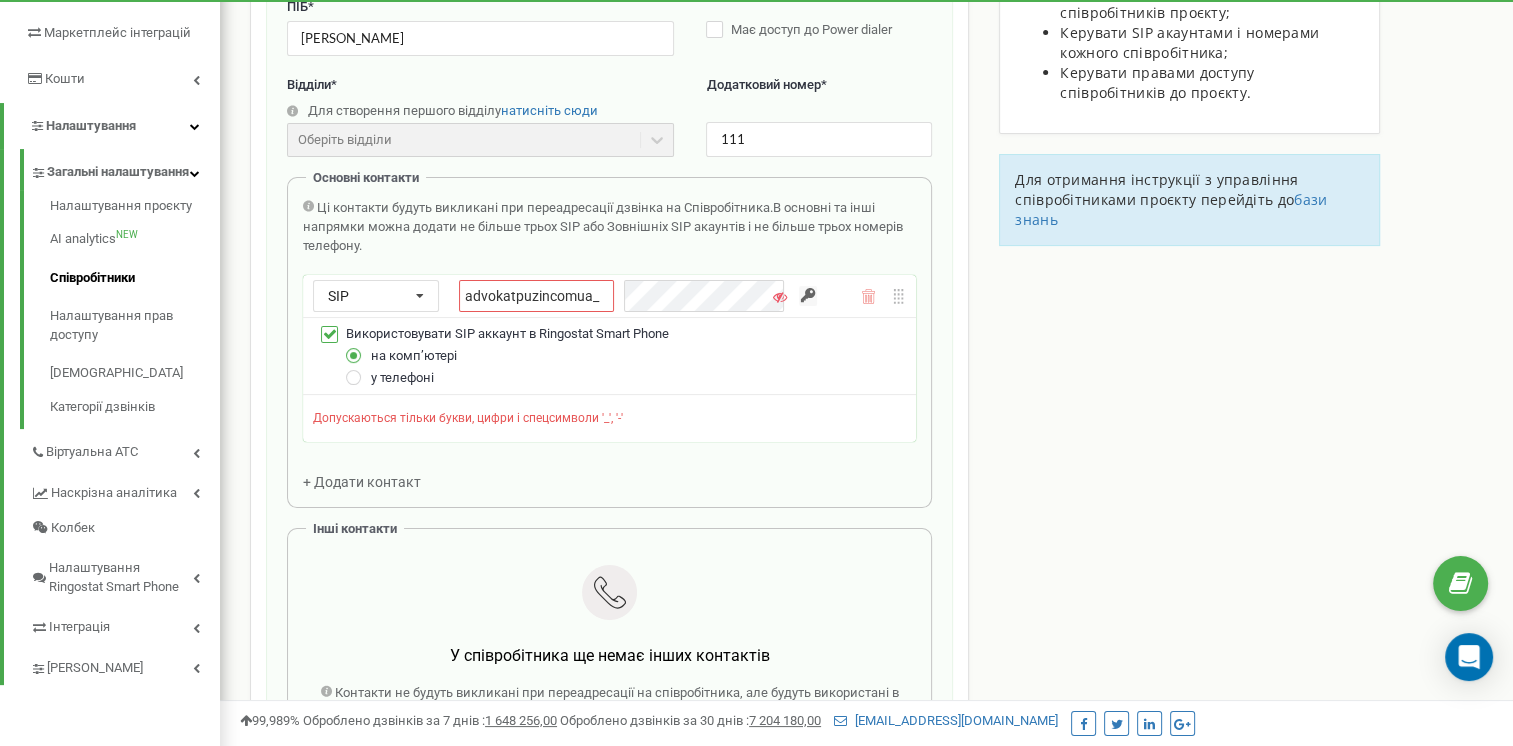 scroll, scrollTop: 368, scrollLeft: 0, axis: vertical 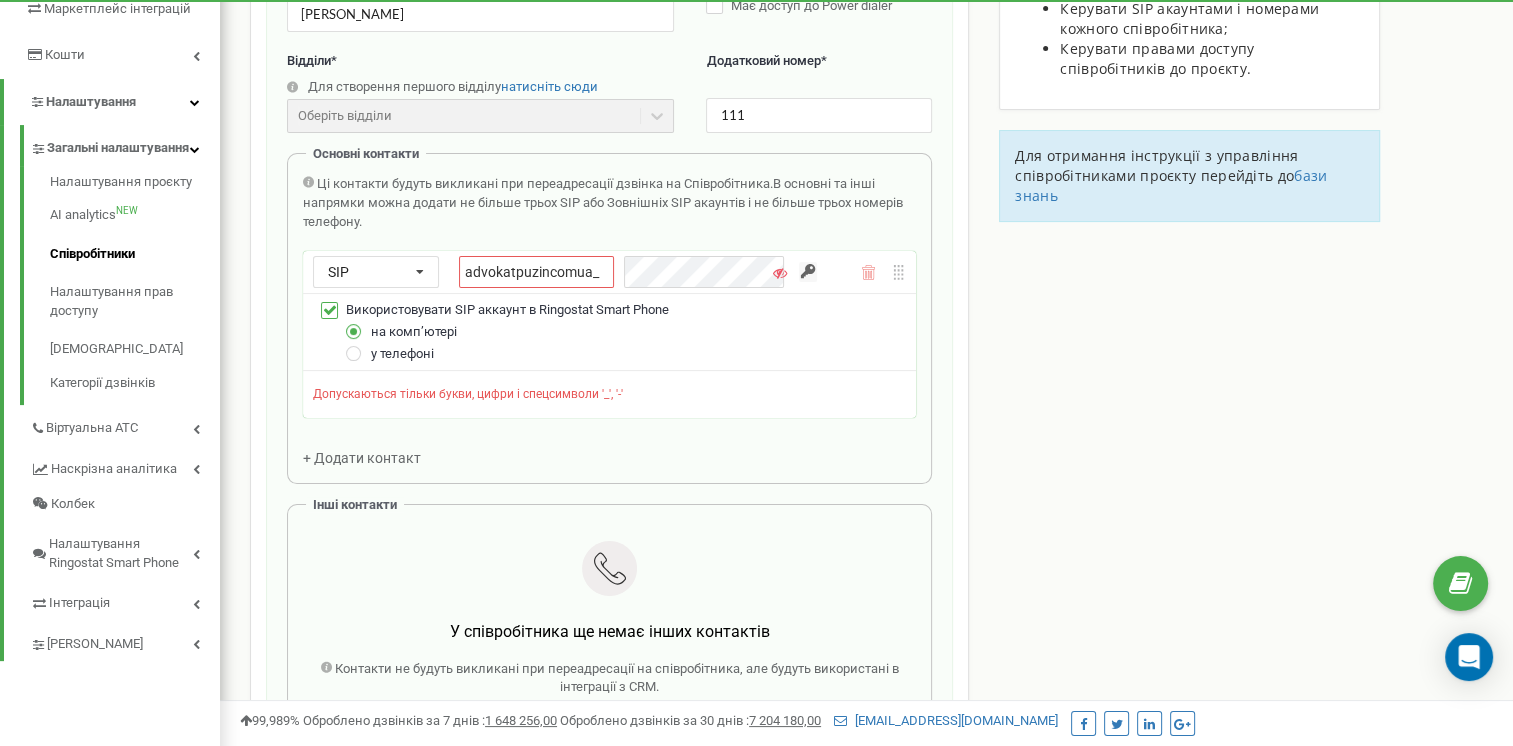 click on "Співробітники проєкту    advokatpuzin.com.ua Створення нового співробітника Email * kev81zp@gmail.com Рівень доступу * Співробітники ПІБ * Євген Кузнєцов   Має доступ до Power dialer Відділи * Для створення першого відділу   натисніть сюди Оберіть відділи Відділи ще не створені Додатковий номер * 111 Основні контакти Ці контакти будуть викликані при переадресації дзвінка на Співробітника.  В основні та інші напрямки можна додати не більше трьох SIP або Зовнішніх SIP акаунтів і не більше трьох номерів телефону. SIP Номер телефону SIP Зовнішній SIP advokatpuzincomua_           на компʼютері у телефоні" at bounding box center (866, 549) 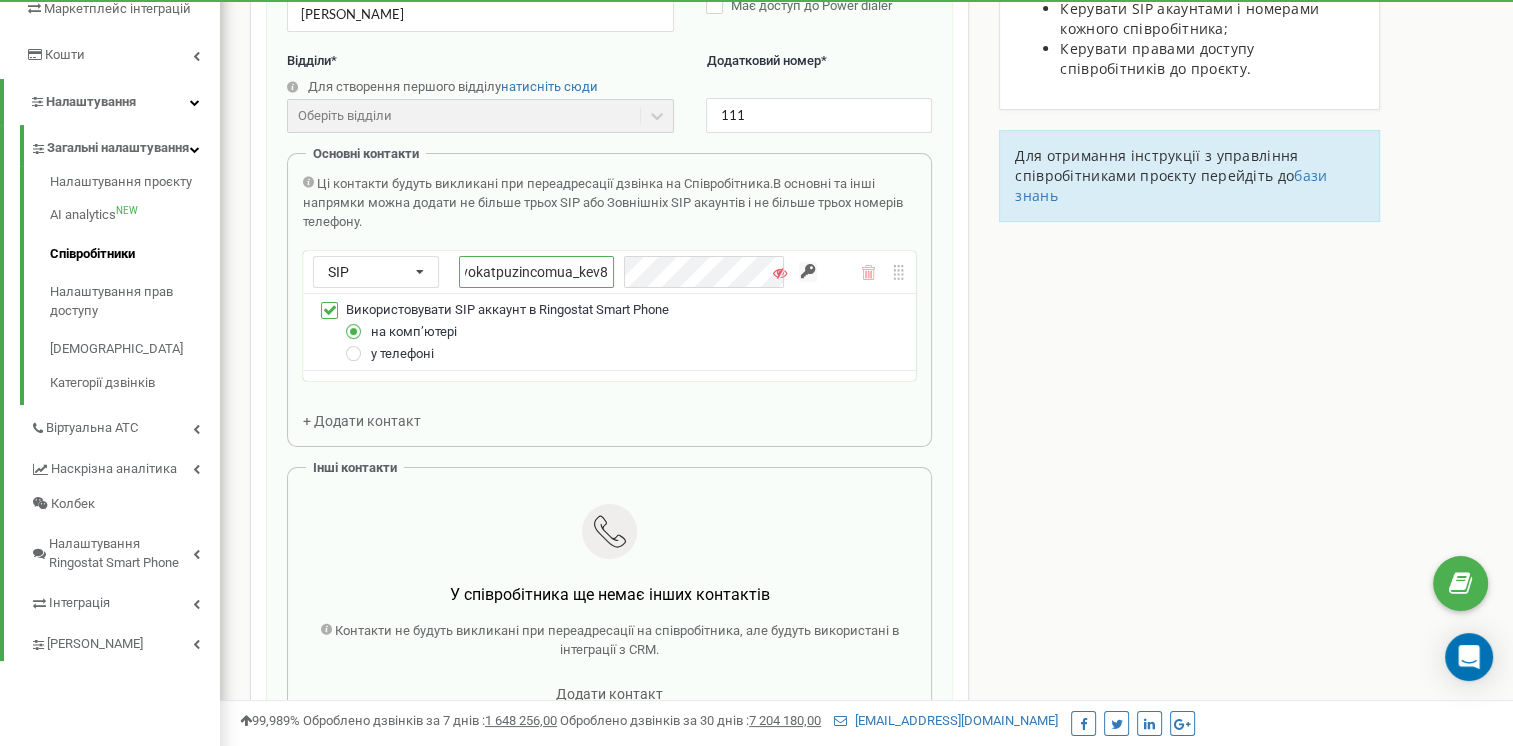 scroll, scrollTop: 0, scrollLeft: 28, axis: horizontal 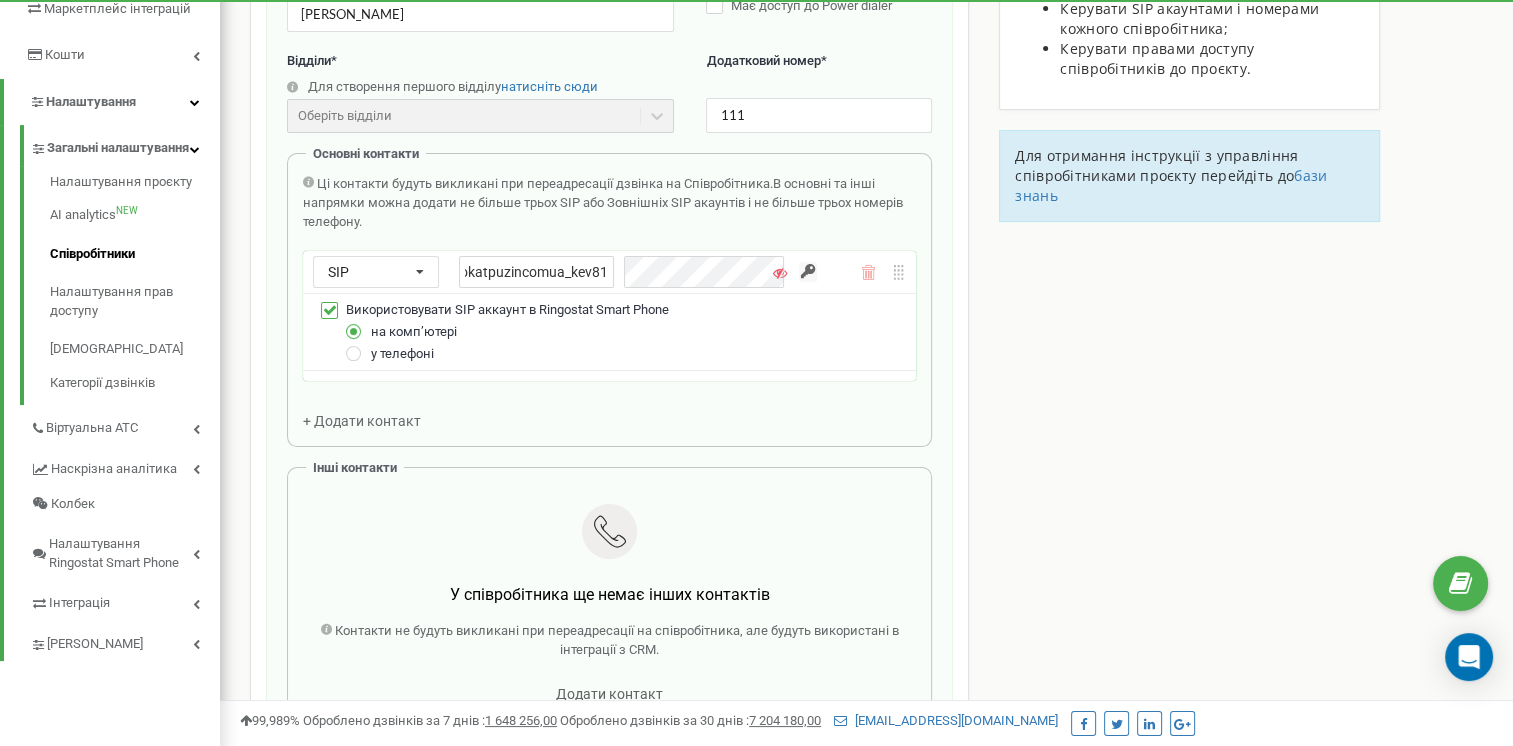 type on "advokatpuzincomua_kev81zp" 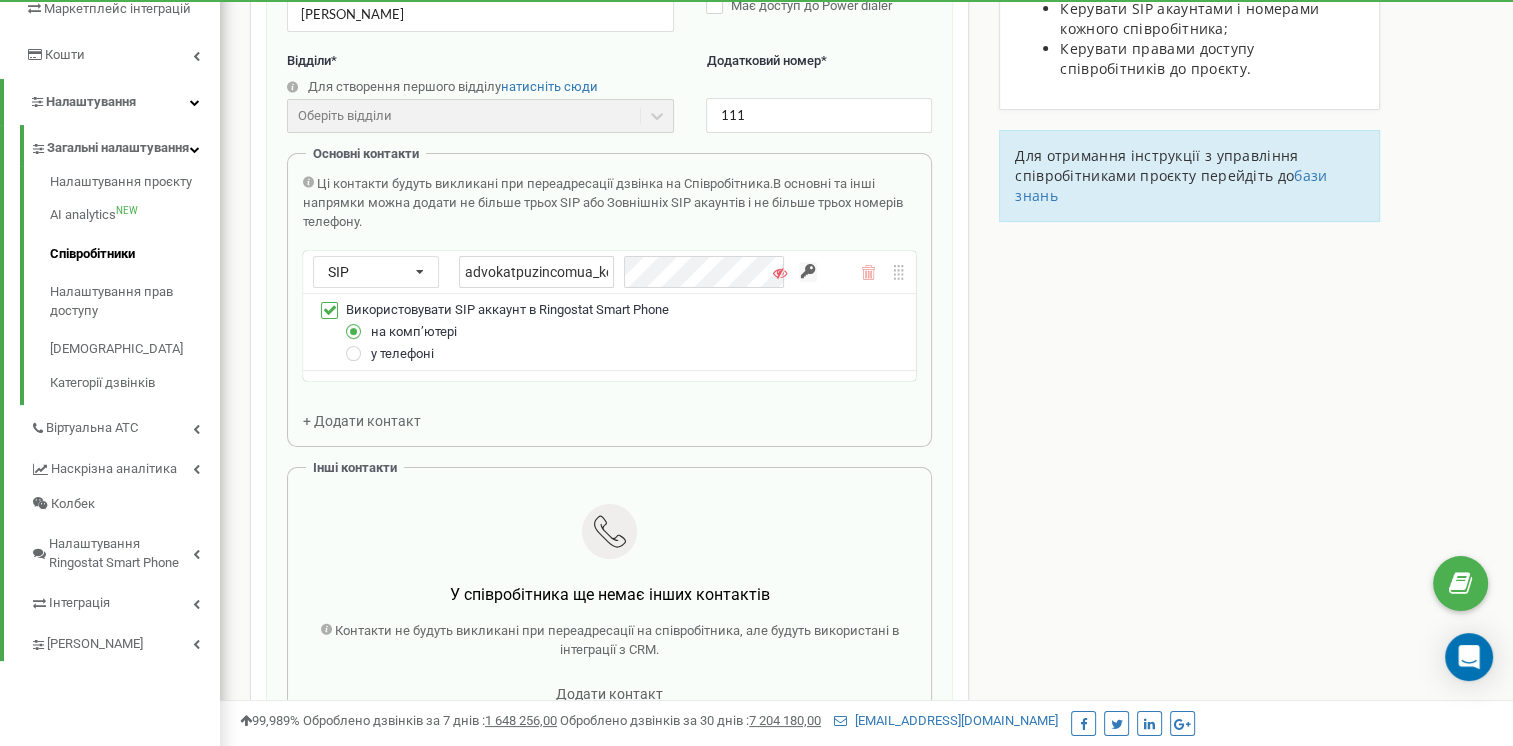 click on "Співробітники проєкту    advokatpuzin.com.ua Створення нового співробітника Email * kev81zp@gmail.com Рівень доступу * Співробітники ПІБ * Євген Кузнєцов   Має доступ до Power dialer Відділи * Для створення першого відділу   натисніть сюди Оберіть відділи Відділи ще не створені Додатковий номер * 111 Основні контакти Ці контакти будуть викликані при переадресації дзвінка на Співробітника.  В основні та інші напрямки можна додати не більше трьох SIP або Зовнішніх SIP акаунтів і не більше трьох номерів телефону. SIP Номер телефону SIP Зовнішній SIP advokatpuzincomua_kev81zp           на компʼютері Скасувати" at bounding box center [866, 531] 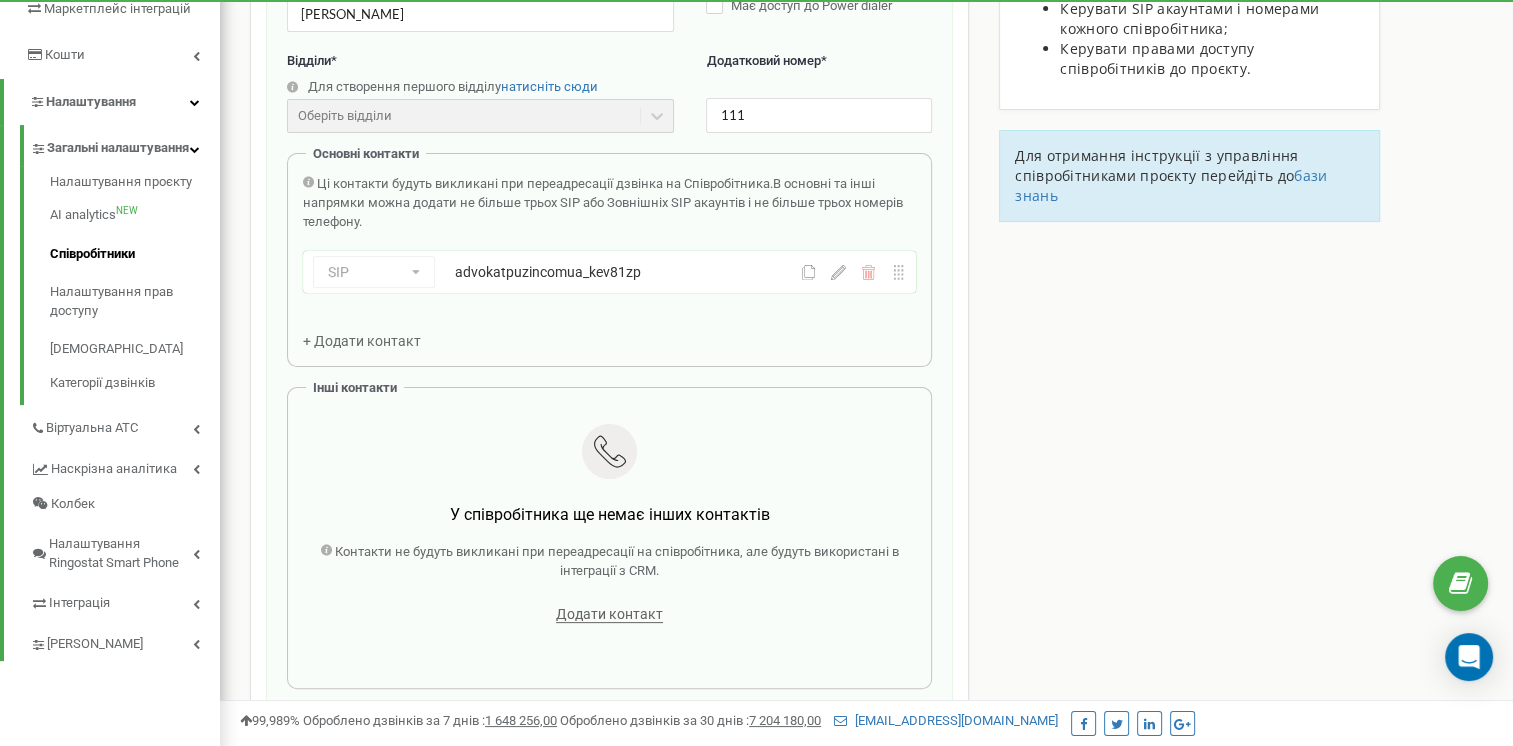 click on "Співробітники проєкту    advokatpuzin.com.ua Створення нового співробітника Email * kev81zp@gmail.com Рівень доступу * Співробітники ПІБ * Євген Кузнєцов   Має доступ до Power dialer Відділи * Для створення першого відділу   натисніть сюди Оберіть відділи Відділи ще не створені Додатковий номер * 111 Основні контакти Ці контакти будуть викликані при переадресації дзвінка на Співробітника.  В основні та інші напрямки можна додати не більше трьох SIP або Зовнішніх SIP акаунтів і не більше трьох номерів телефону. SIP Номер телефону SIP Зовнішній SIP advokatpuzincomua_kev81zp           + Додати контакт" at bounding box center [866, 491] 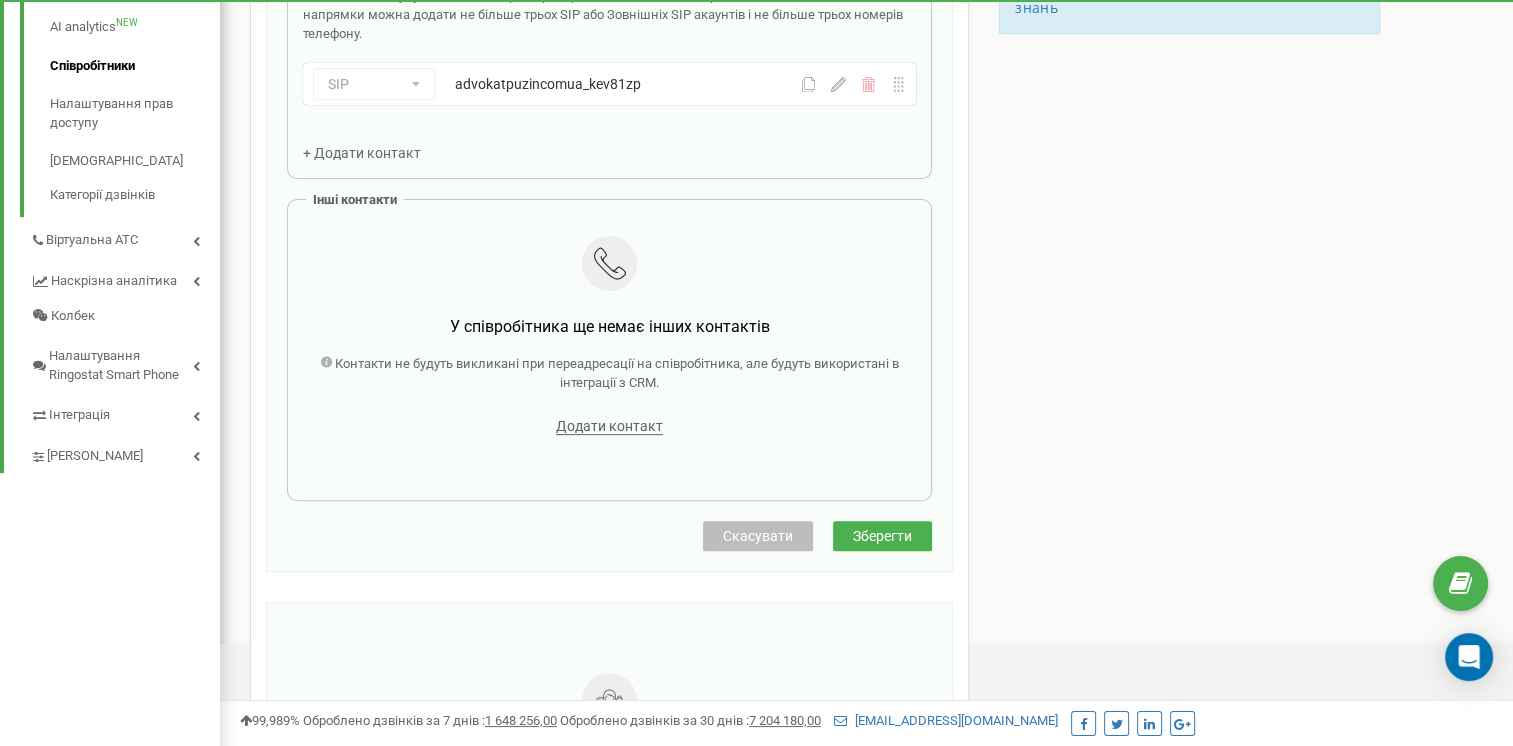 scroll, scrollTop: 597, scrollLeft: 0, axis: vertical 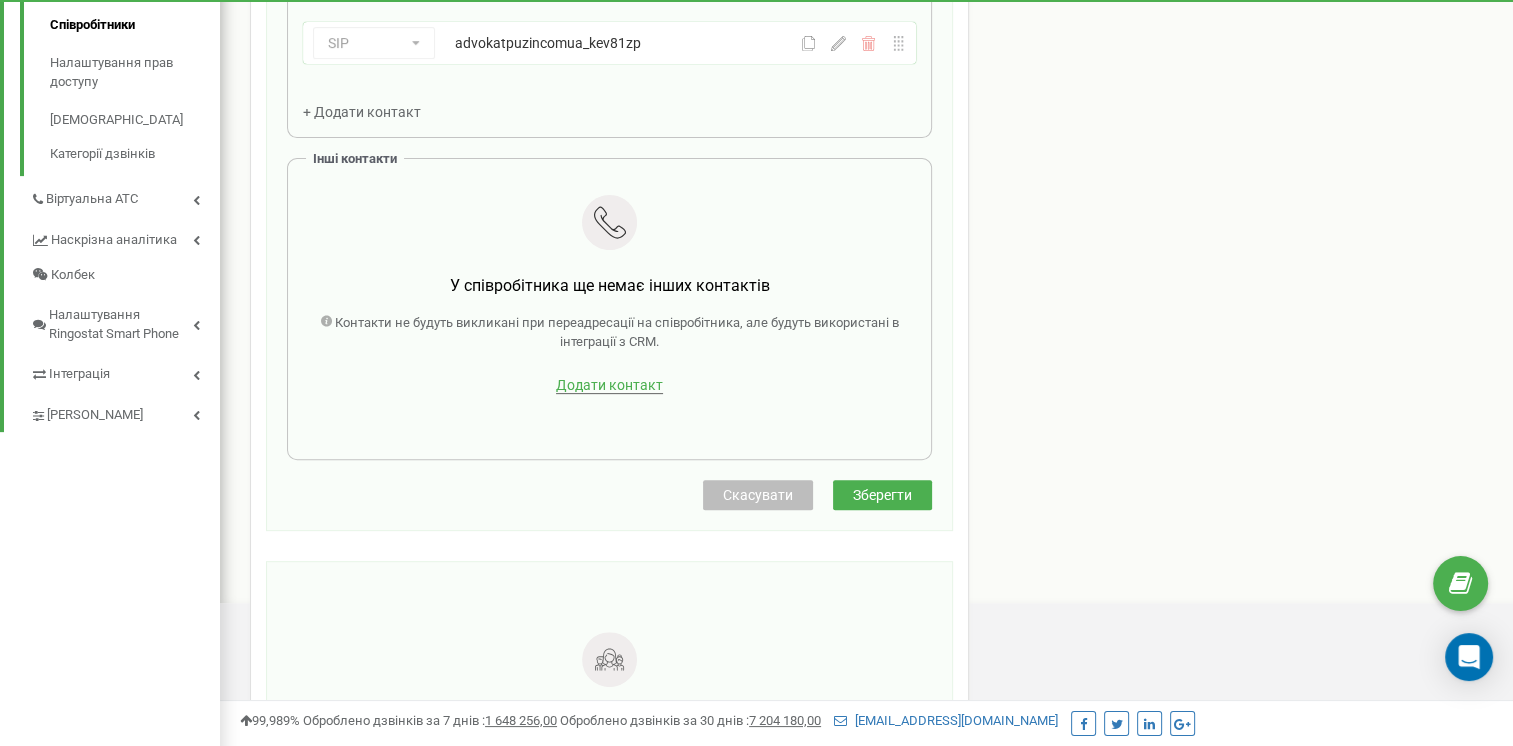 click on "Додати контакт" at bounding box center (609, 385) 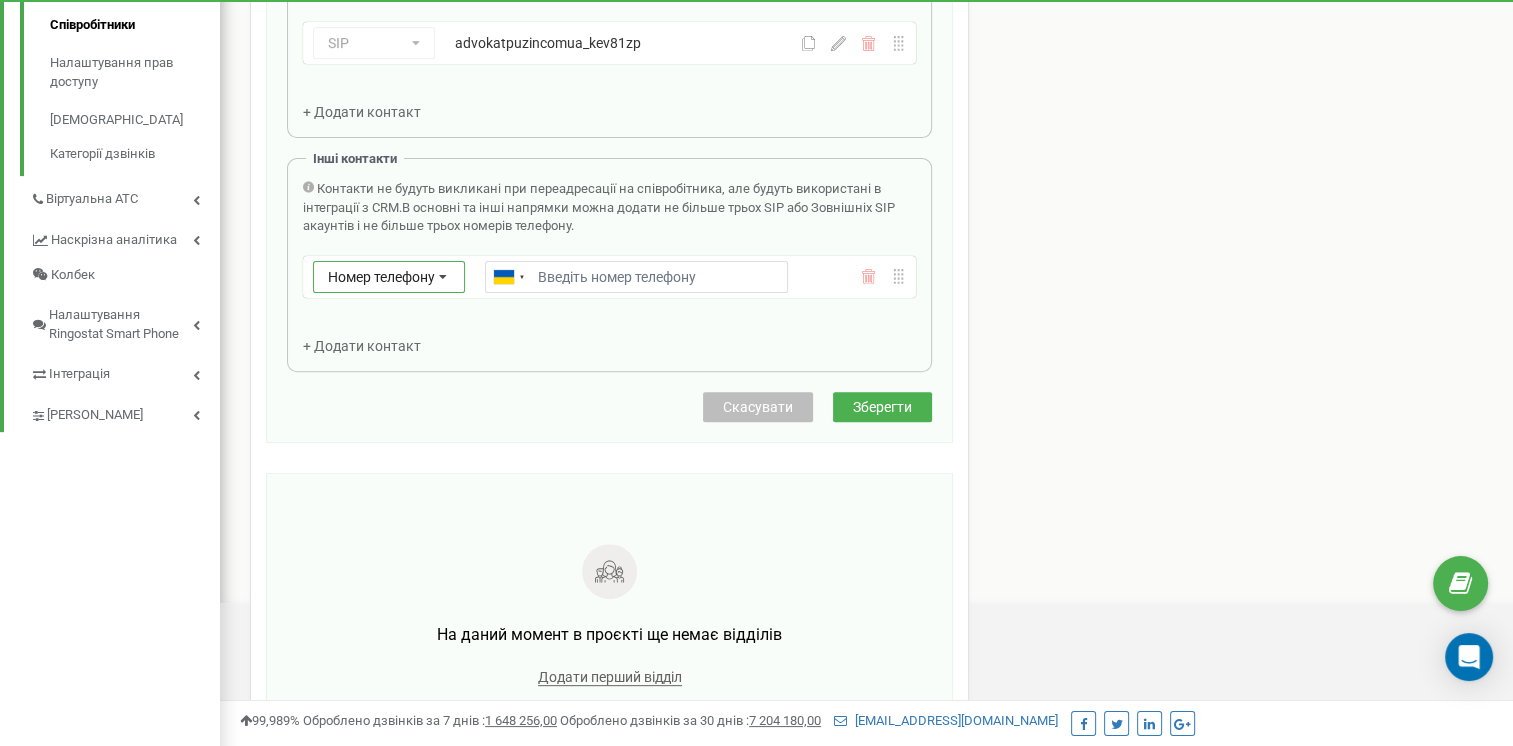 click at bounding box center (443, 278) 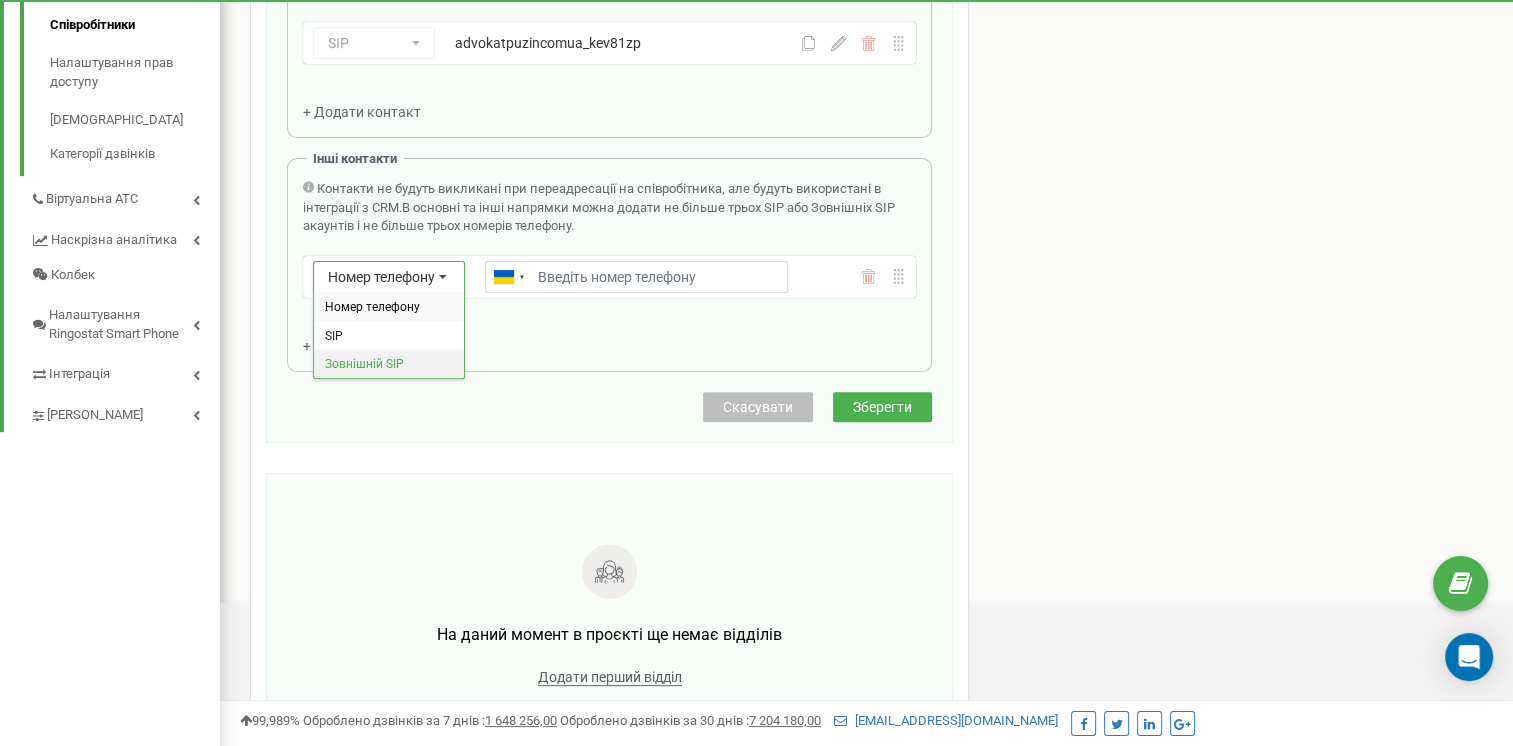 click on "Зовнішній SIP" at bounding box center [389, 363] 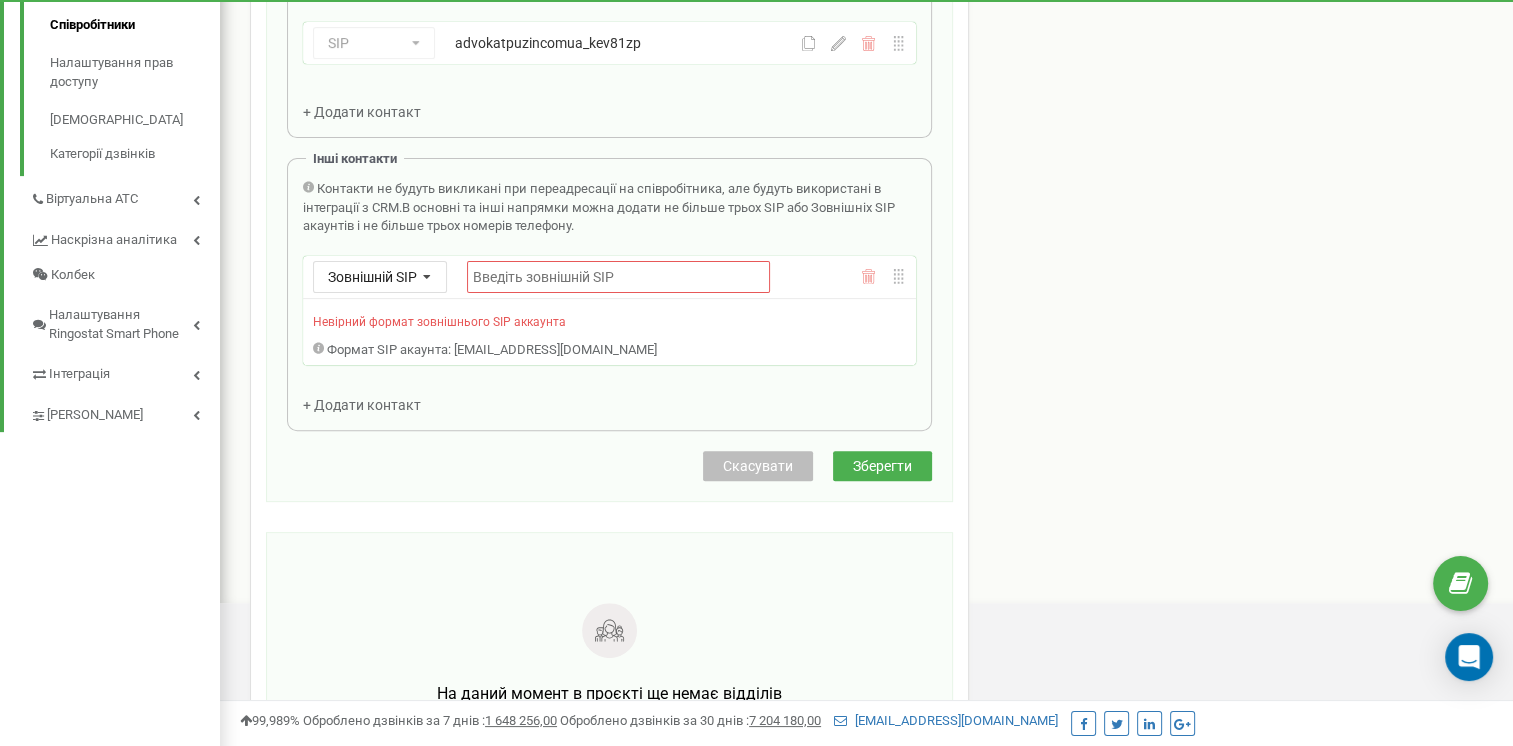 click on "Контакти не будуть викликані при переадресації на співробітника, але будуть використані в інтеграції з CRM.  В основні та інші напрямки можна додати не більше трьох SIP або Зовнішніх SIP акаунтів і не більше трьох номерів телефону. Зовнішній SIP Номер телефону SIP Зовнішній SIP           Невірний формат зовнішнього SIP аккаунта Формат SIP акаунта: login@your-sip-server.com + Додати контакт" at bounding box center [609, 297] 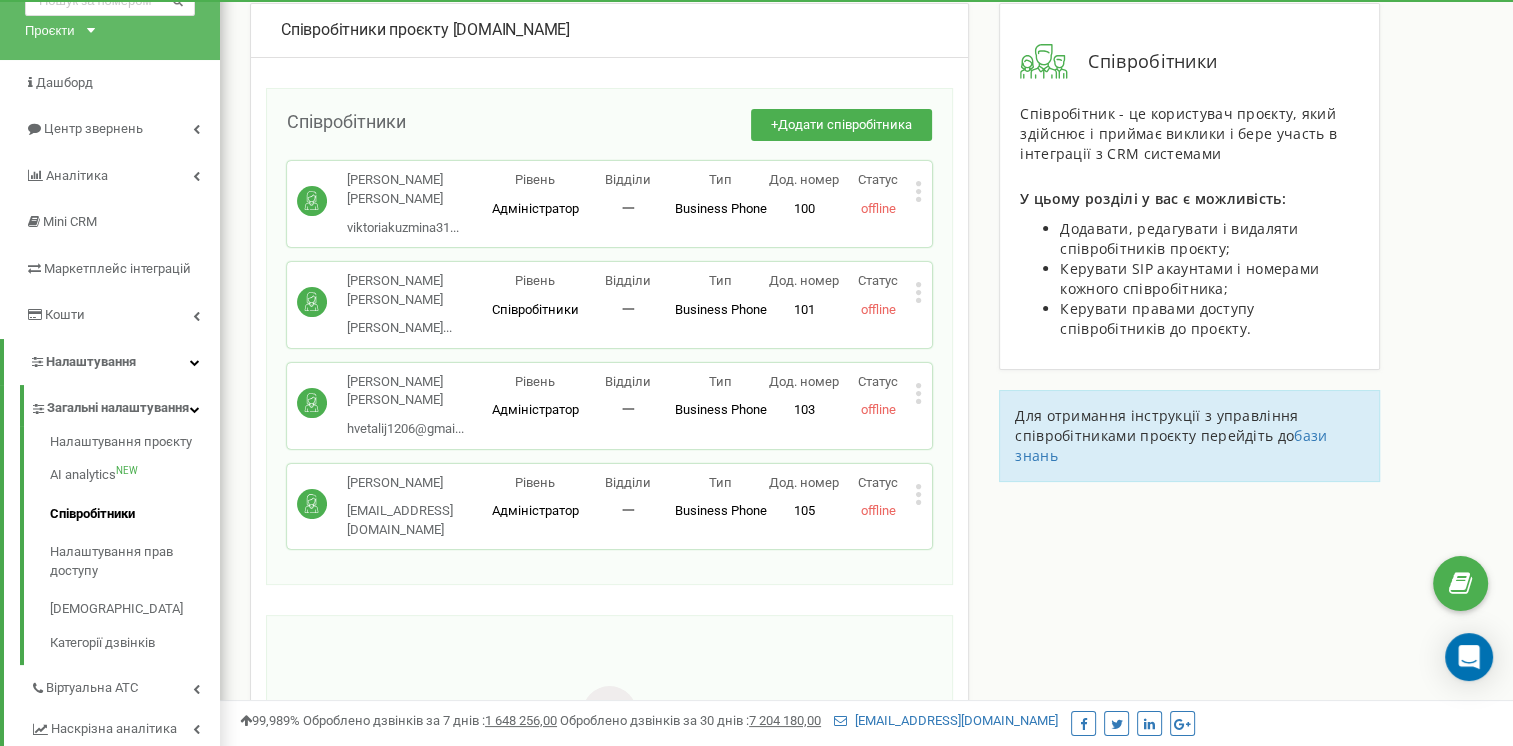 scroll, scrollTop: 115, scrollLeft: 0, axis: vertical 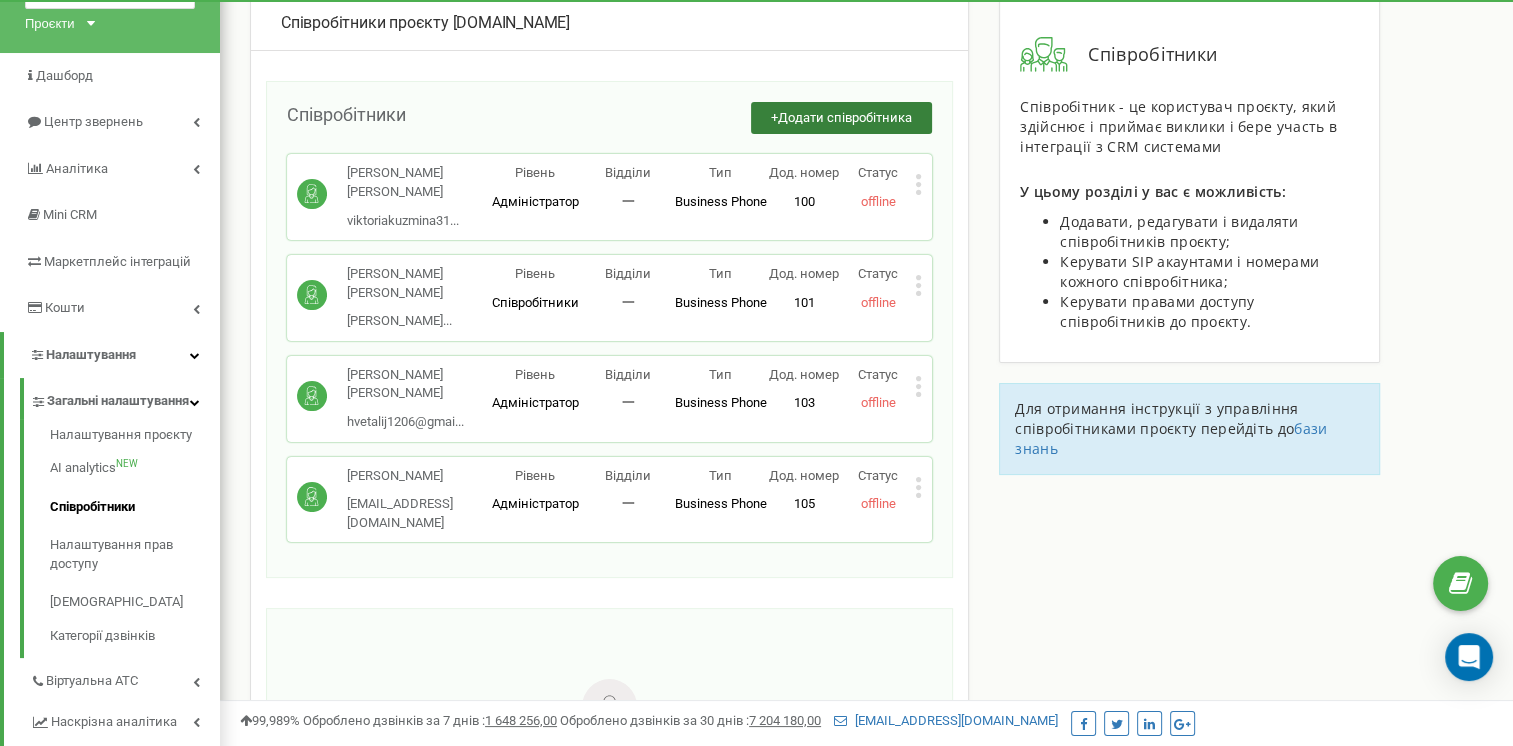 click on "Додати співробітника" at bounding box center [845, 117] 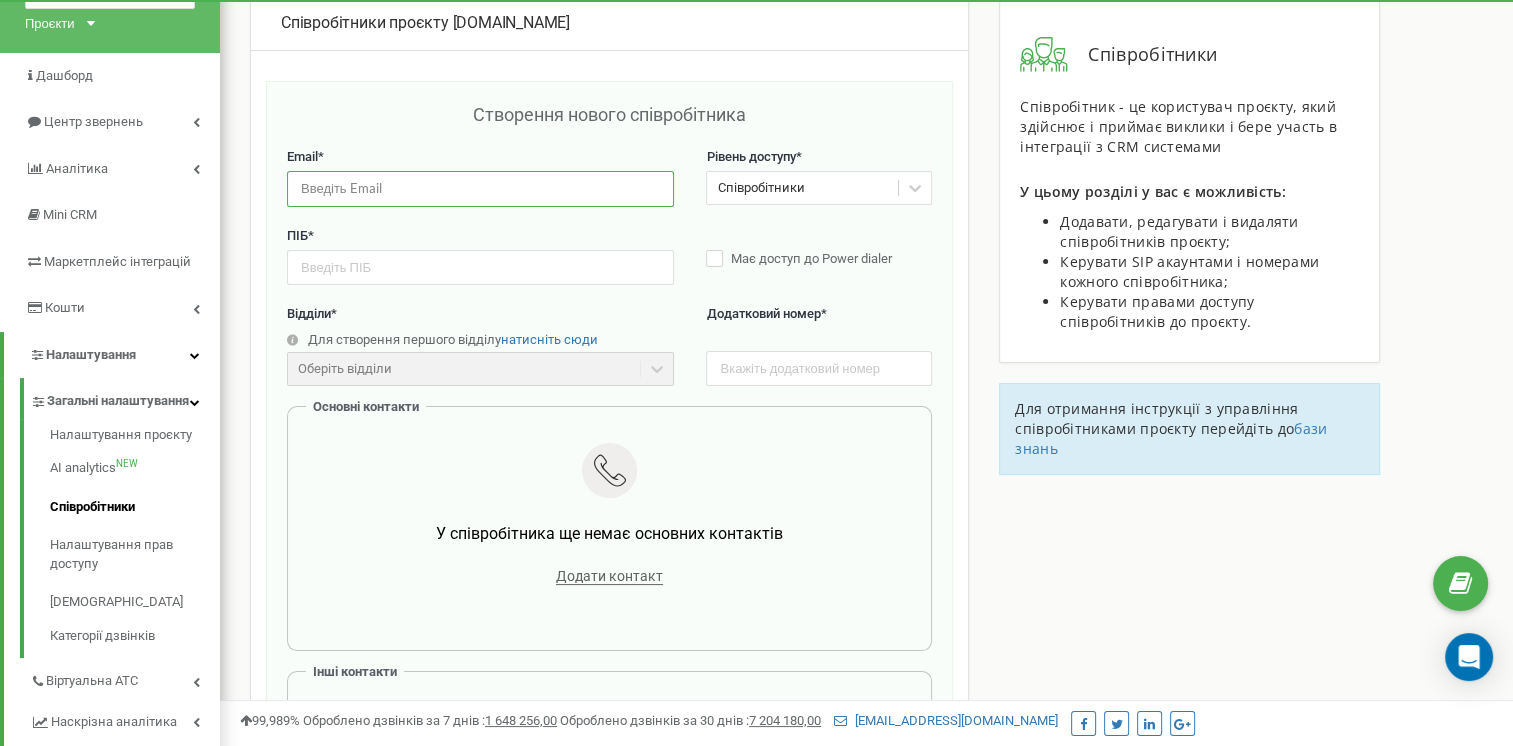 click at bounding box center [480, 188] 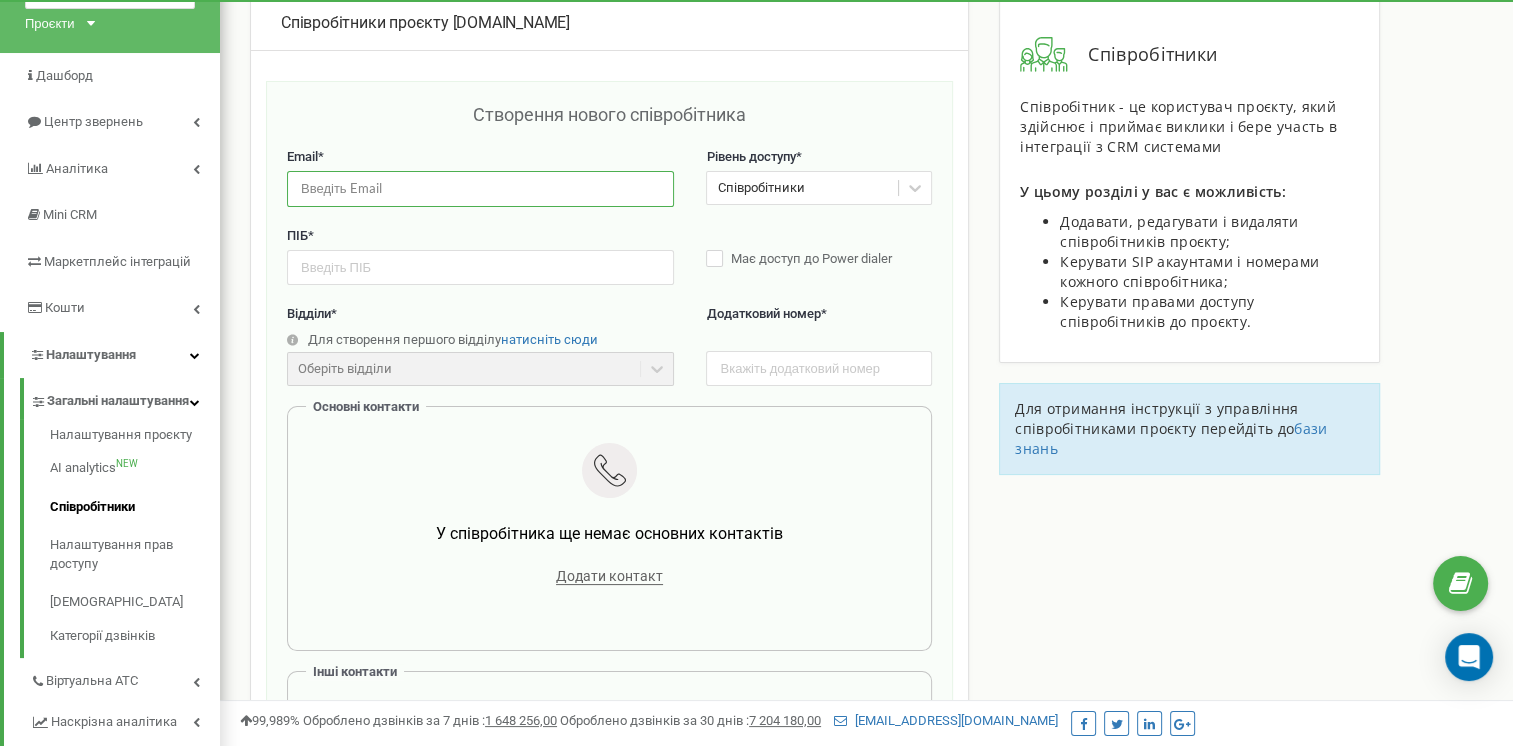 type on "[EMAIL_ADDRESS][DOMAIN_NAME]" 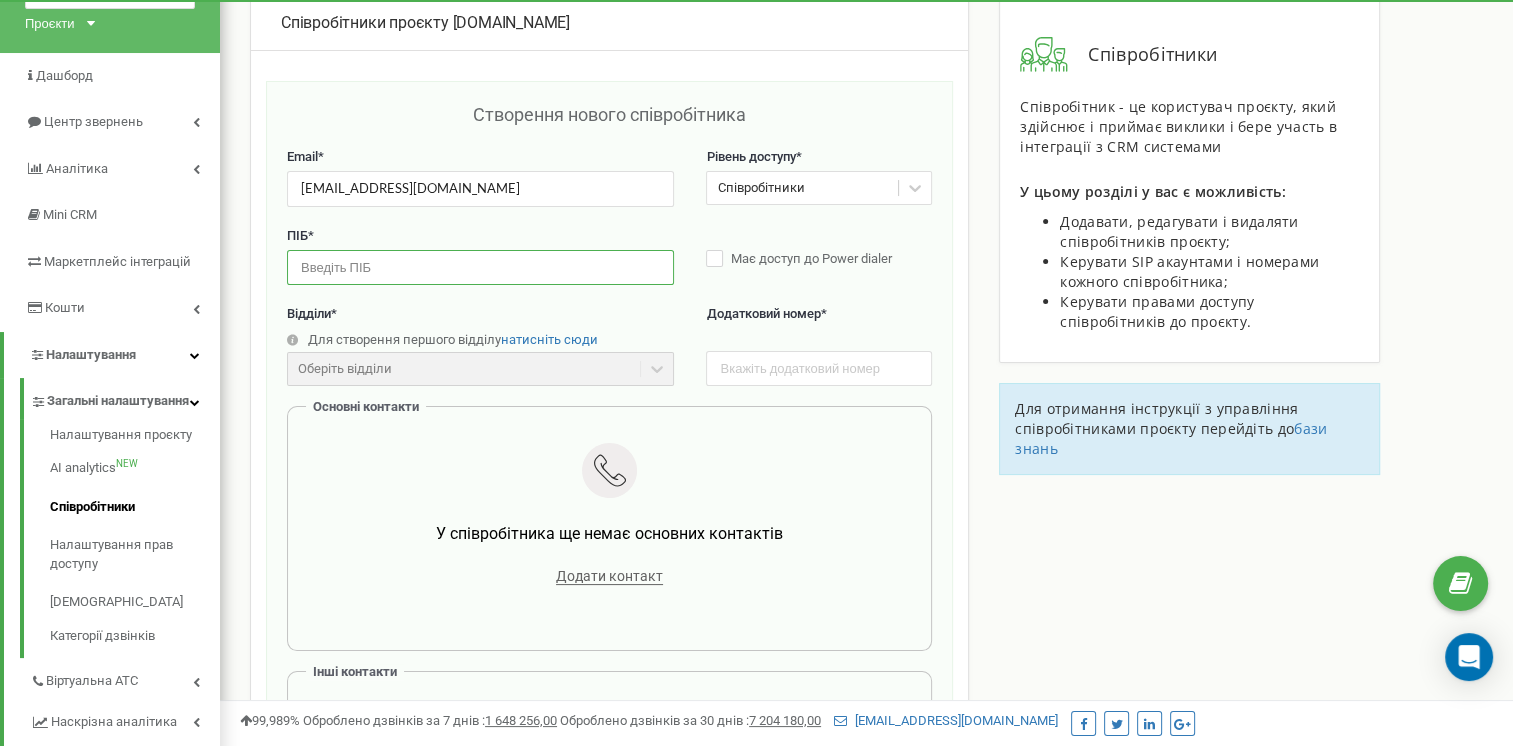 type on "[PERSON_NAME]" 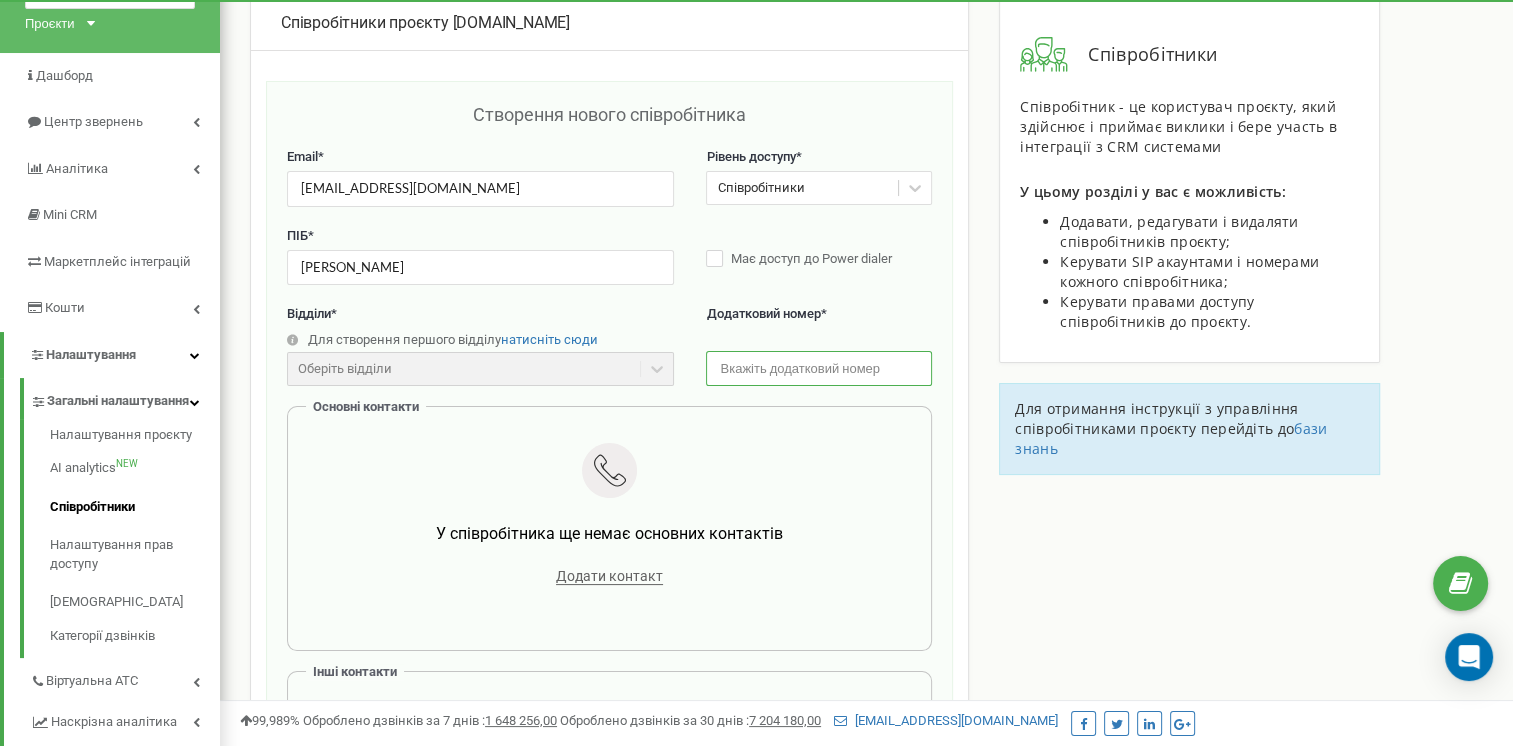 type on "111" 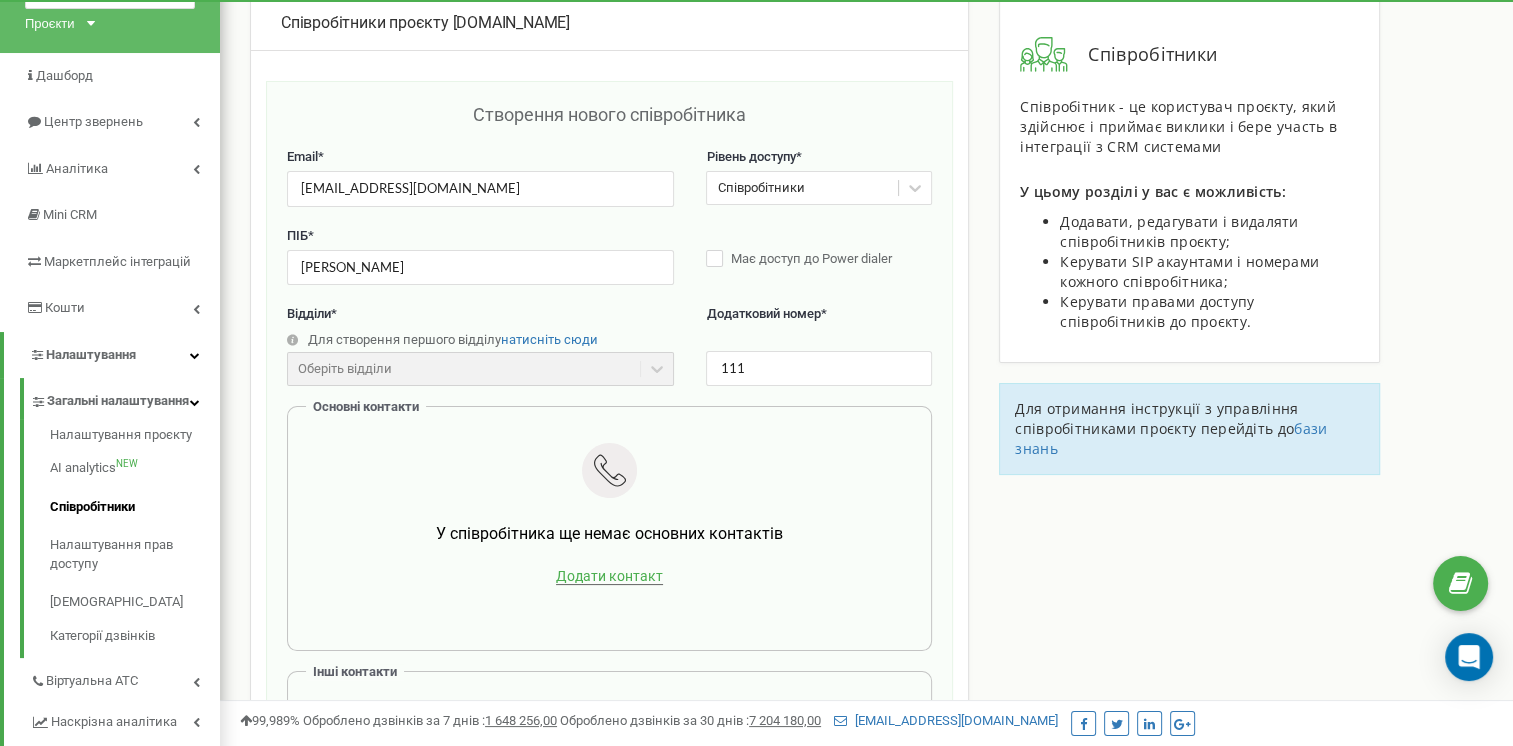 click on "Додати контакт" at bounding box center (609, 576) 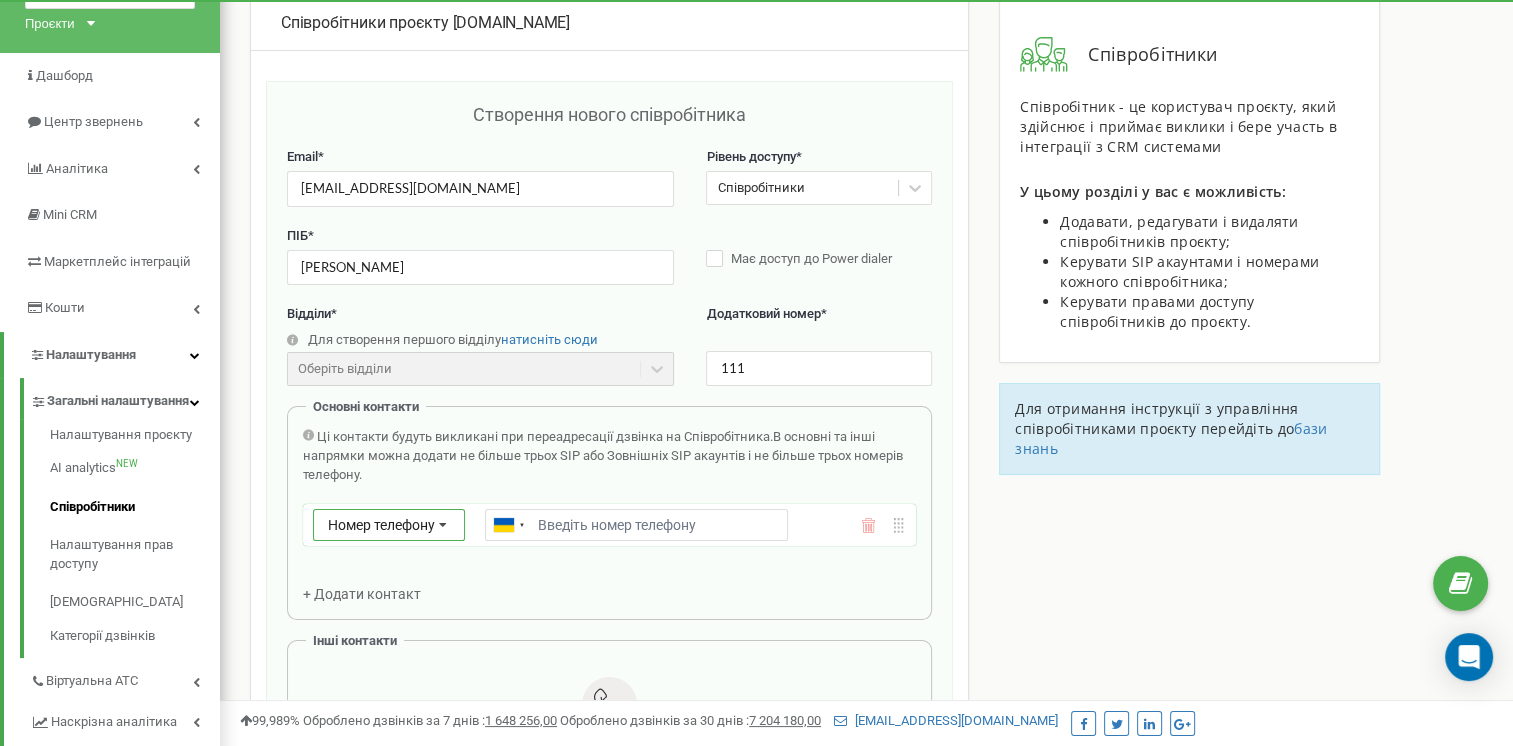 click at bounding box center [443, 526] 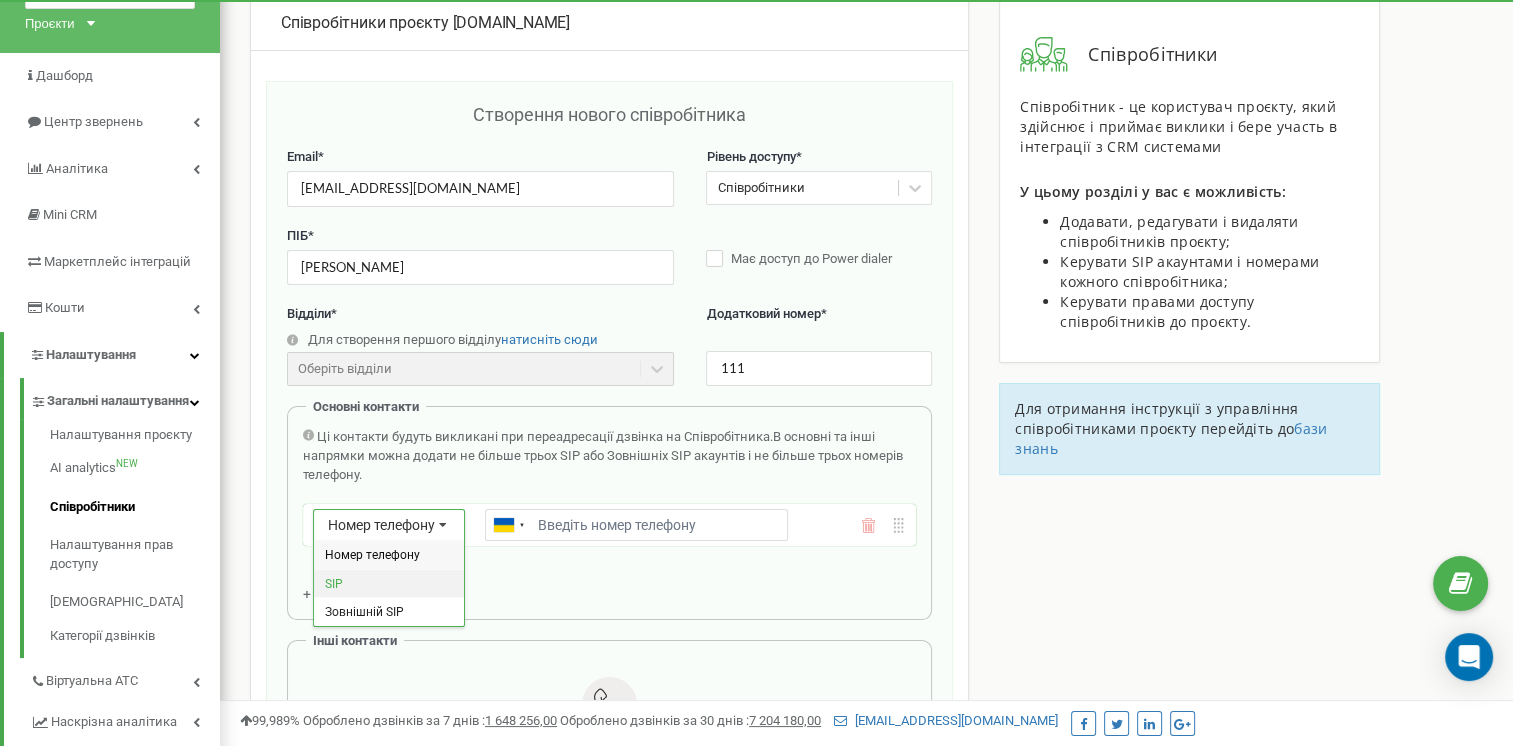 click on "SIP" at bounding box center [389, 583] 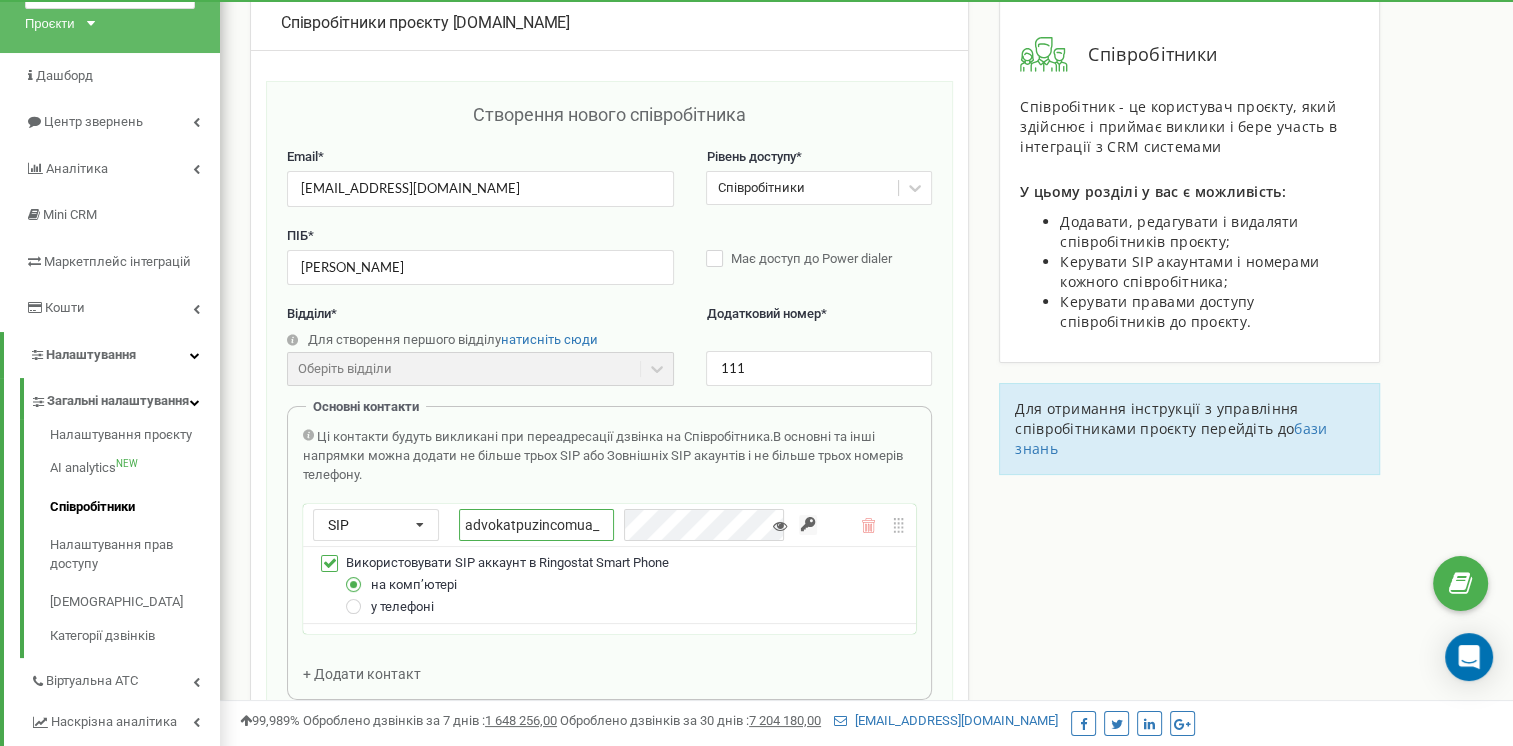 click on "advokatpuzincomua_" at bounding box center (536, 525) 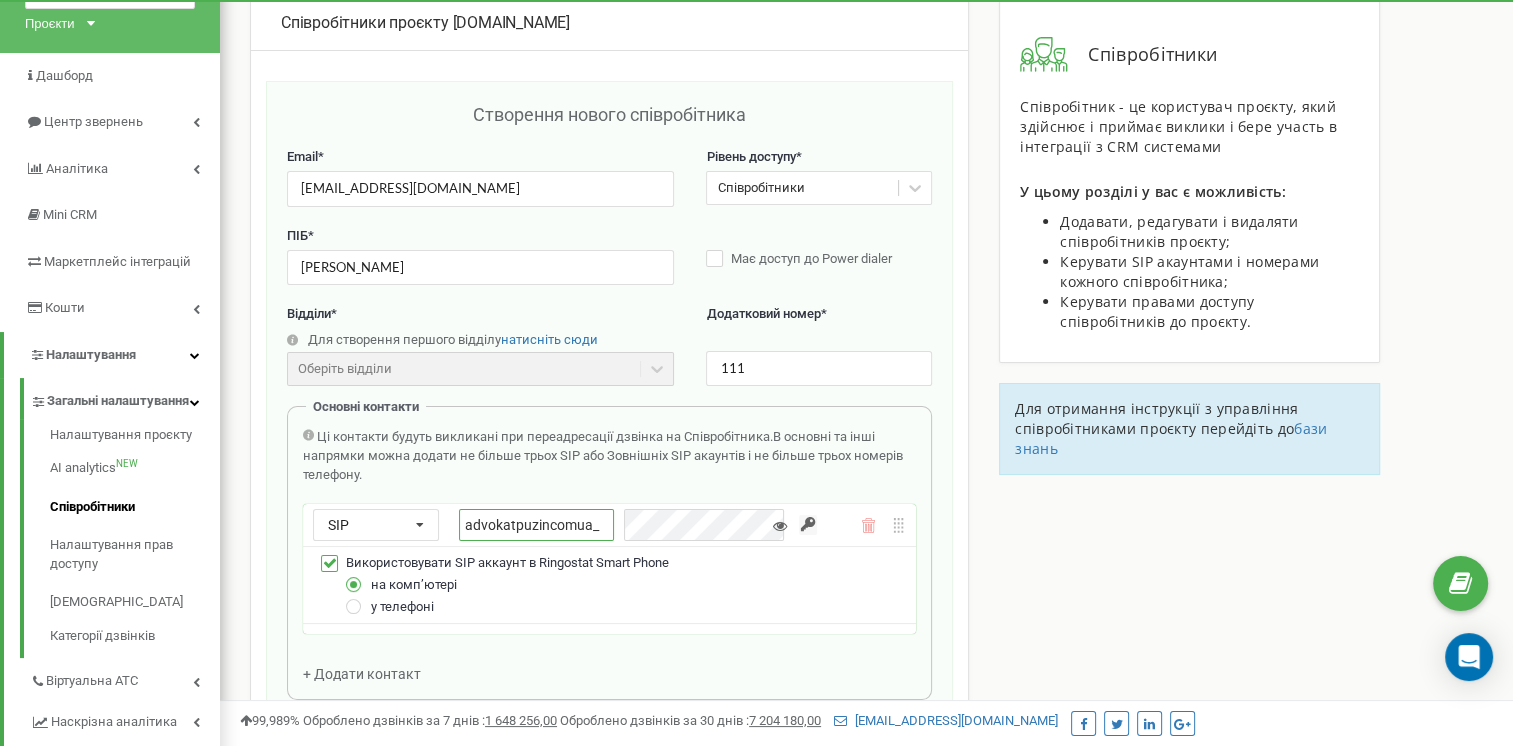 type on "advokatpuzincomua_kev81zp" 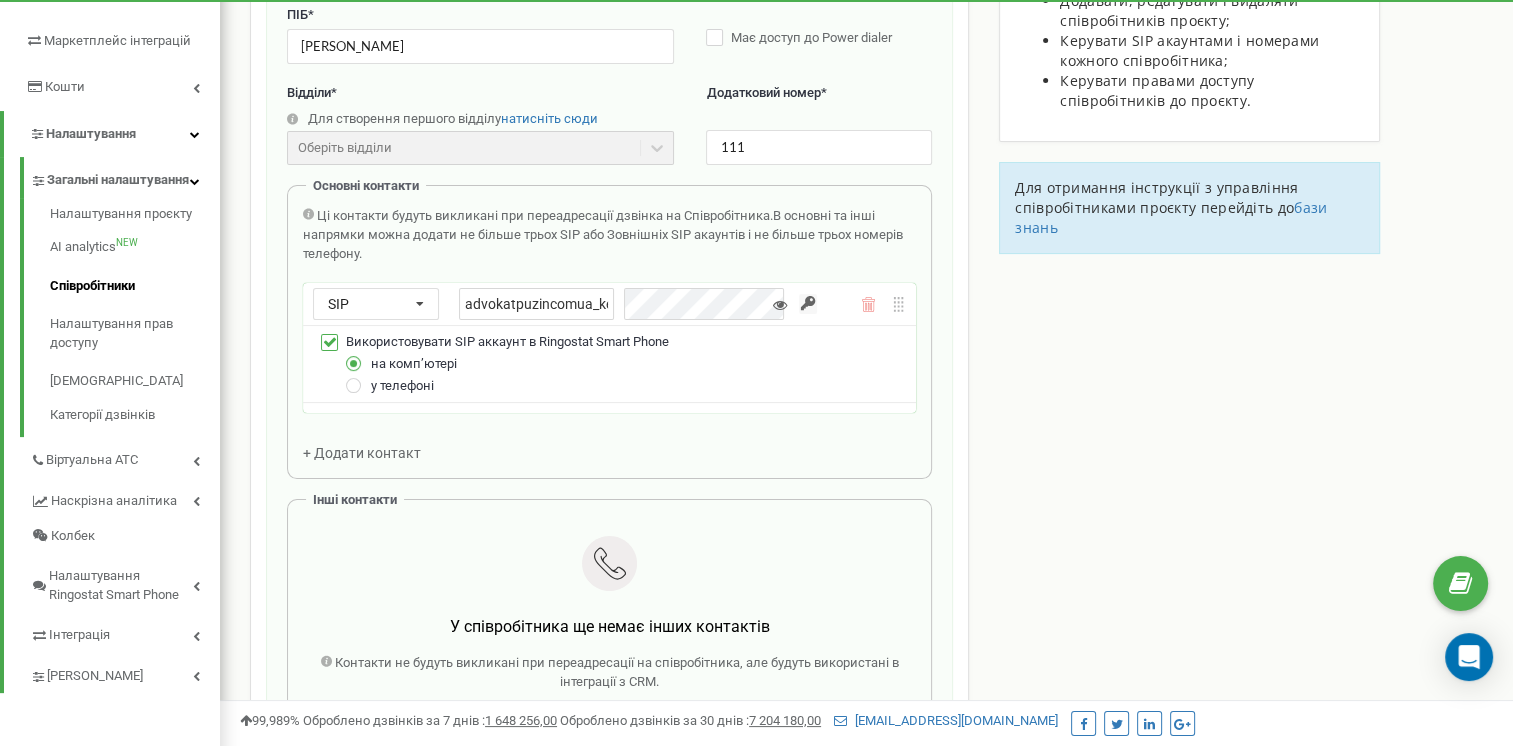 scroll, scrollTop: 338, scrollLeft: 0, axis: vertical 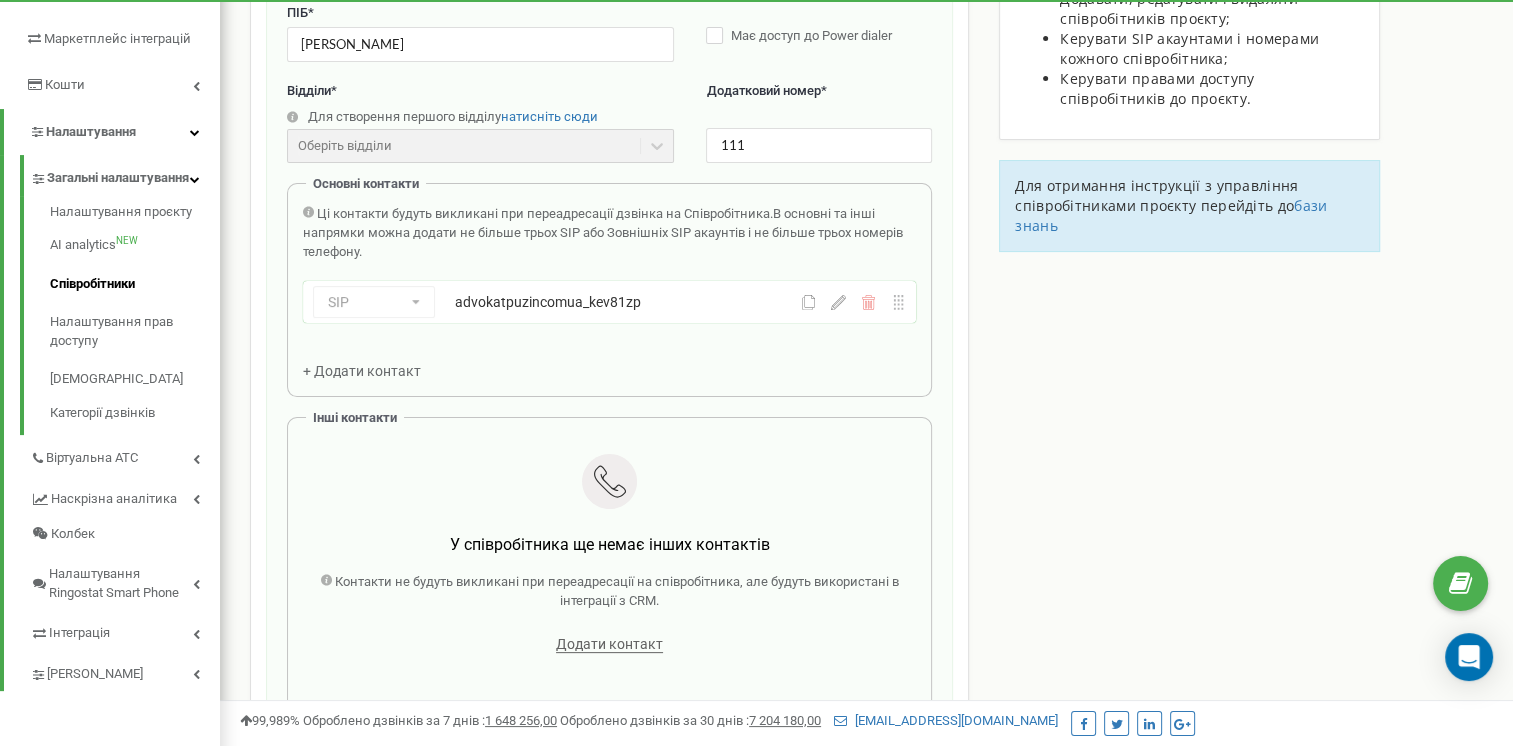 click on "Email * kev81zp@gmail.com Рівень доступу * Співробітники ПІБ * Євген Кузнєцов   Має доступ до Power dialer Відділи * Для створення першого відділу   натисніть сюди Оберіть відділи Відділи ще не створені Додатковий номер * 111 Основні контакти Ці контакти будуть викликані при переадресації дзвінка на Співробітника.  В основні та інші напрямки можна додати не більше трьох SIP або Зовнішніх SIP акаунтів і не більше трьох номерів телефону. SIP Номер телефону SIP Зовнішній SIP advokatpuzincomua_kev81zp           + Додати контакт Інші контакти У співробітника ще немає інших контактів Додати контакт" at bounding box center [609, 322] 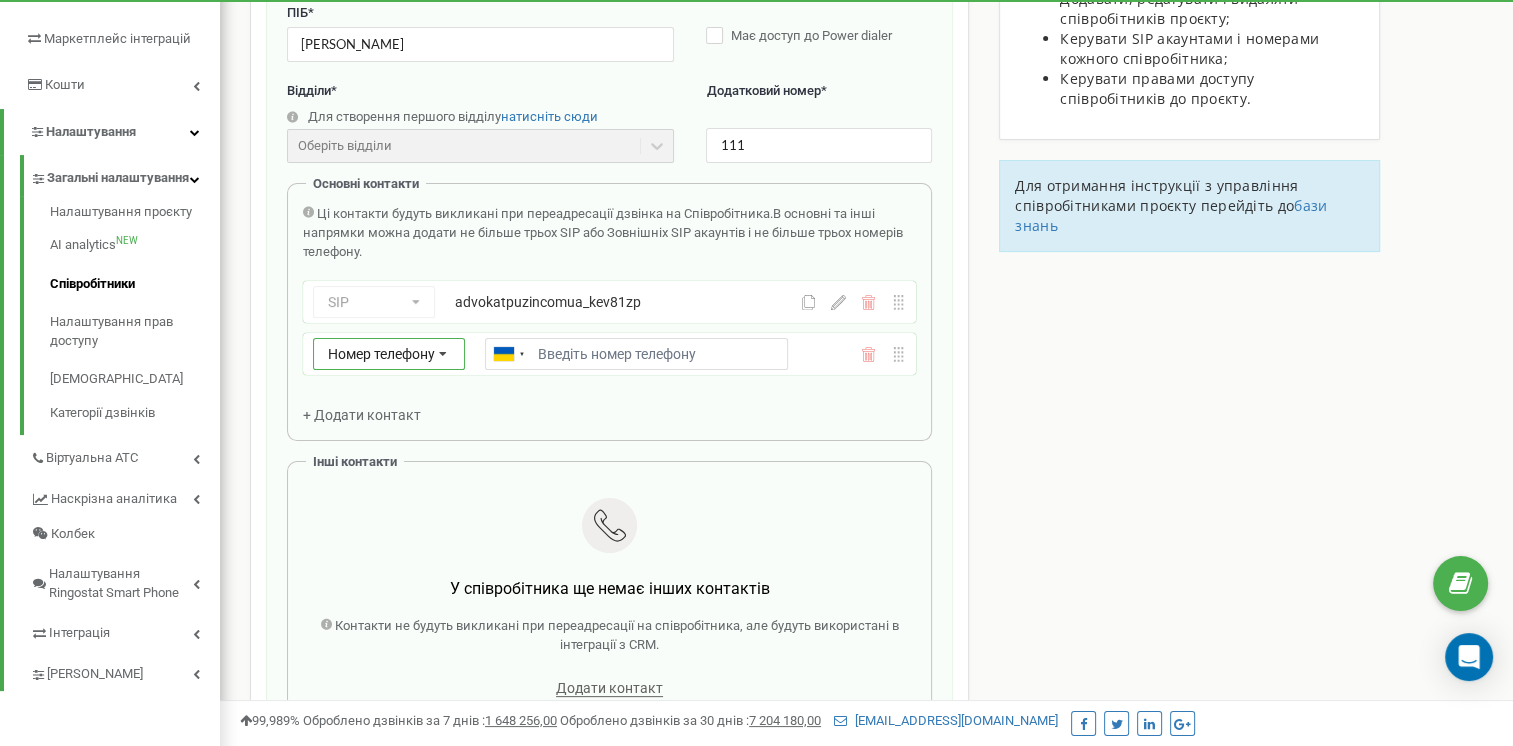 click at bounding box center [443, 355] 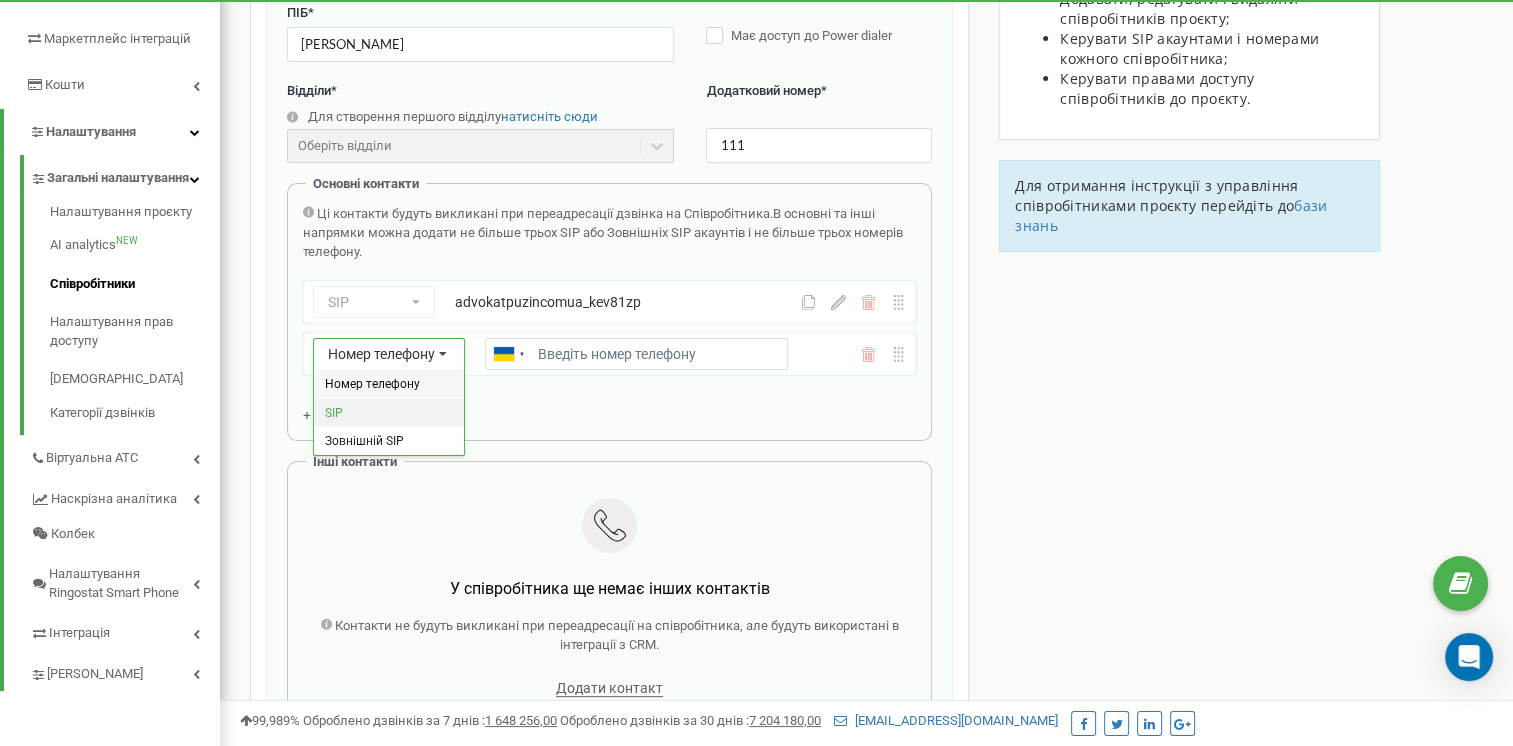 click on "SIP" at bounding box center [389, 412] 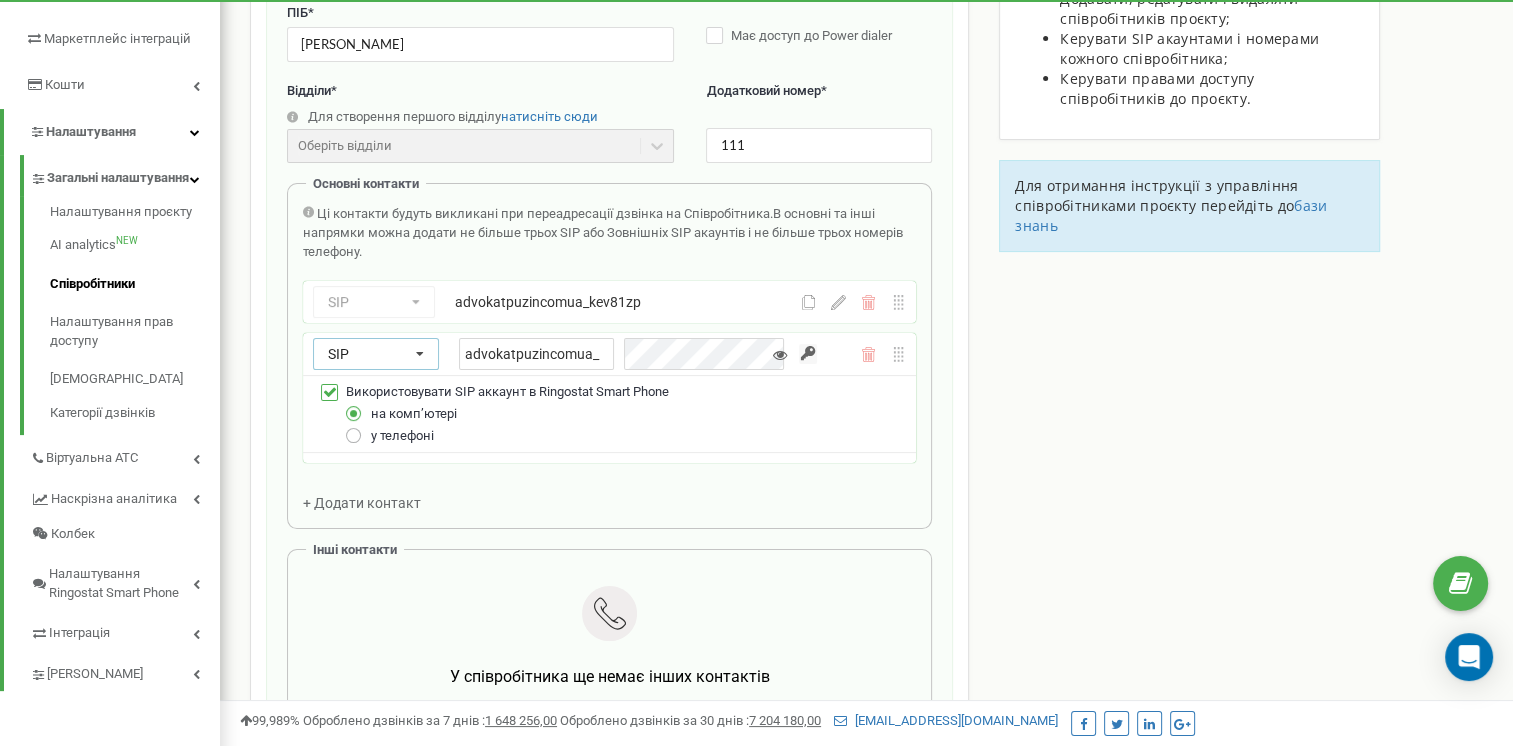 click at bounding box center (354, 427) 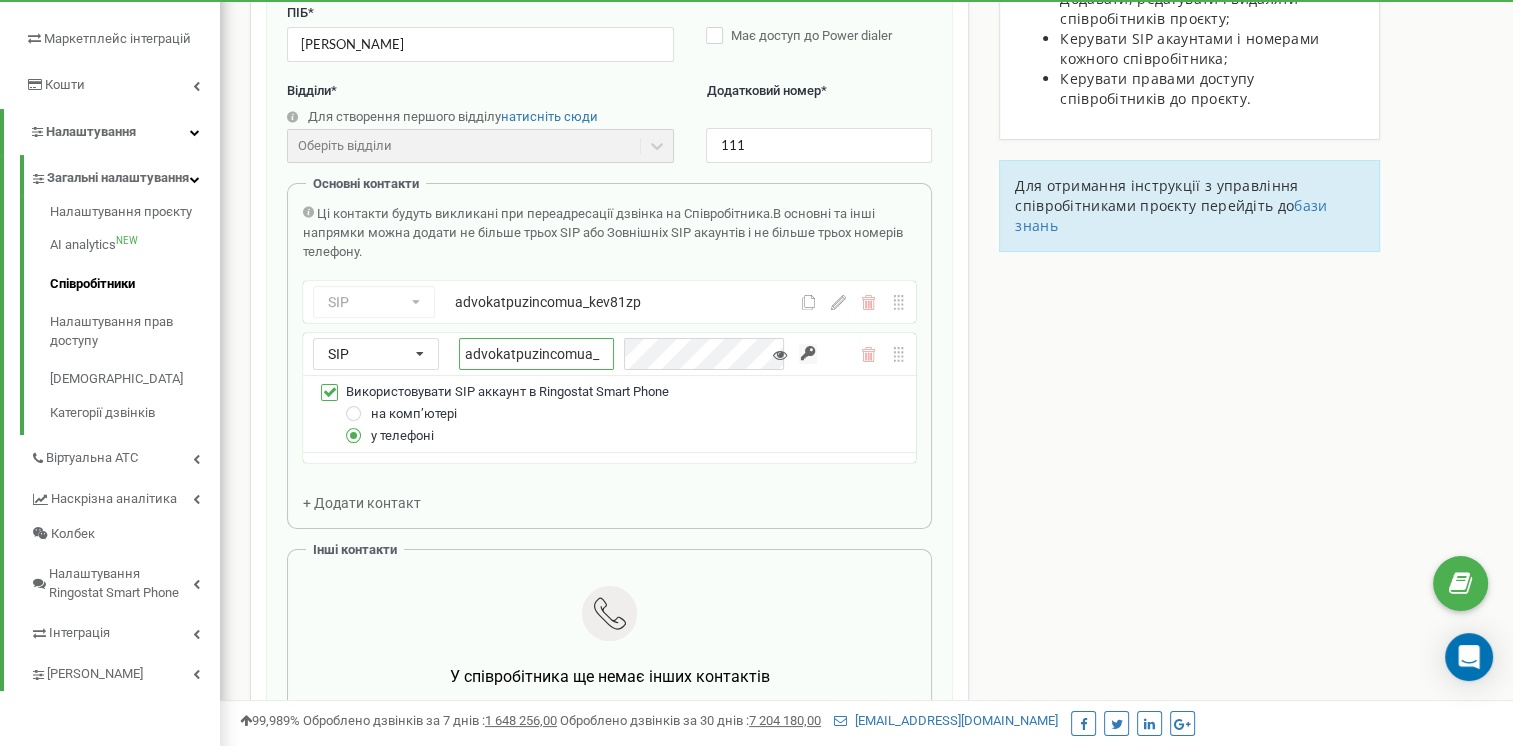 click on "advokatpuzincomua_" at bounding box center [536, 354] 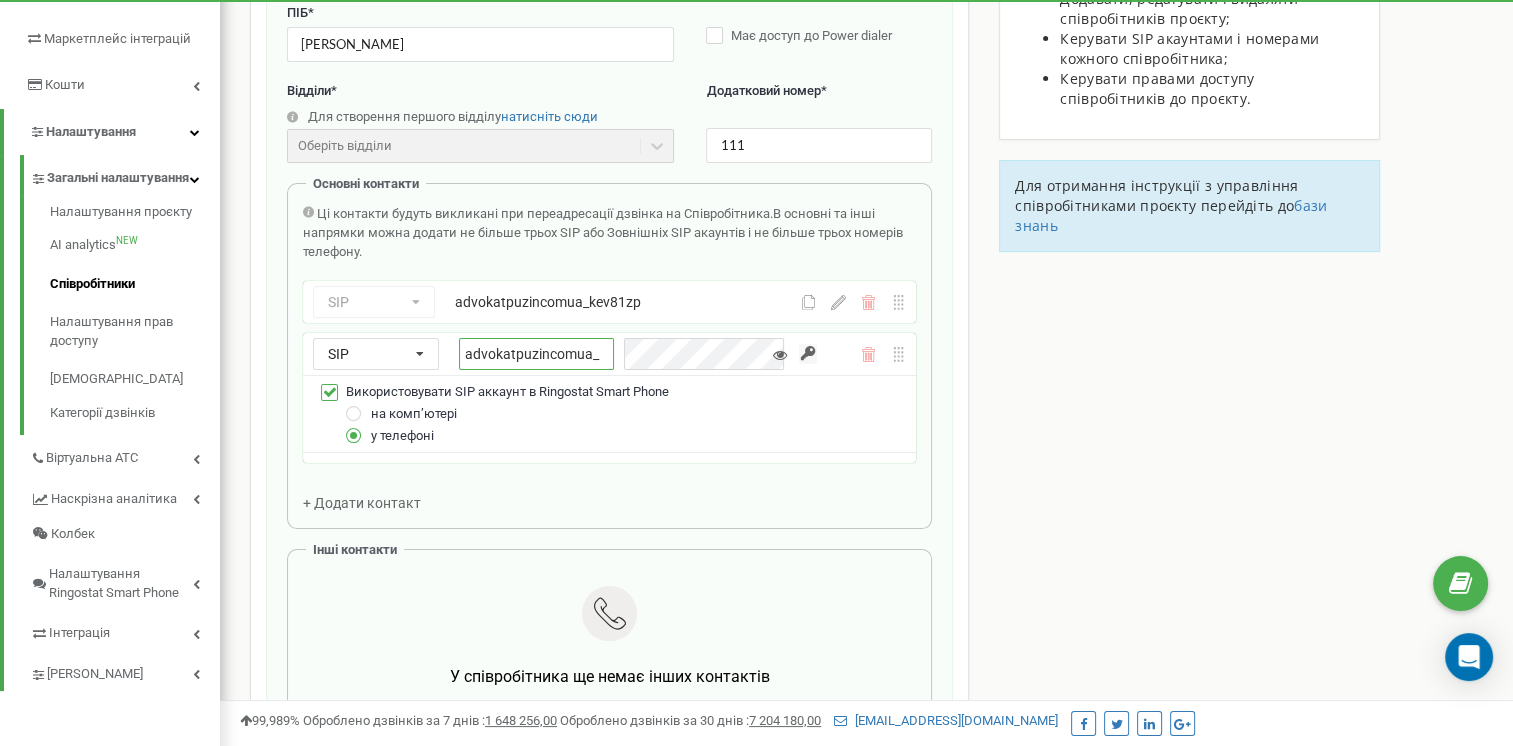 type on "advokatpuzincomua_kev81zp" 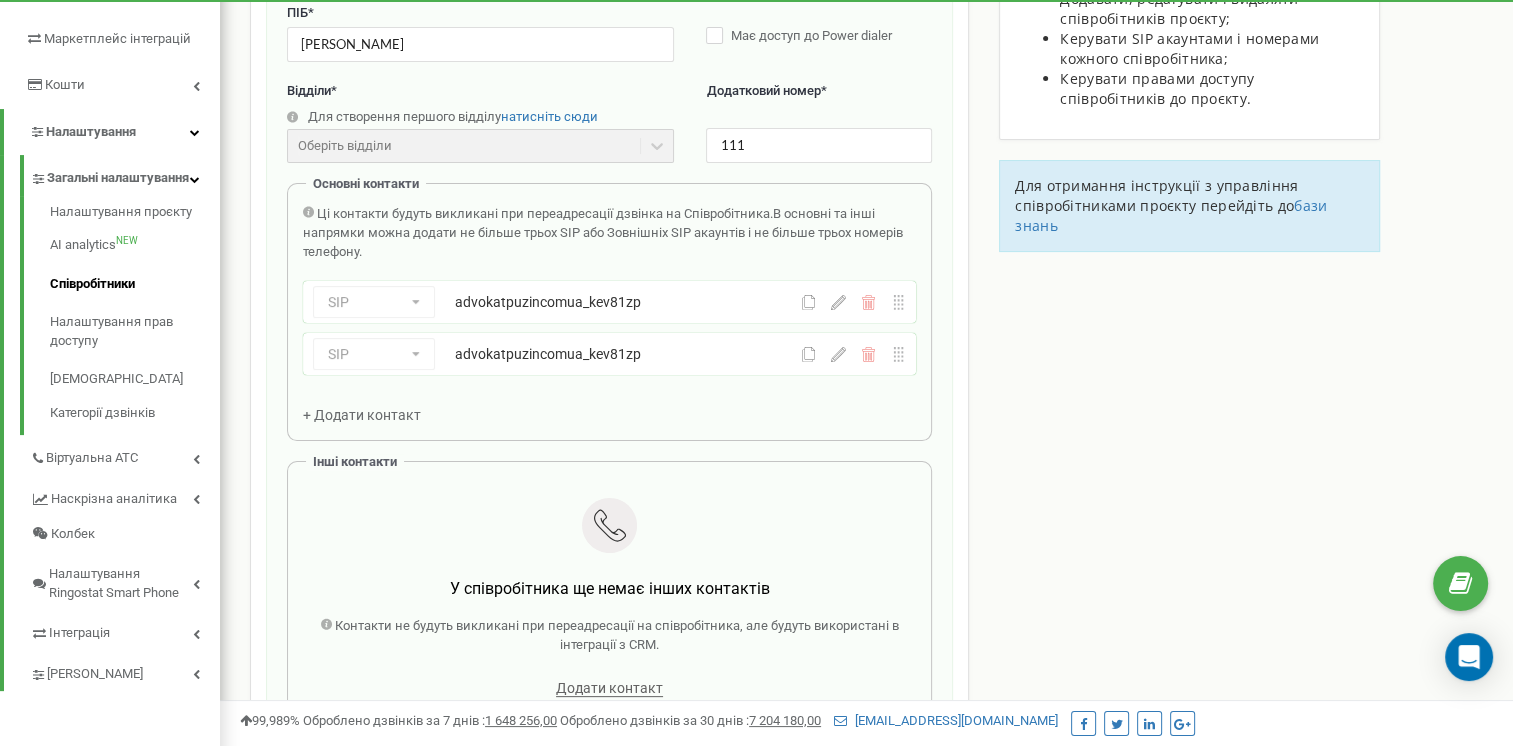 click on "Співробітники проєкту    advokatpuzin.com.ua Створення нового співробітника Email * kev81zp@gmail.com Рівень доступу * Співробітники ПІБ * Євген Кузнєцов   Має доступ до Power dialer Відділи * Для створення першого відділу   натисніть сюди Оберіть відділи Відділи ще не створені Додатковий номер * 111 Основні контакти Ці контакти будуть викликані при переадресації дзвінка на Співробітника.  В основні та інші напрямки можна додати не більше трьох SIP або Зовнішніх SIP акаунтів і не більше трьох номерів телефону. SIP Номер телефону SIP Зовнішній SIP advokatpuzincomua_kev81zp           SIP Номер телефону SIP" at bounding box center (866, 543) 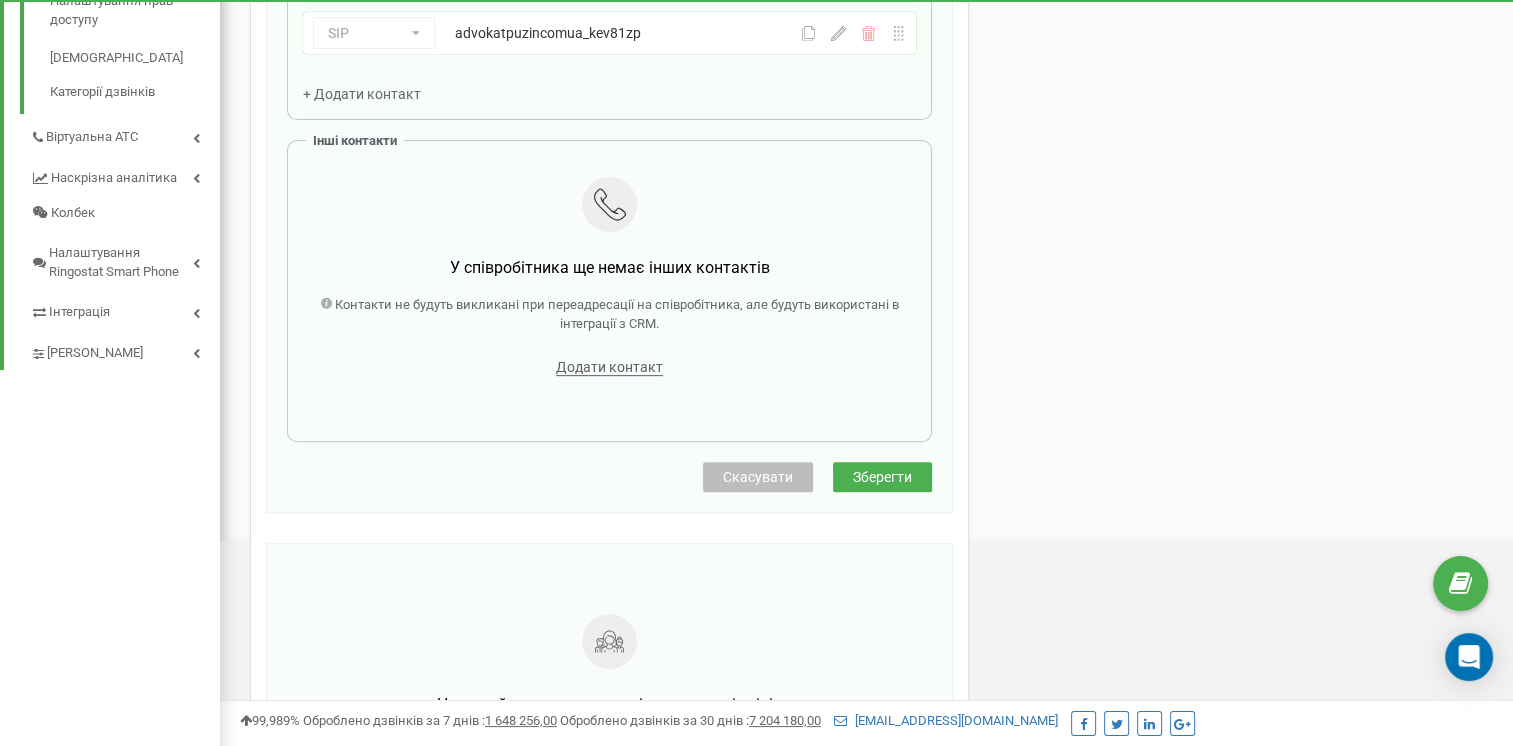 scroll, scrollTop: 660, scrollLeft: 0, axis: vertical 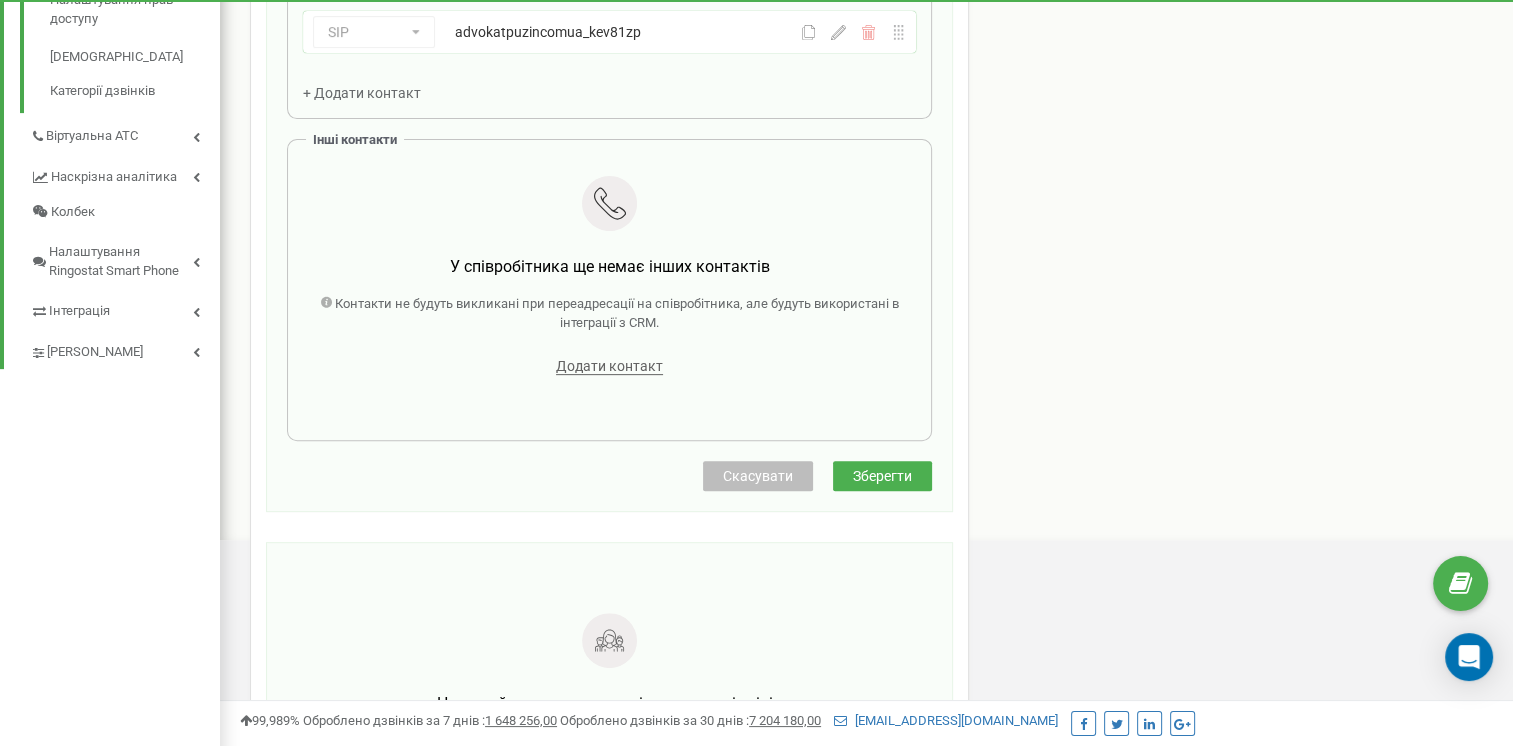 click on "Зберегти" at bounding box center [882, 476] 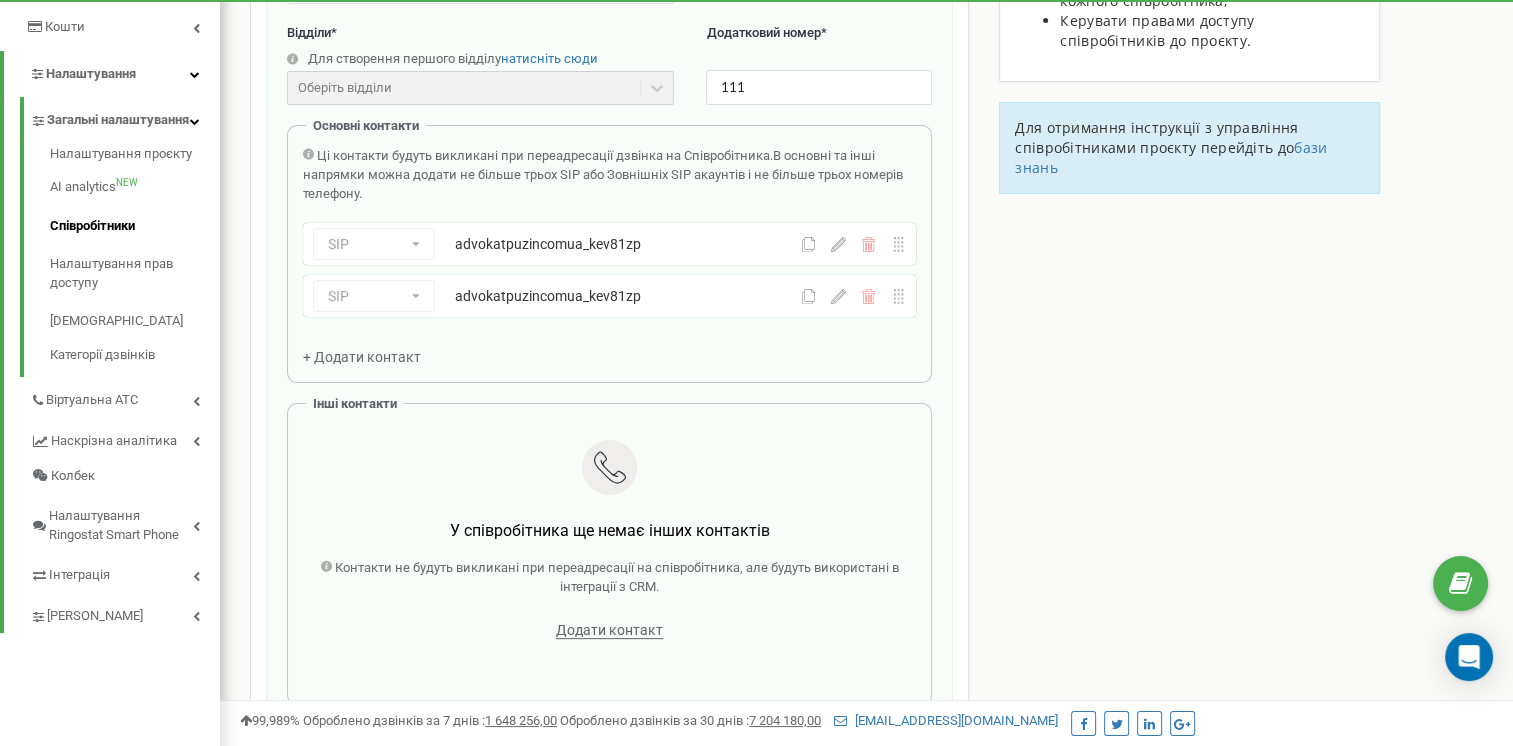 scroll, scrollTop: 394, scrollLeft: 0, axis: vertical 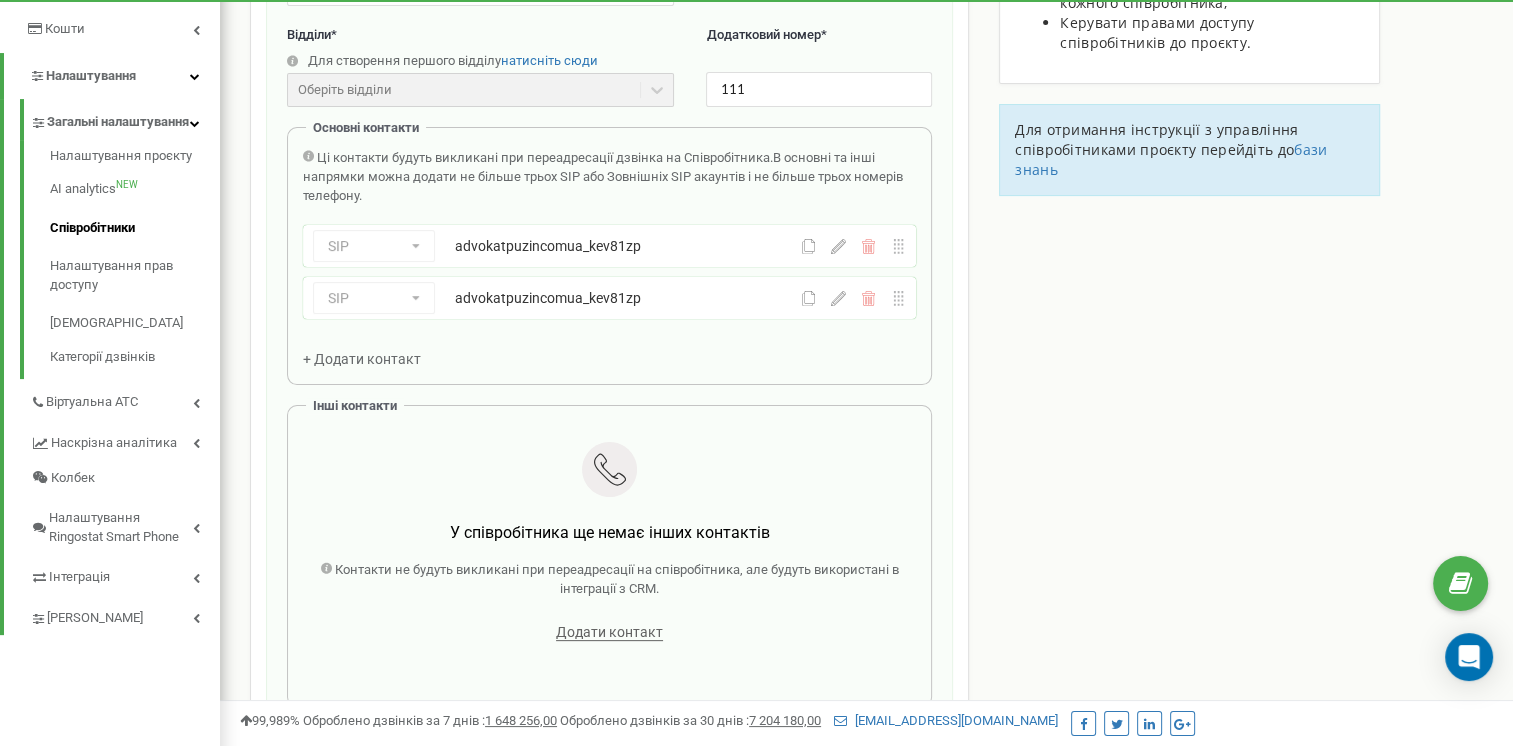 click 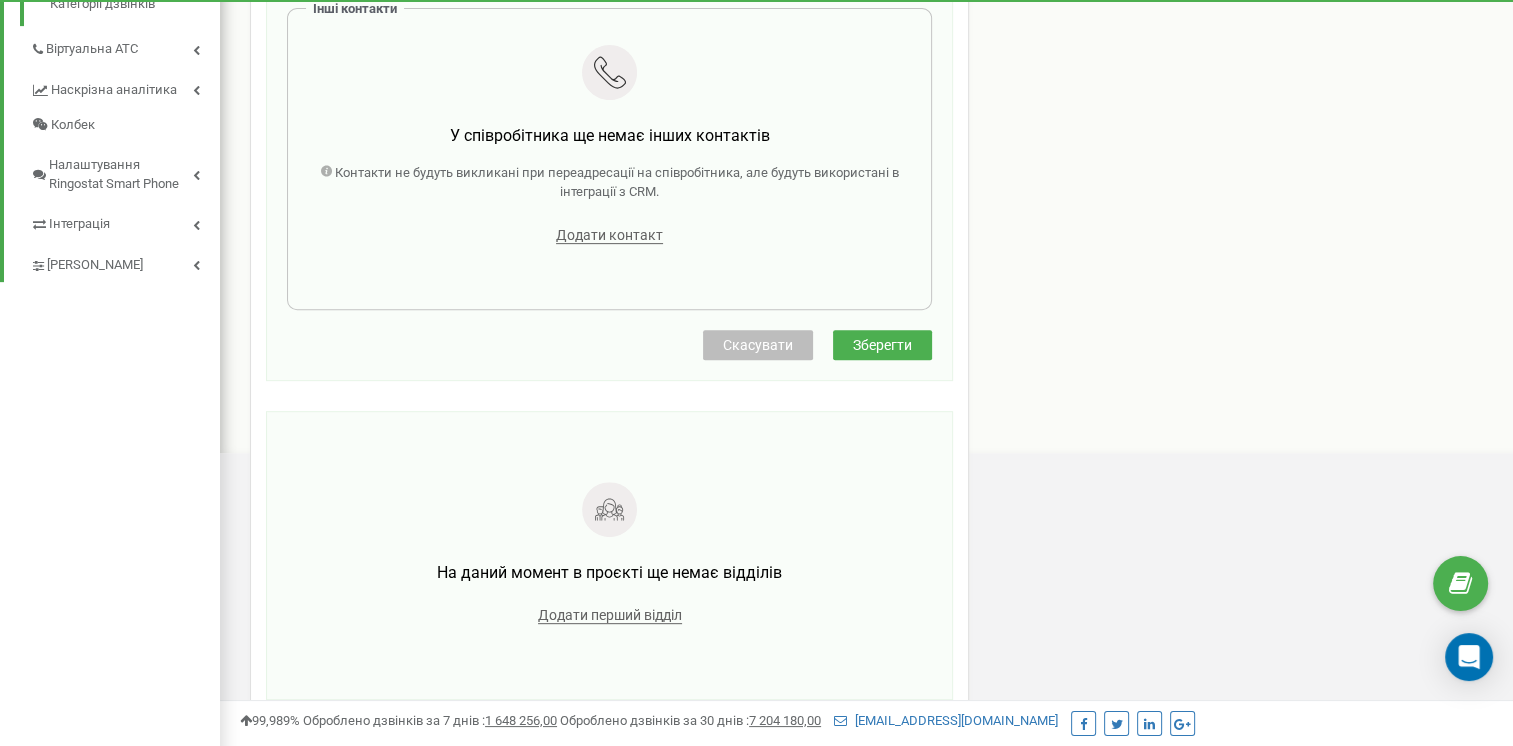 scroll, scrollTop: 750, scrollLeft: 0, axis: vertical 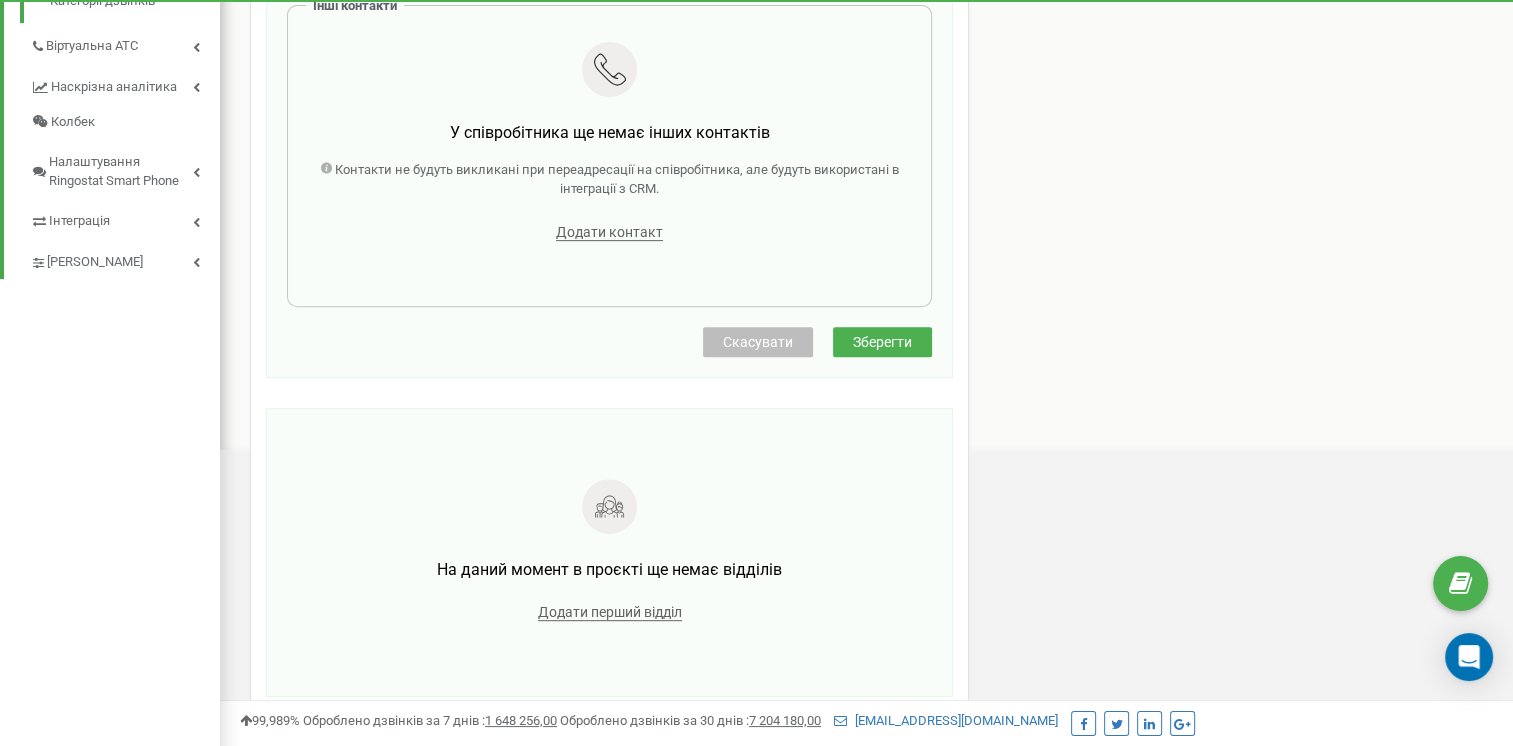 click on "Зберегти" at bounding box center [882, 342] 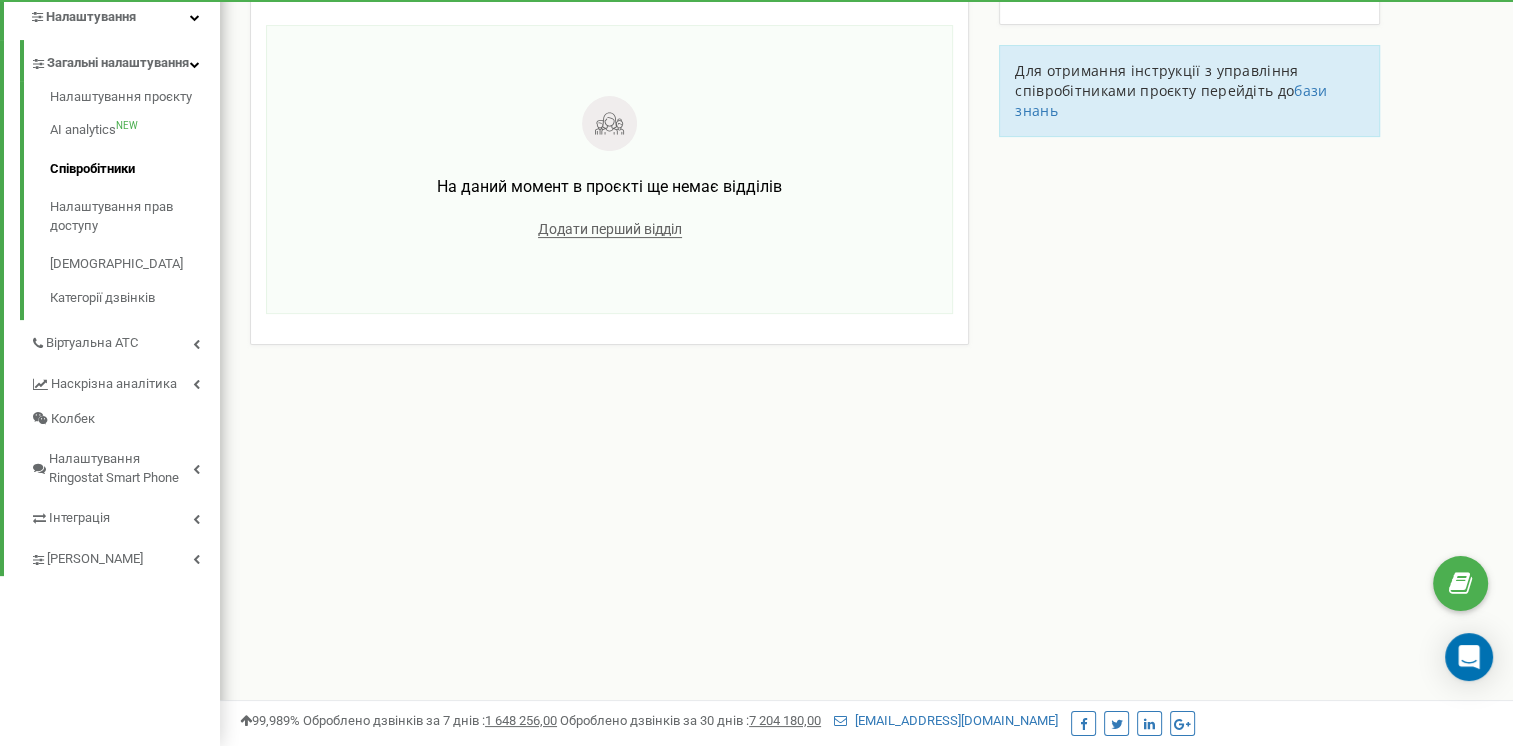 scroll, scrollTop: 0, scrollLeft: 0, axis: both 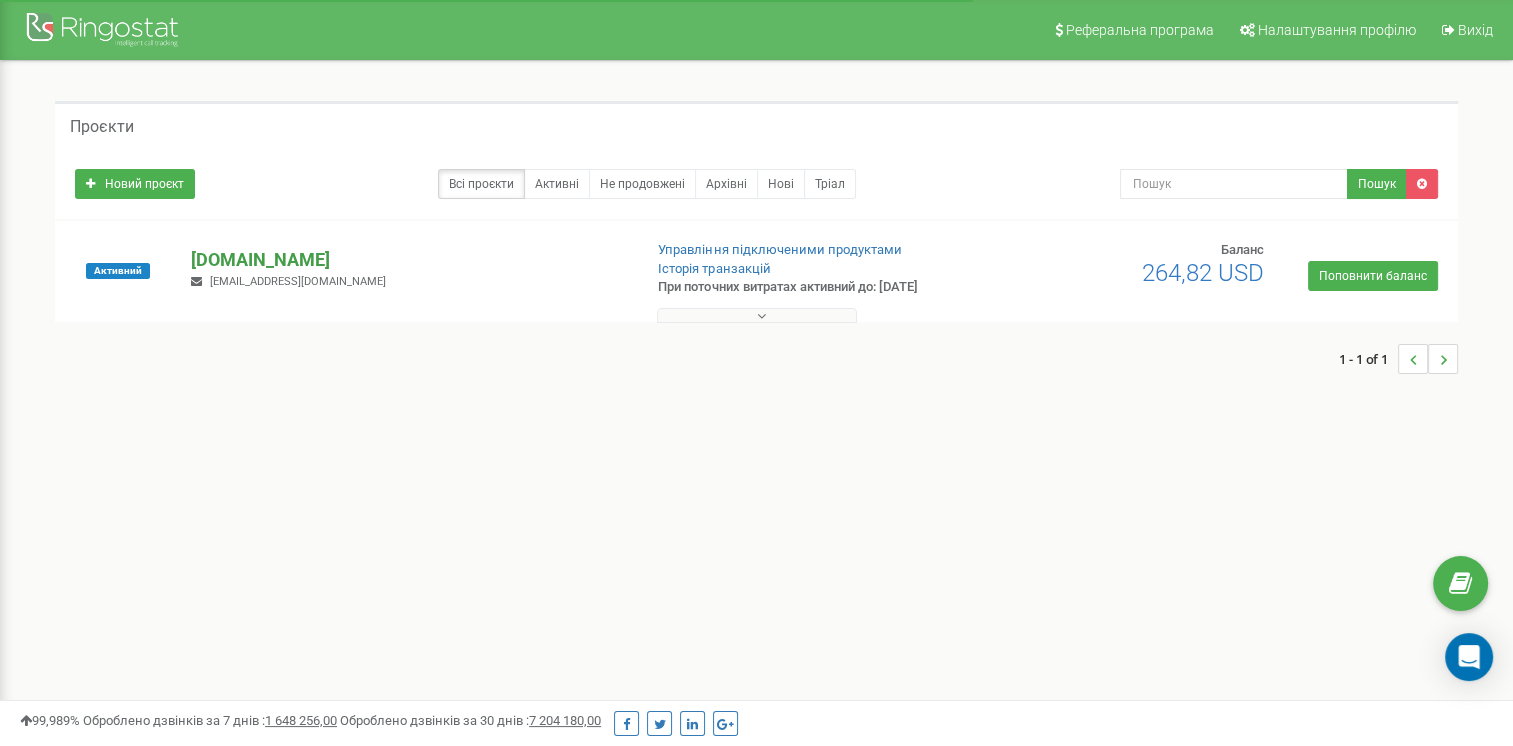 click on "[DOMAIN_NAME]" at bounding box center (408, 260) 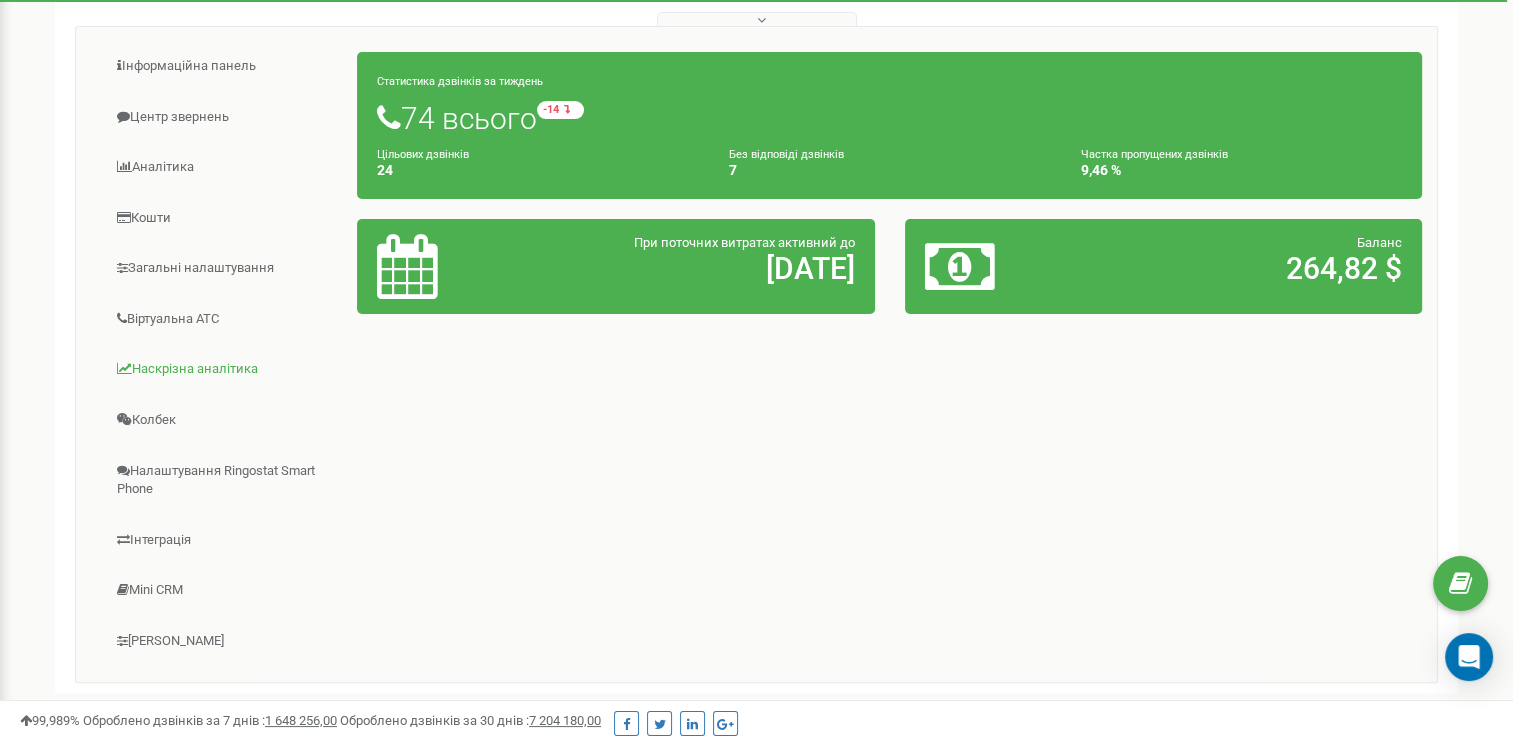 scroll, scrollTop: 293, scrollLeft: 0, axis: vertical 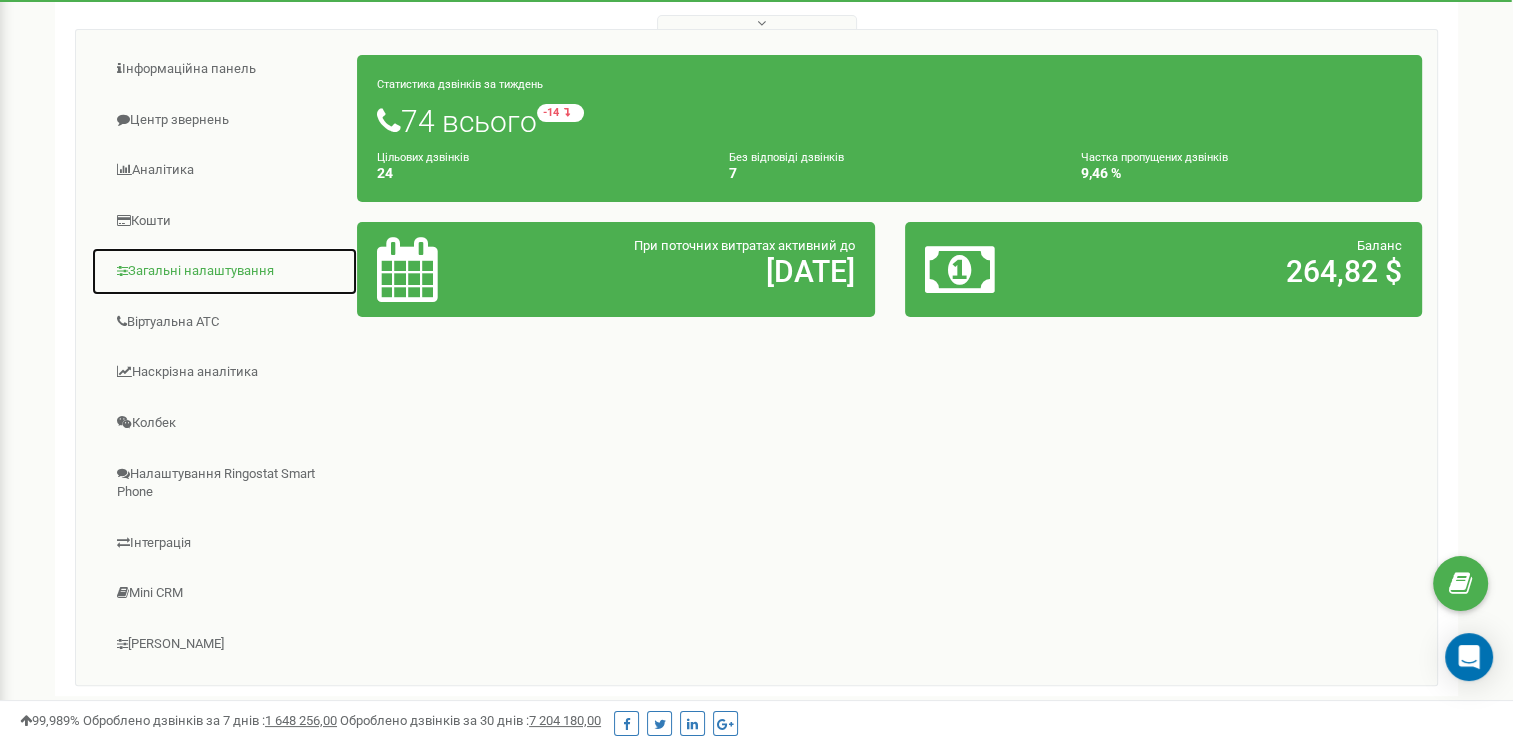 click on "Загальні налаштування" at bounding box center [224, 271] 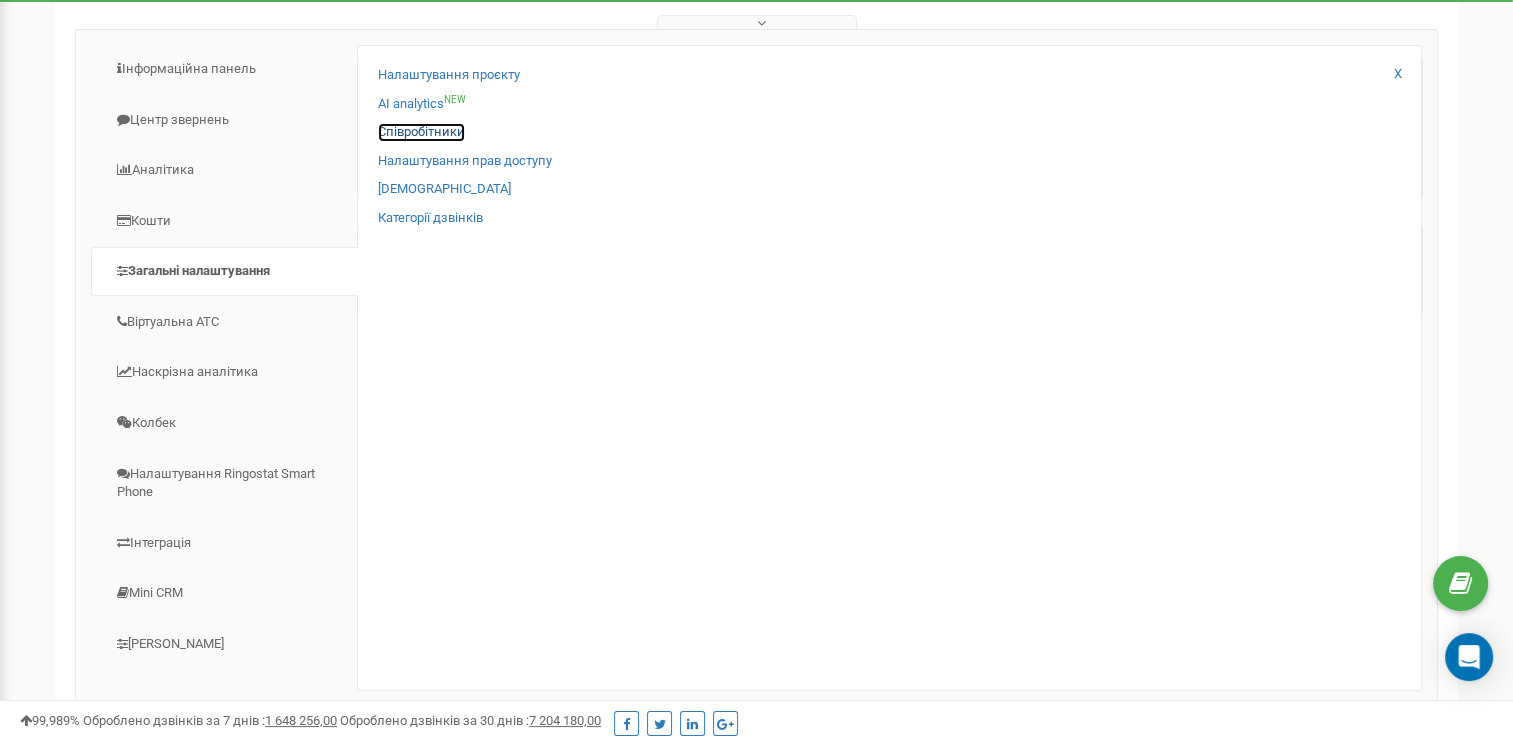 click on "Співробітники" at bounding box center [421, 132] 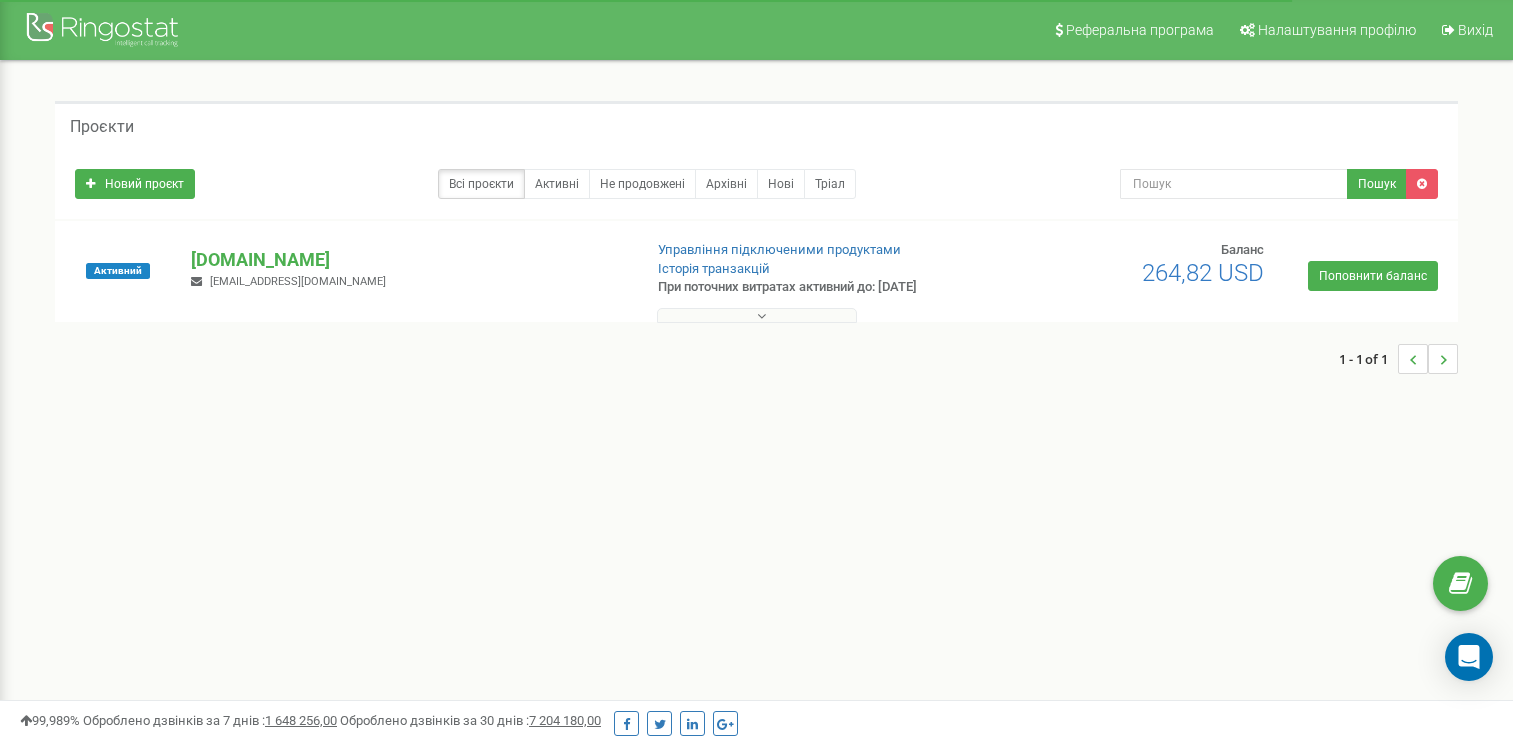 scroll, scrollTop: 0, scrollLeft: 0, axis: both 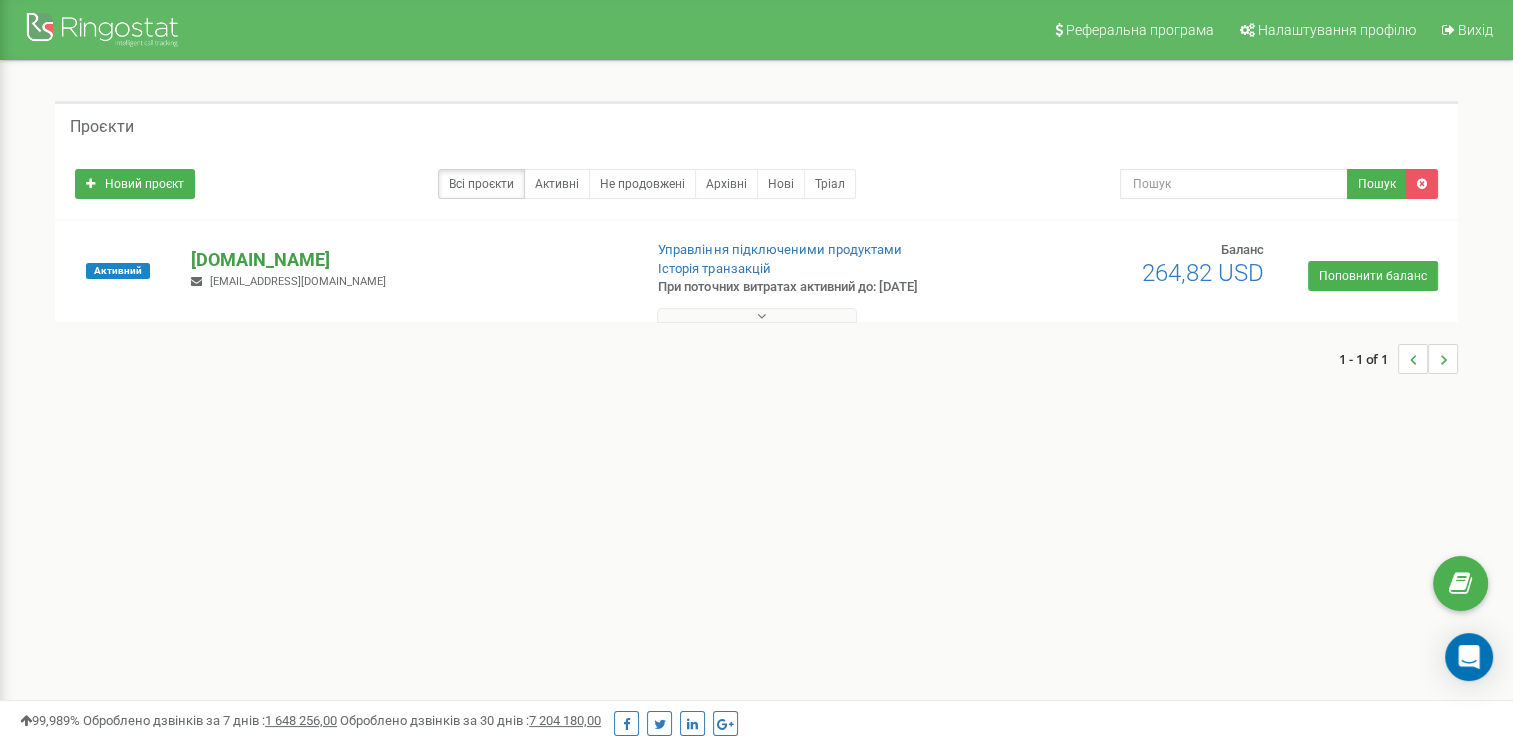click on "[DOMAIN_NAME]" at bounding box center (408, 260) 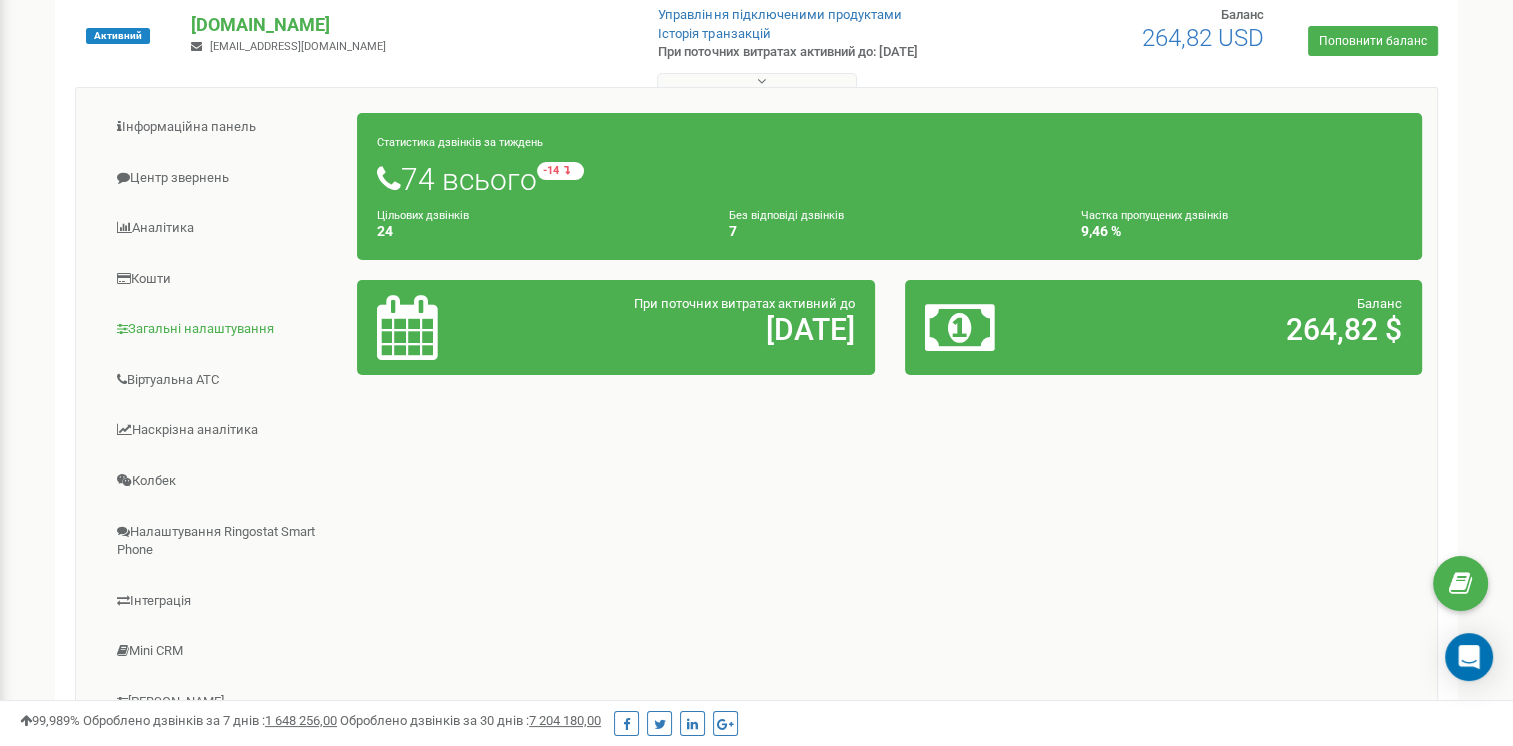 scroll, scrollTop: 275, scrollLeft: 0, axis: vertical 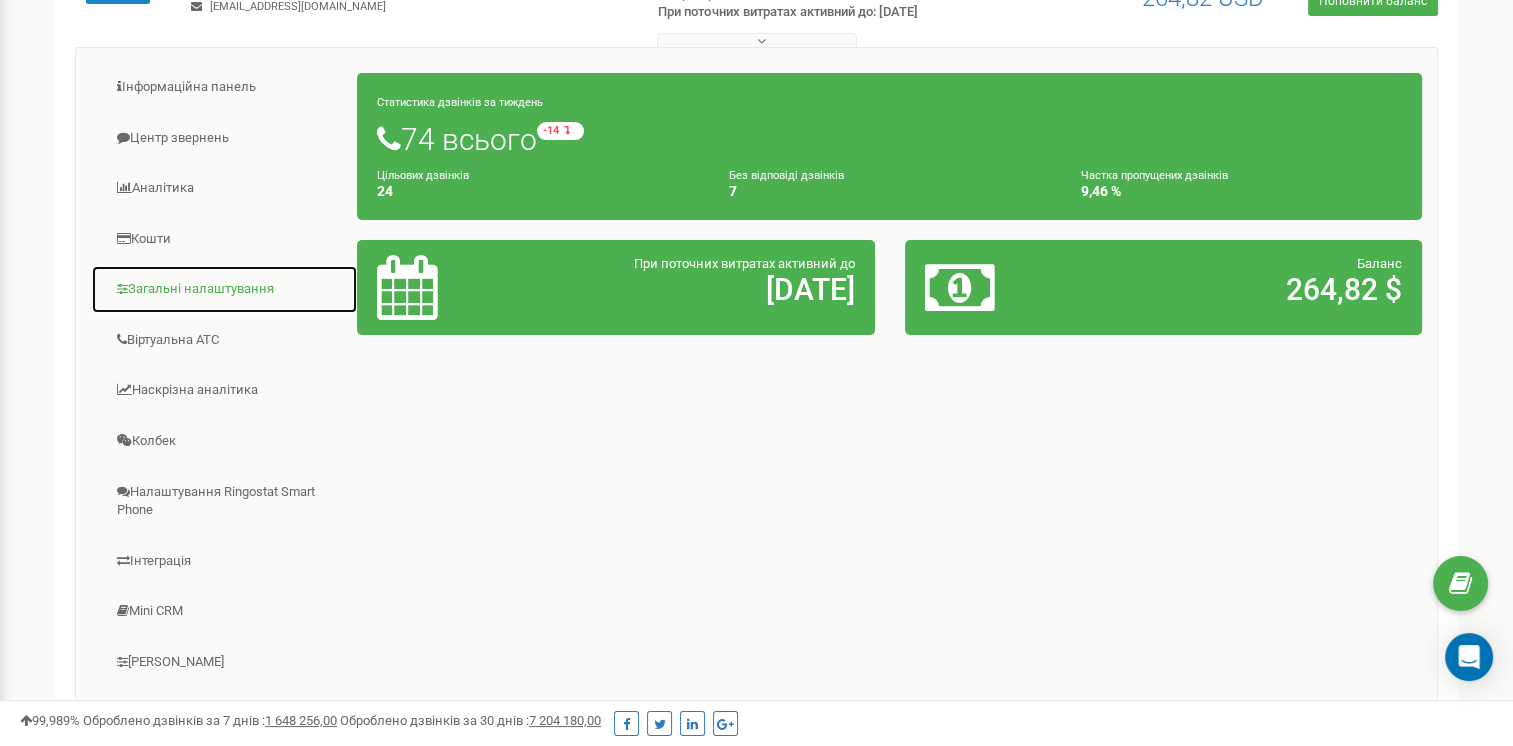 click on "Загальні налаштування" at bounding box center [224, 289] 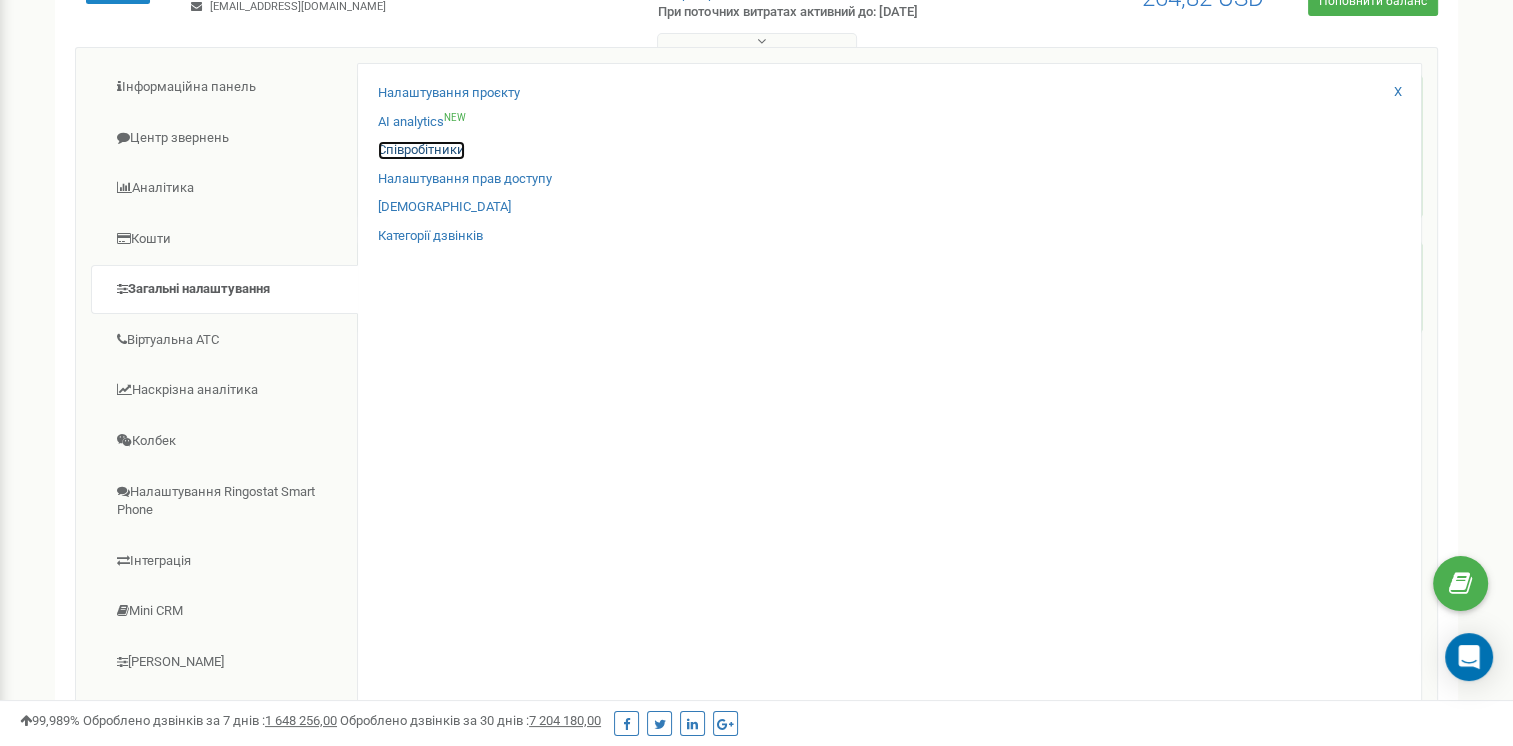 click on "Співробітники" at bounding box center (421, 150) 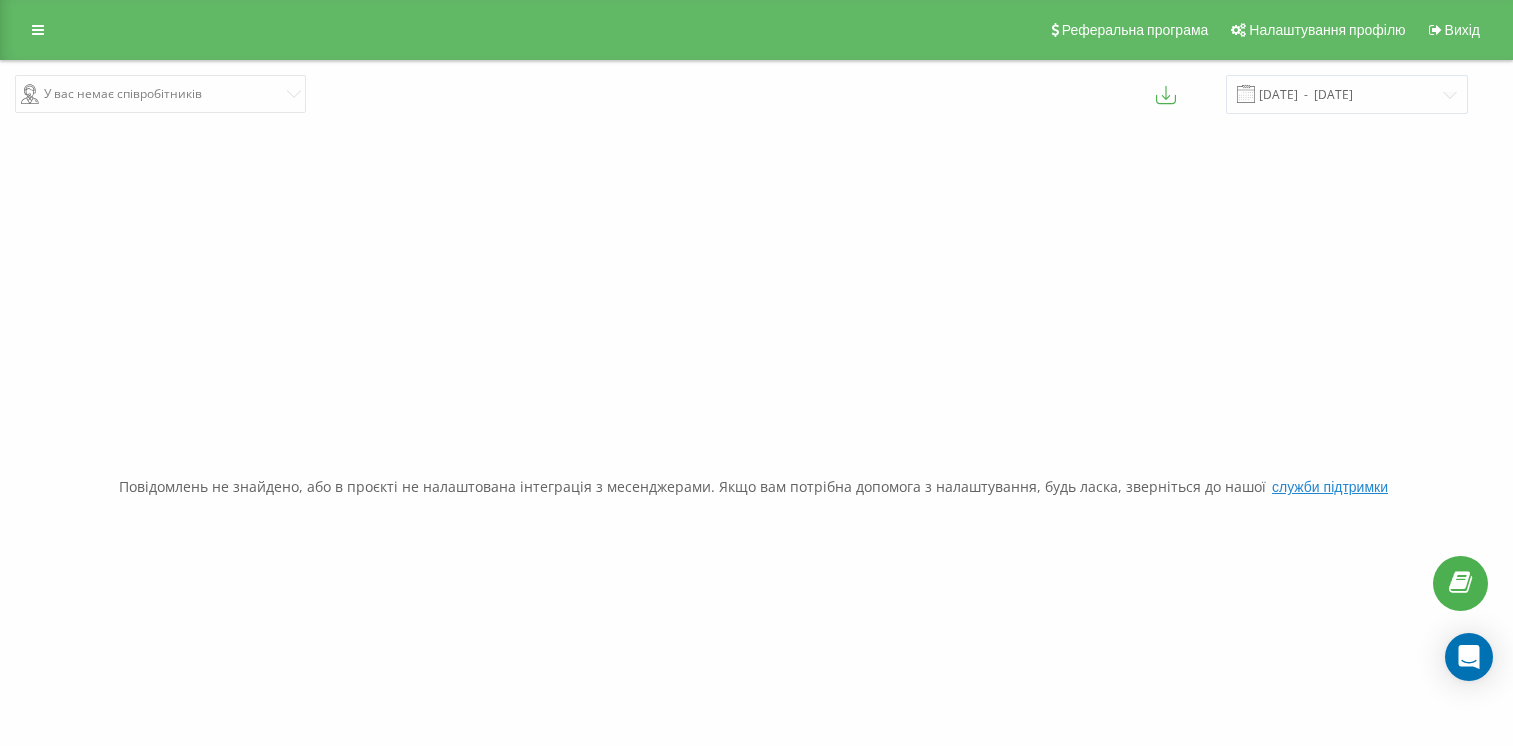 scroll, scrollTop: 0, scrollLeft: 0, axis: both 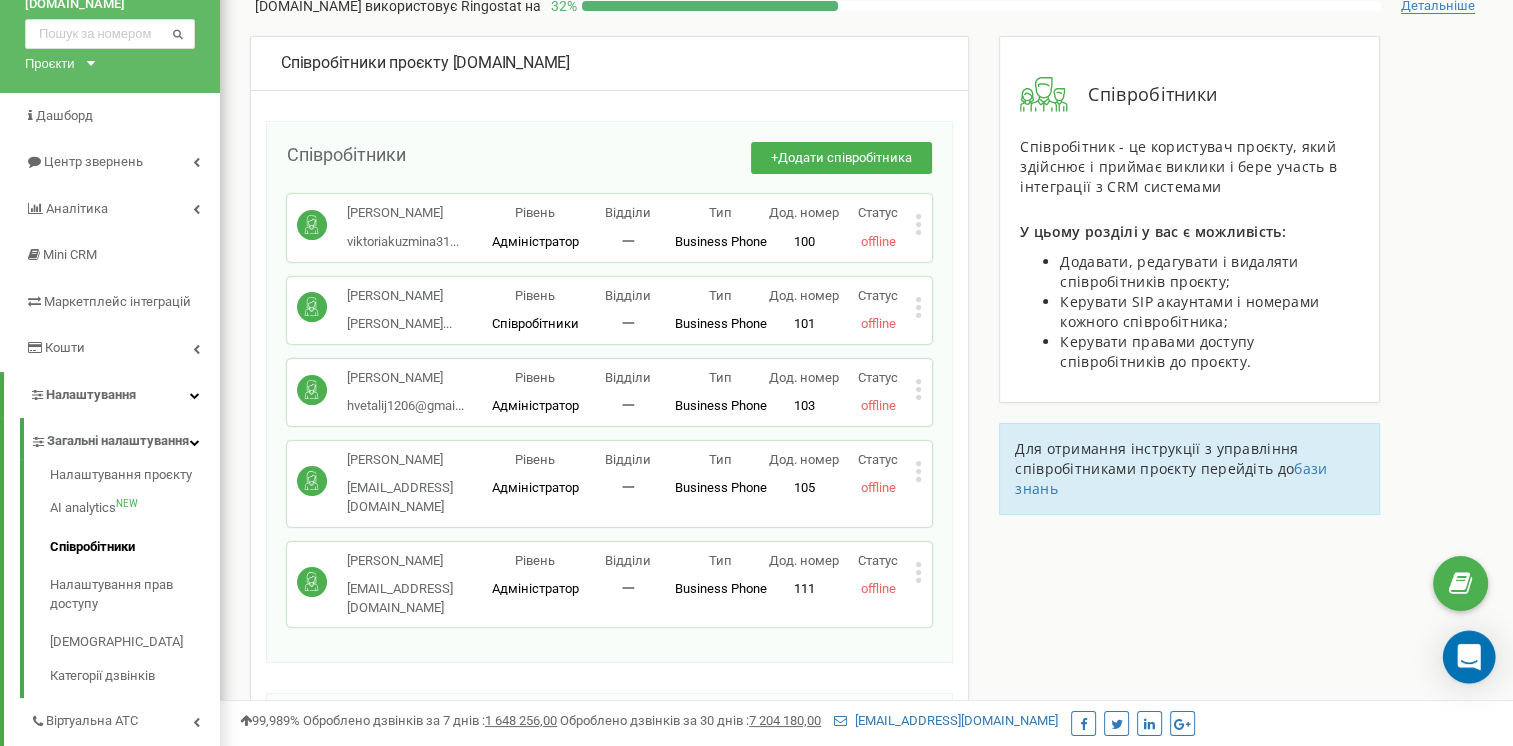 click 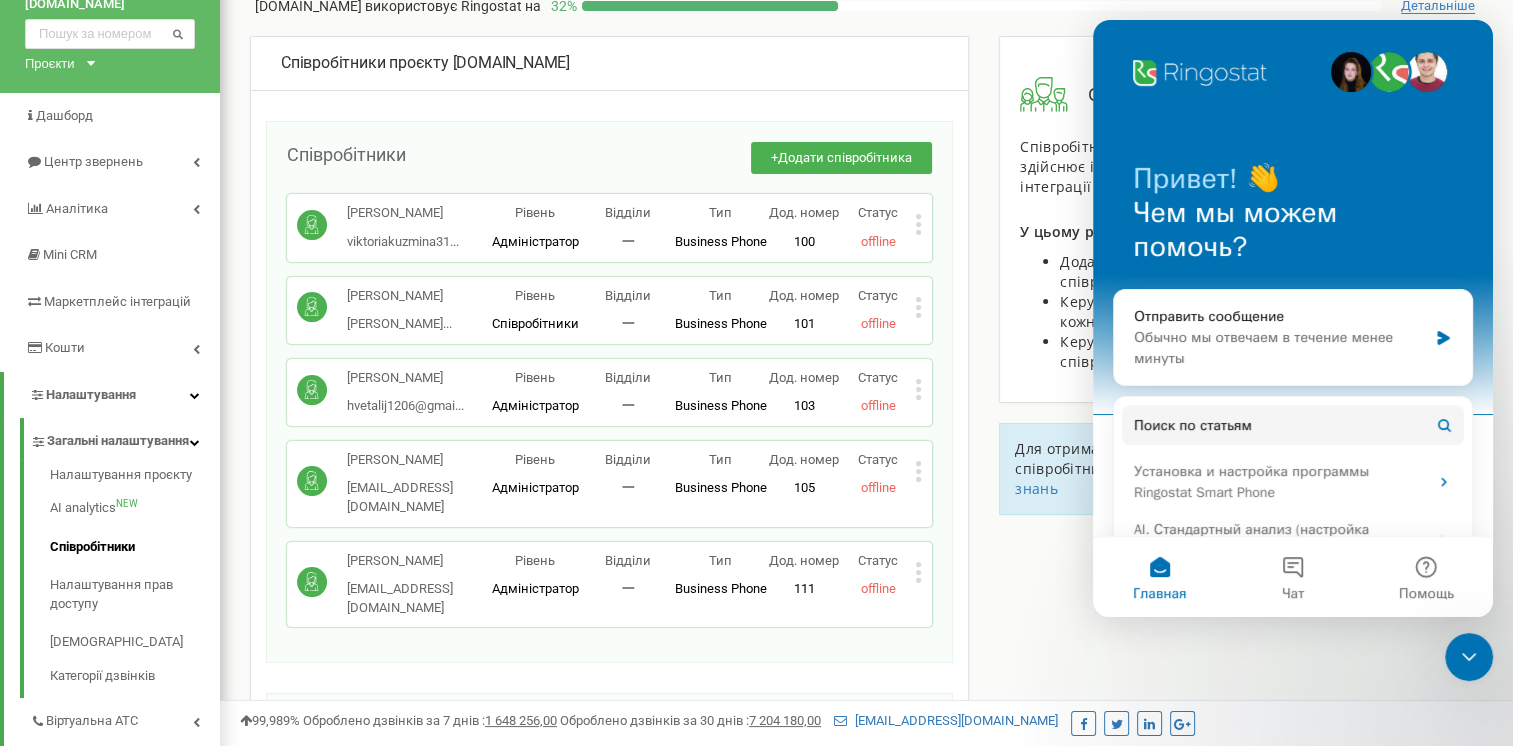 scroll, scrollTop: 0, scrollLeft: 0, axis: both 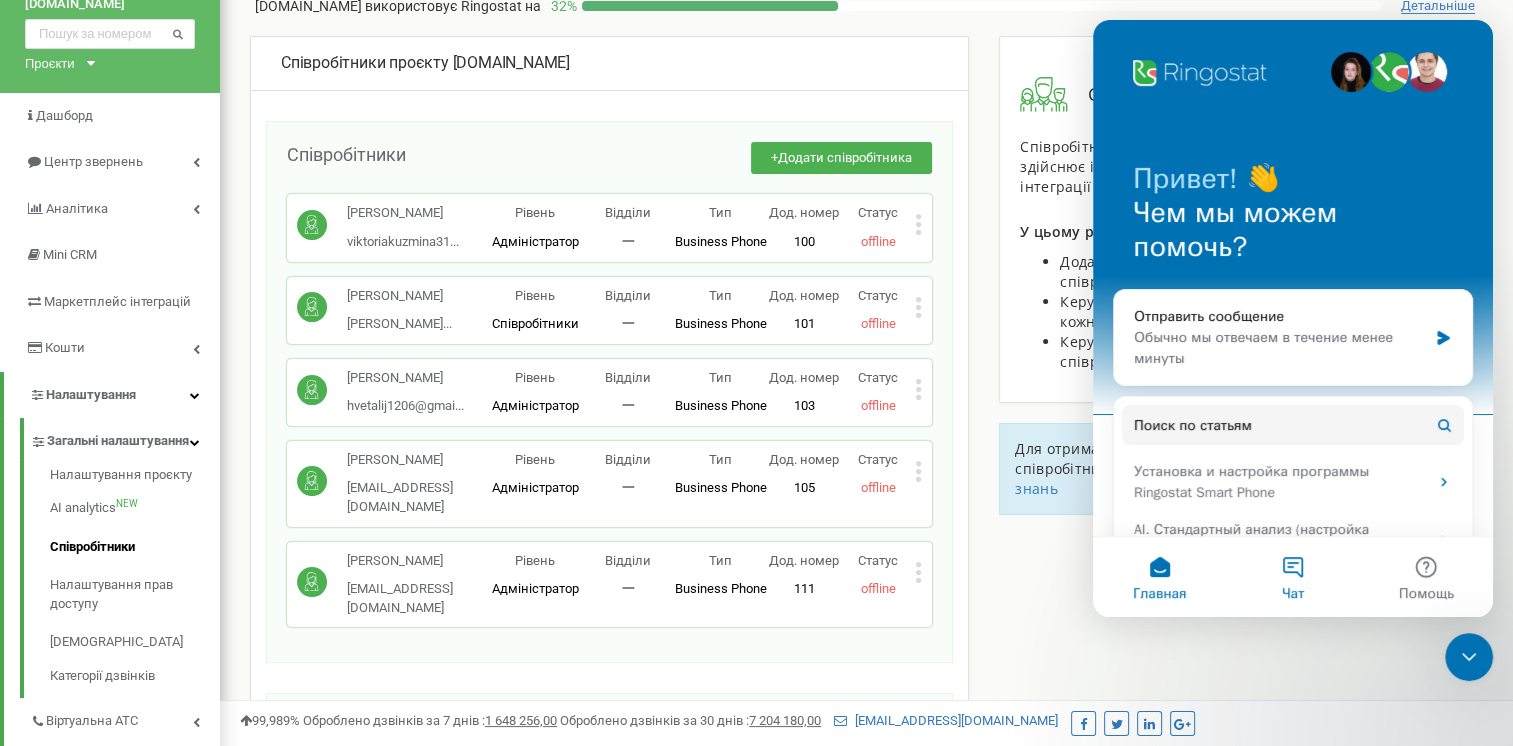 click on "Чат" at bounding box center [1292, 577] 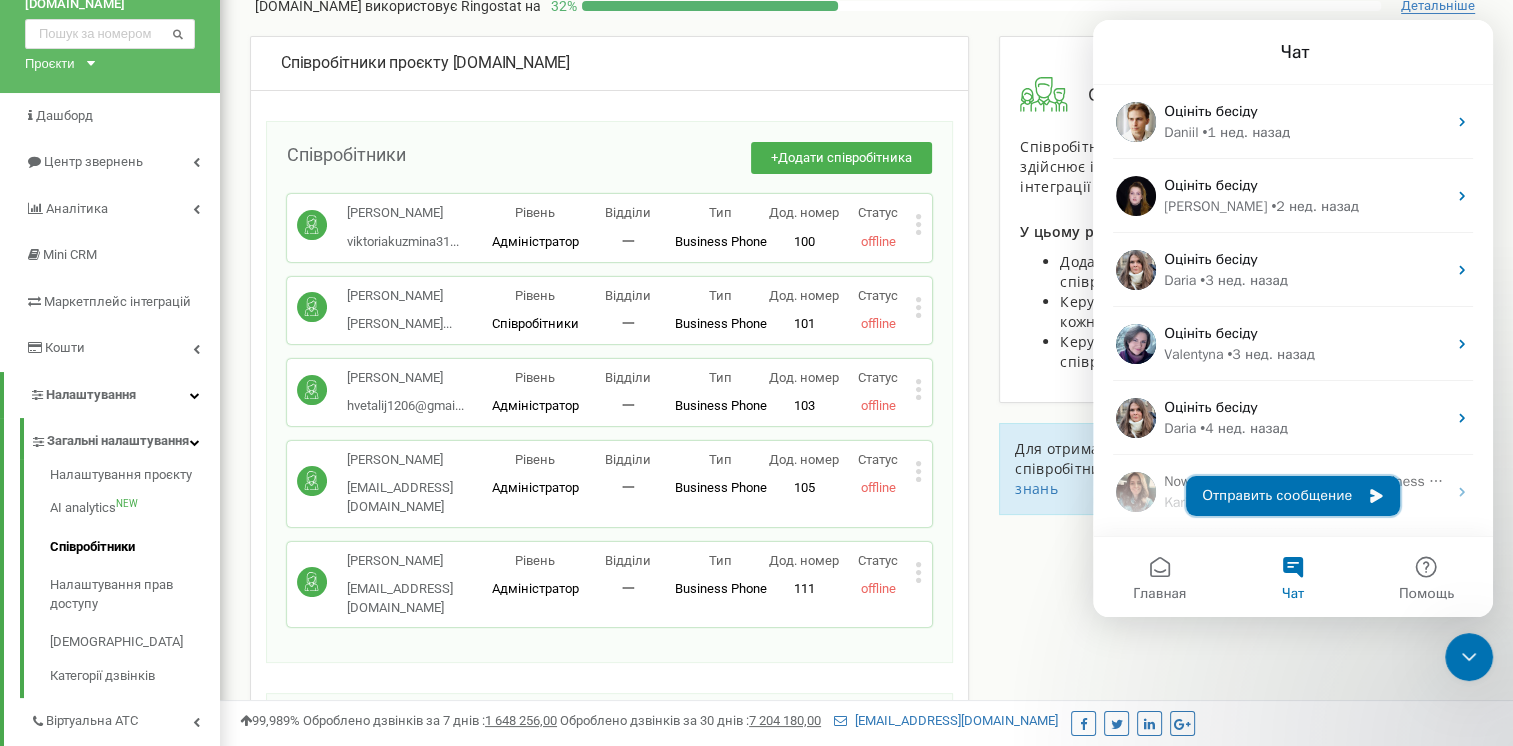 click on "Отправить сообщение" at bounding box center [1293, 496] 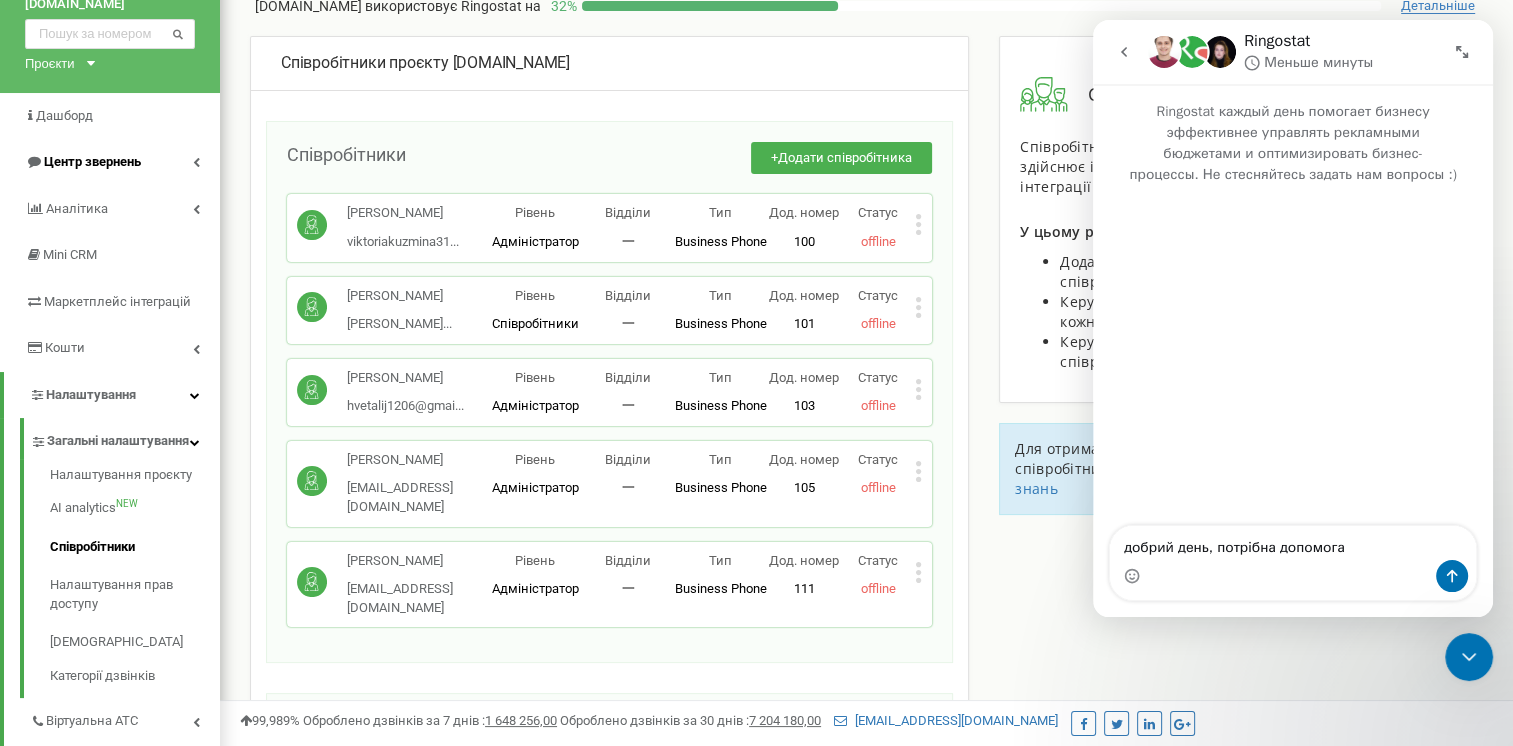 type on "добрий день, потрібна допомога" 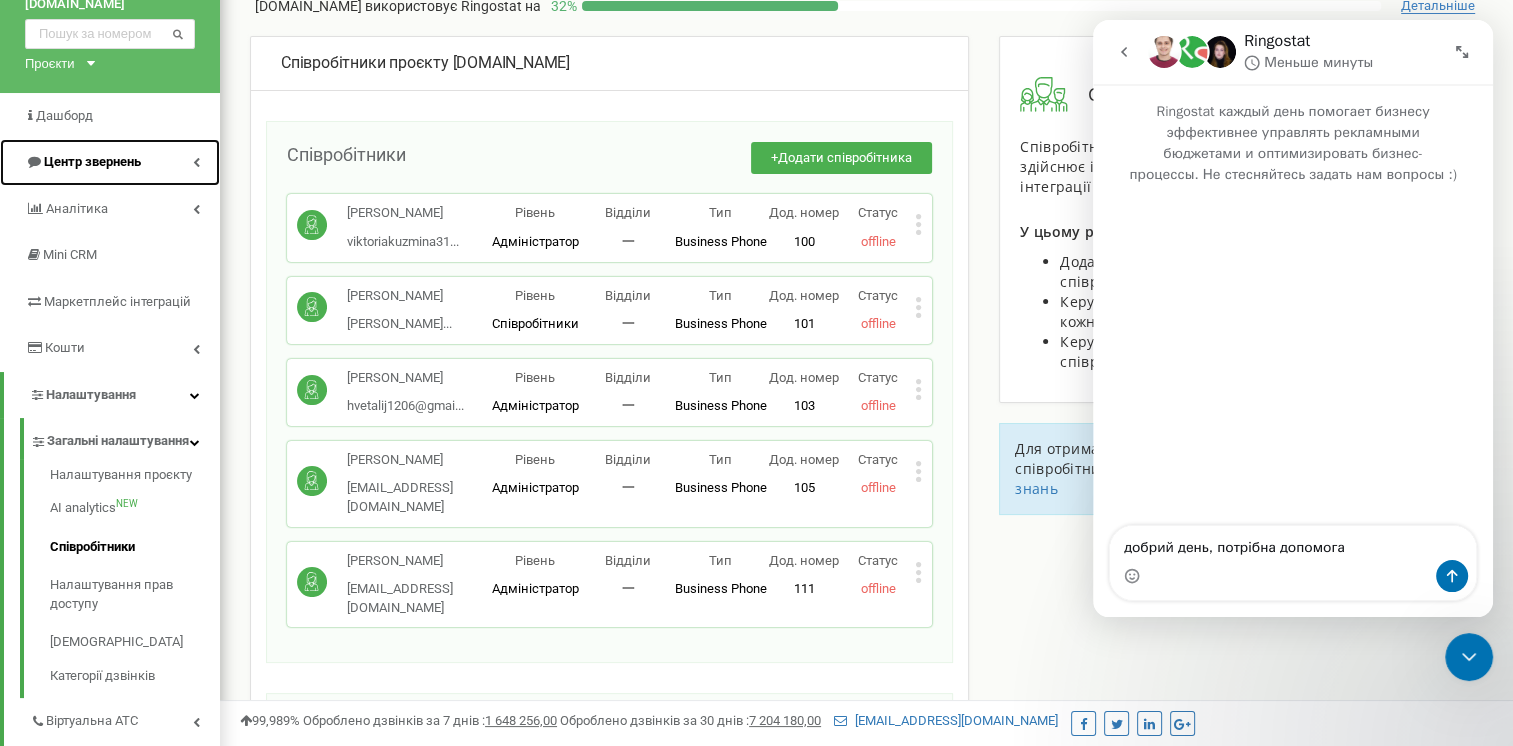 click on "Центр звернень" at bounding box center [92, 161] 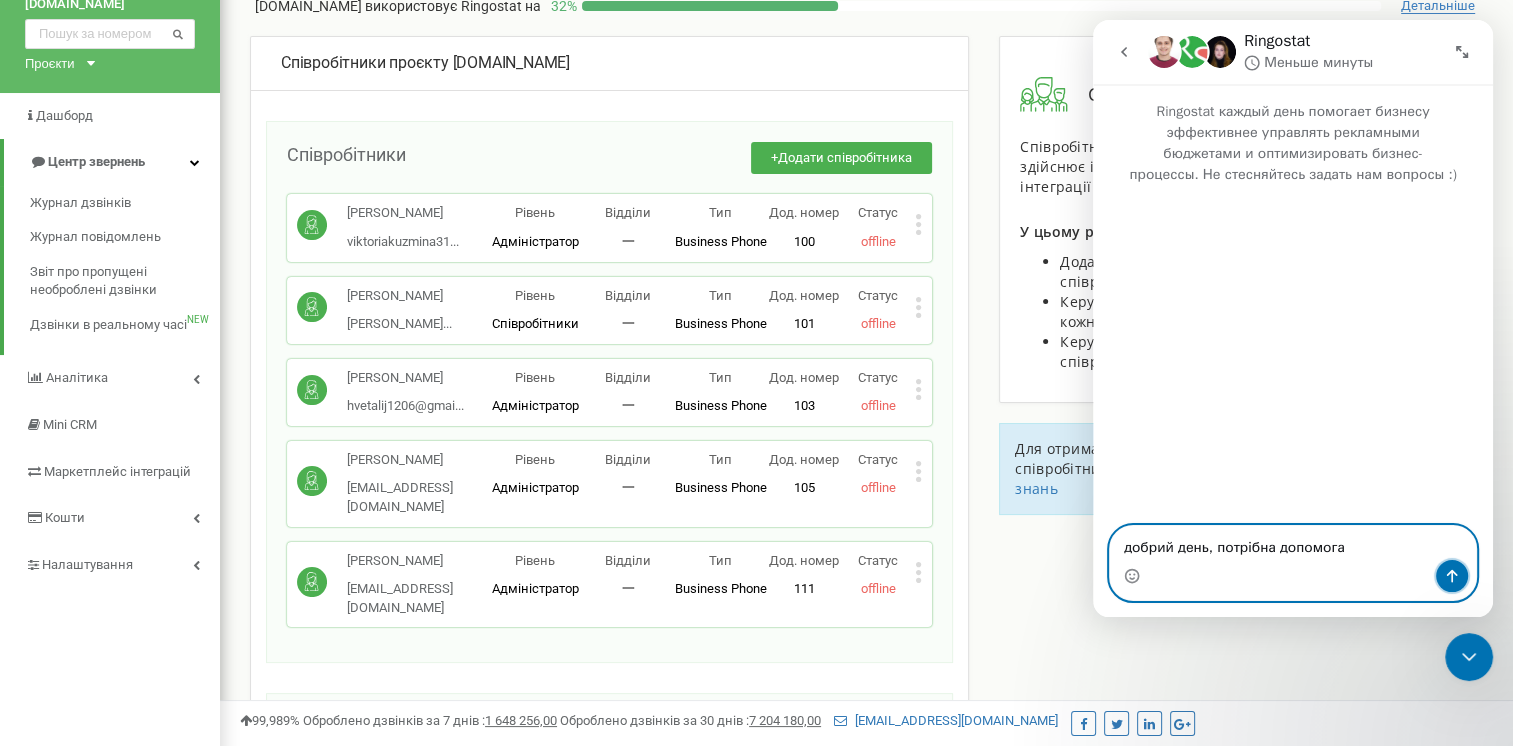 click 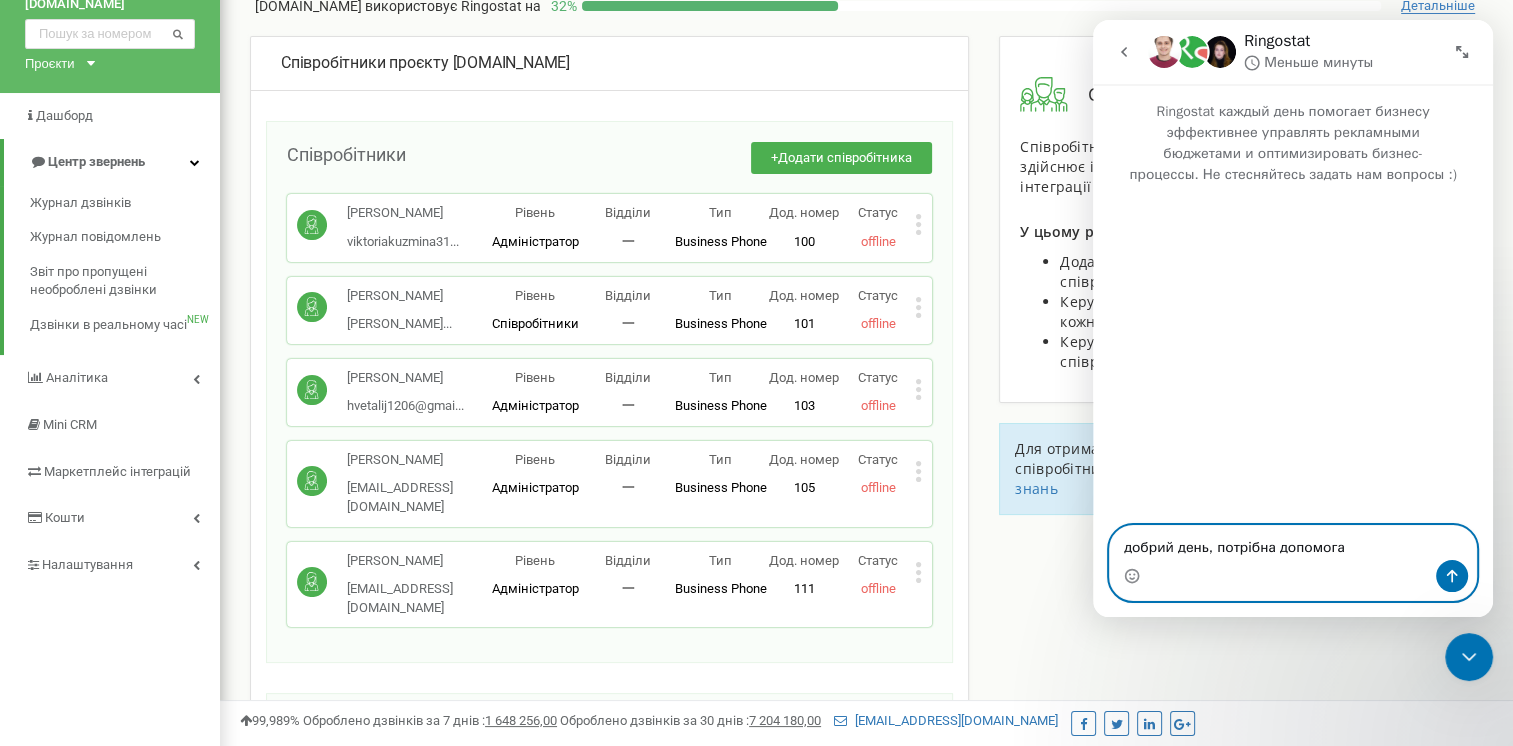 type 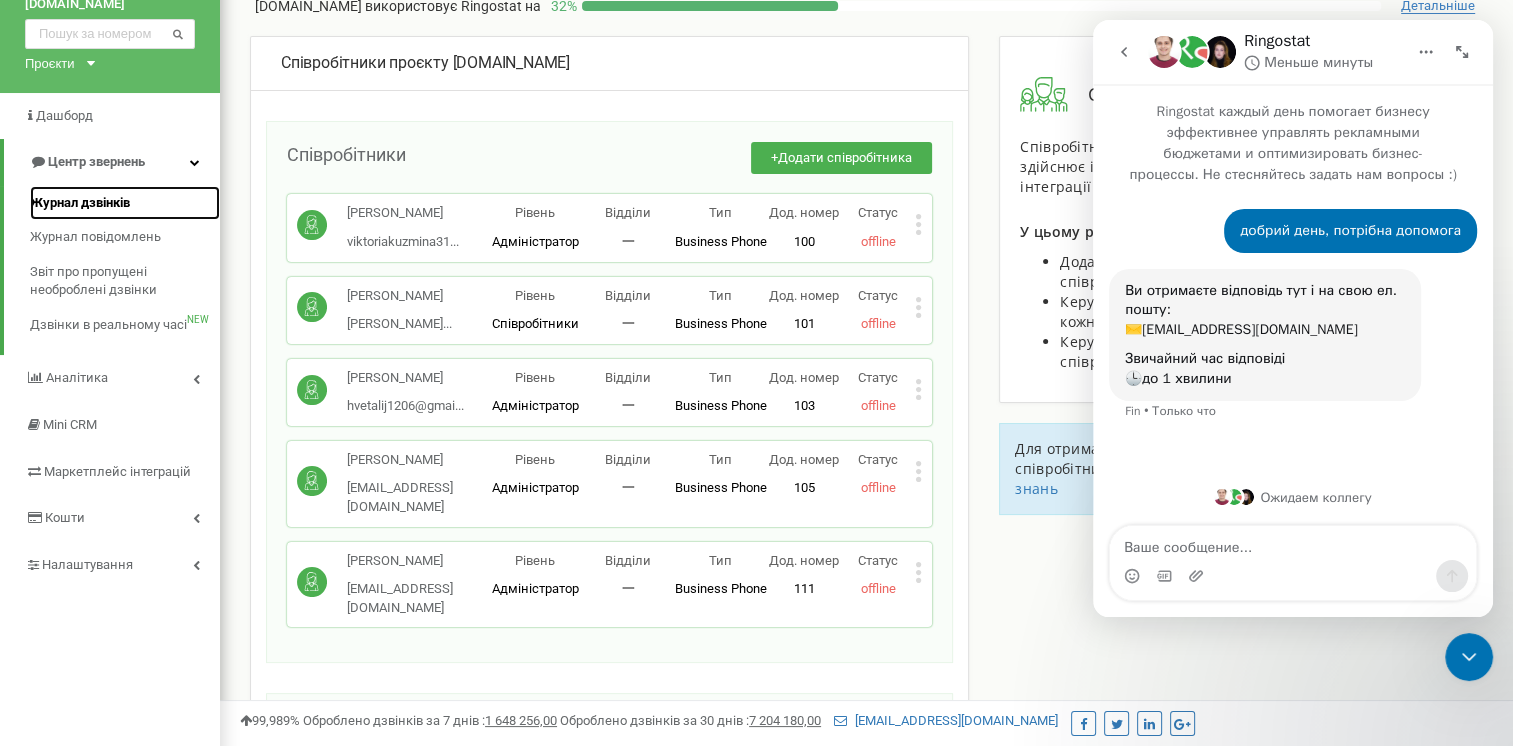 click on "Журнал дзвінків" at bounding box center (80, 203) 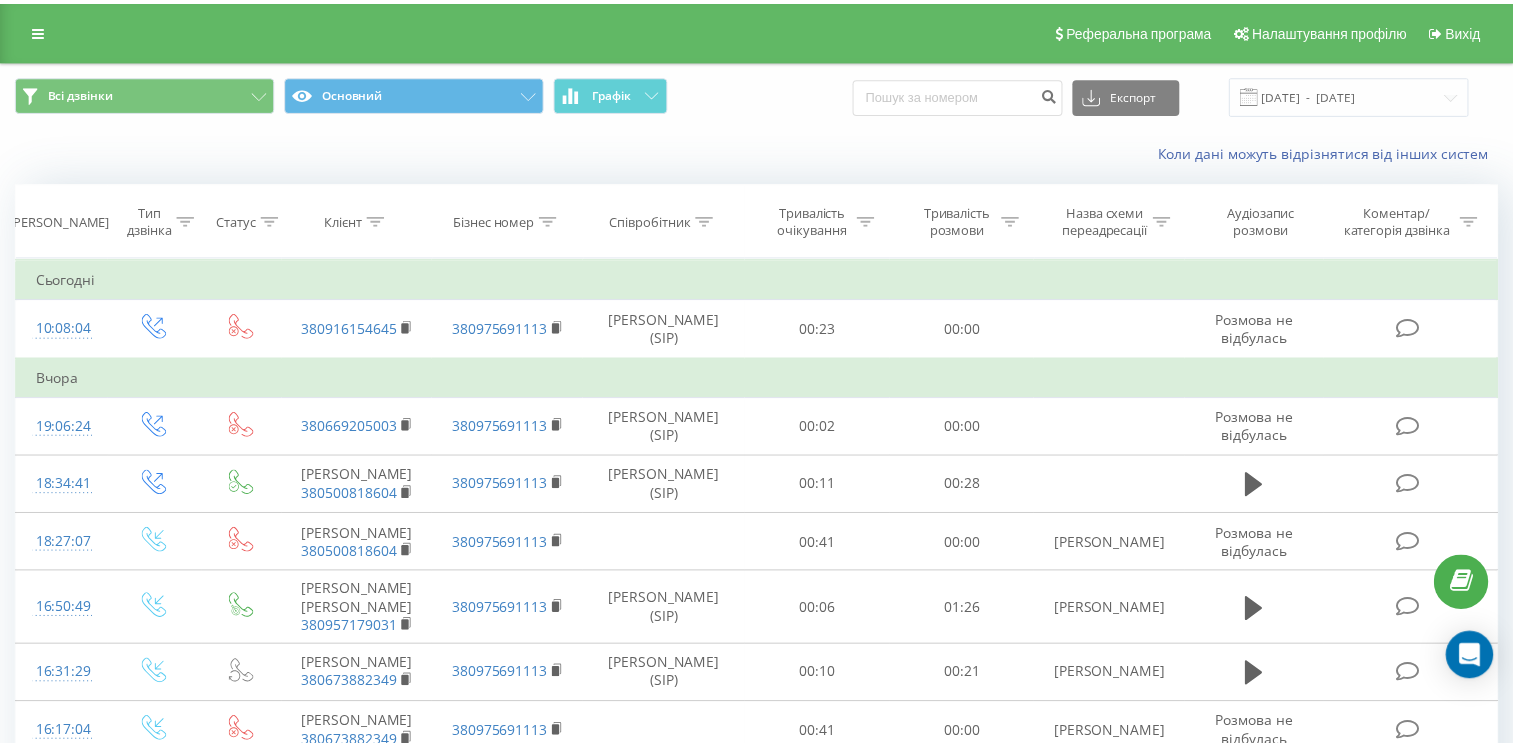 scroll, scrollTop: 0, scrollLeft: 0, axis: both 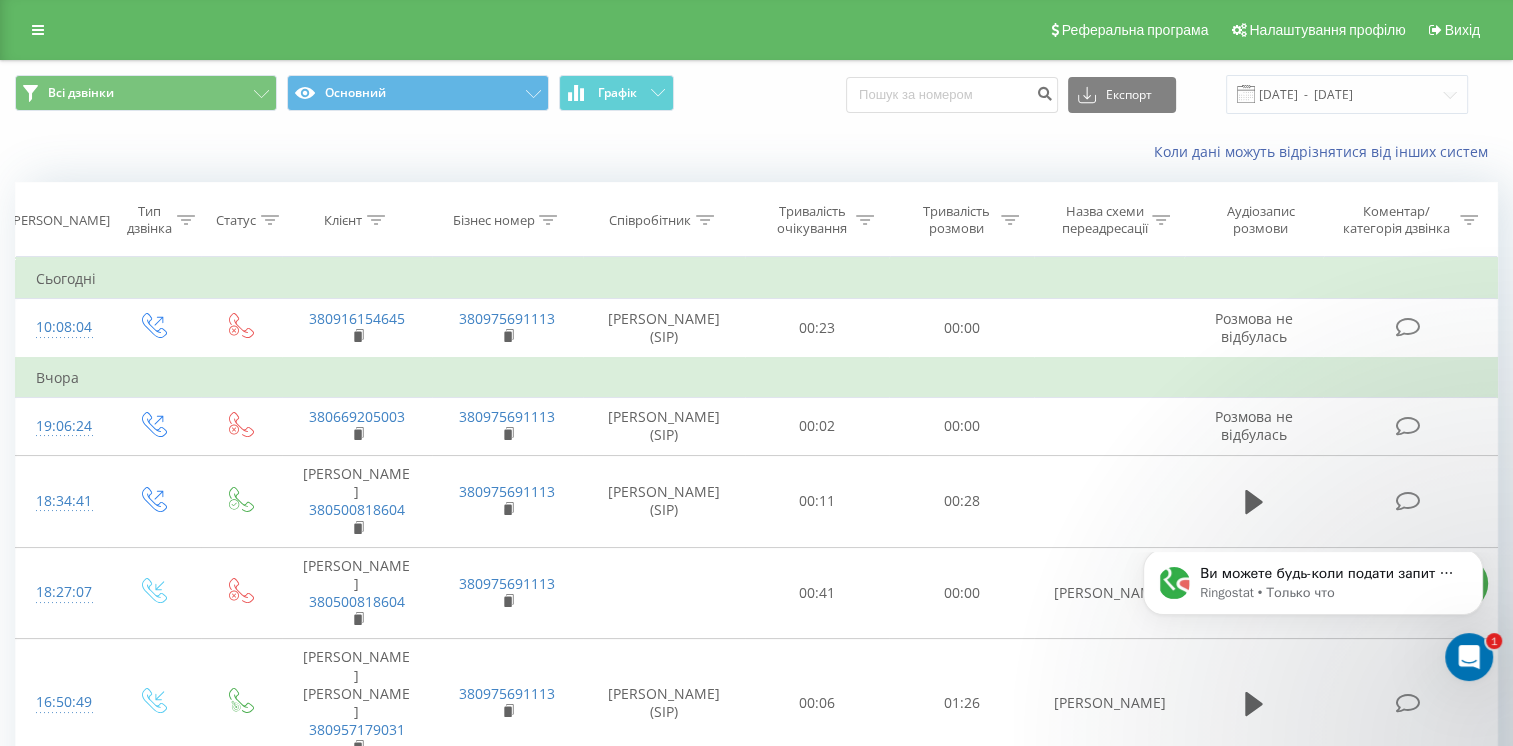 click 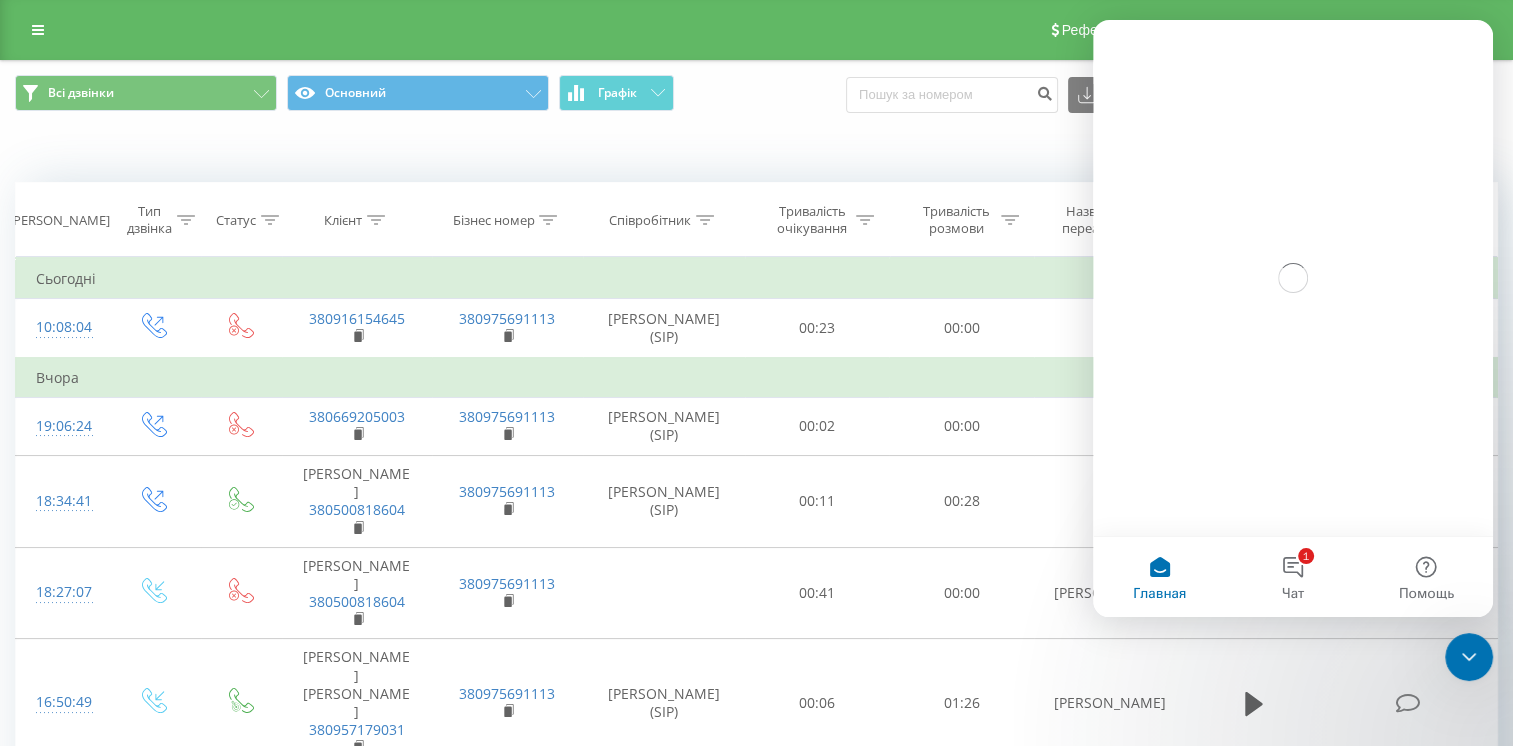 scroll, scrollTop: 0, scrollLeft: 0, axis: both 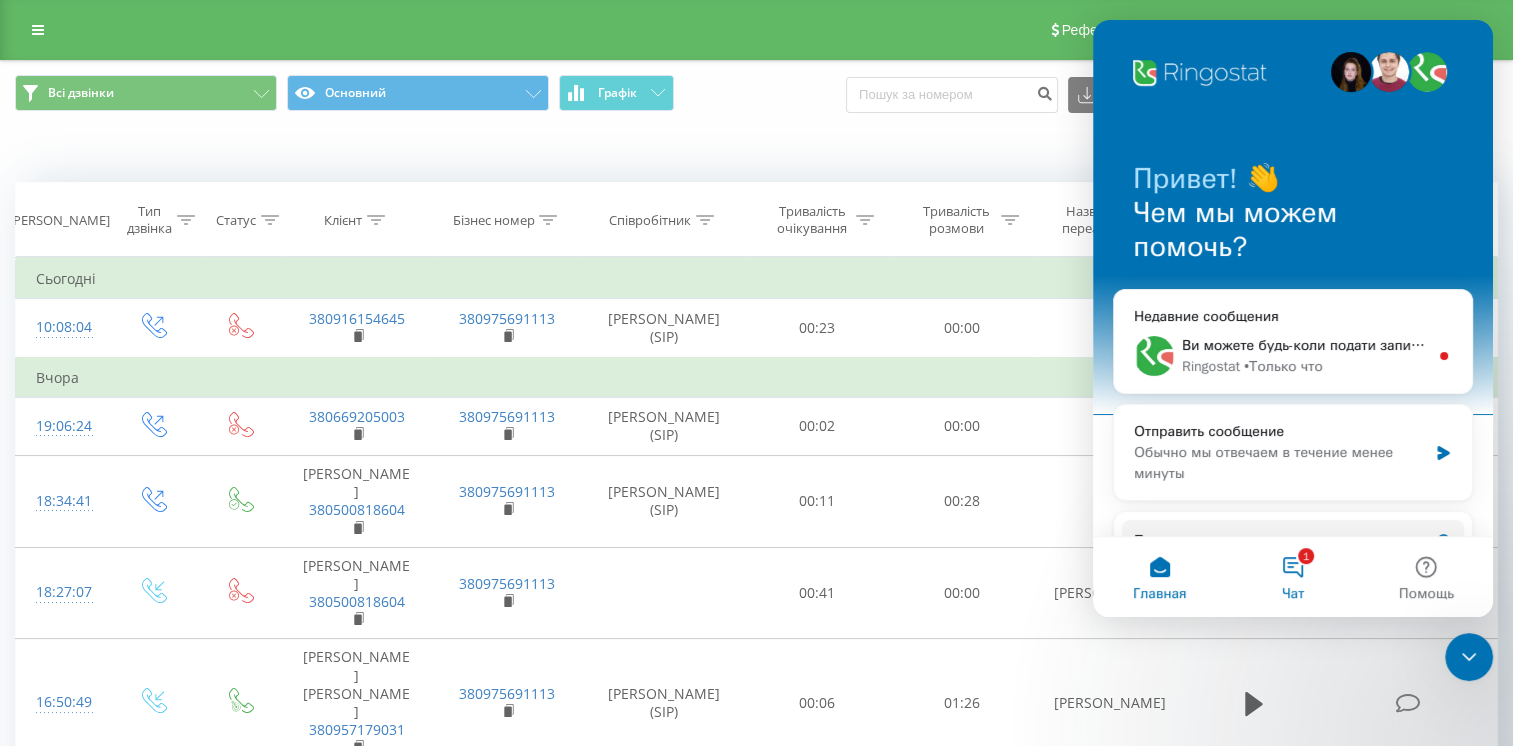 click on "1 Чат" at bounding box center (1292, 577) 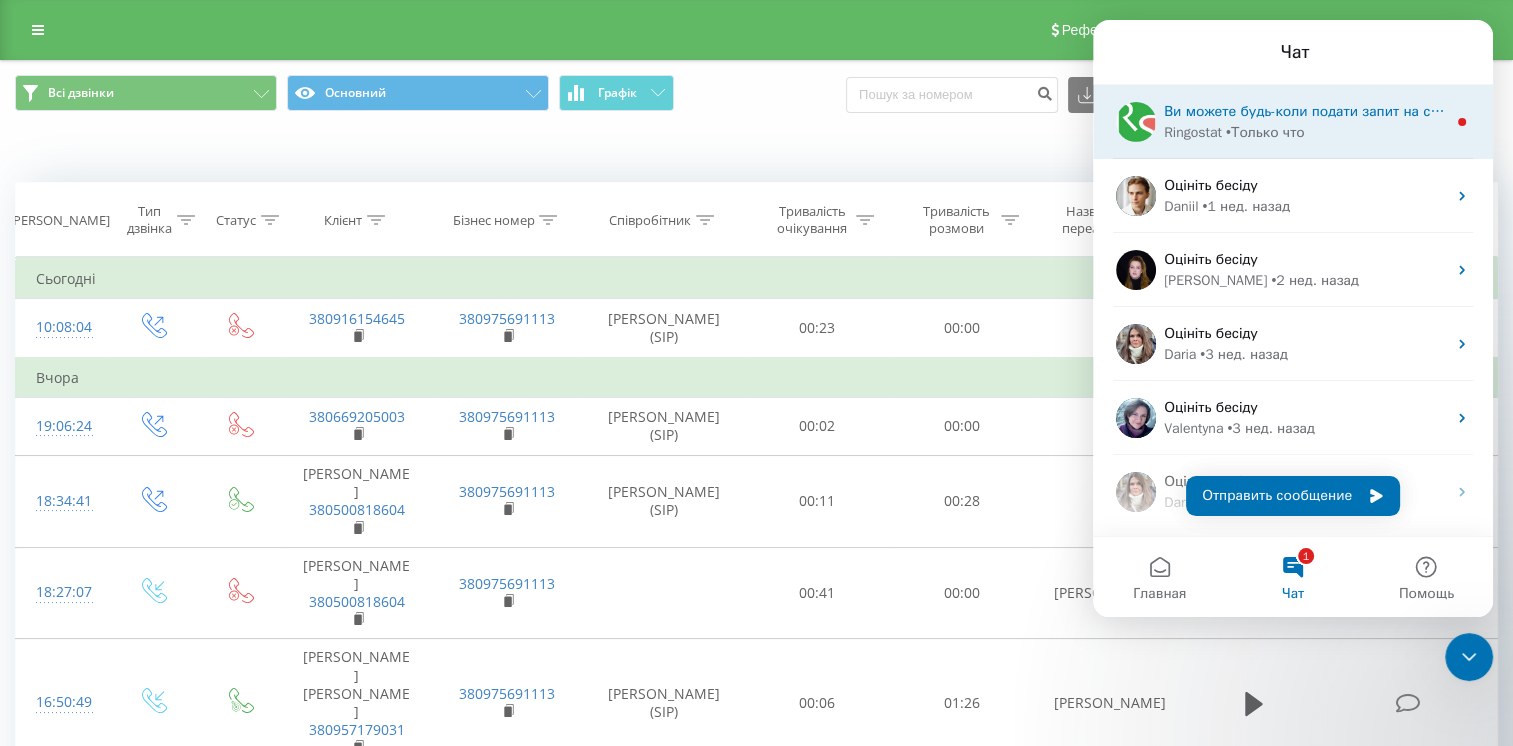 click on "•  Только что" at bounding box center (1265, 132) 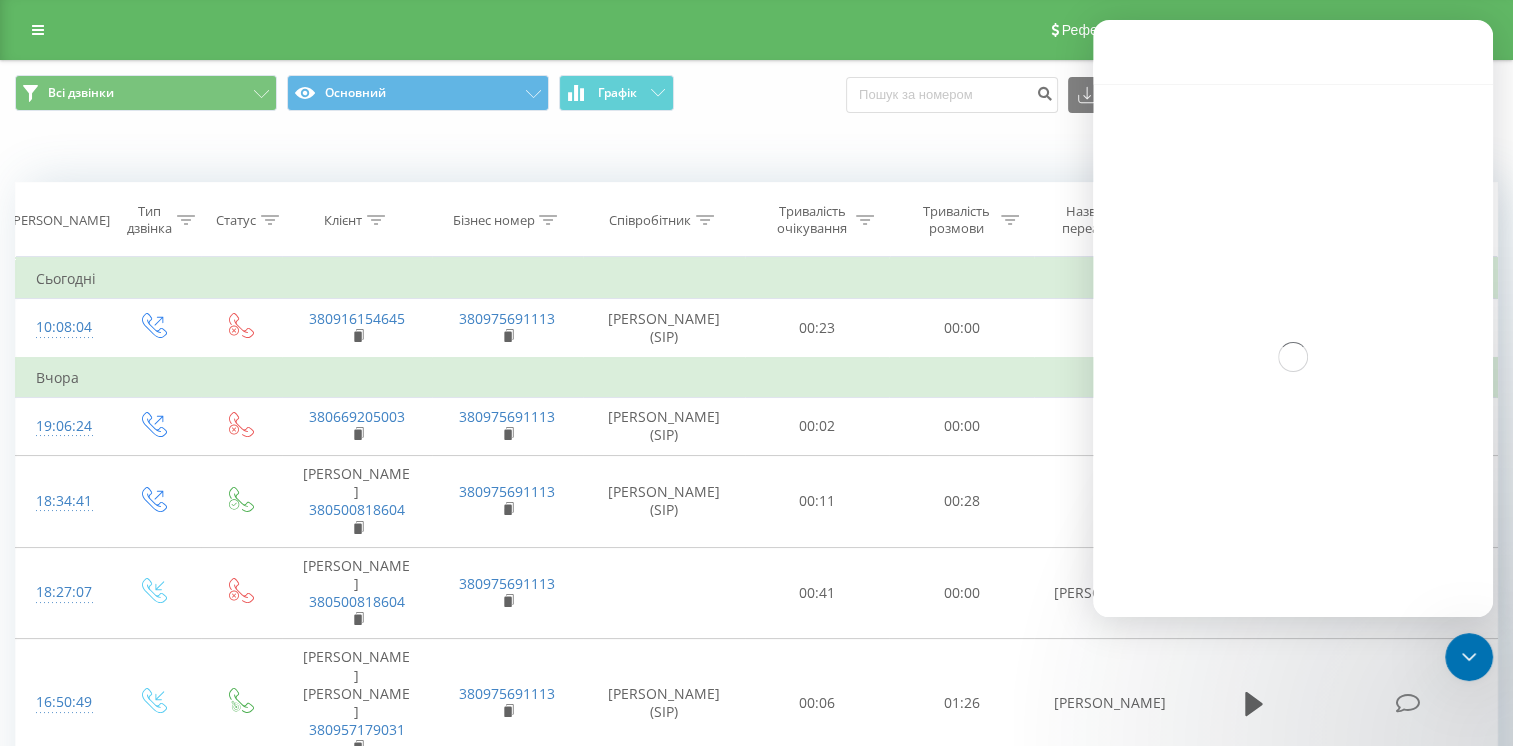 scroll, scrollTop: 2, scrollLeft: 0, axis: vertical 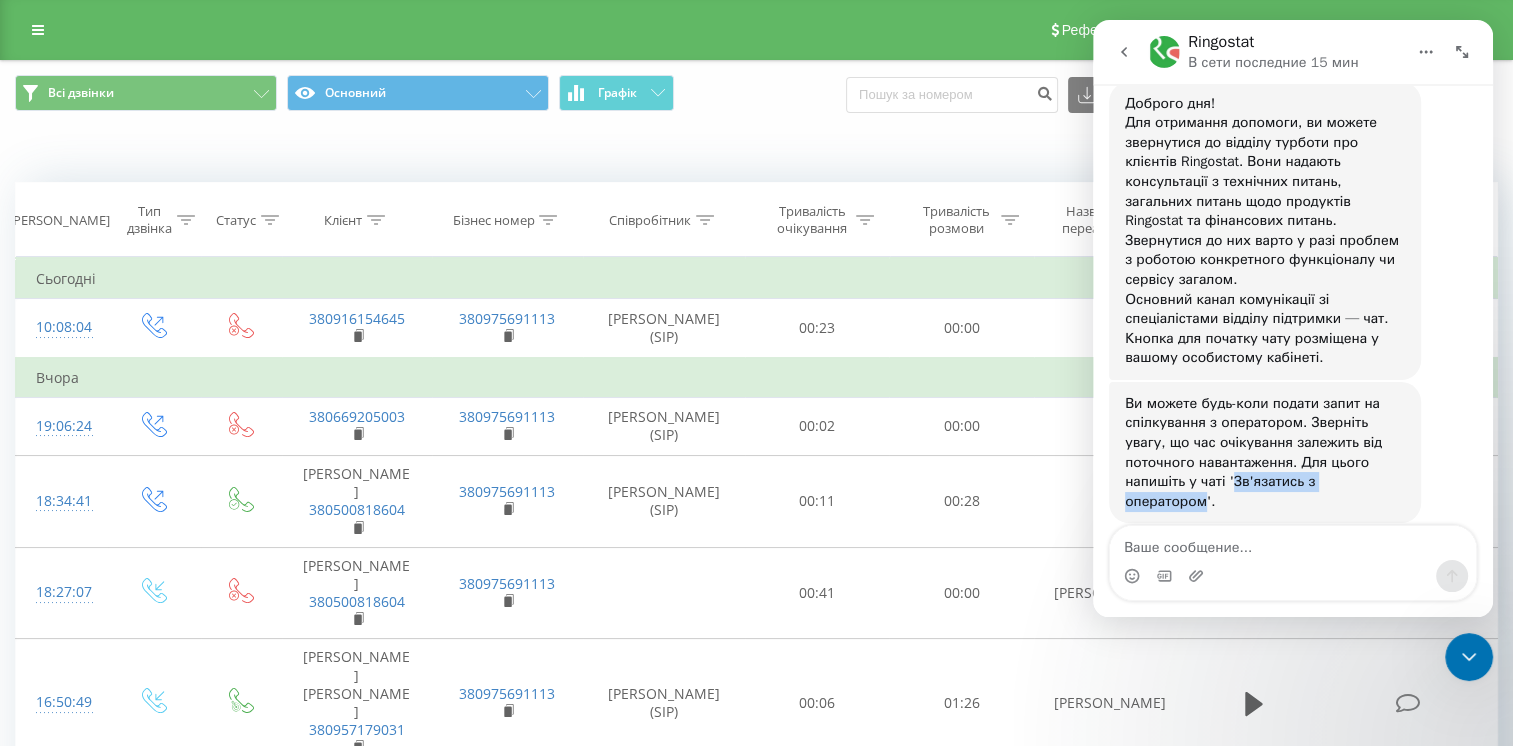 drag, startPoint x: 1287, startPoint y: 463, endPoint x: 1129, endPoint y: 462, distance: 158.00316 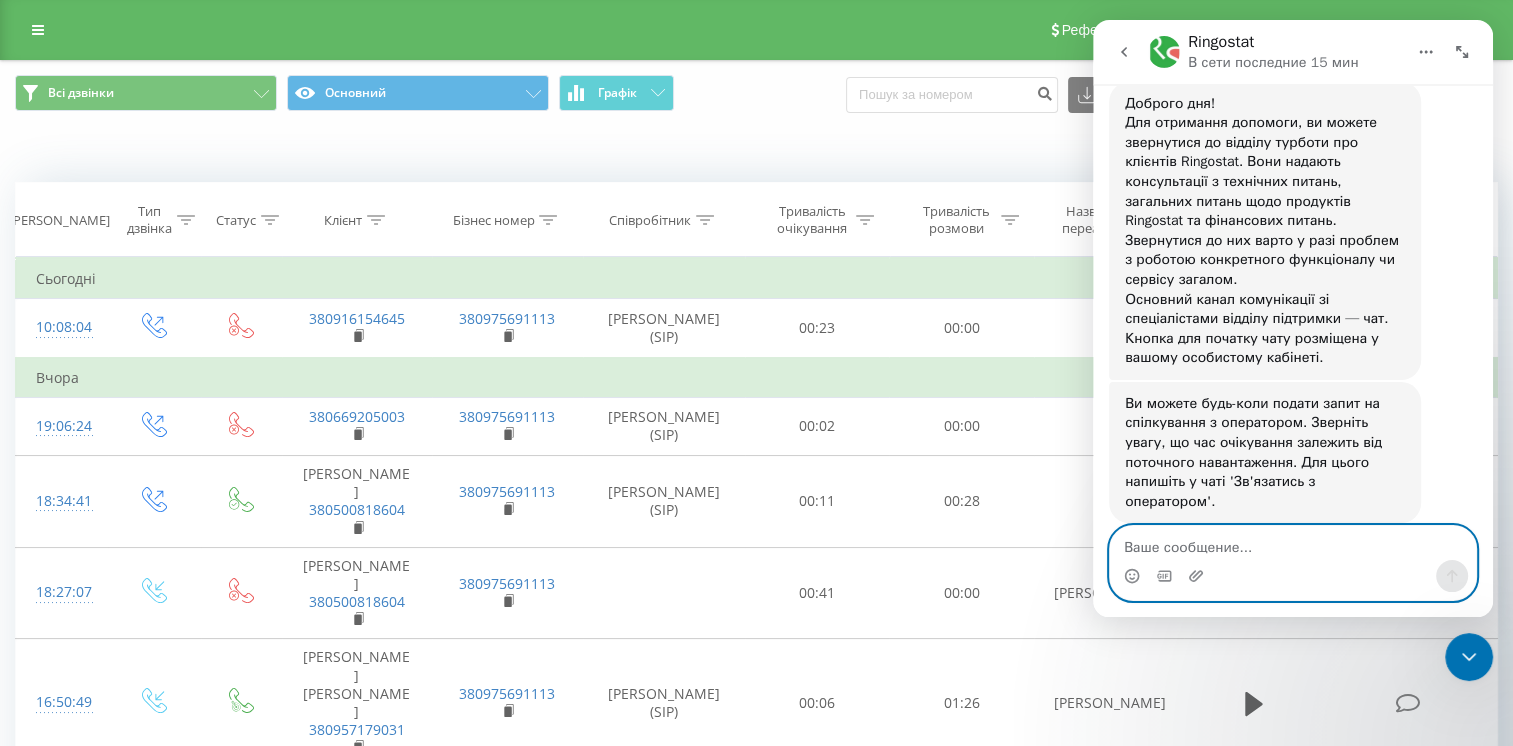 click at bounding box center [1293, 543] 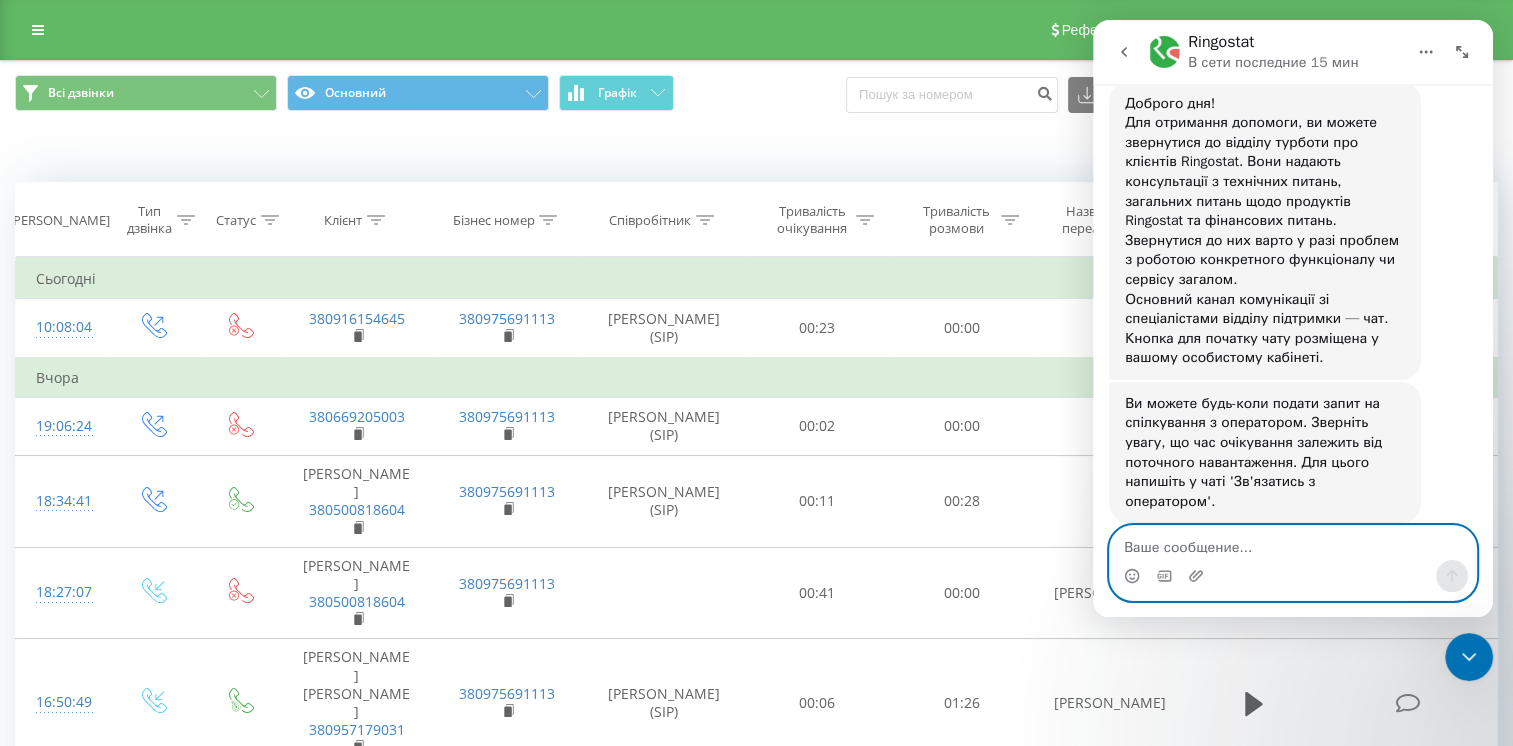 type on "Зв'язатись з оператором" 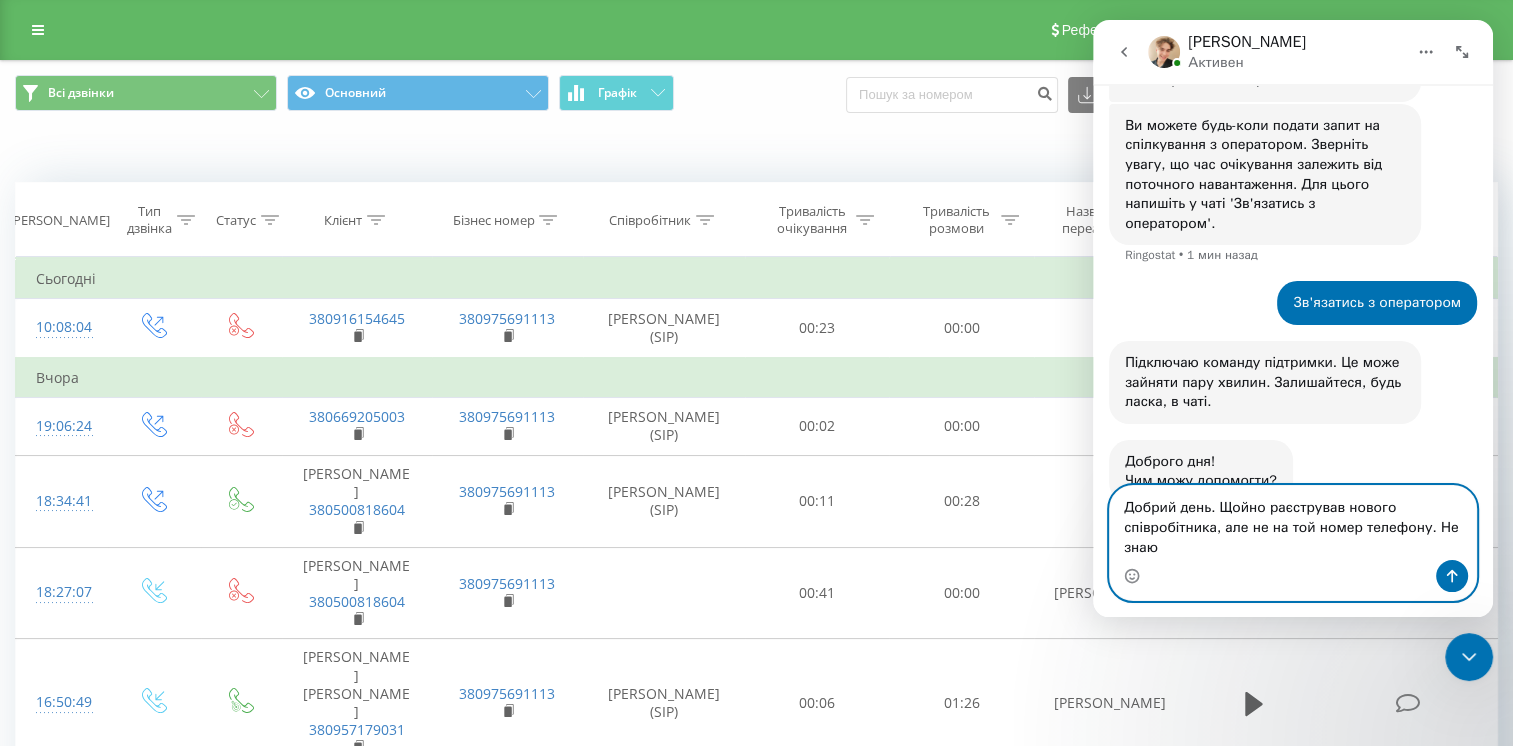 scroll, scrollTop: 631, scrollLeft: 0, axis: vertical 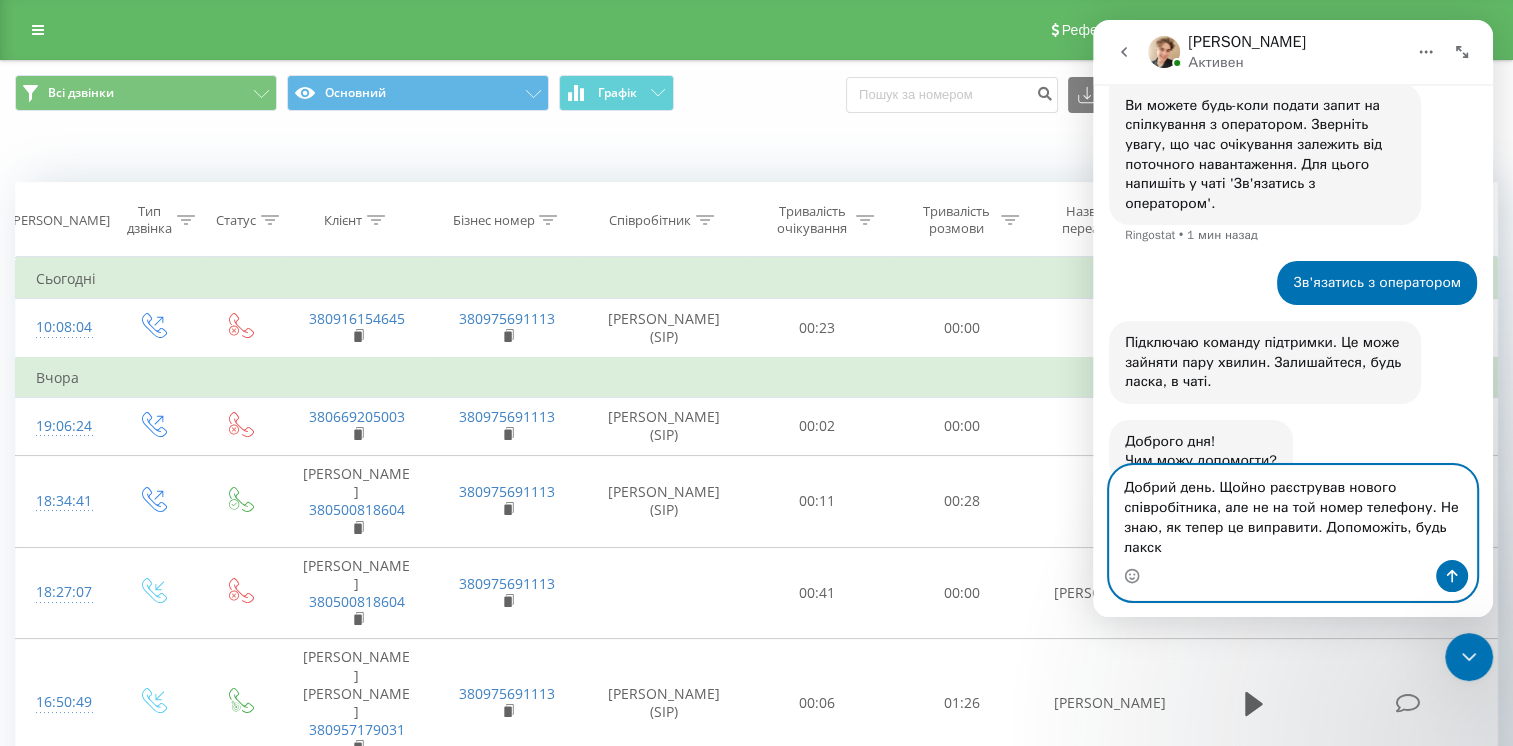 type on "Добрий день. Щойно раєстрував нового співробітника, але не на той номер телефону. Не знаю, як тепер це виправити. Допоможіть, будь лакска" 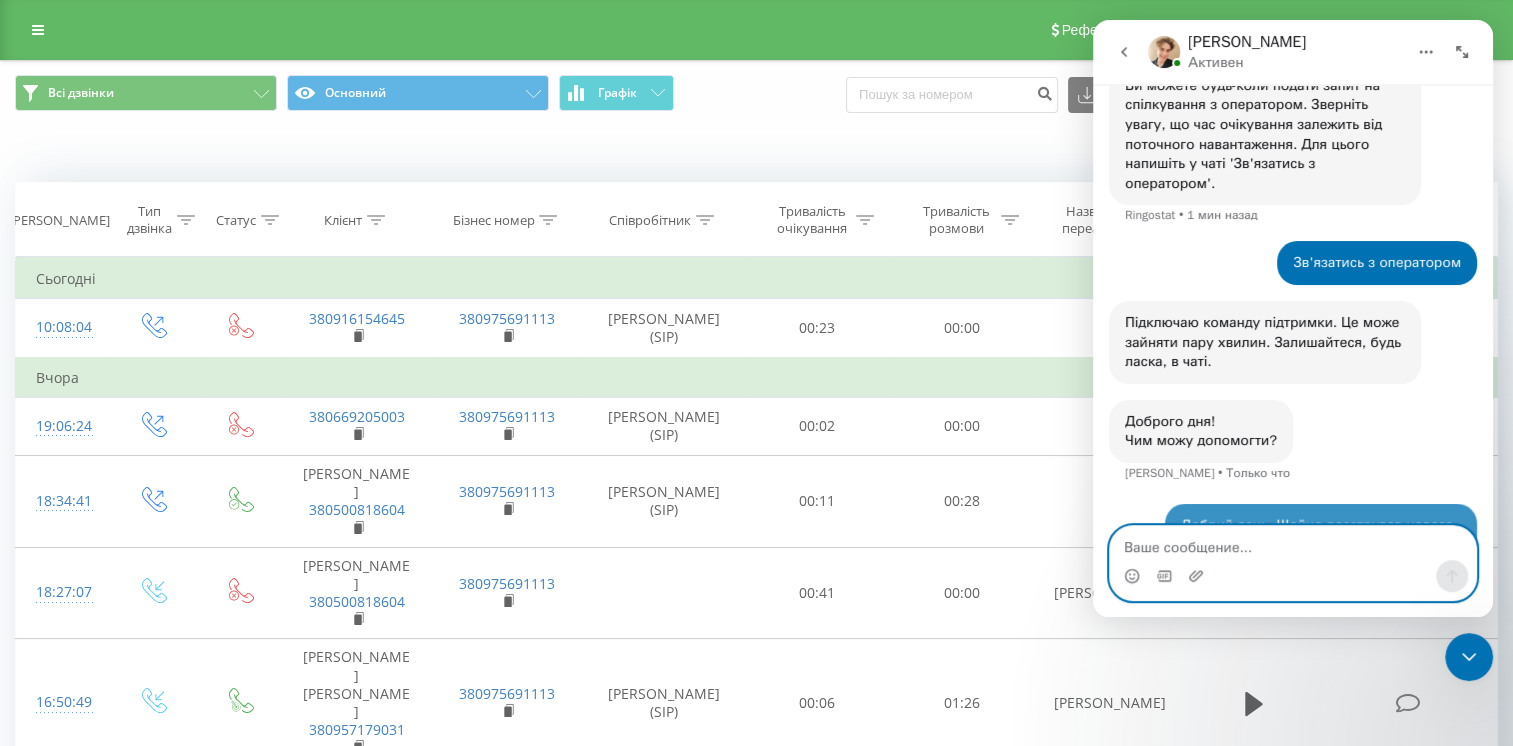 scroll, scrollTop: 709, scrollLeft: 0, axis: vertical 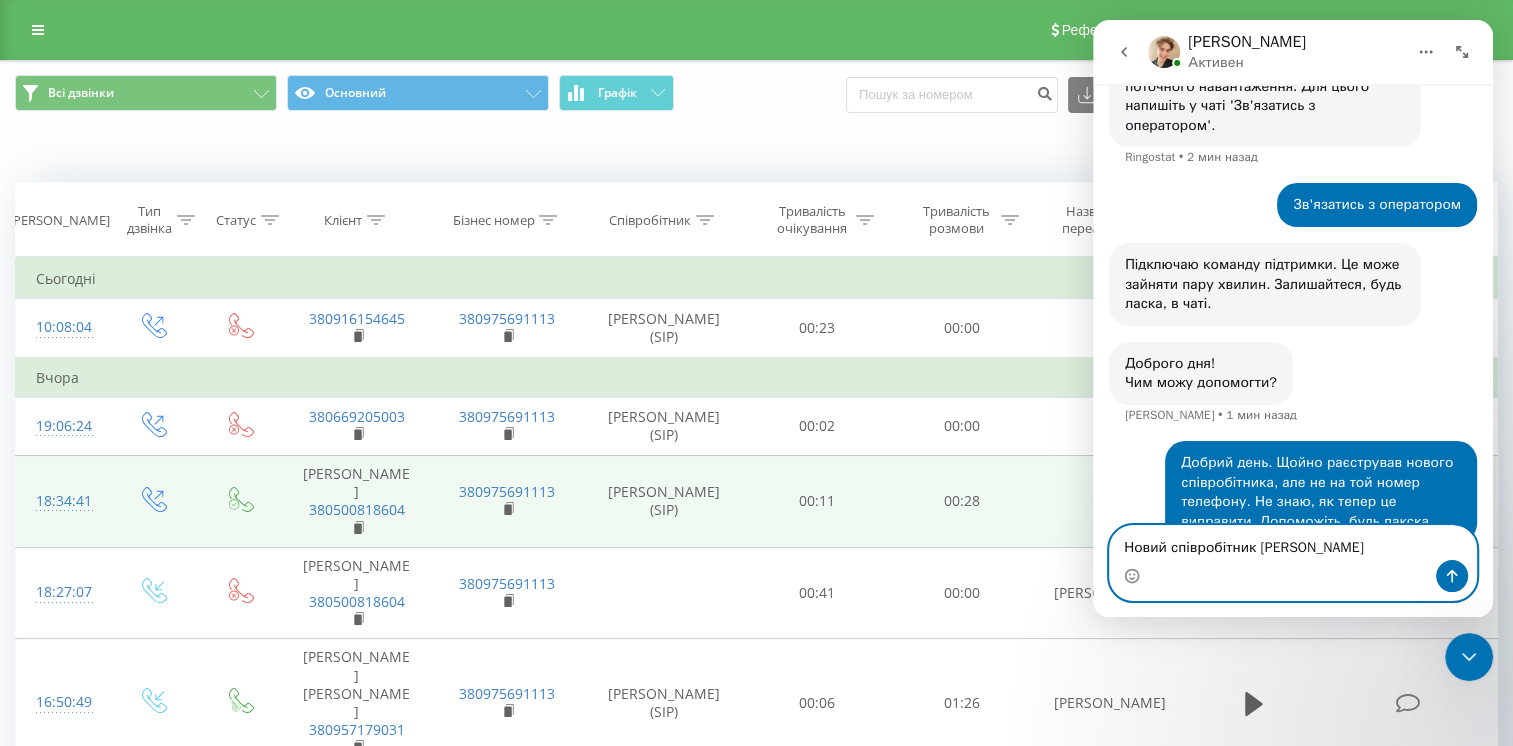 type on "Новий співробітник [PERSON_NAME]" 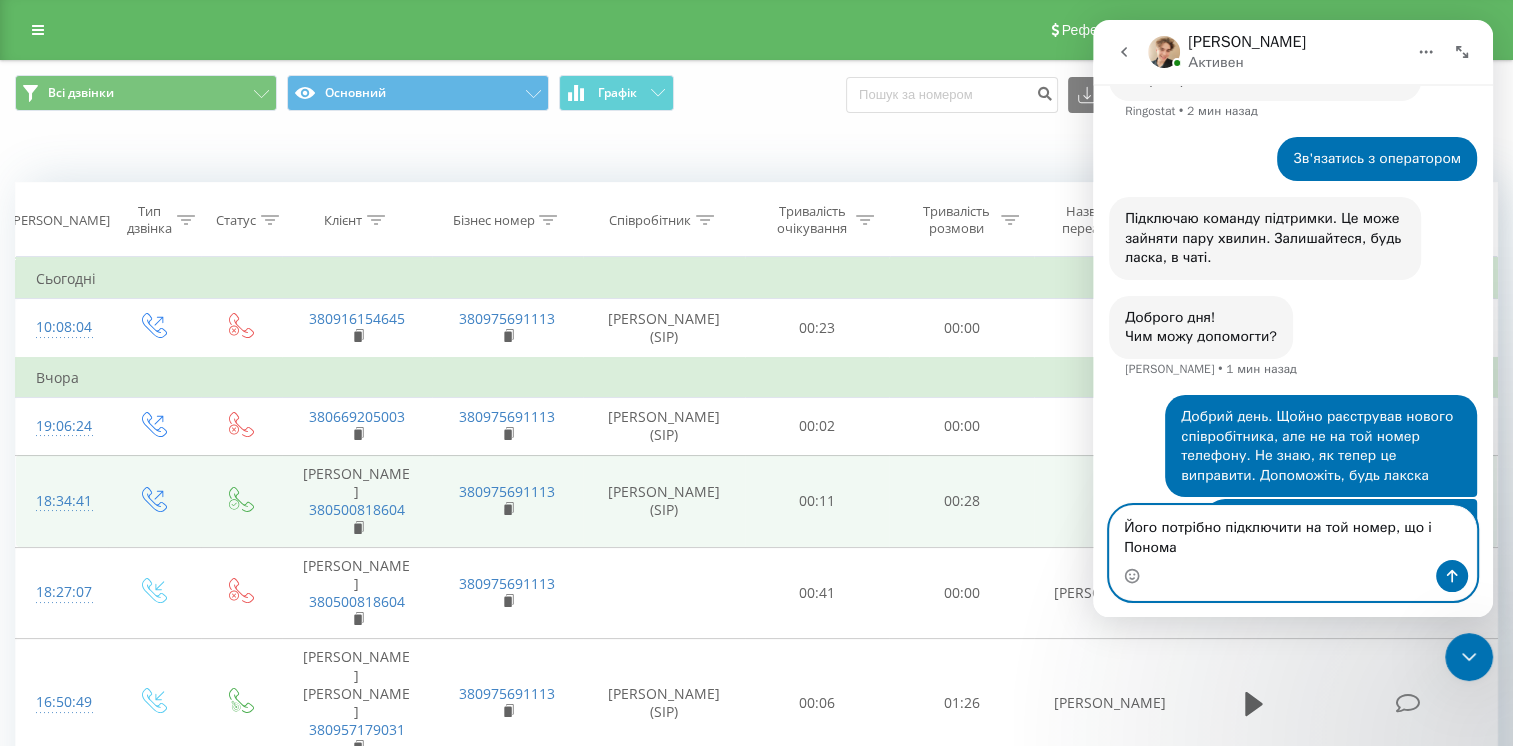 scroll, scrollTop: 775, scrollLeft: 0, axis: vertical 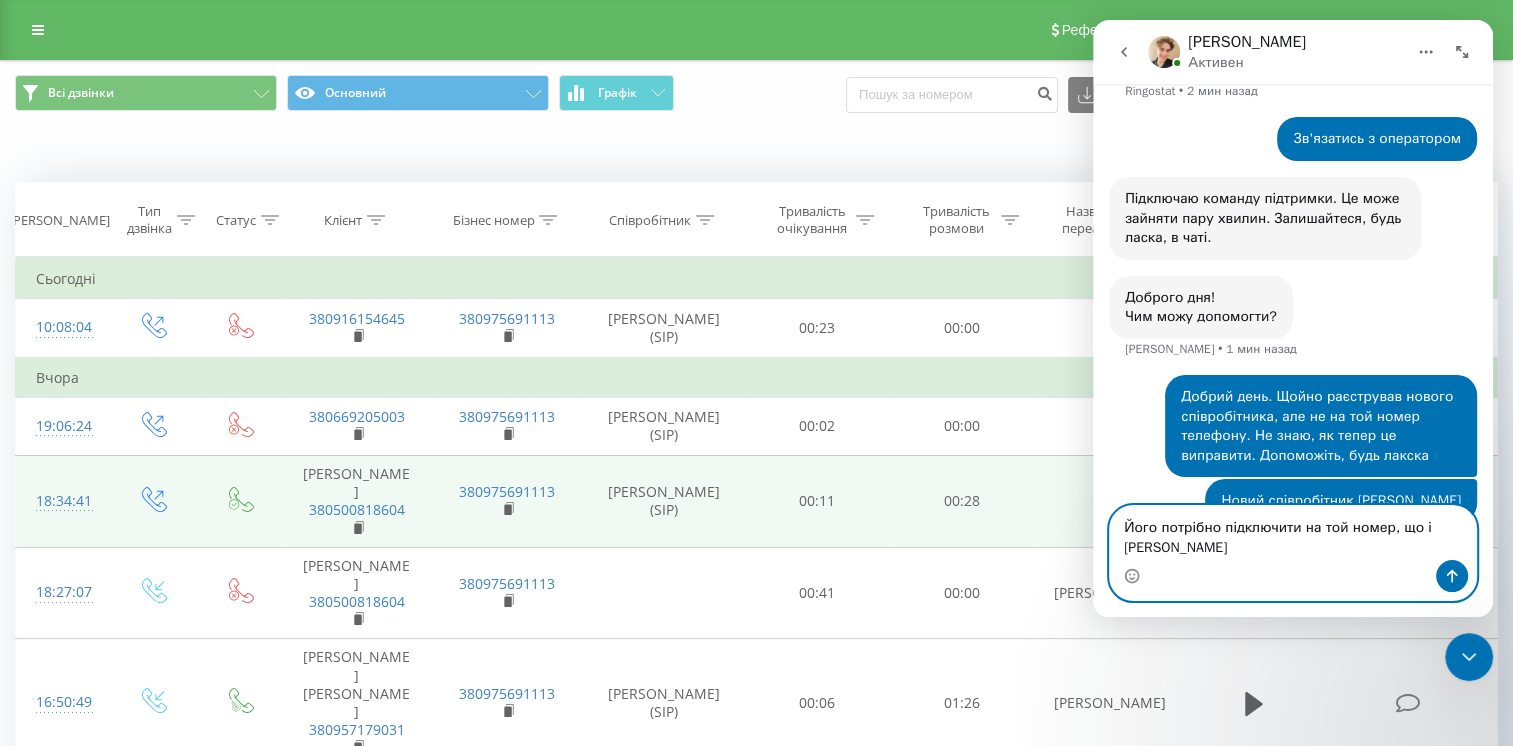 type on "Його потрібно підключити на той номер, що і [PERSON_NAME]" 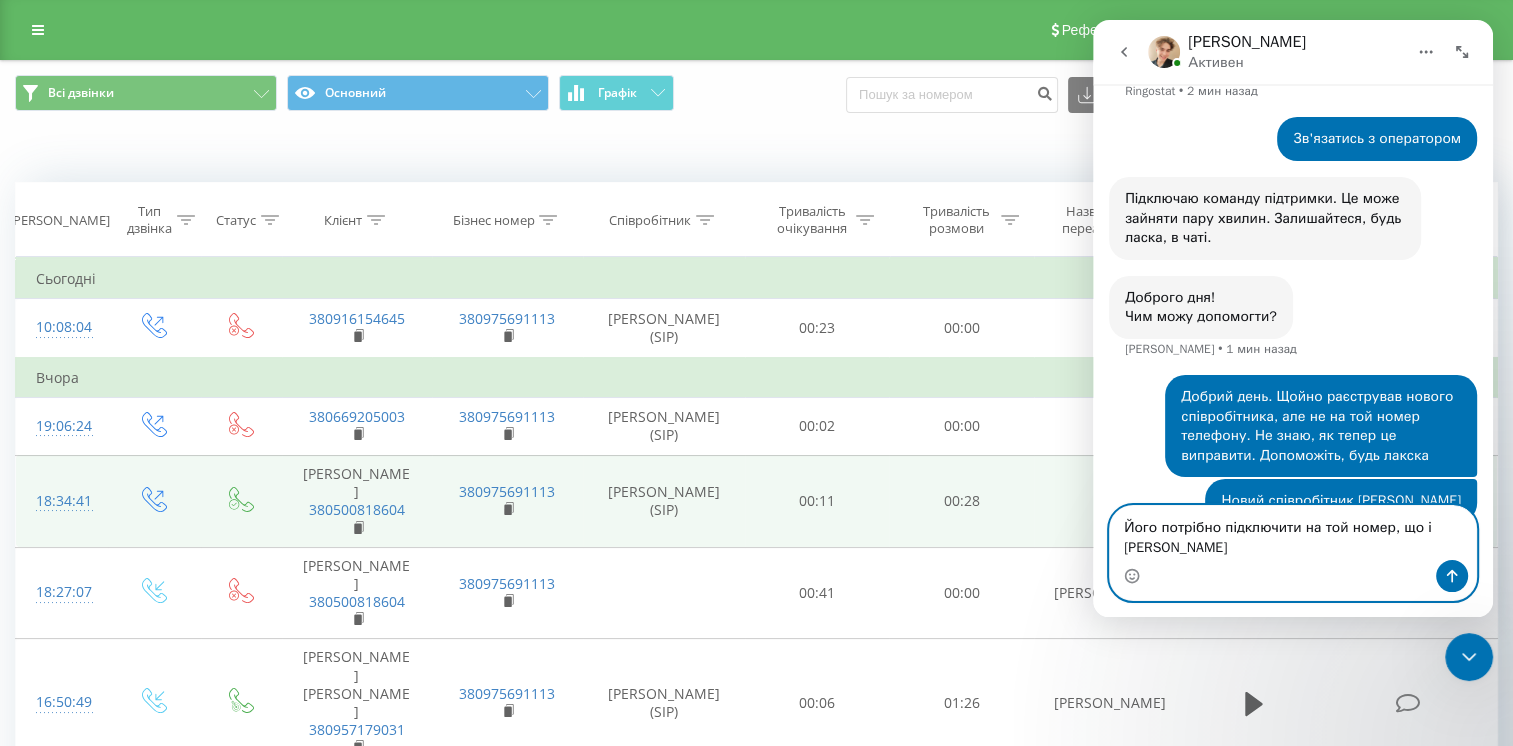 type 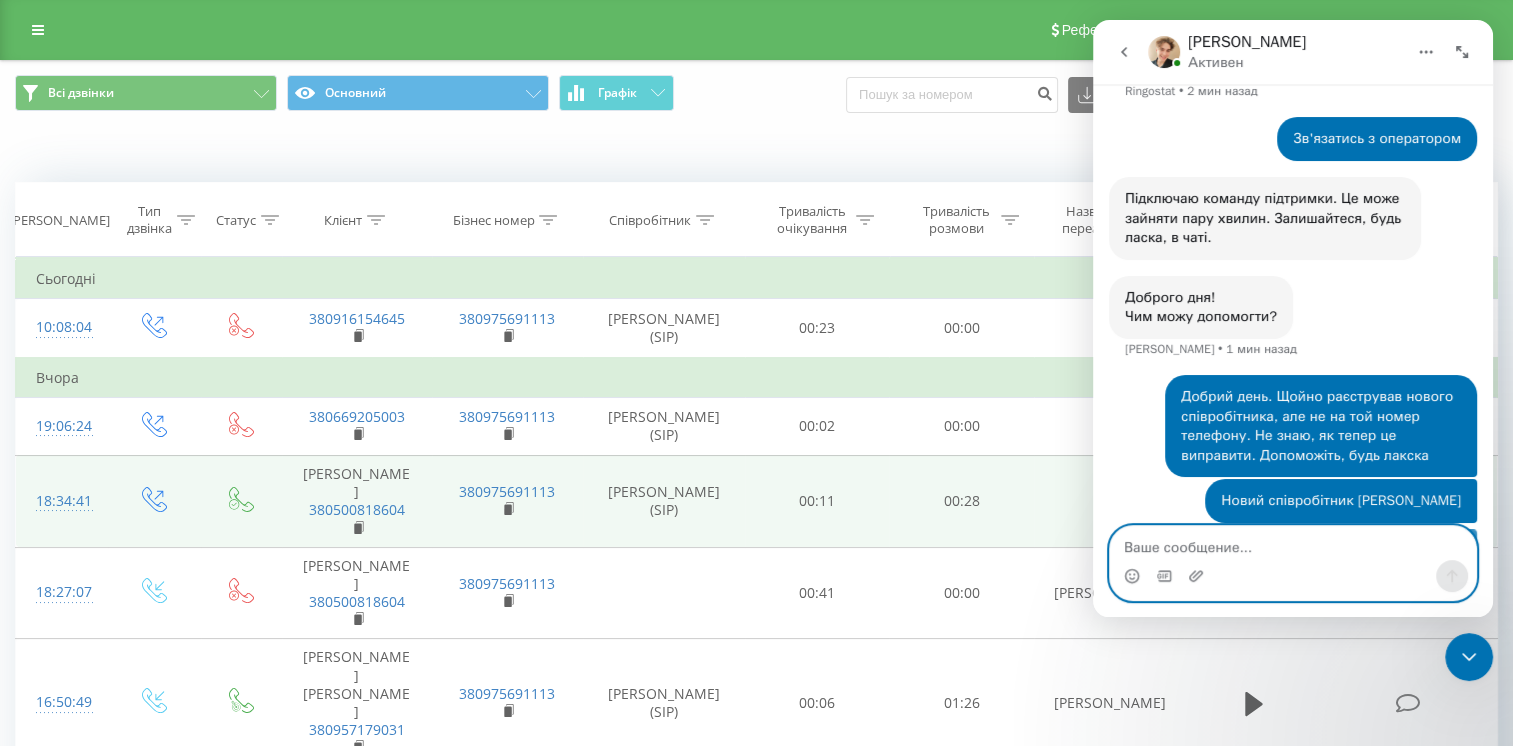scroll, scrollTop: 820, scrollLeft: 0, axis: vertical 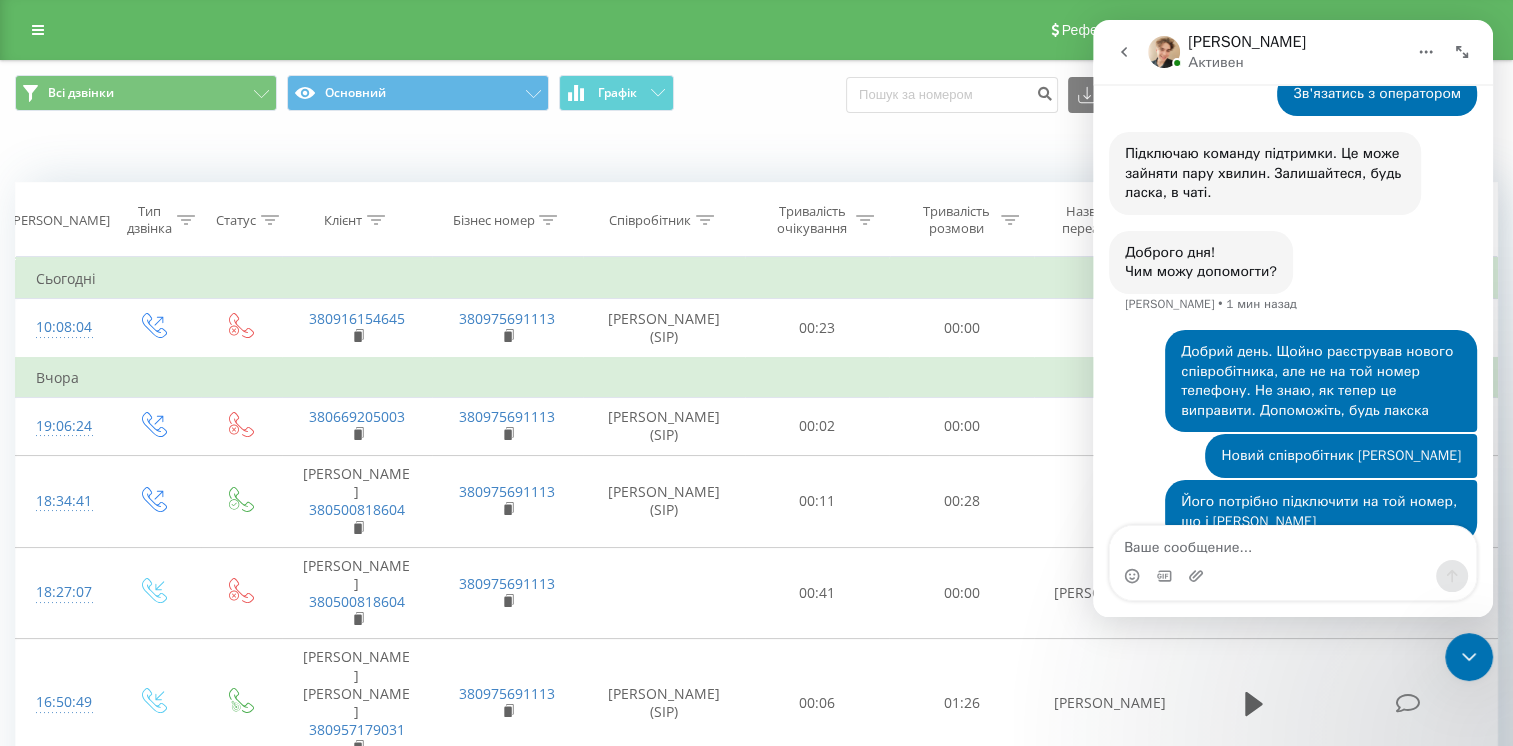 click on "Коли дані можуть відрізнятися вiд інших систем" at bounding box center [756, 152] 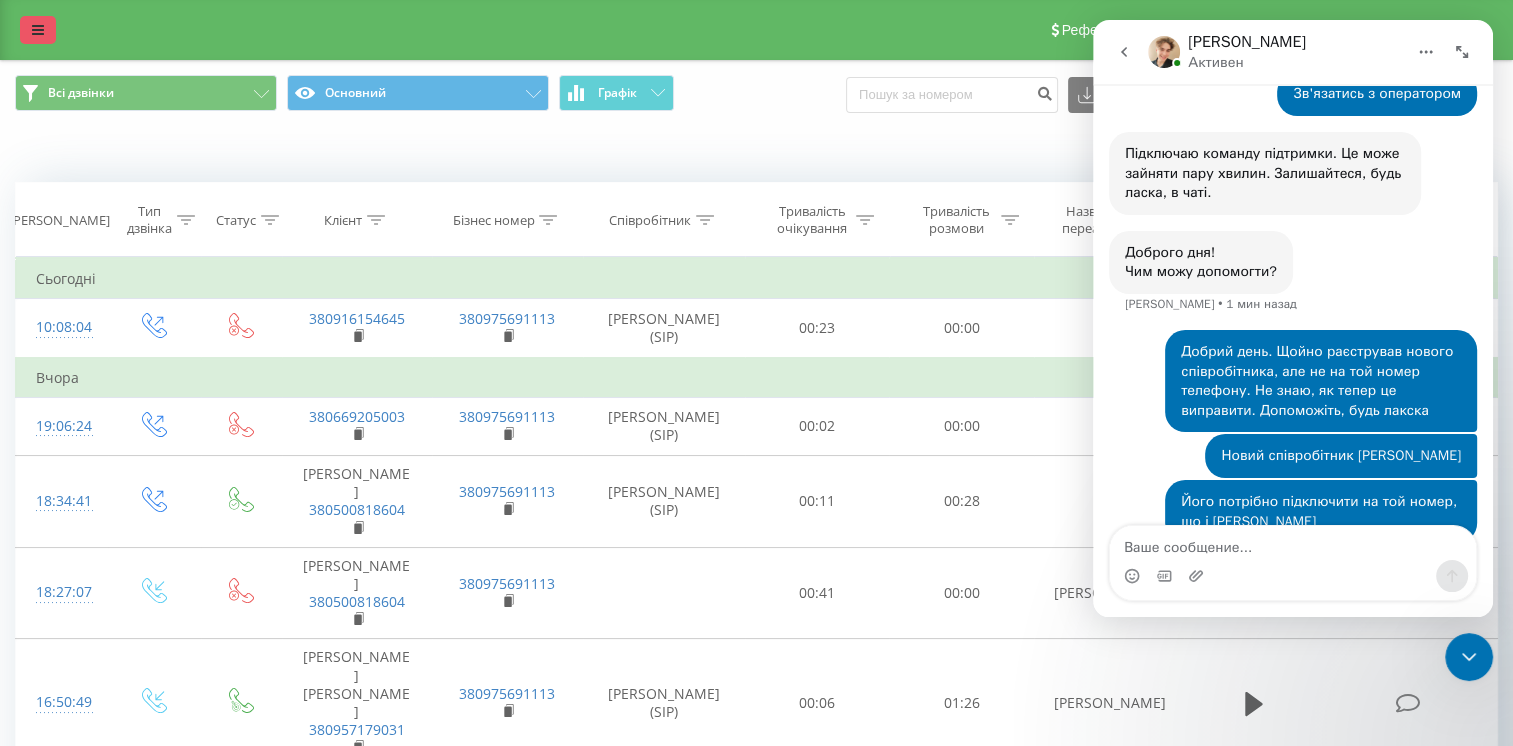 click at bounding box center [38, 30] 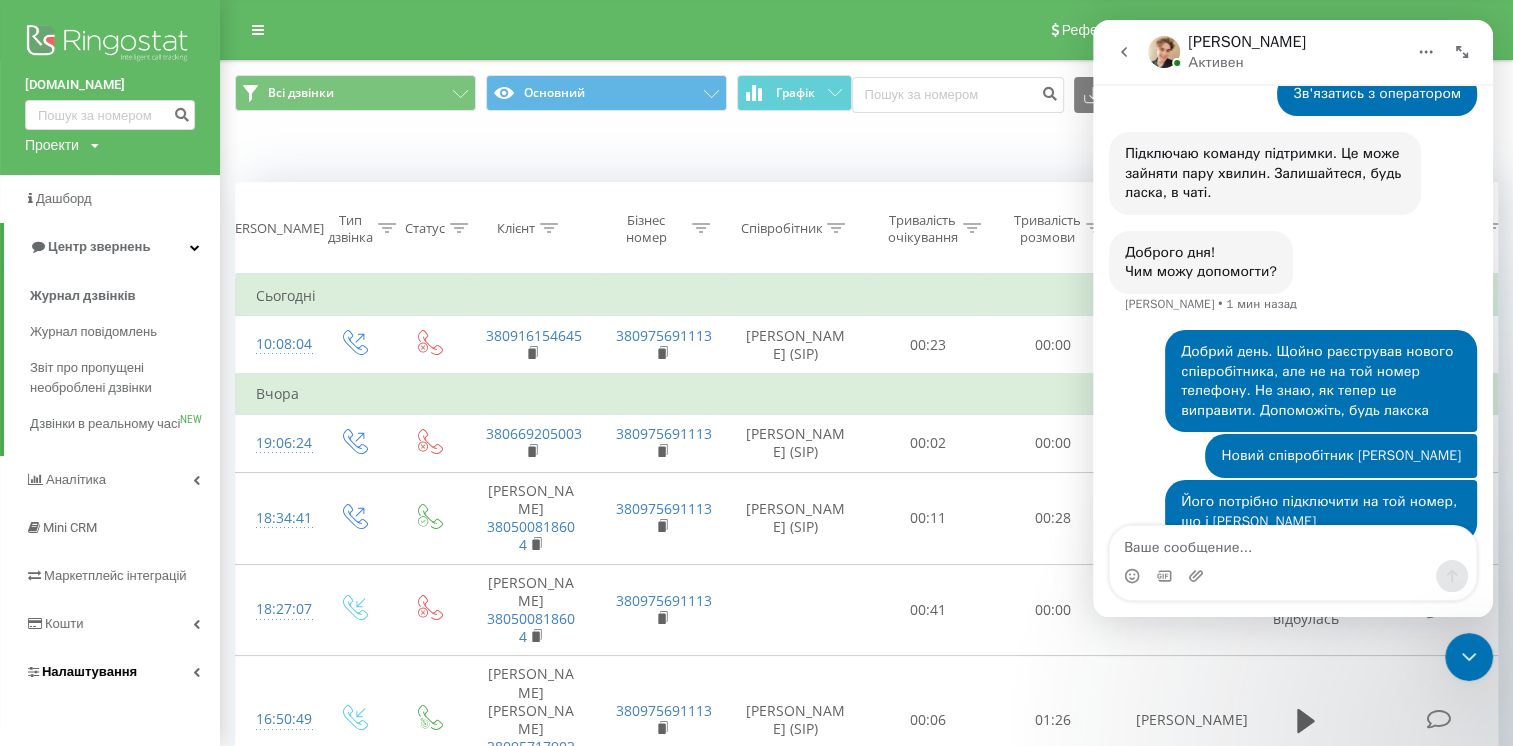 click on "Налаштування" at bounding box center [110, 672] 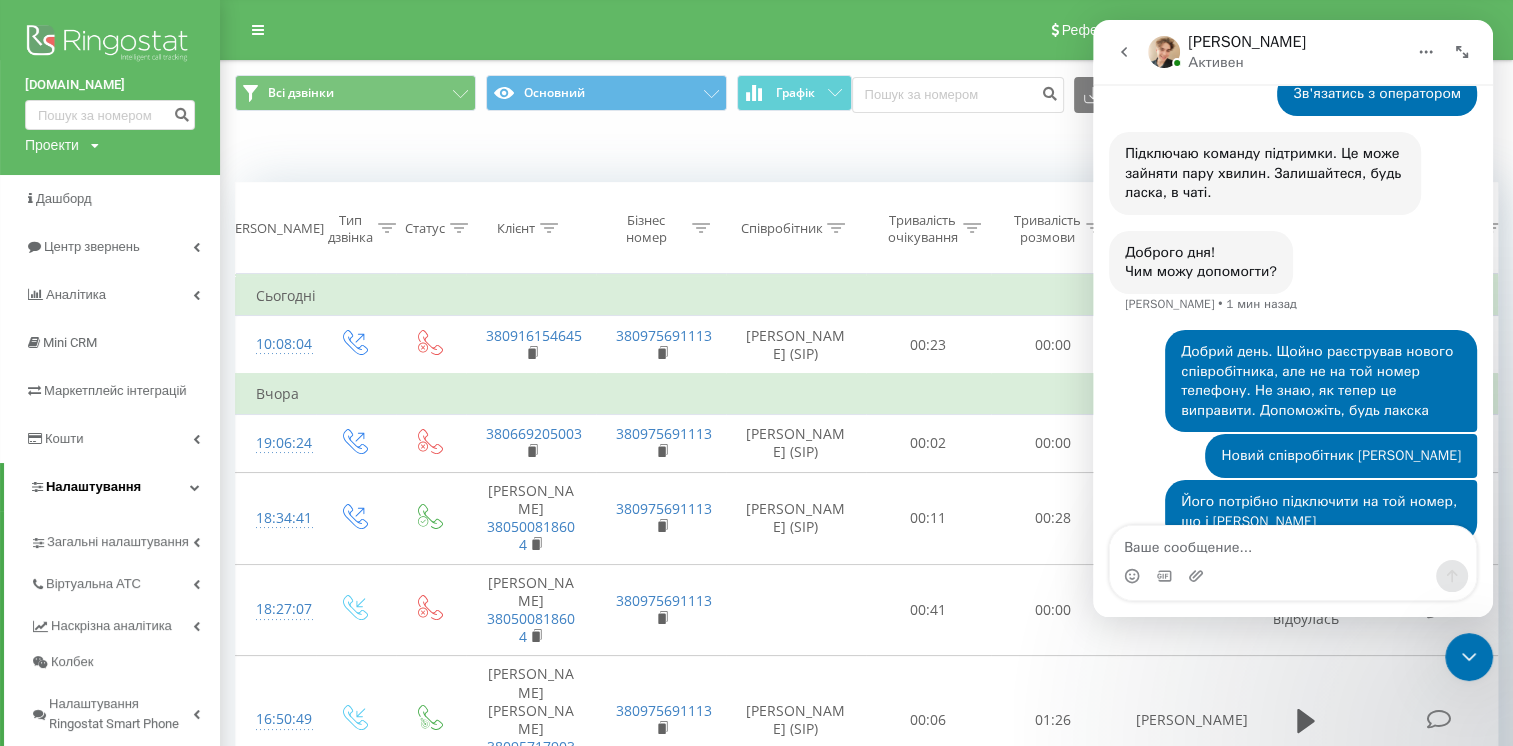 scroll, scrollTop: 897, scrollLeft: 0, axis: vertical 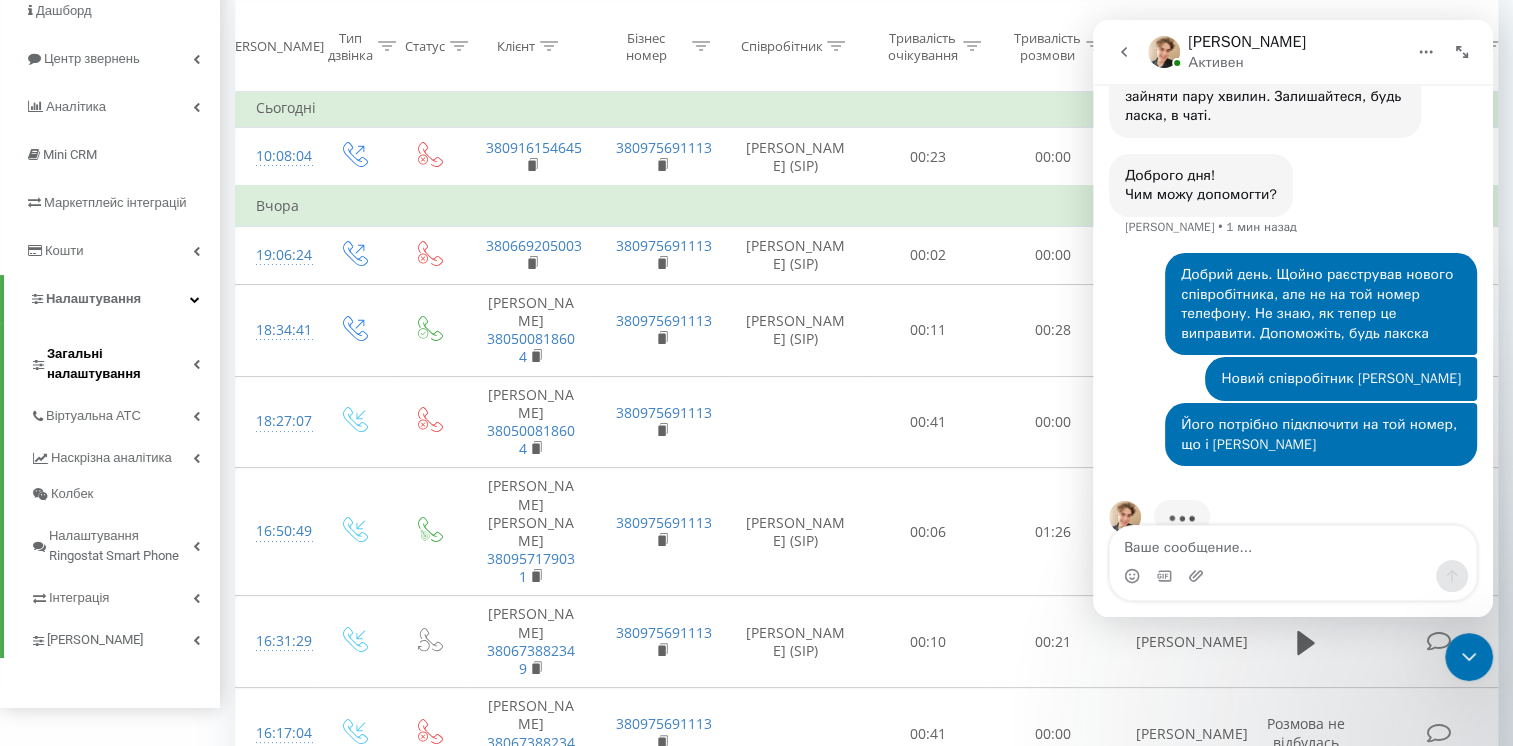 click at bounding box center (196, 364) 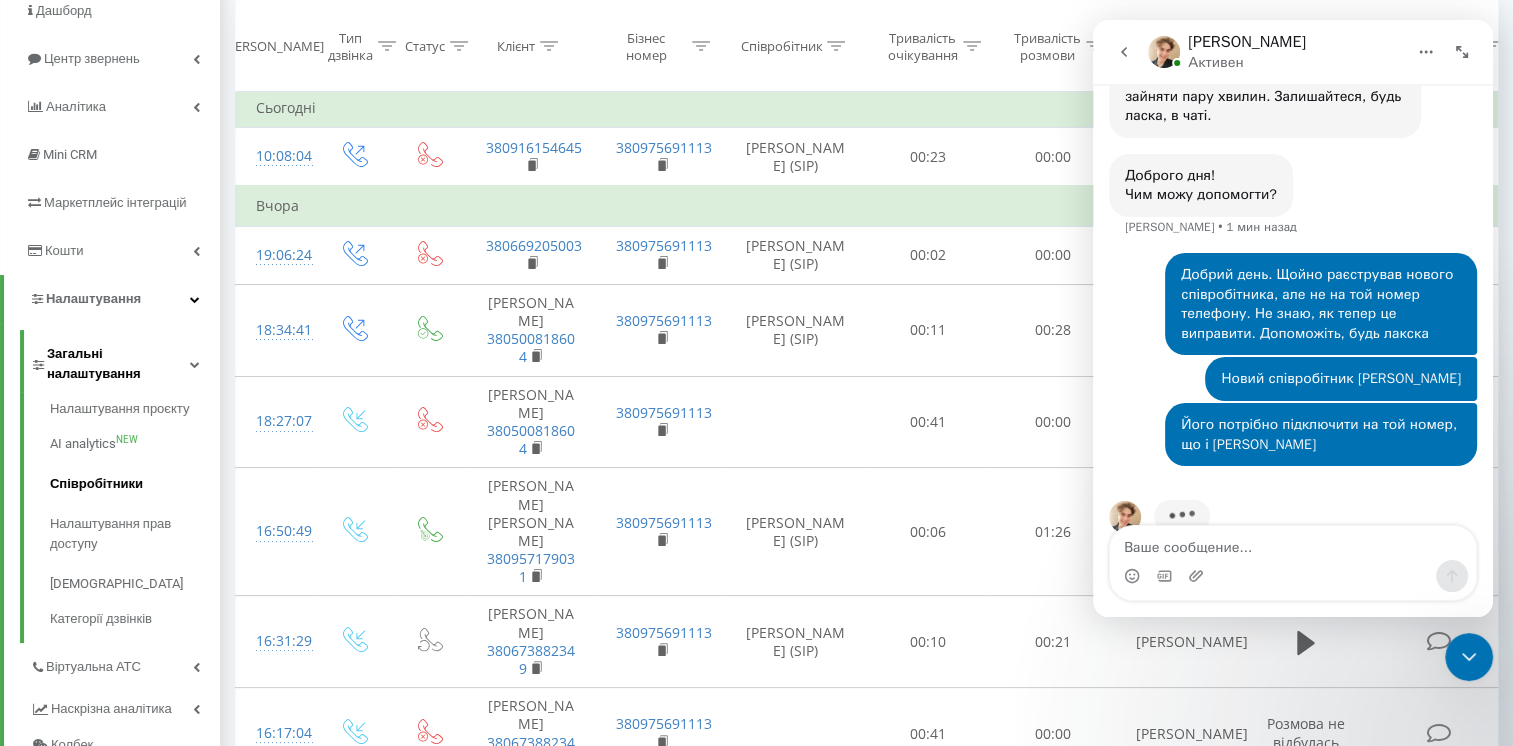 click on "Співробітники" at bounding box center [135, 484] 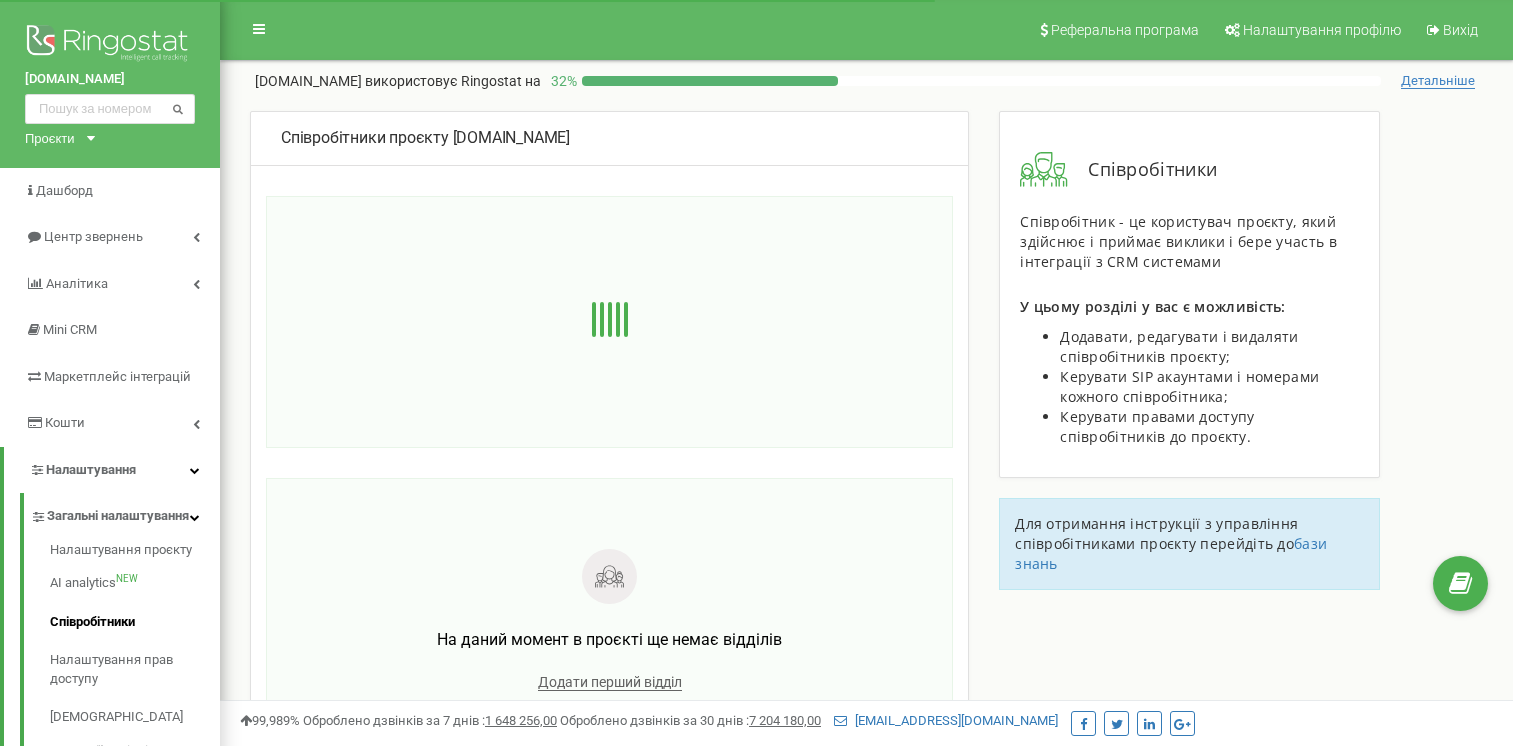 scroll, scrollTop: 0, scrollLeft: 0, axis: both 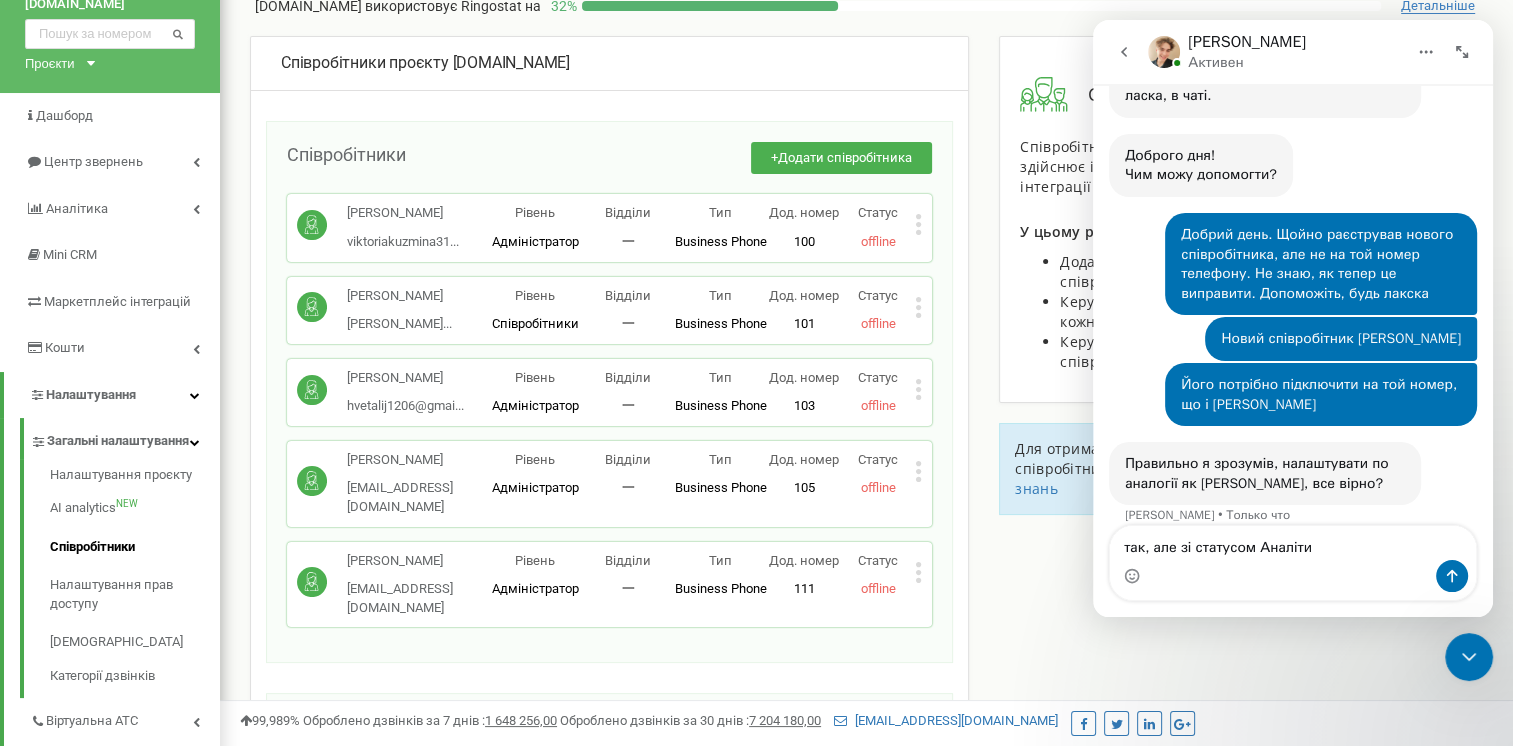 type on "так, але зі статусом Аналітик" 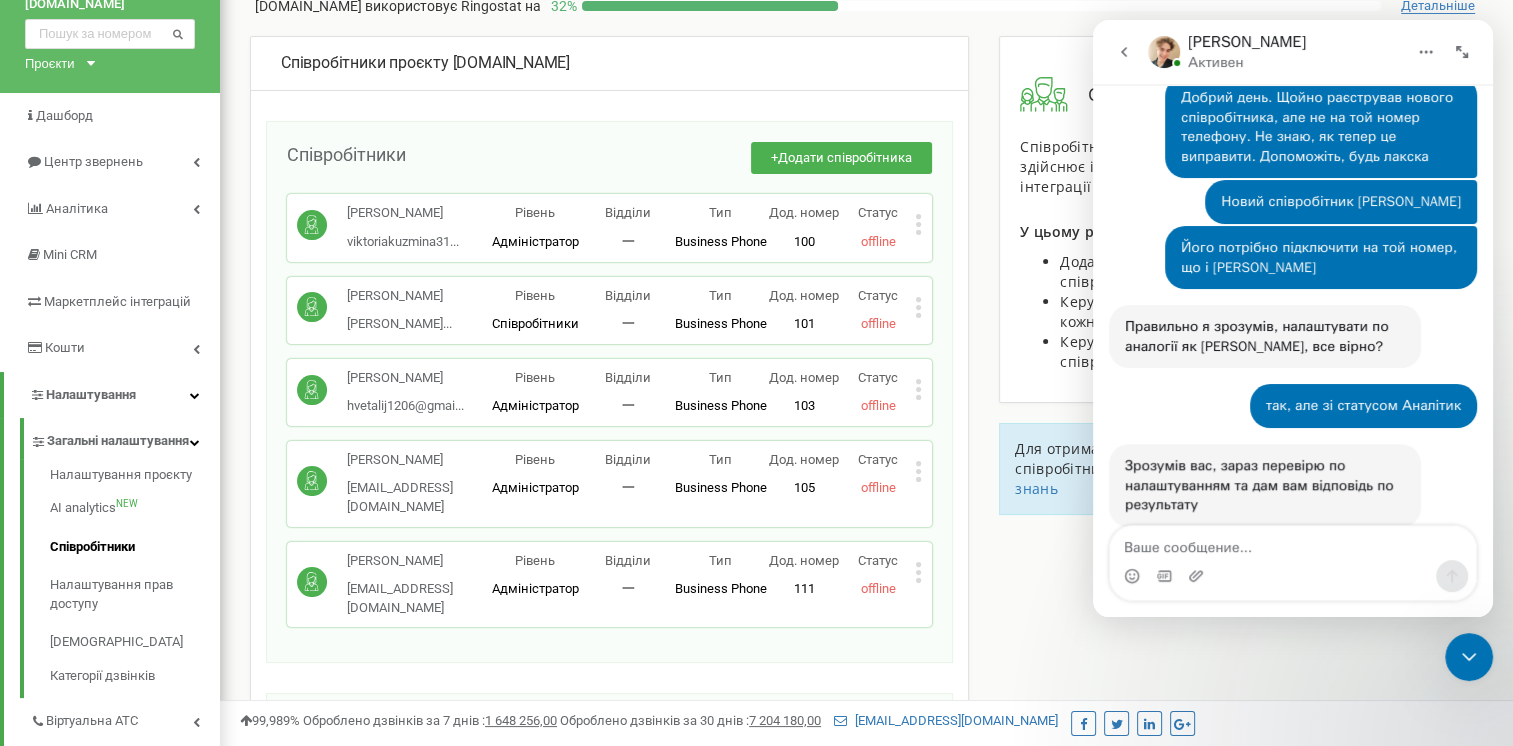 scroll, scrollTop: 1057, scrollLeft: 0, axis: vertical 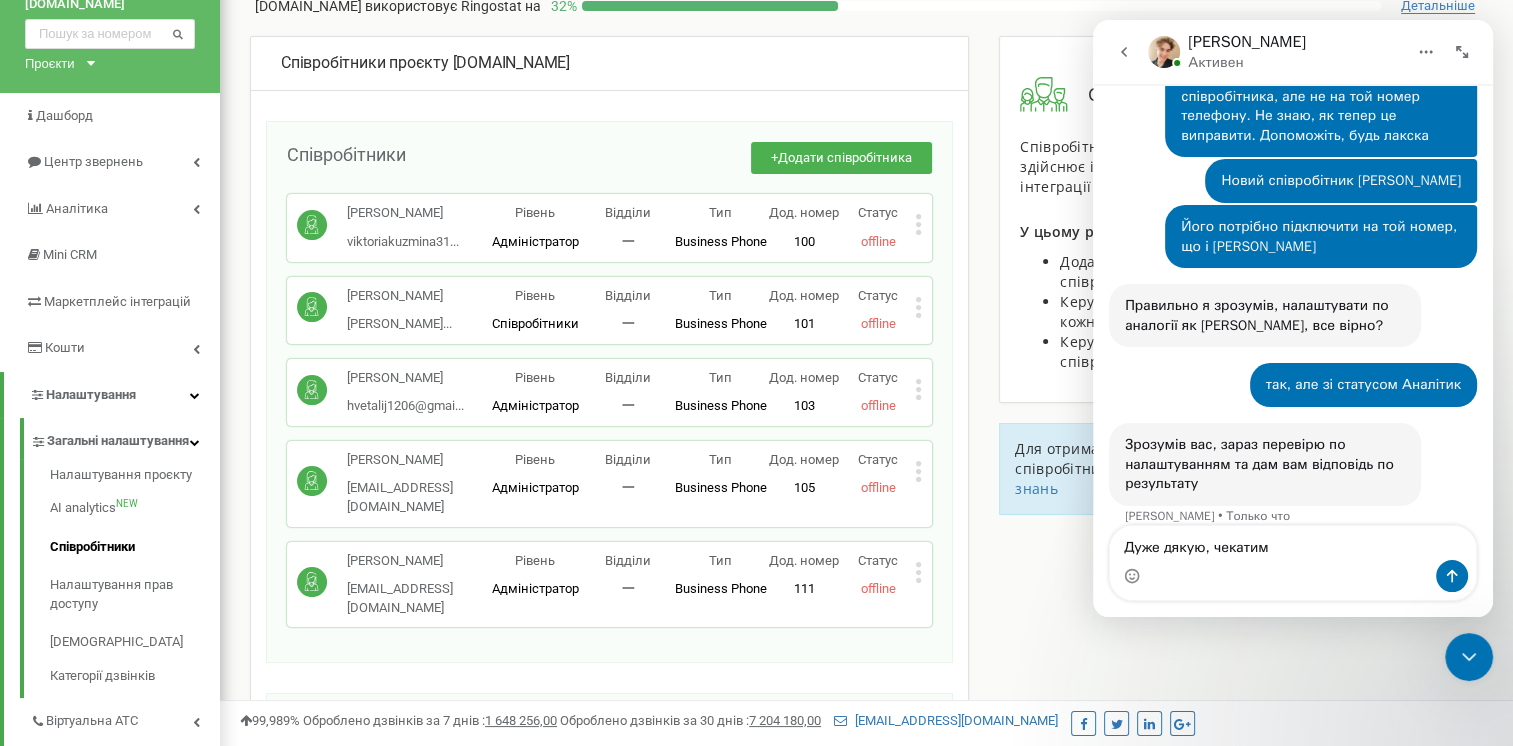 type on "Дуже дякую, чекатиму" 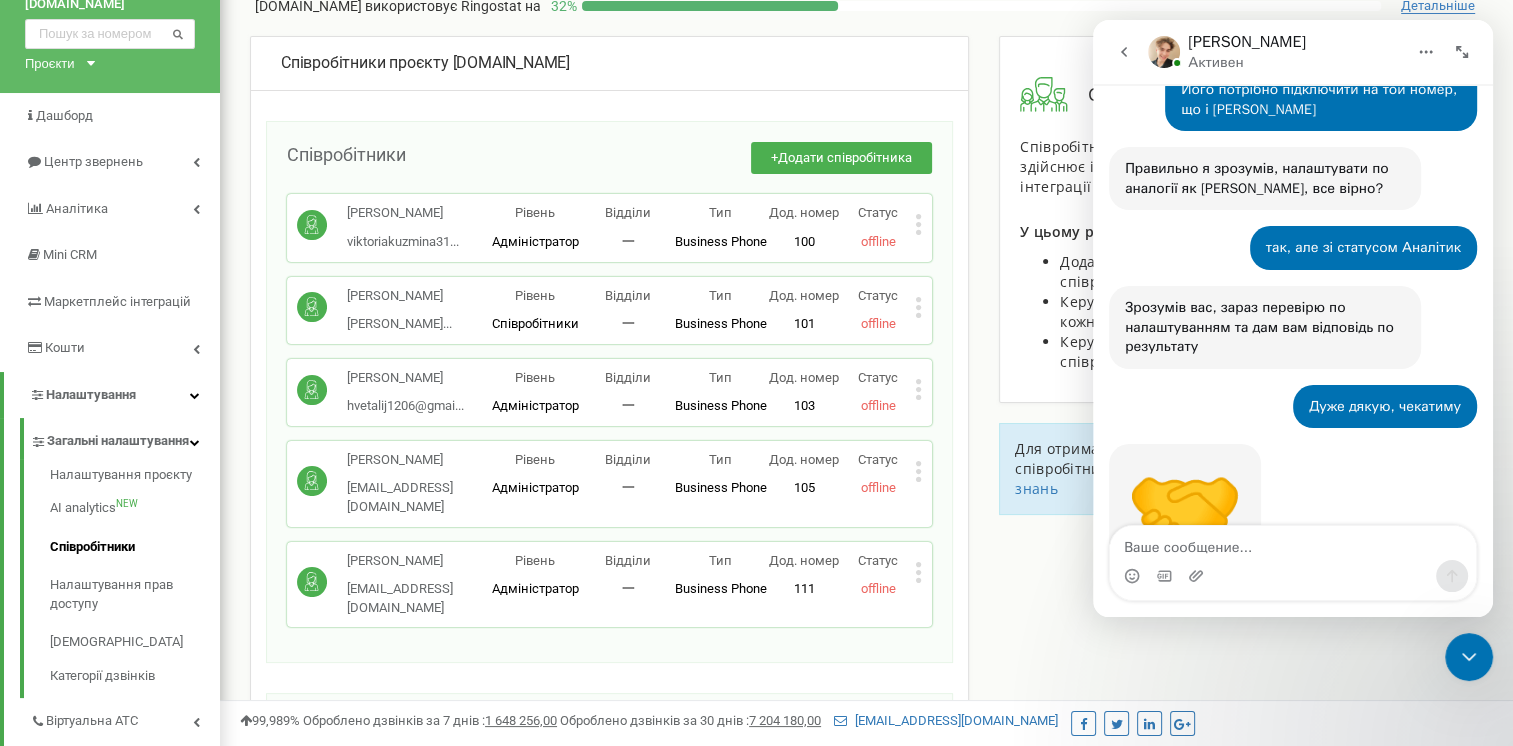 scroll, scrollTop: 1265, scrollLeft: 0, axis: vertical 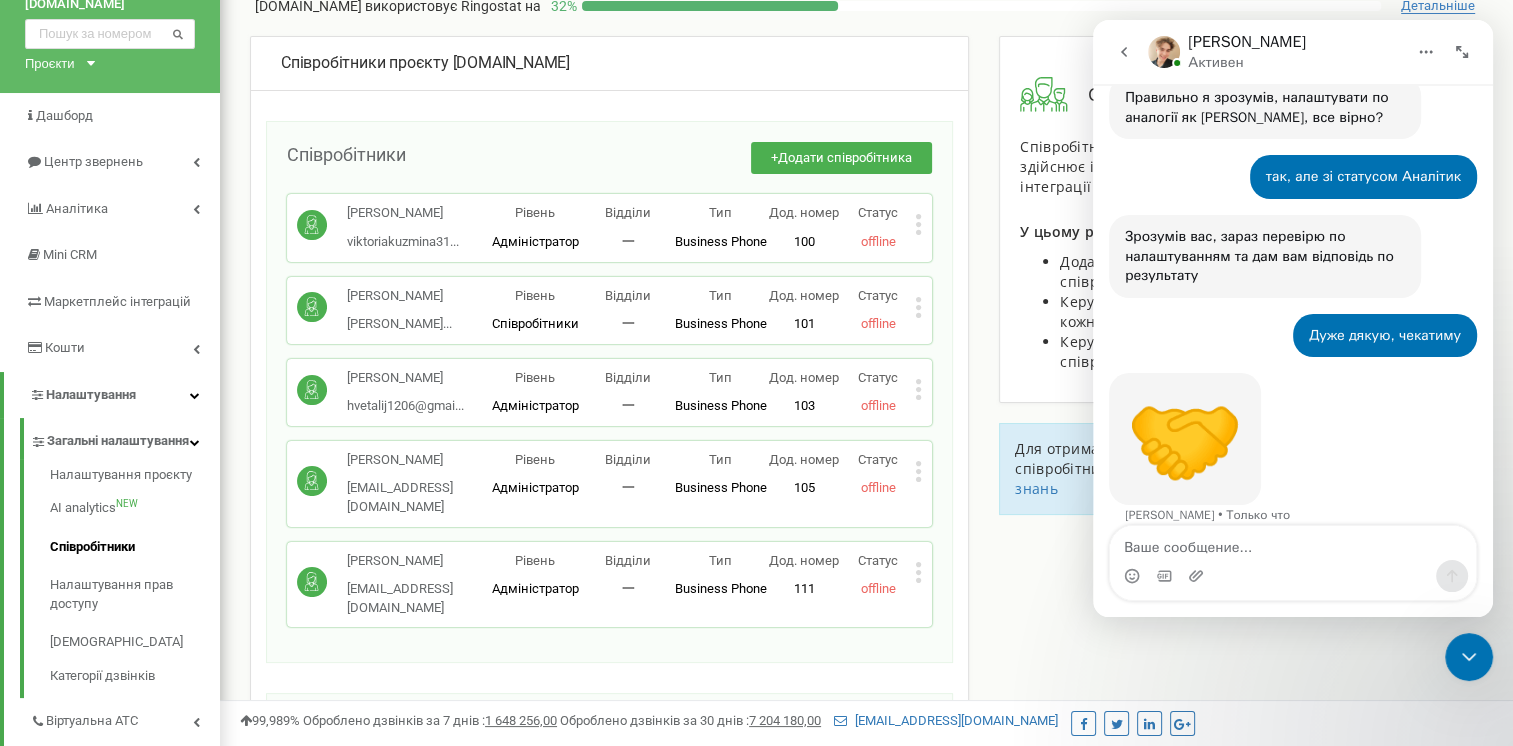 click on "Співробітники проєкту    [DOMAIN_NAME] Співробітники +  Додати співробітника [PERSON_NAME] viktoriakuzmina31... [EMAIL_ADDRESS][DOMAIN_NAME] Рівень Адміністратор Відділи 一 Тип Business Phone Повноцінне робоче місце співробітника з усіма можливостями, дозволяє використовувати Ringostat Smart Phone і прив'язати зовнішні номери співробітника. Дод. номер 100 Статус offline Редагувати   Видалити співробітника Копіювати SIP Копіювати Email Копіювати ID ( 453916 ) [PERSON_NAME]... [PERSON_NAME][EMAIL_ADDRESS][DOMAIN_NAME] Рівень Співробітники Відділи 一 Тип Business Phone Дод. номер 101 Статус offline Редагувати" at bounding box center [866, 589] 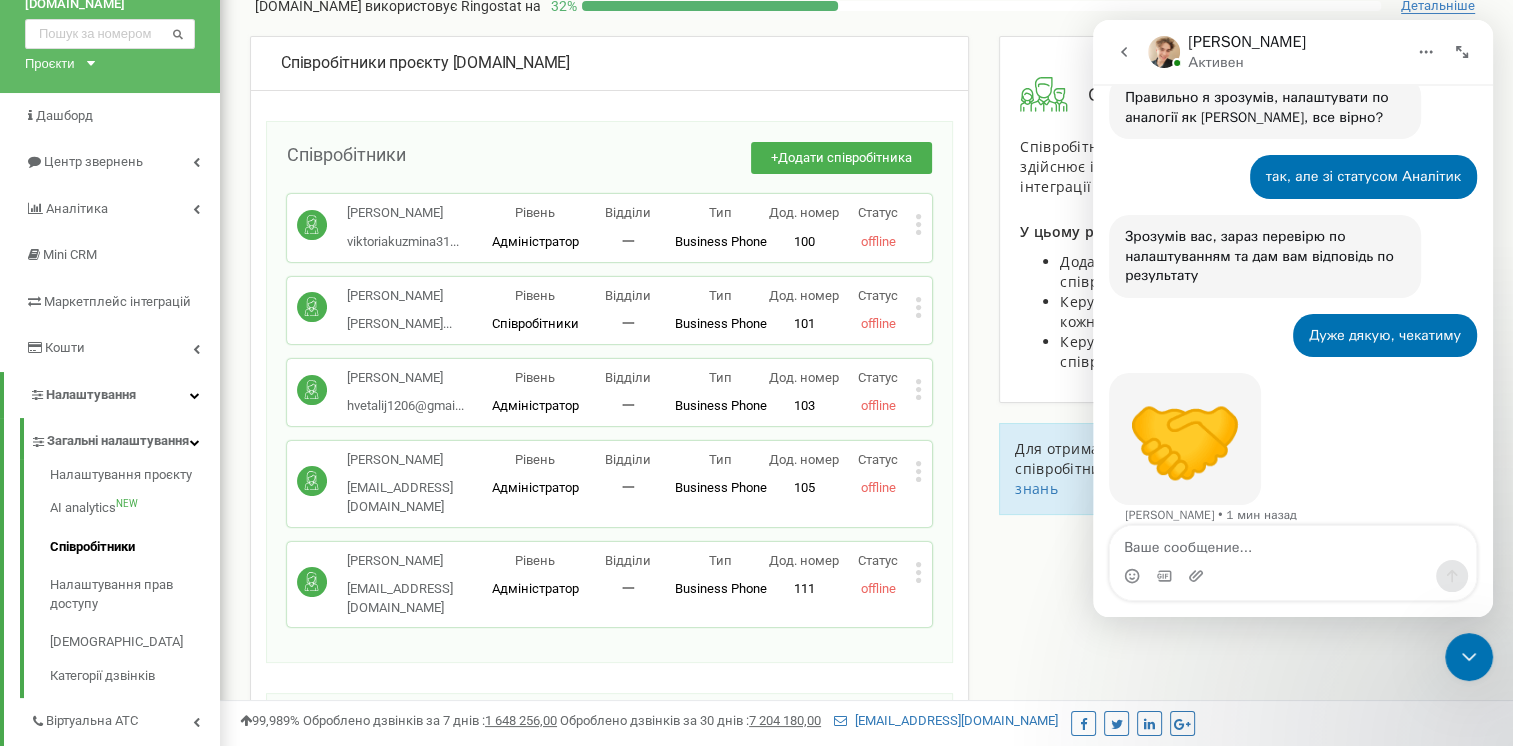click on "Пономаренко Євген Анатолійович ponomarenkozp@ukr... ponomarenkozp@ukr.net Рівень Співробітники Відділи 一 Тип Business Phone Повноцінне робоче місце співробітника з усіма можливостями, дозволяє використовувати Ringostat Smart Phone і прив'язати зовнішні номери співробітника. Дод. номер 101 Статус offline Редагувати   Видалити співробітника Копіювати SIP Копіювати Email Копіювати ID ( 453921 )" at bounding box center [609, 310] 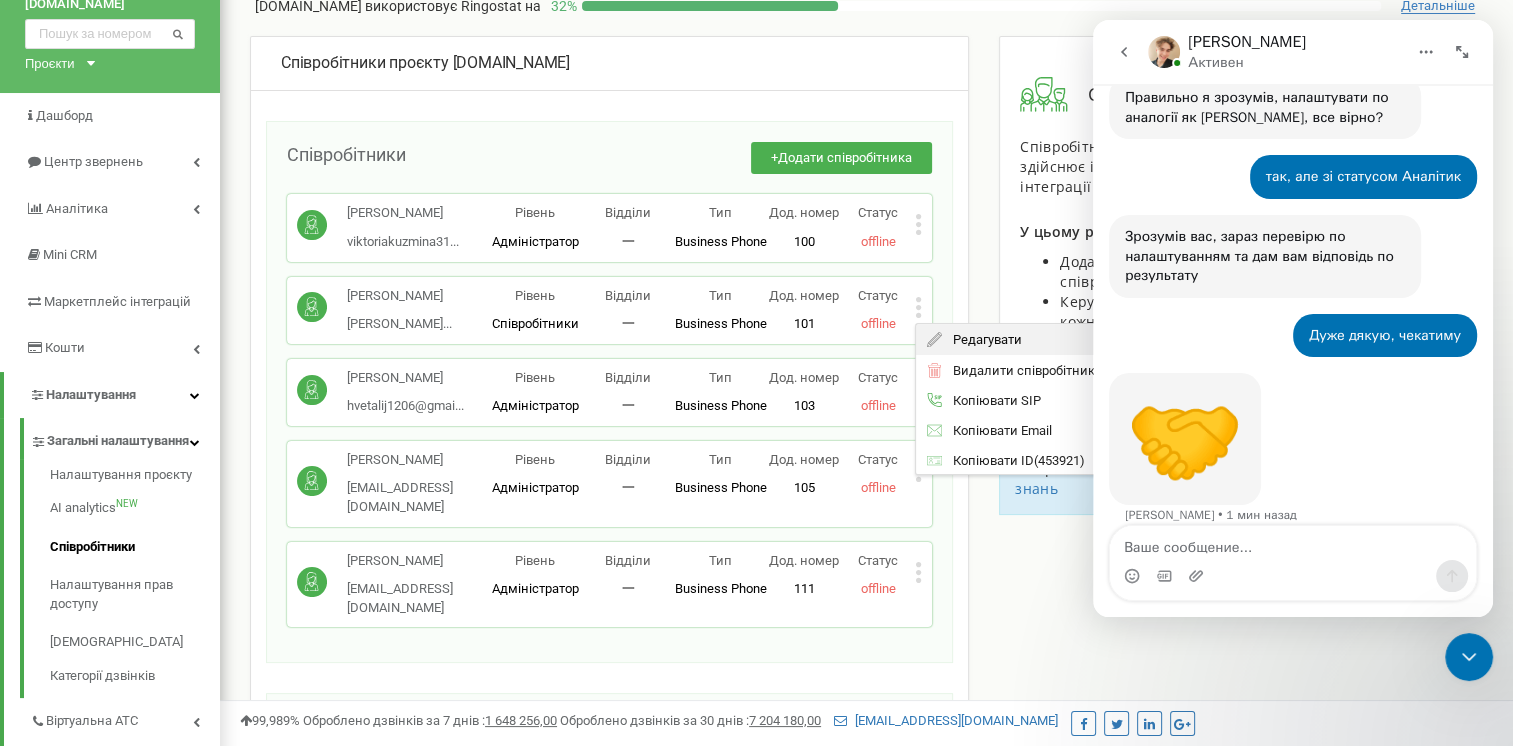 click on "Редагувати" at bounding box center (982, 339) 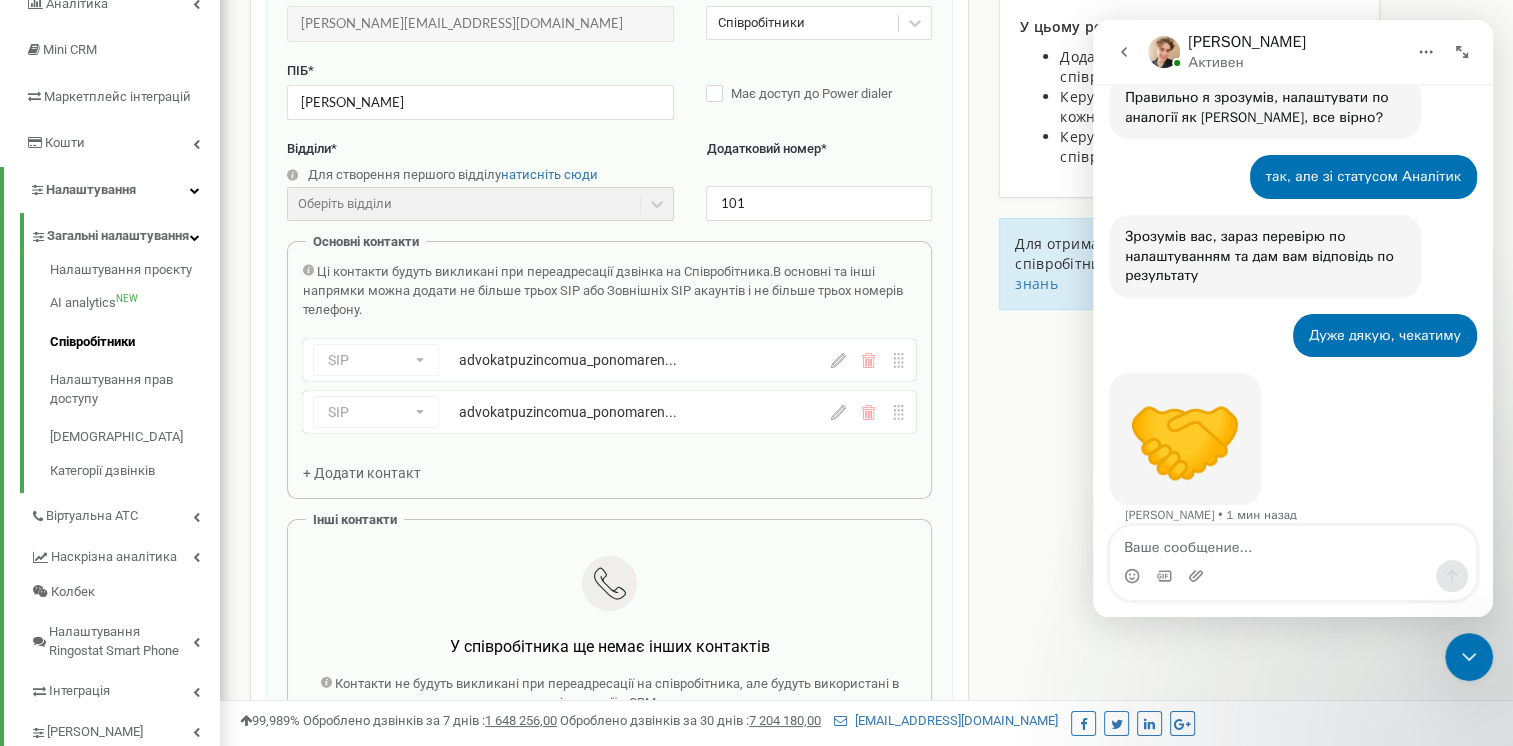scroll, scrollTop: 280, scrollLeft: 0, axis: vertical 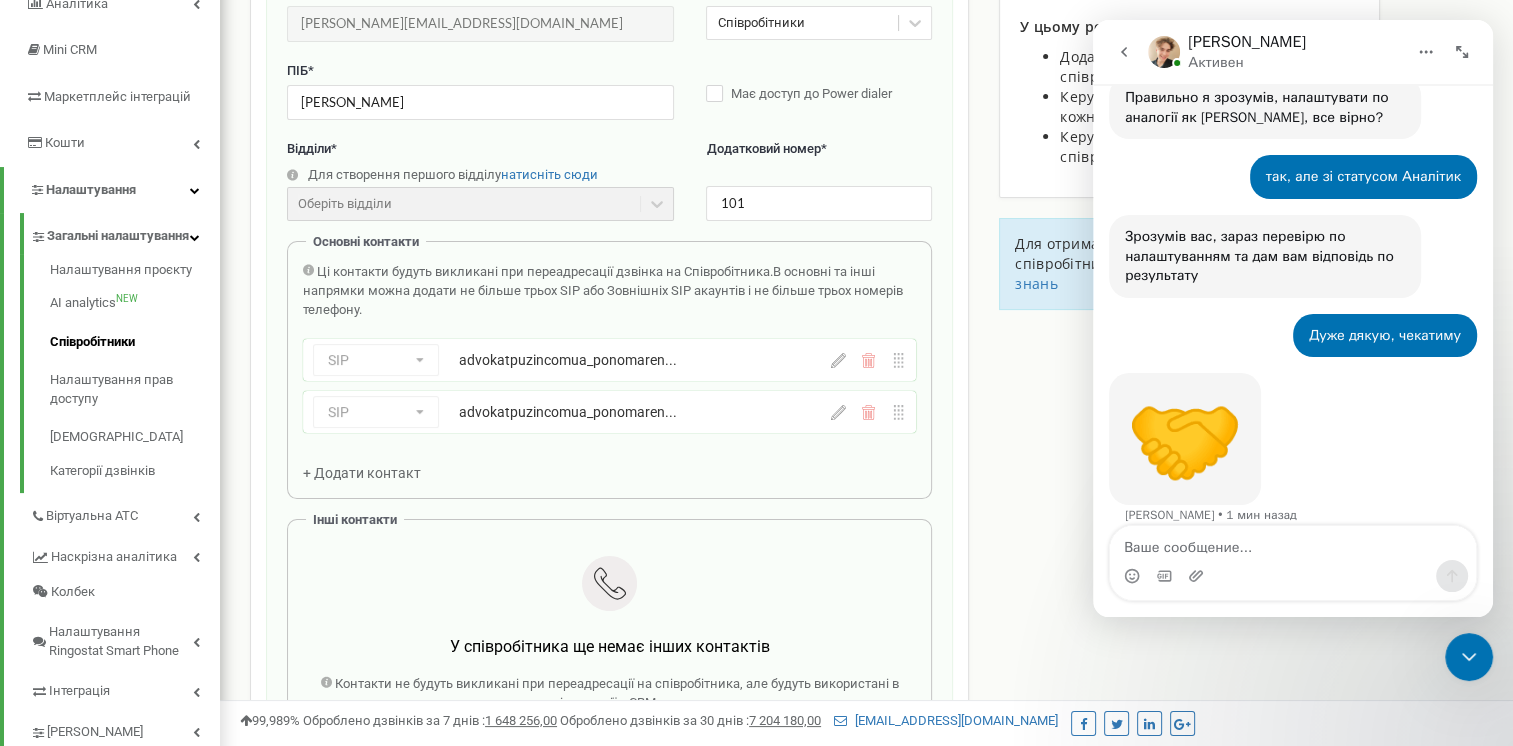 click 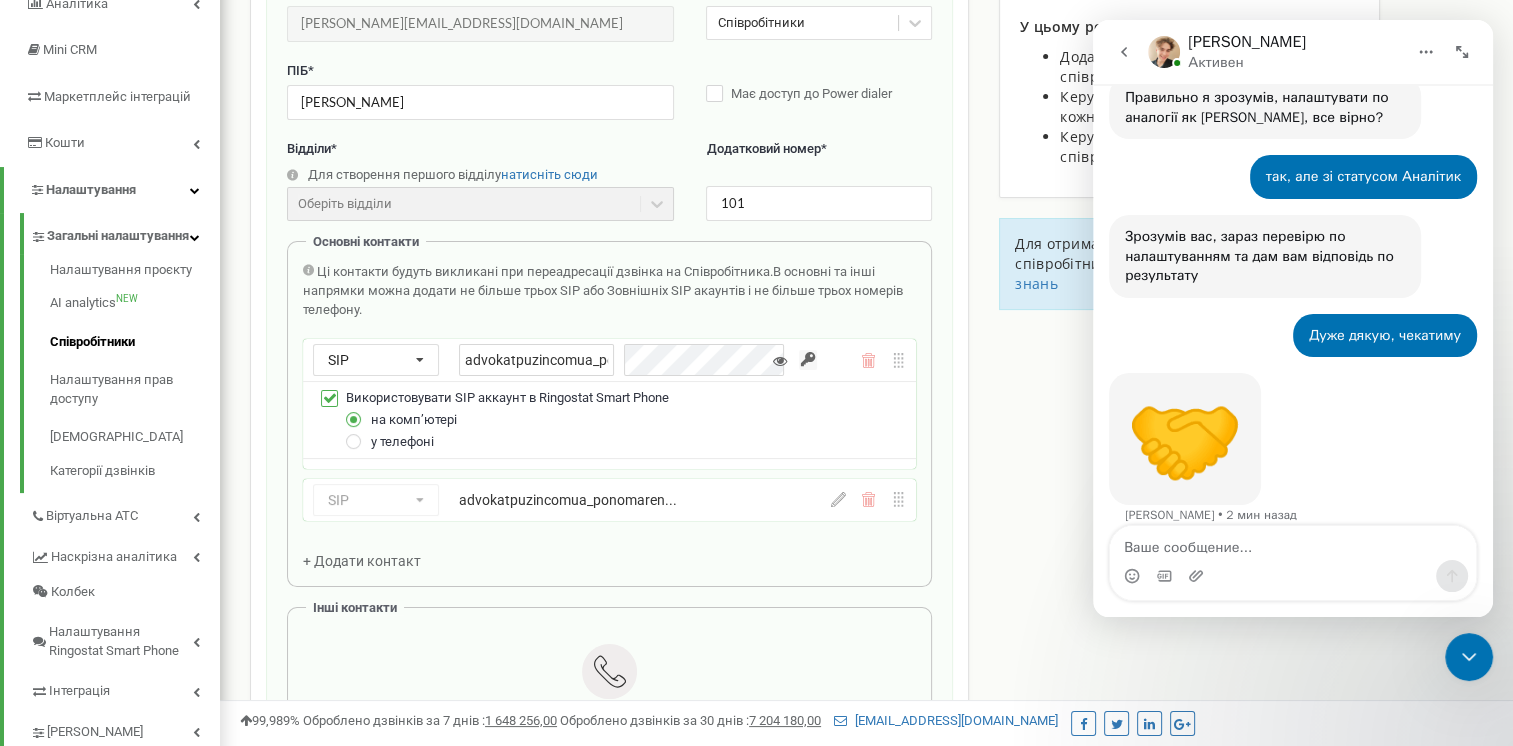 click 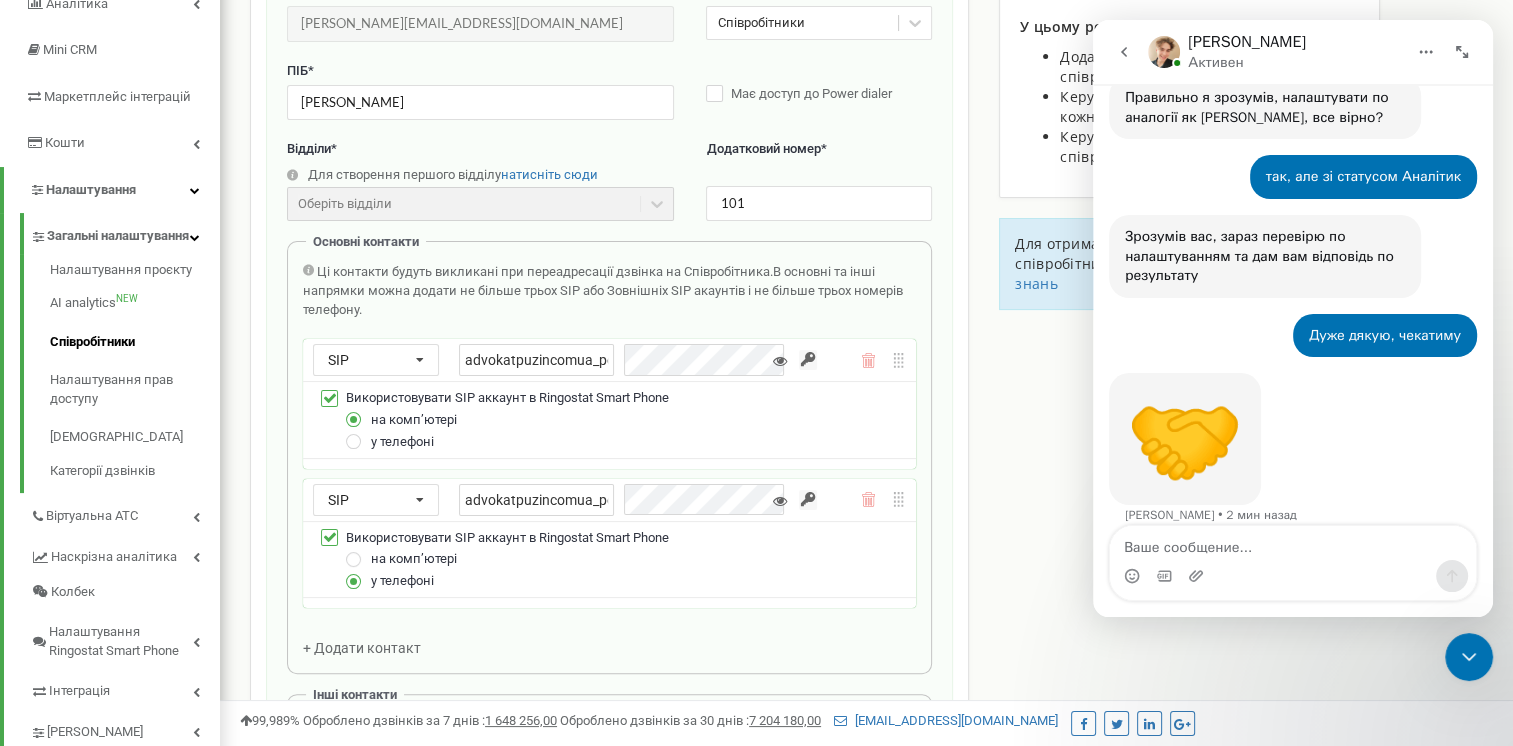 click 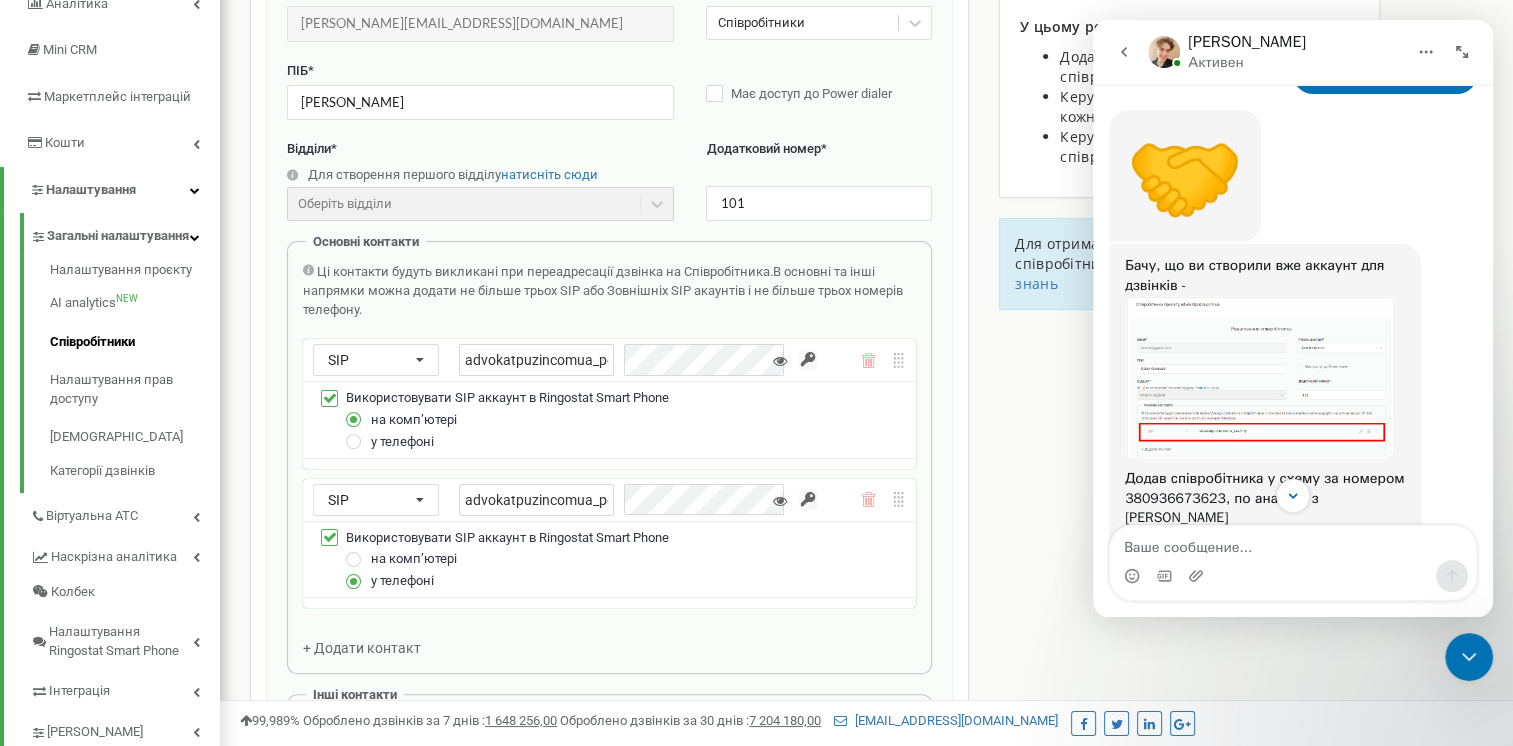 scroll, scrollTop: 1529, scrollLeft: 0, axis: vertical 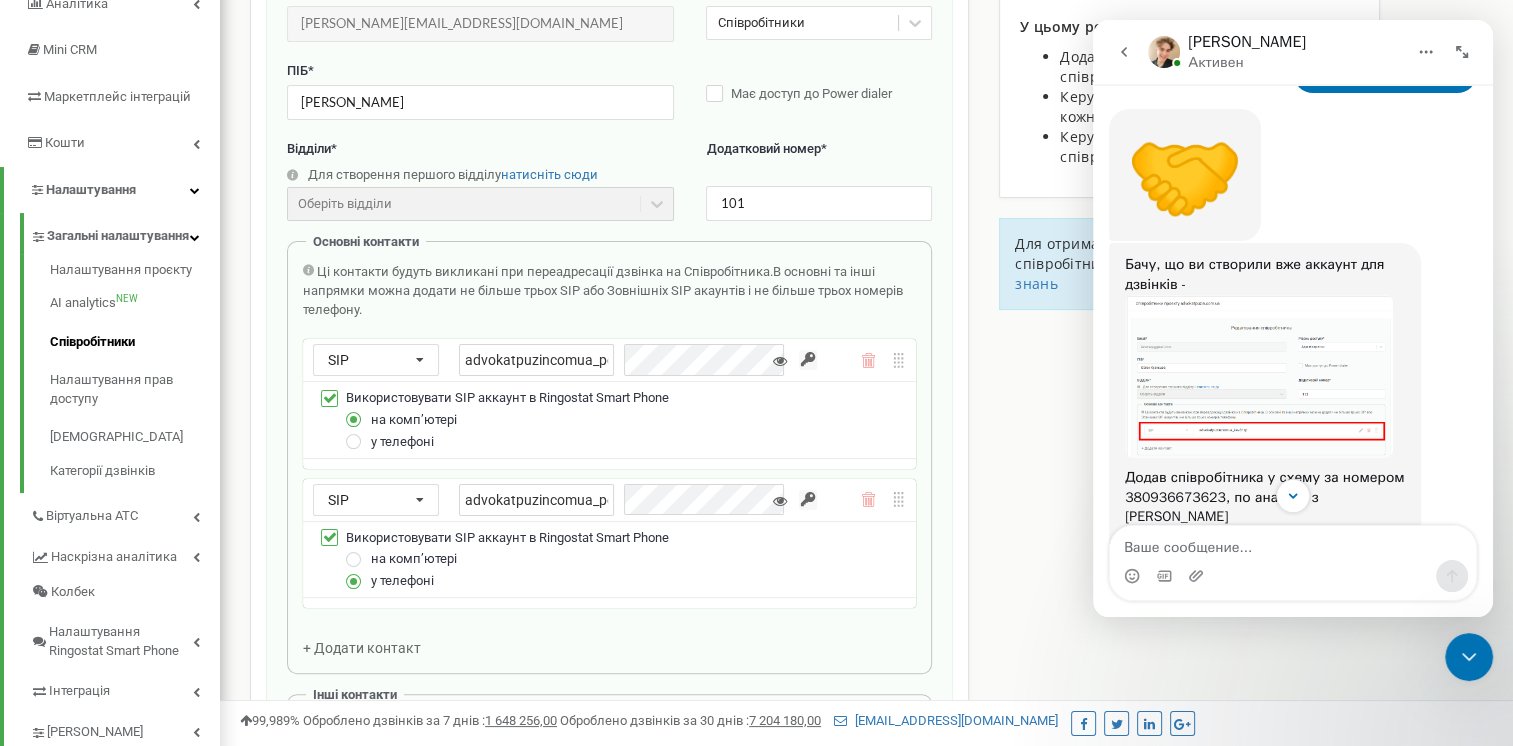 click at bounding box center (1259, 377) 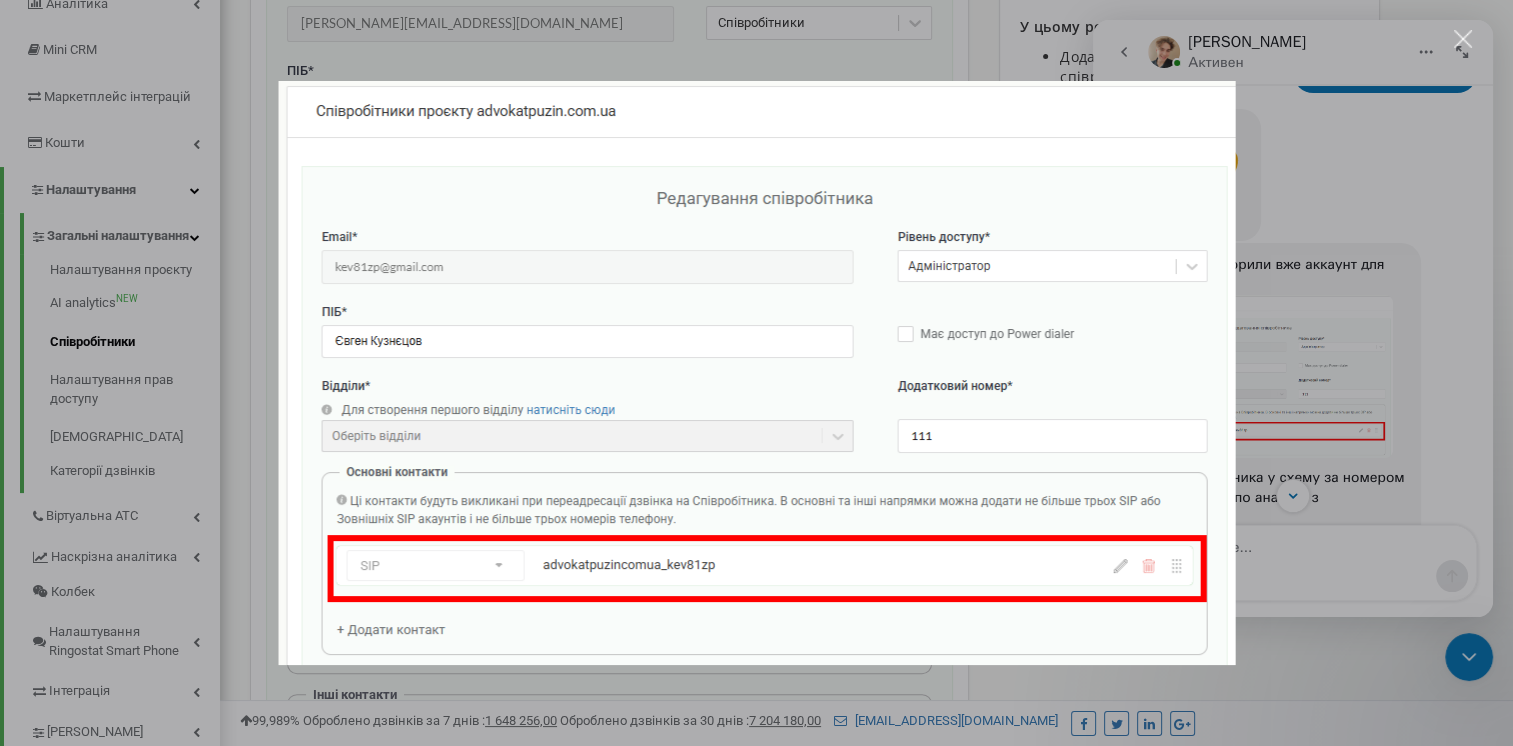 scroll, scrollTop: 0, scrollLeft: 0, axis: both 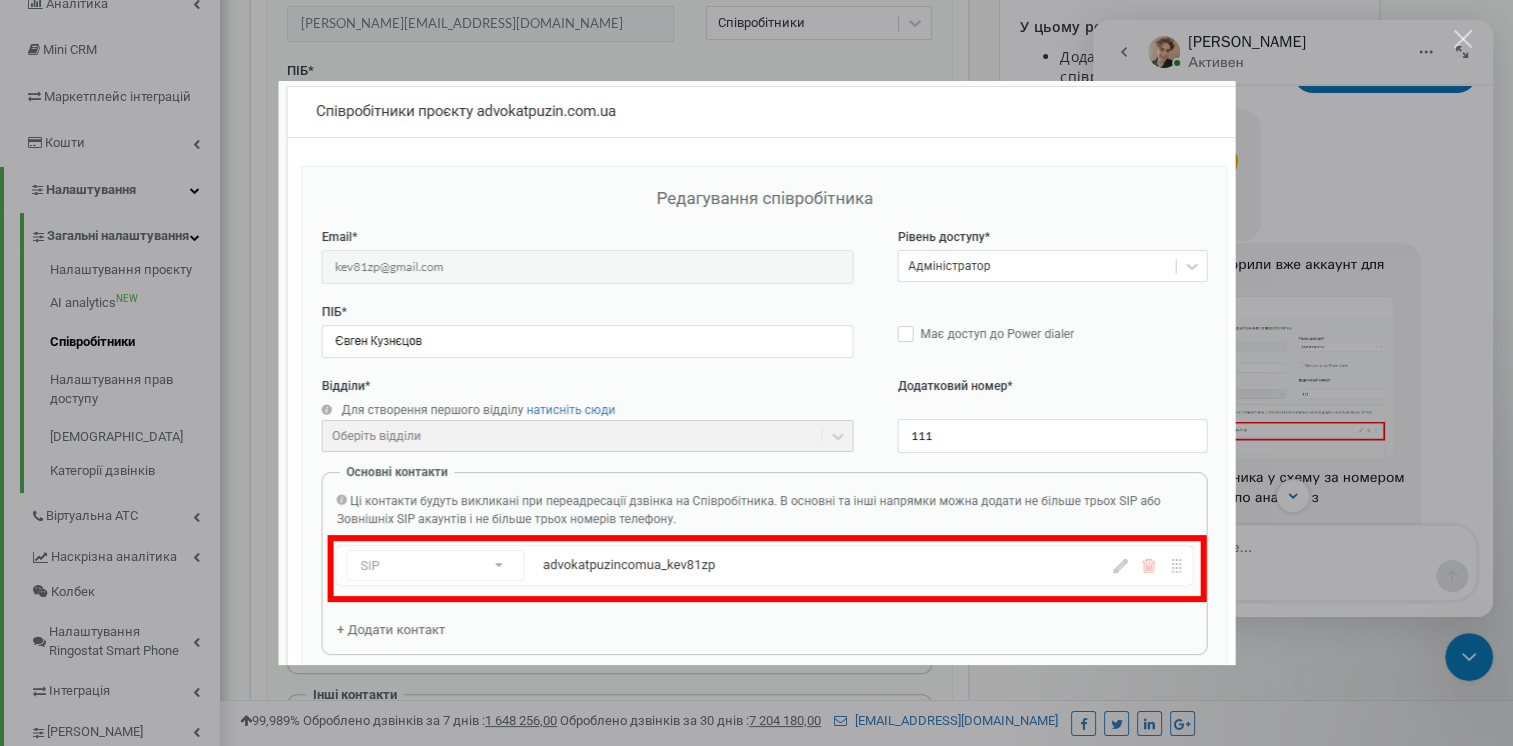 click at bounding box center (756, 373) 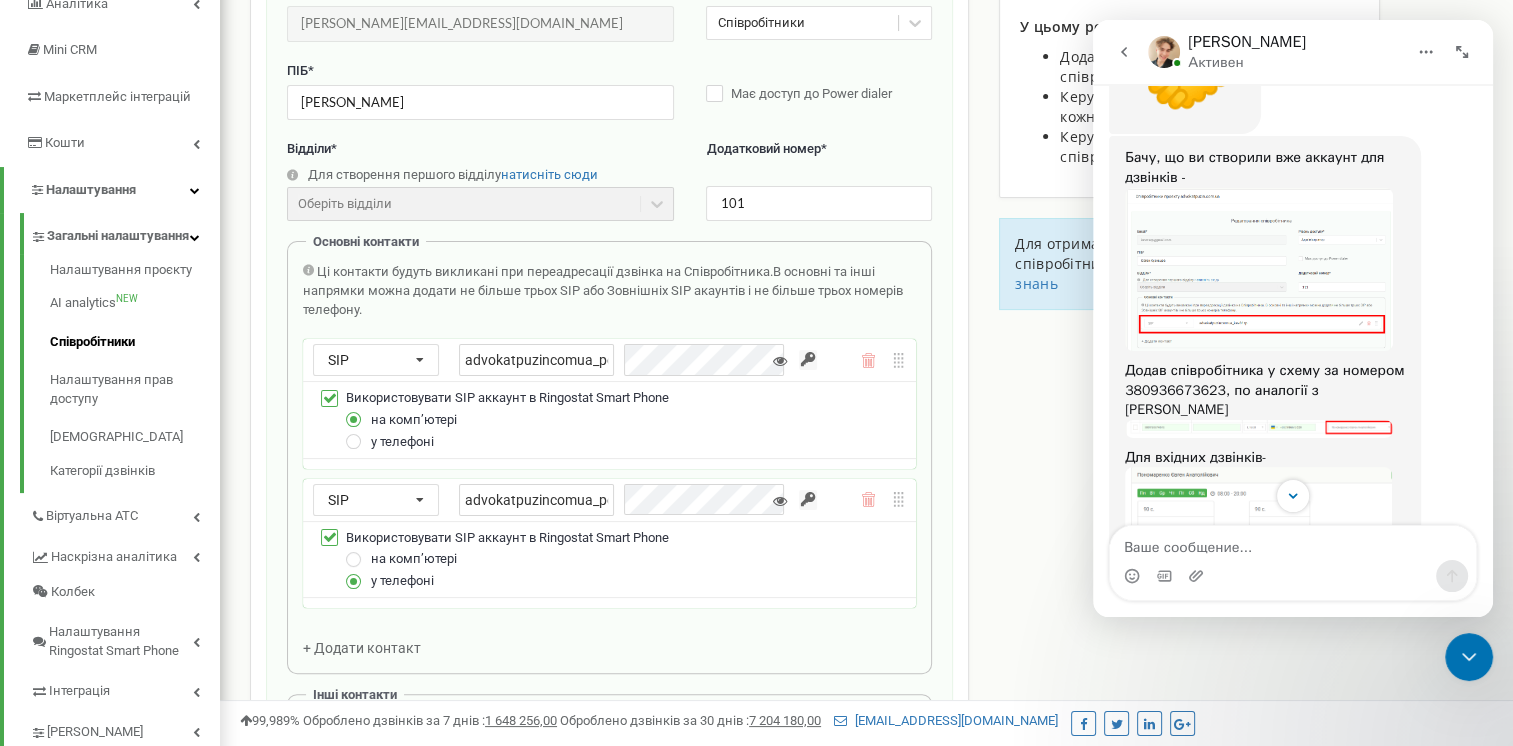 scroll, scrollTop: 1662, scrollLeft: 0, axis: vertical 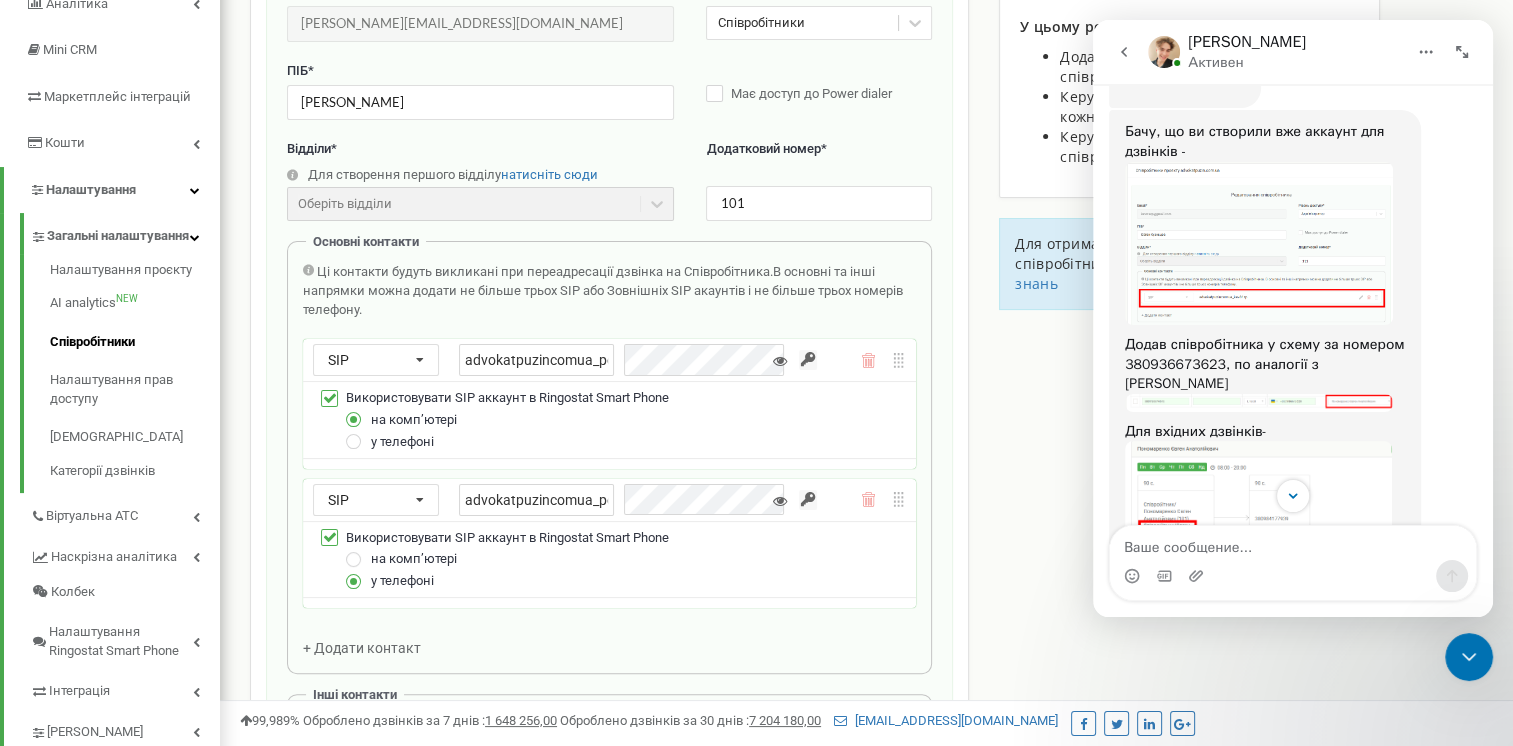 click at bounding box center (1259, 403) 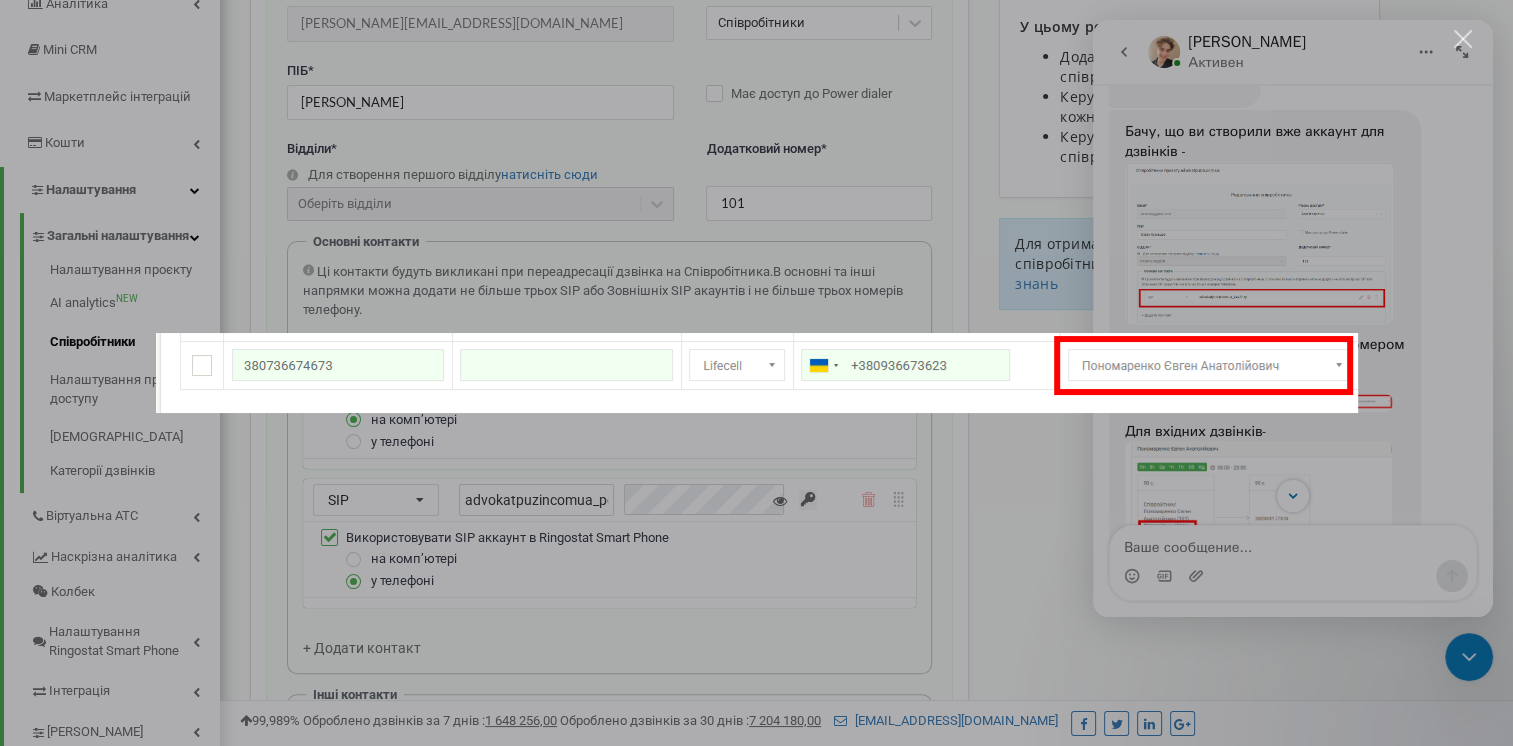scroll, scrollTop: 0, scrollLeft: 0, axis: both 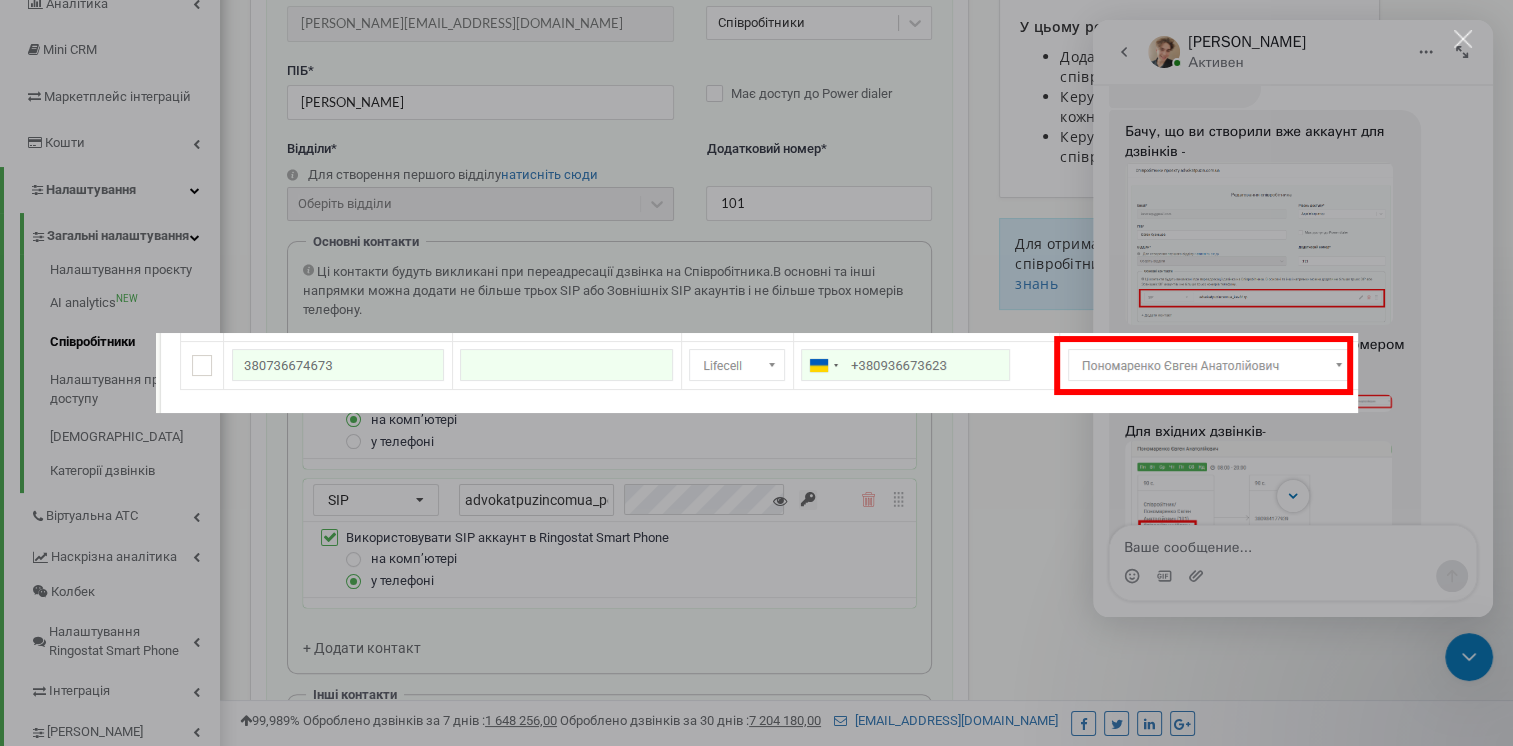 click at bounding box center [756, 373] 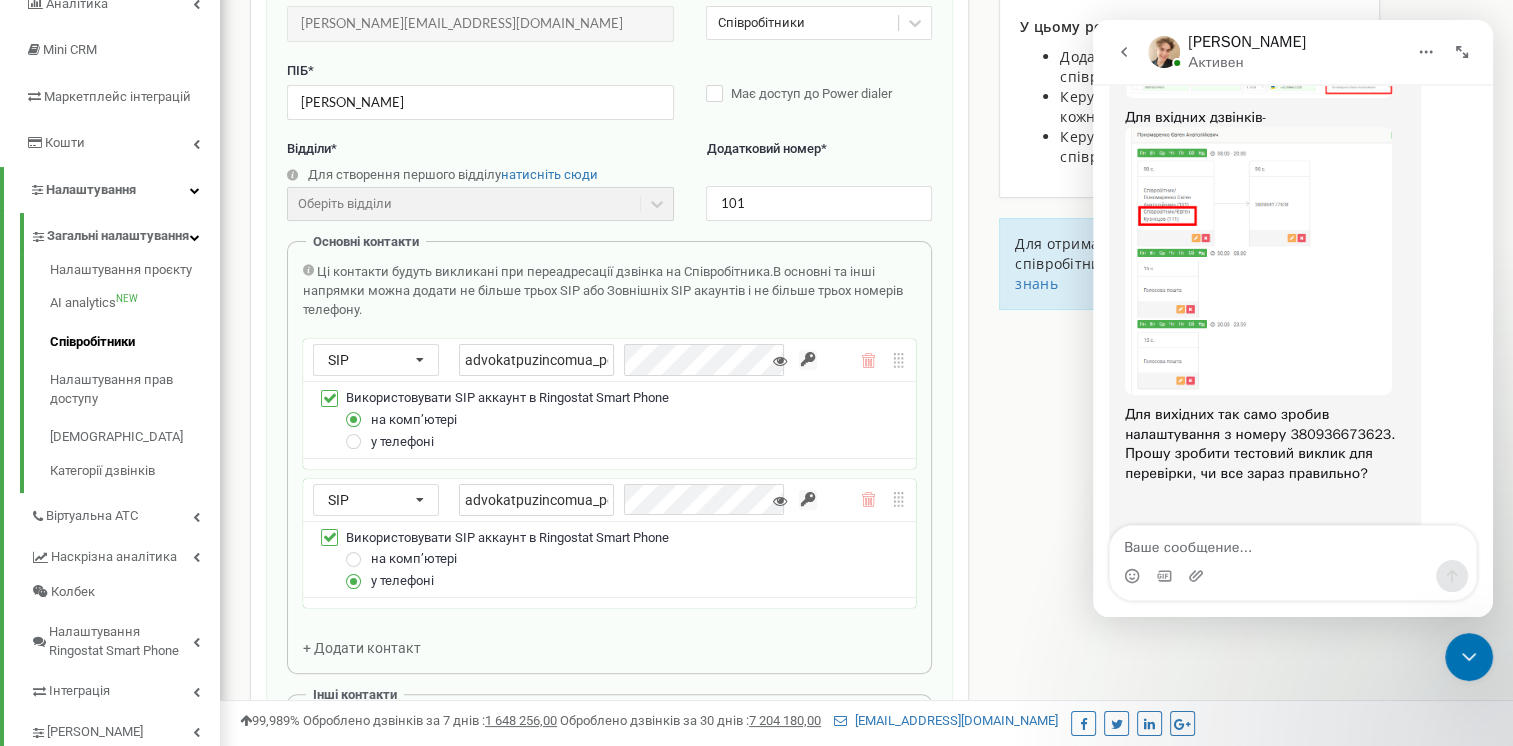 scroll, scrollTop: 2025, scrollLeft: 0, axis: vertical 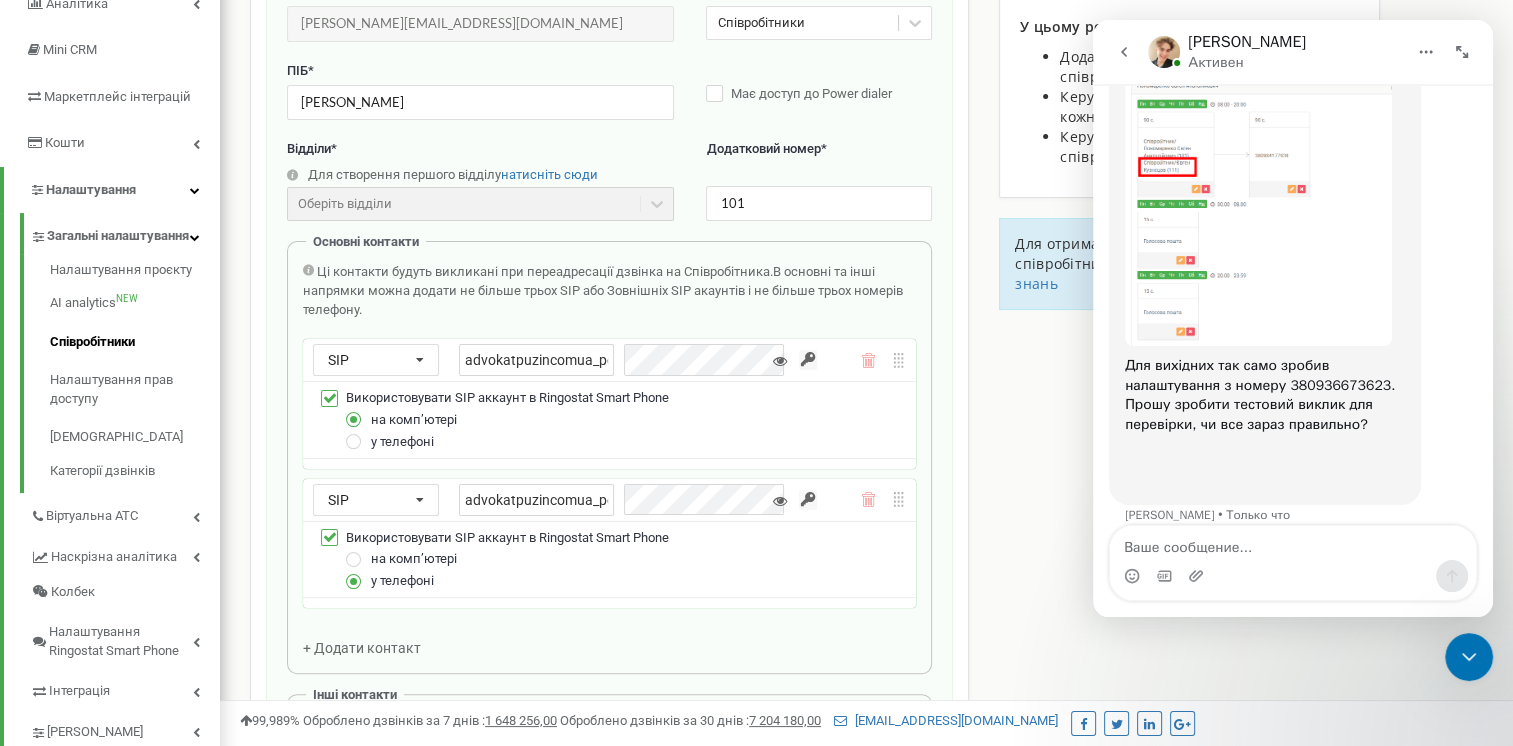 click at bounding box center [1258, 212] 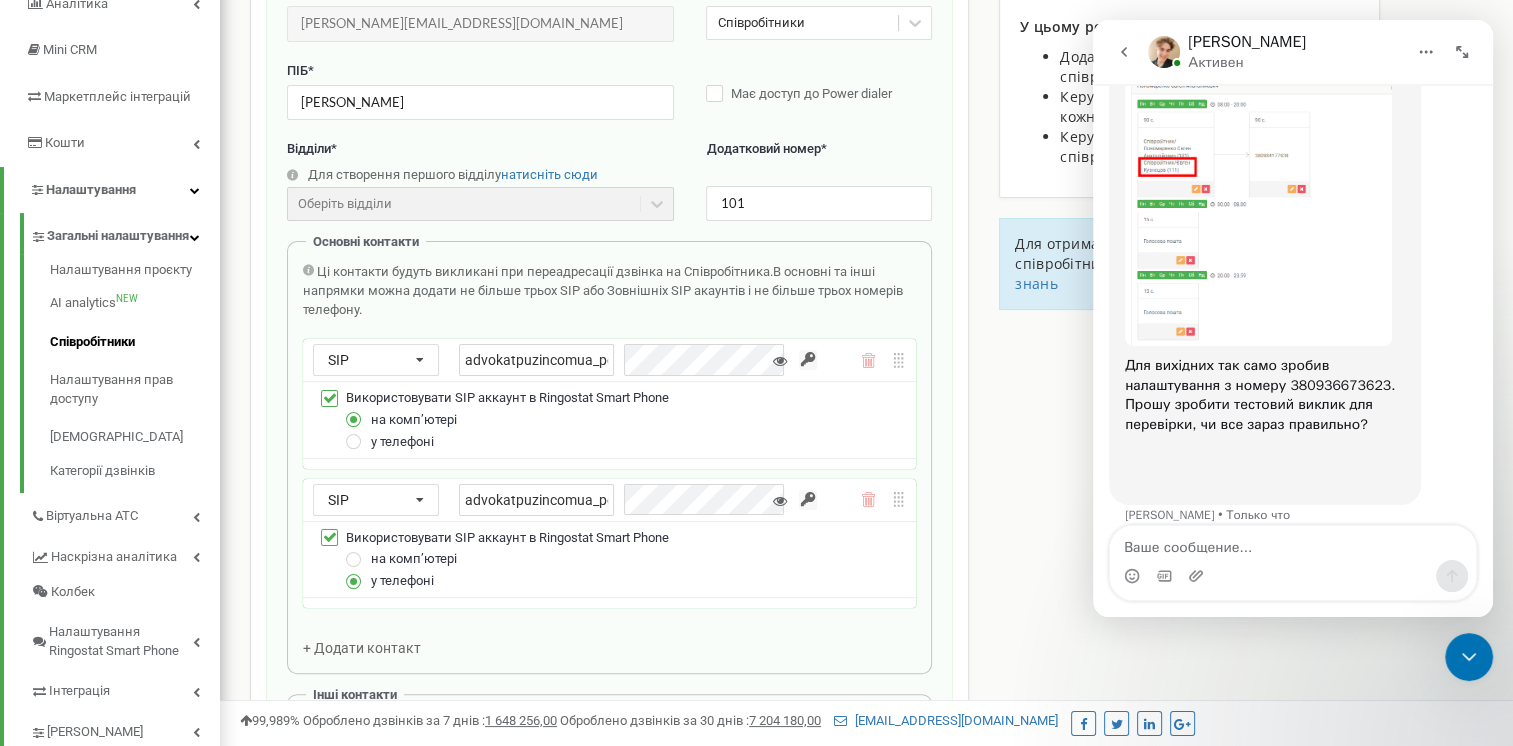 scroll, scrollTop: 0, scrollLeft: 0, axis: both 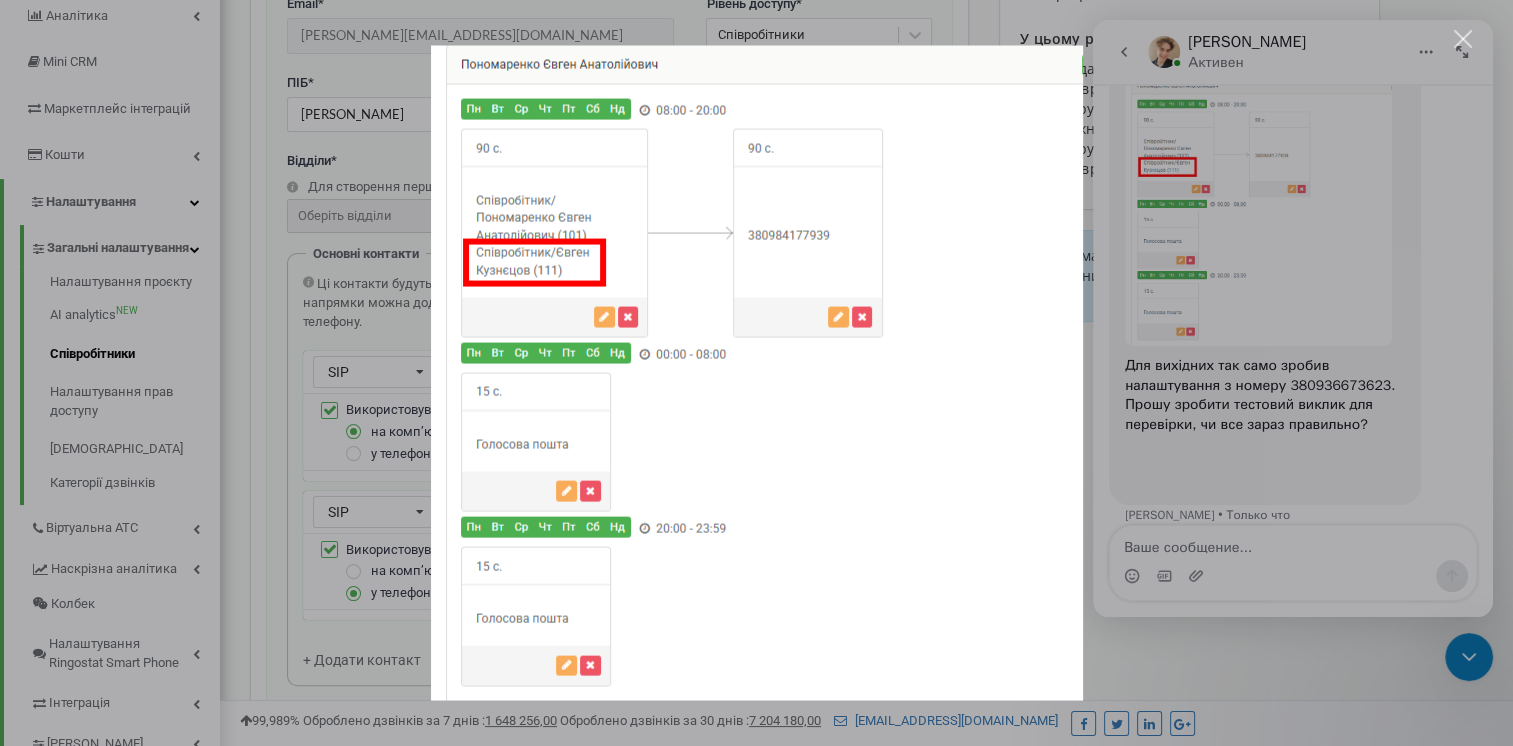 click at bounding box center [756, 373] 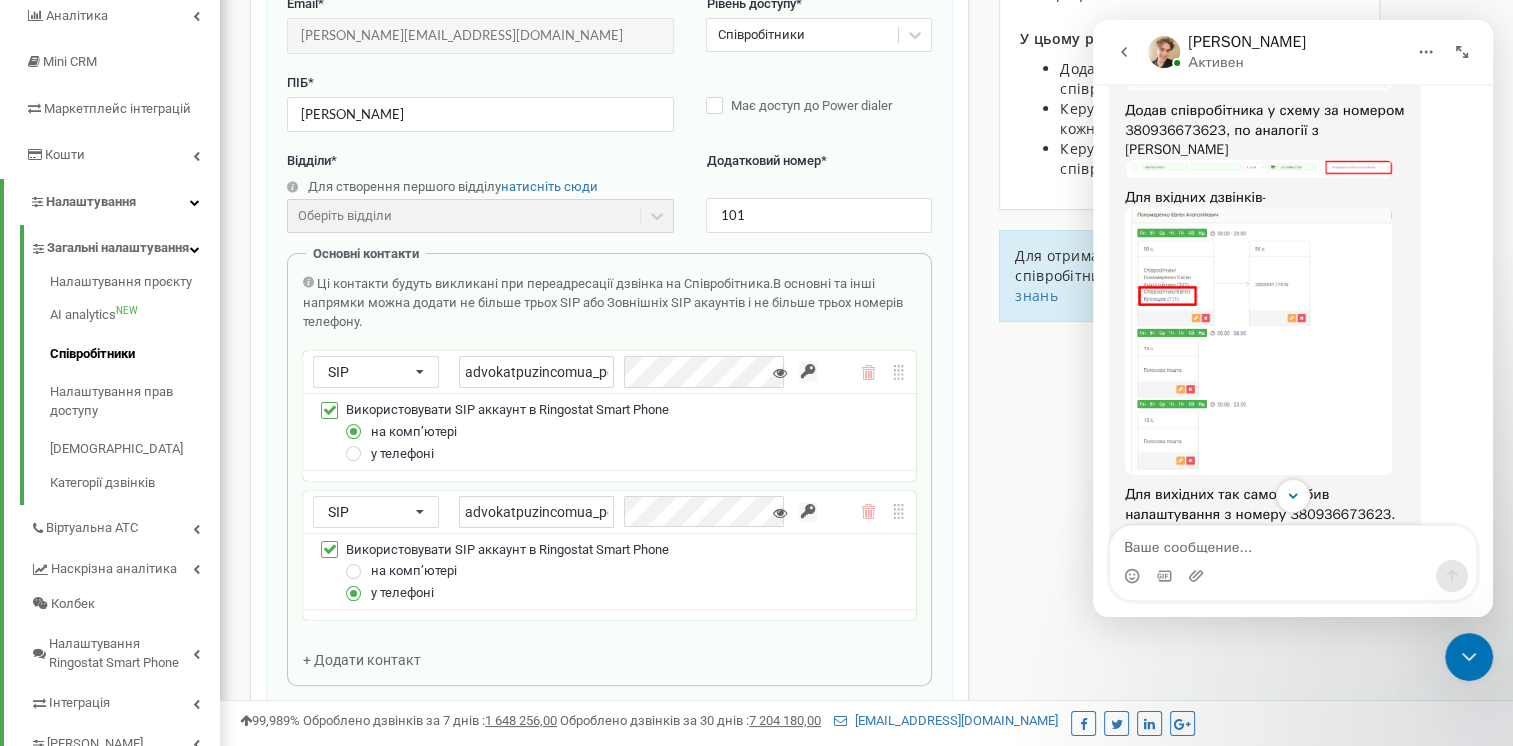 scroll, scrollTop: 2025, scrollLeft: 0, axis: vertical 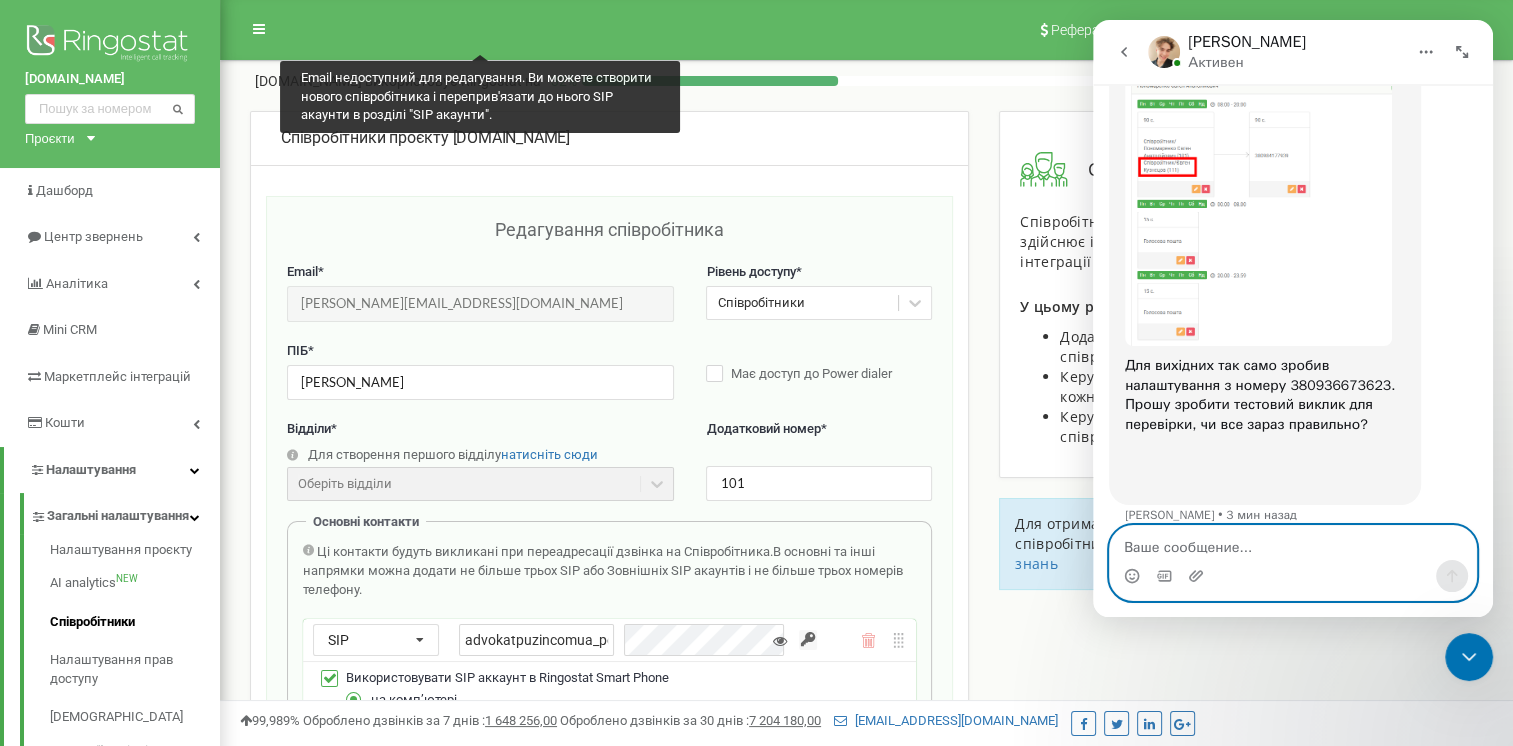 click at bounding box center [1293, 543] 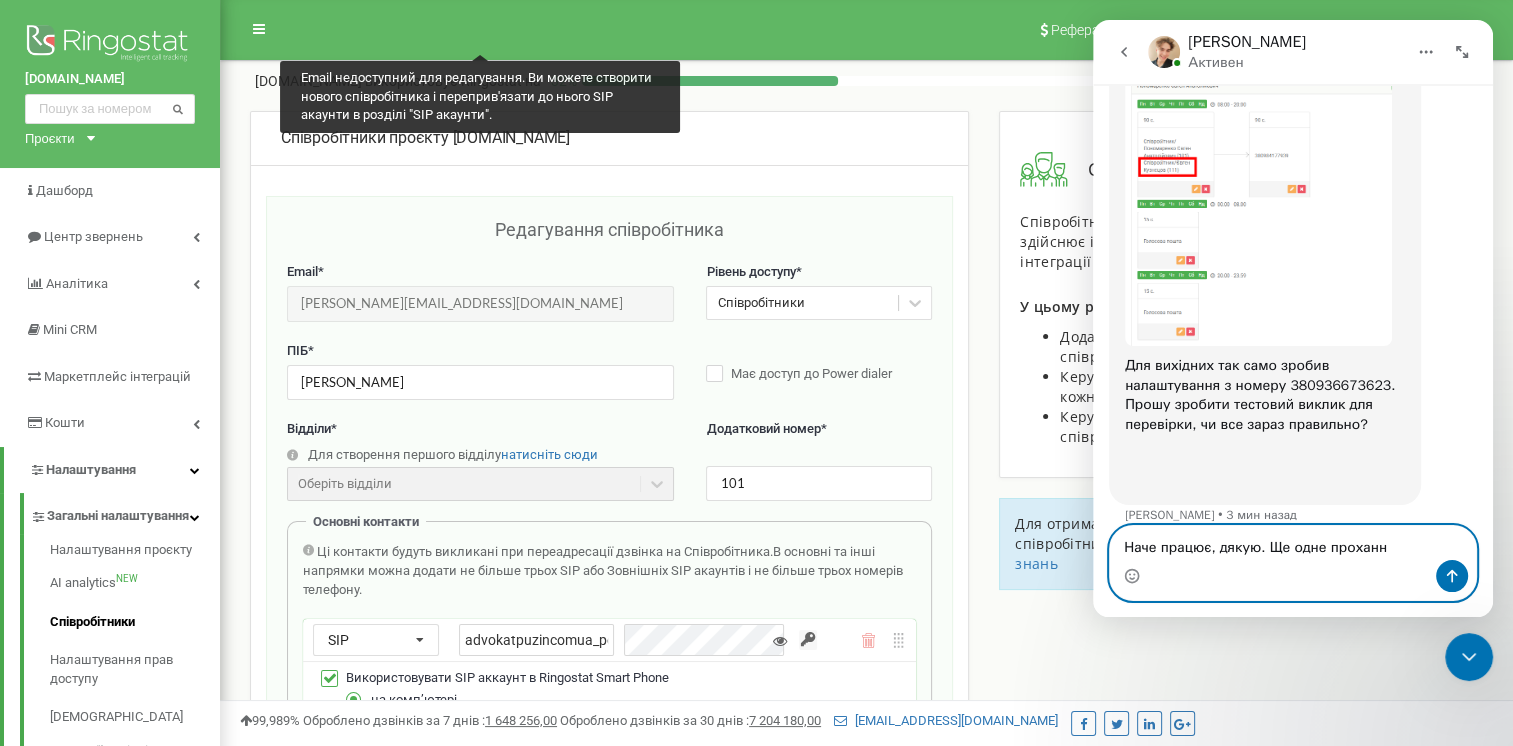 type on "Наче працює, дякую. Ще одне прохання" 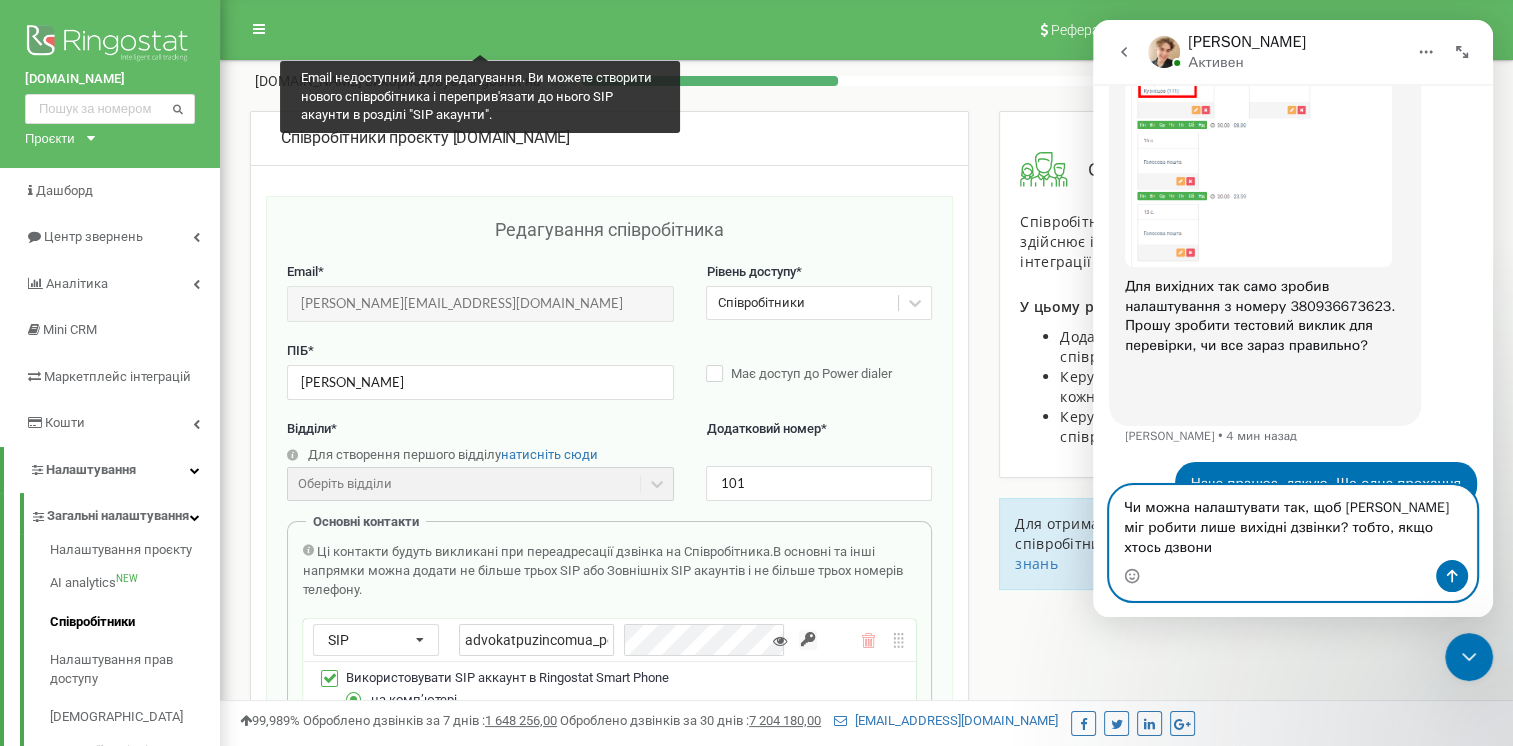 scroll, scrollTop: 2124, scrollLeft: 0, axis: vertical 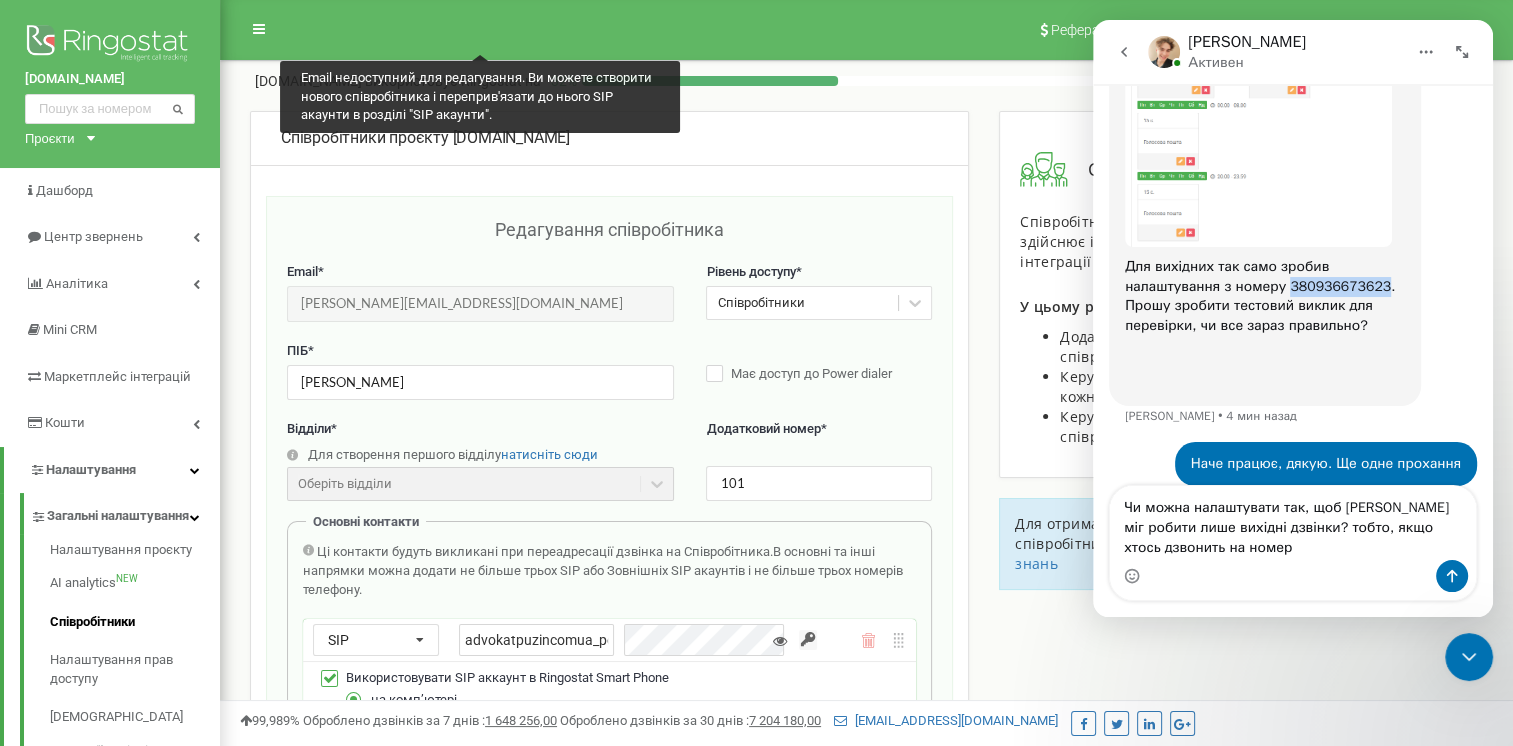 drag, startPoint x: 1370, startPoint y: 267, endPoint x: 1285, endPoint y: 274, distance: 85.28775 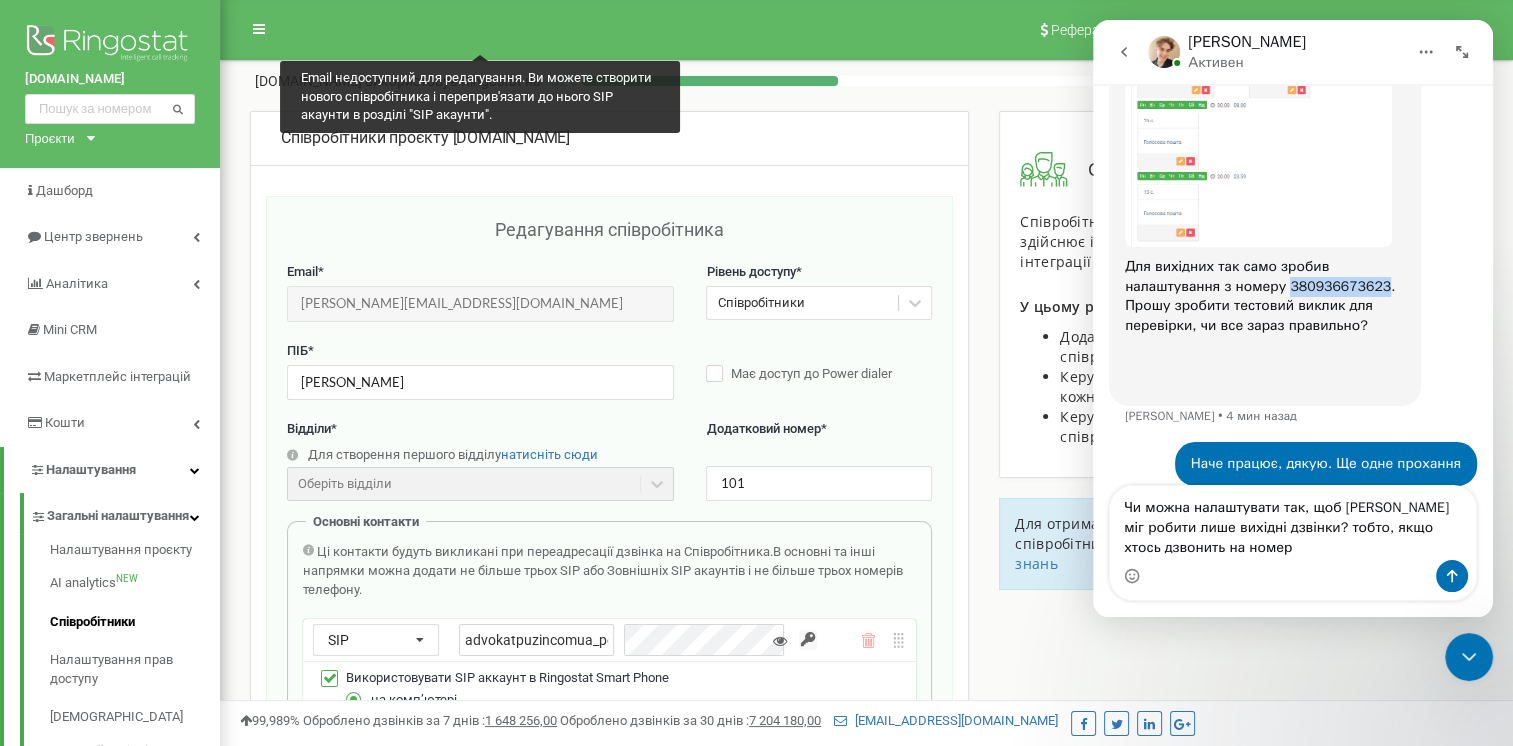 click on "Для вихідних так само зробив налаштування з номеру 380936673623.  Прошу зробити тестовий виклик для перевірки, чи все зараз правильно?  ​" at bounding box center [1265, 306] 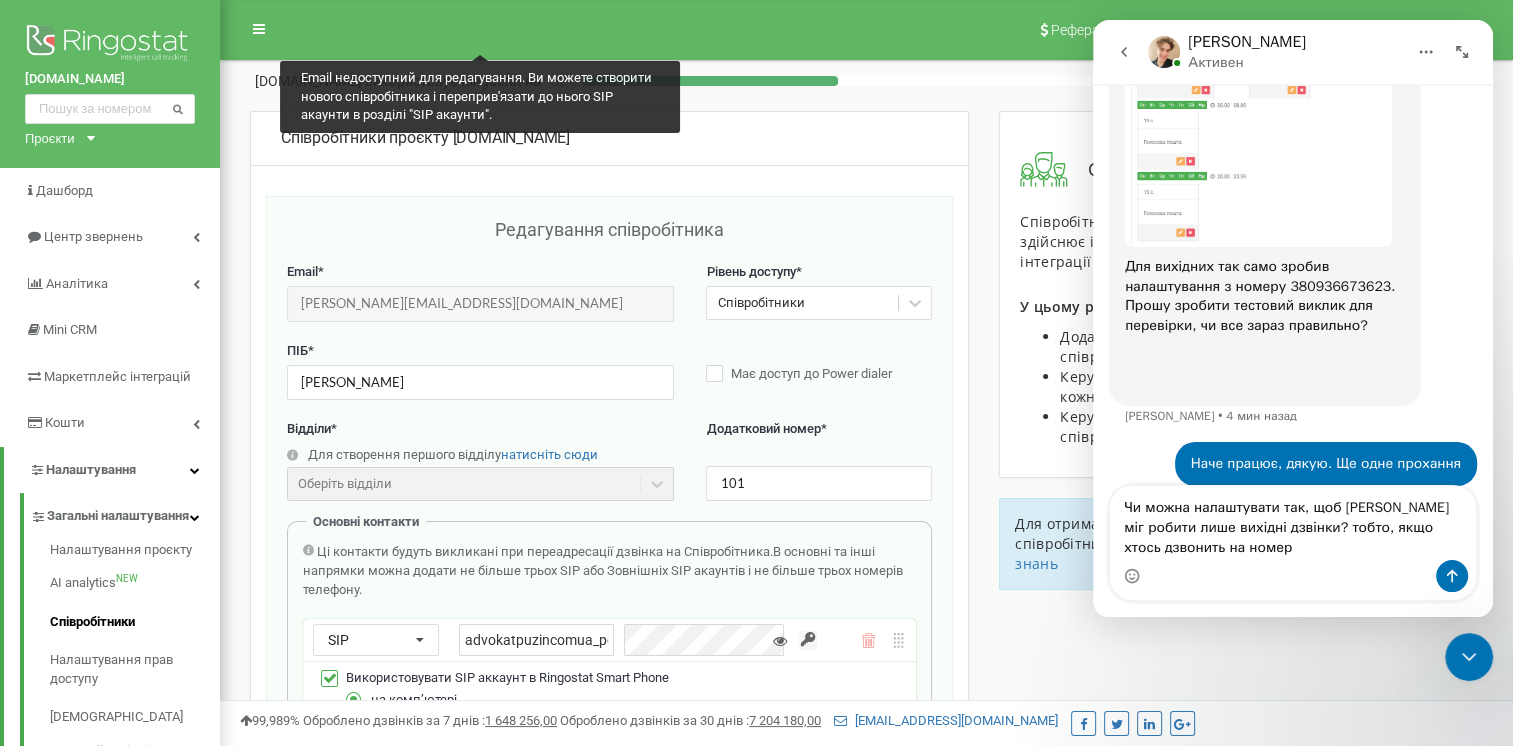 click at bounding box center [1293, 576] 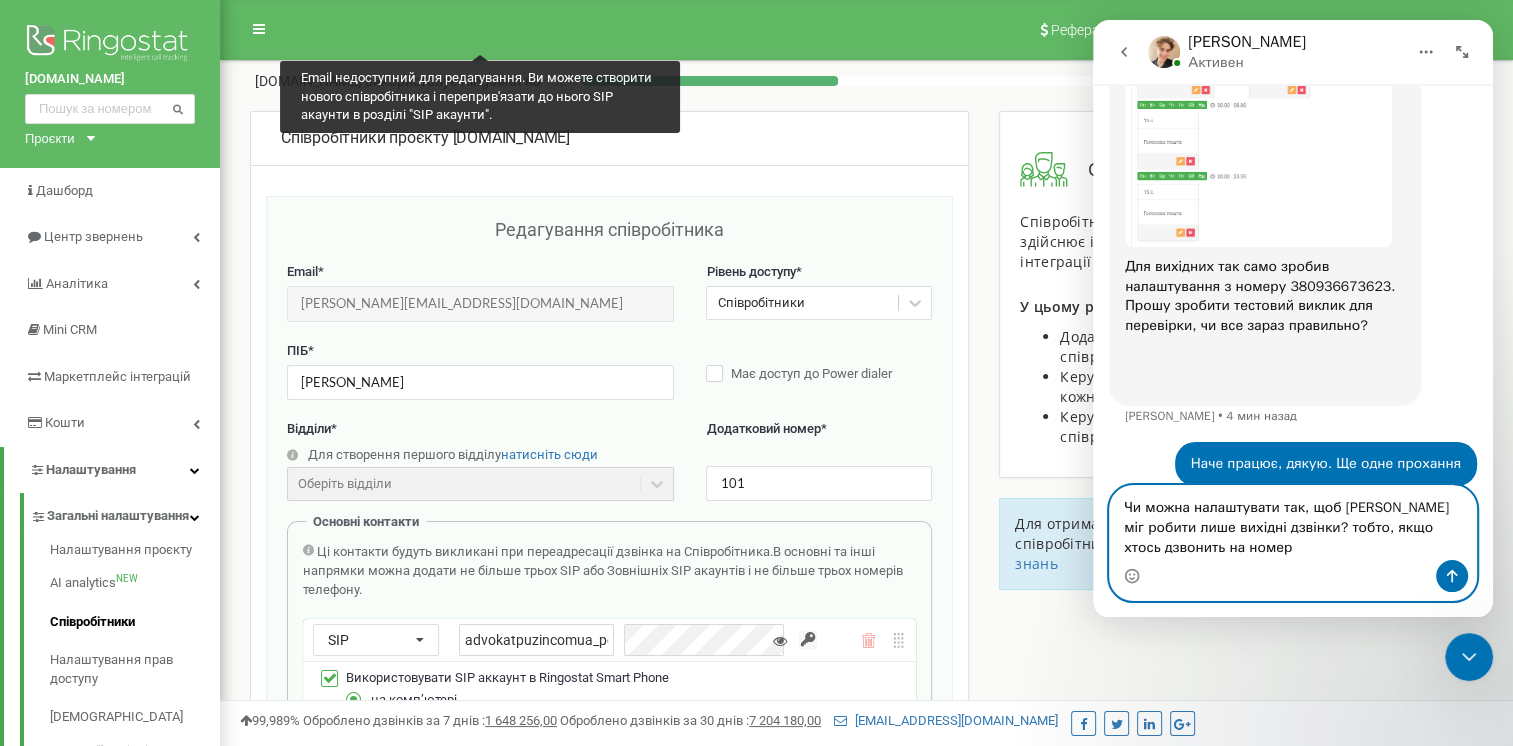 click on "Чи можна налаштувати так, щоб Кузнєцов Євген міг робити лише вихідні дзвінки? тобто, якщо хтось дзвонить на номер" at bounding box center (1293, 523) 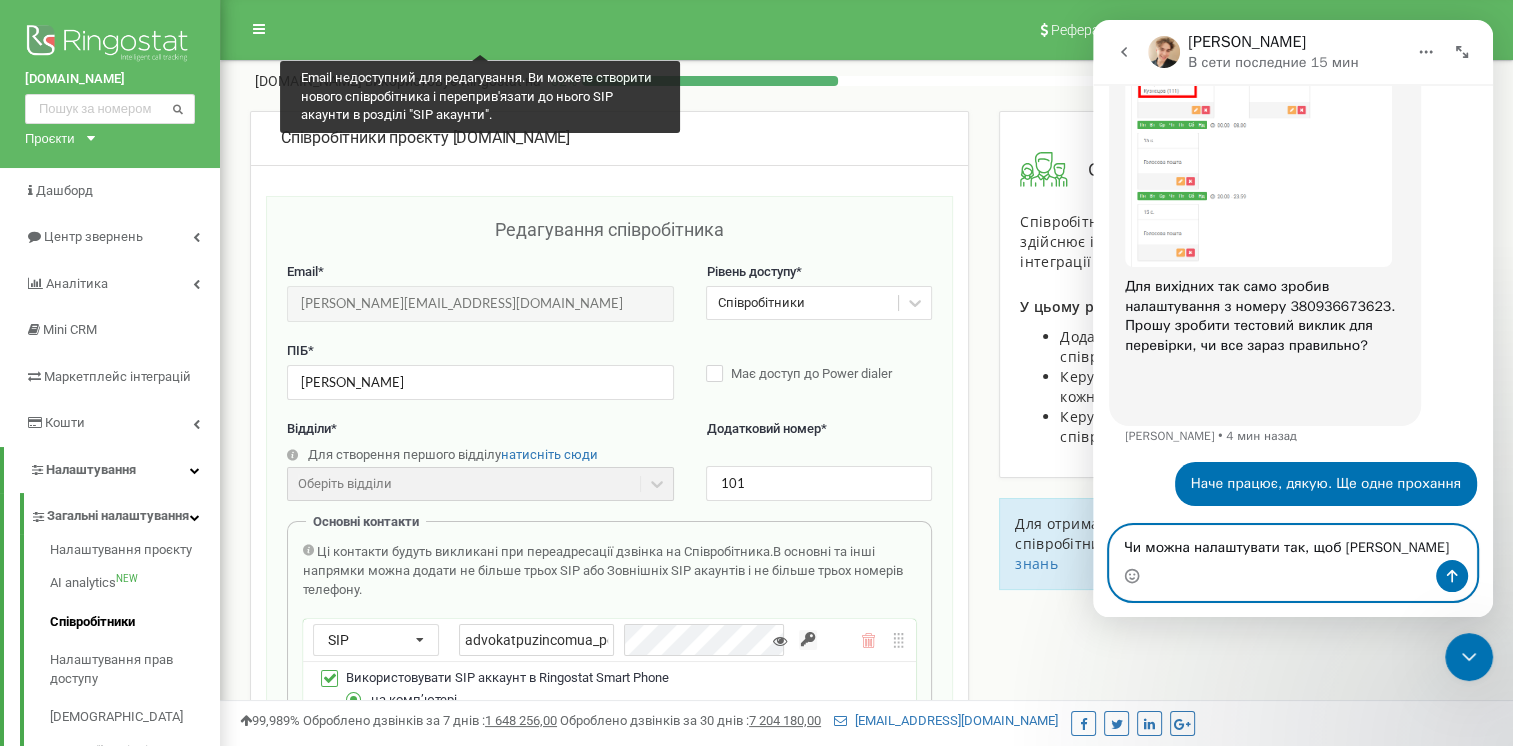 scroll, scrollTop: 2084, scrollLeft: 0, axis: vertical 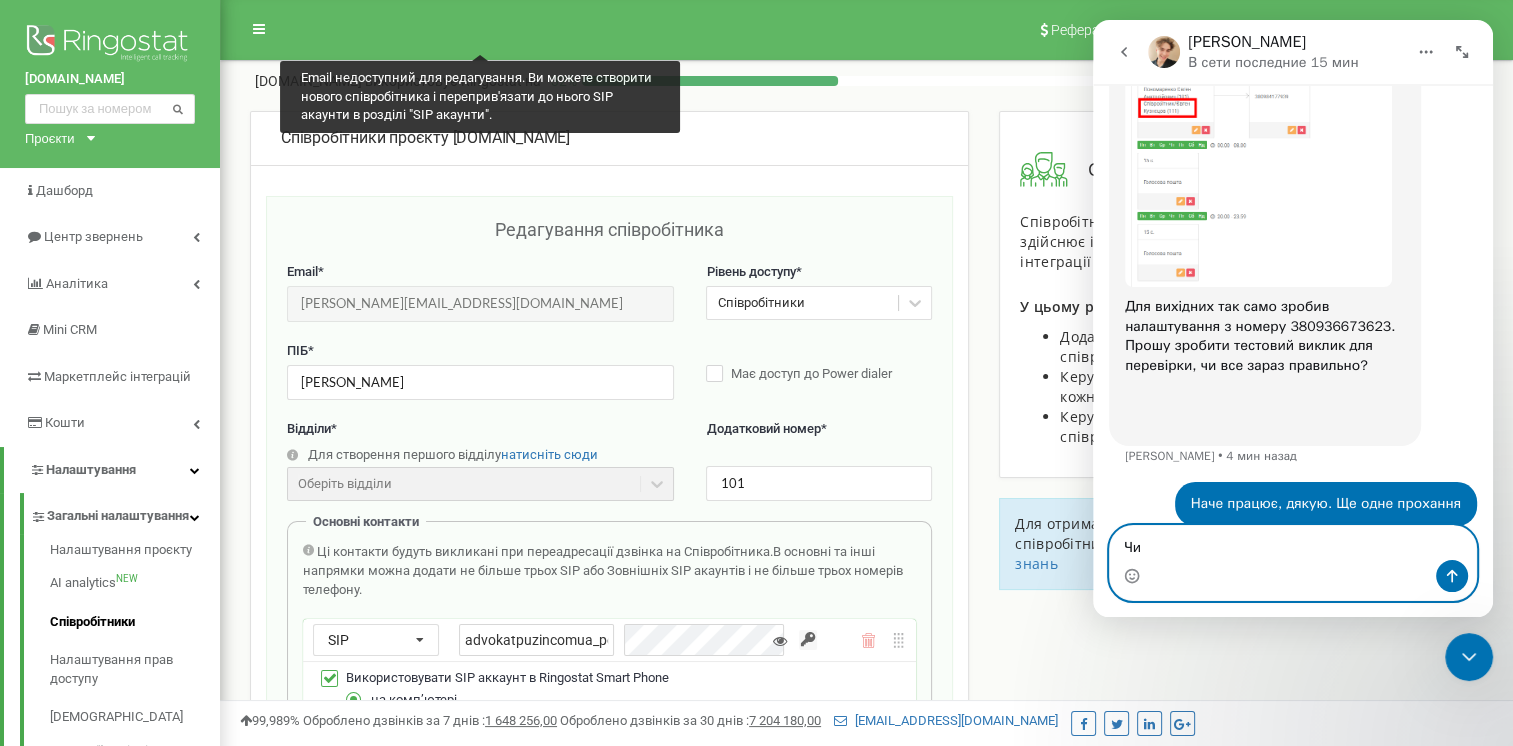 type on "Ч" 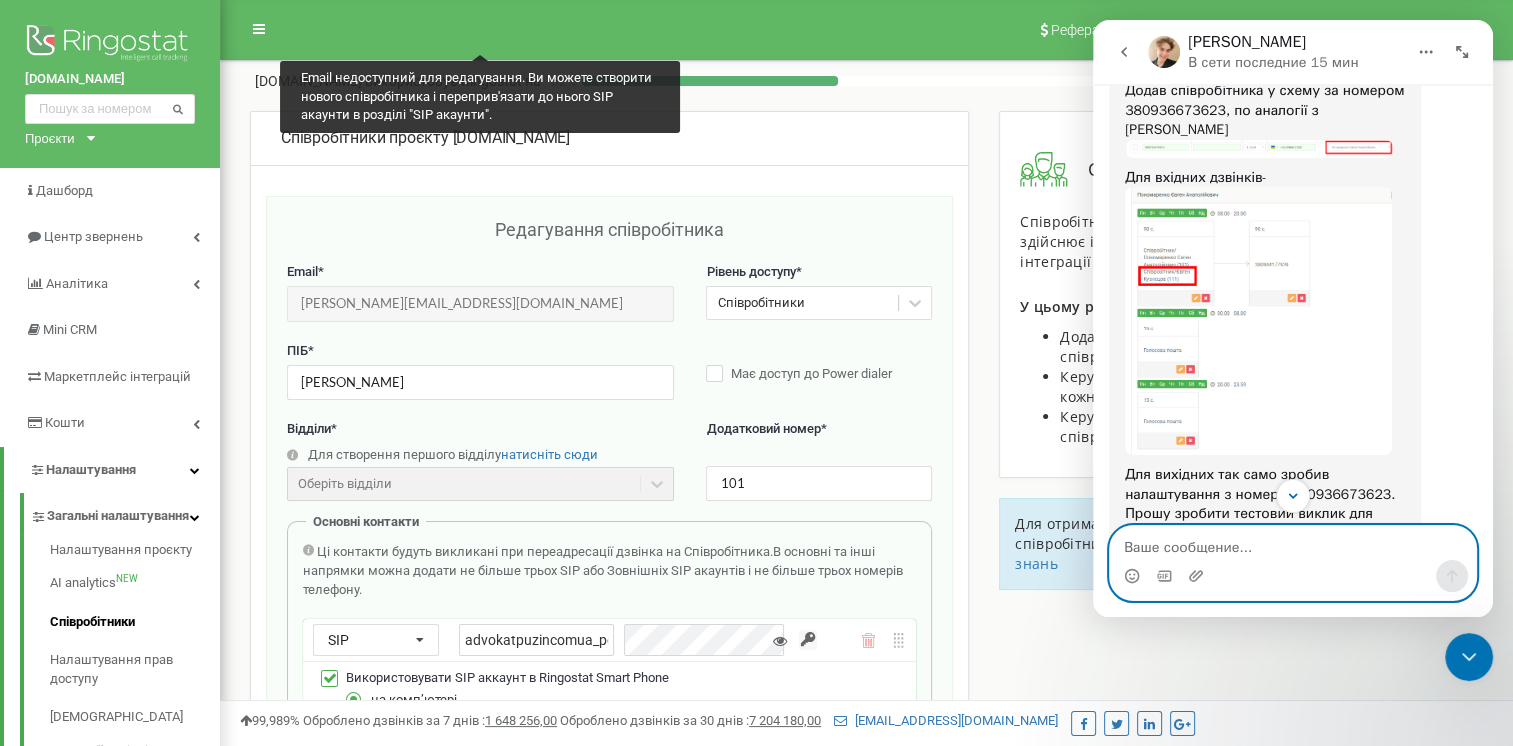scroll, scrollTop: 1912, scrollLeft: 0, axis: vertical 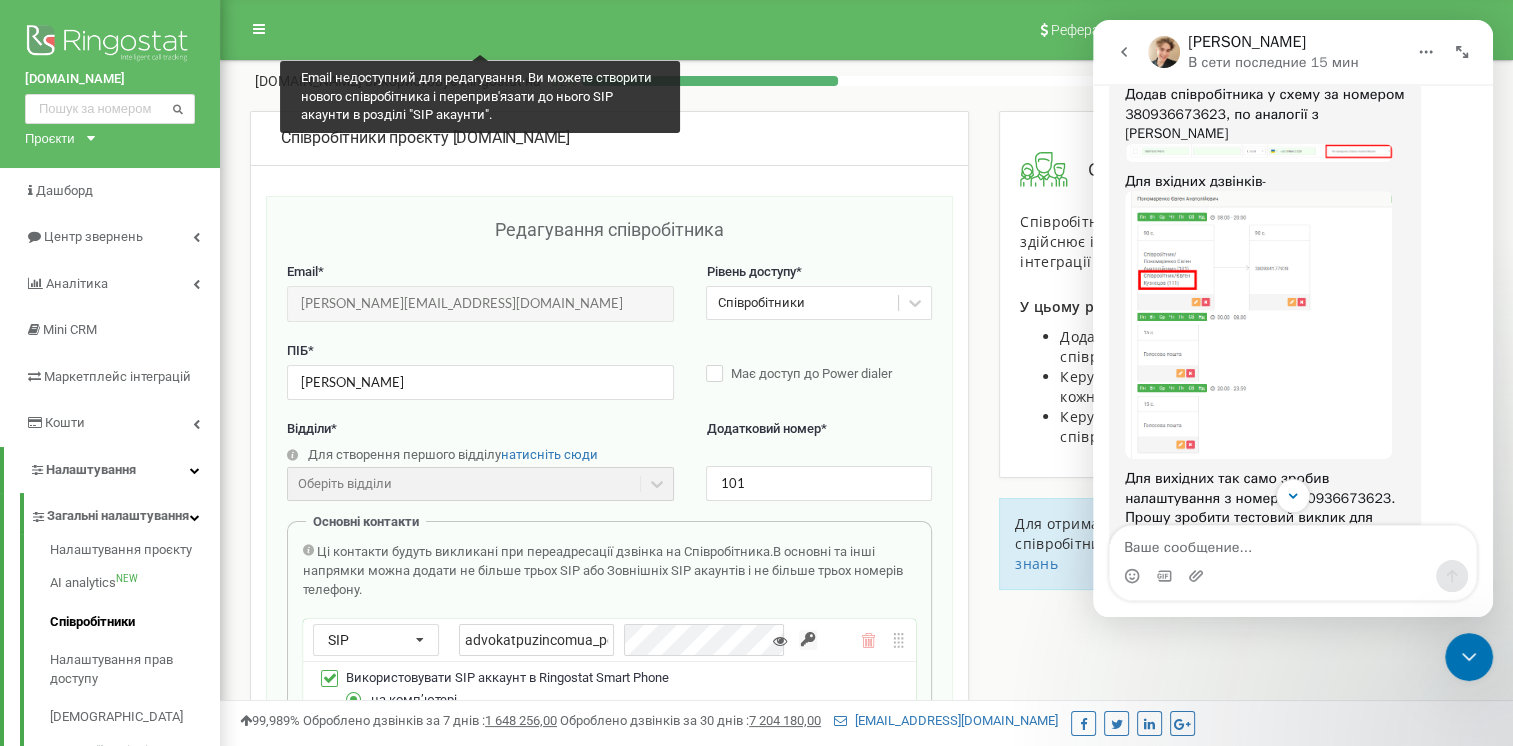 click at bounding box center (1258, 325) 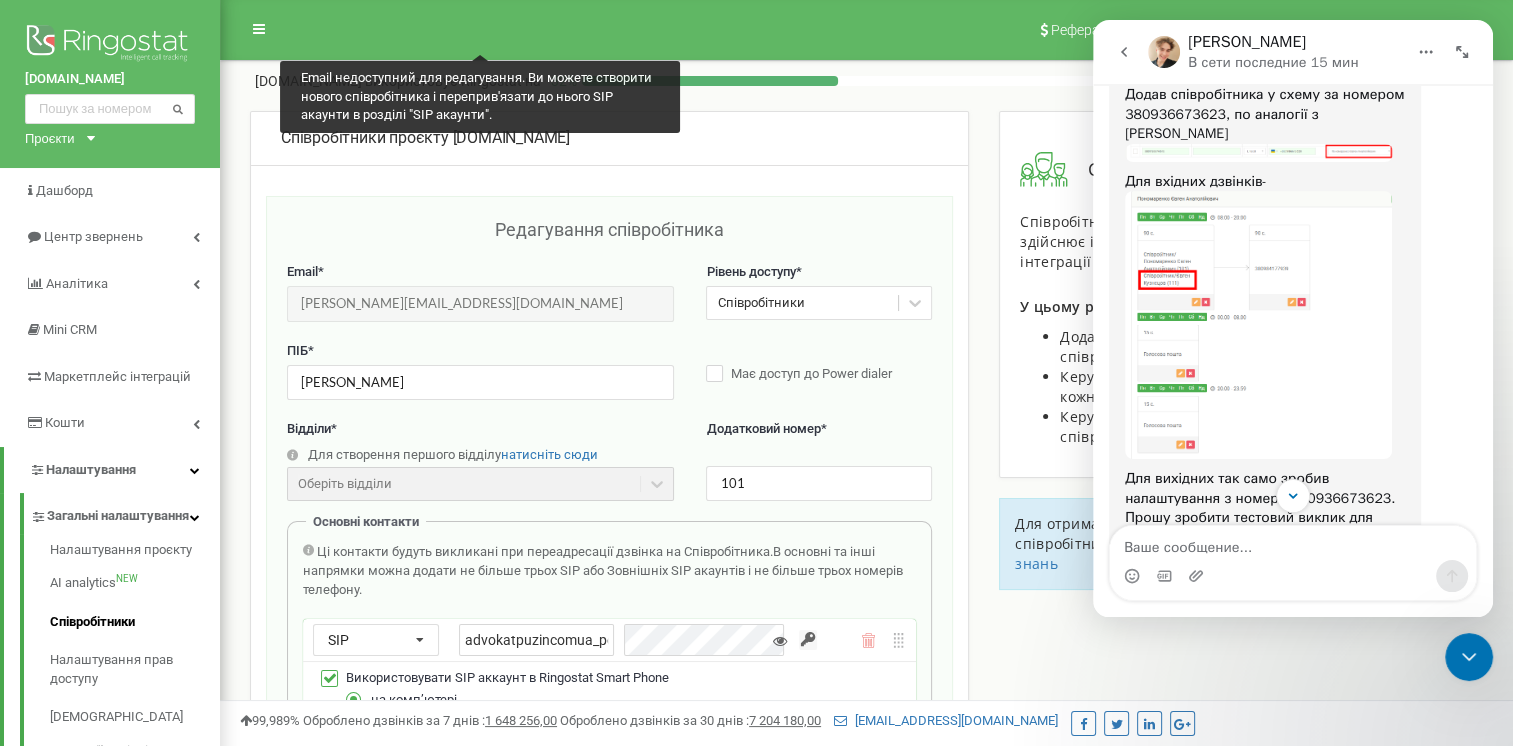 scroll, scrollTop: 0, scrollLeft: 0, axis: both 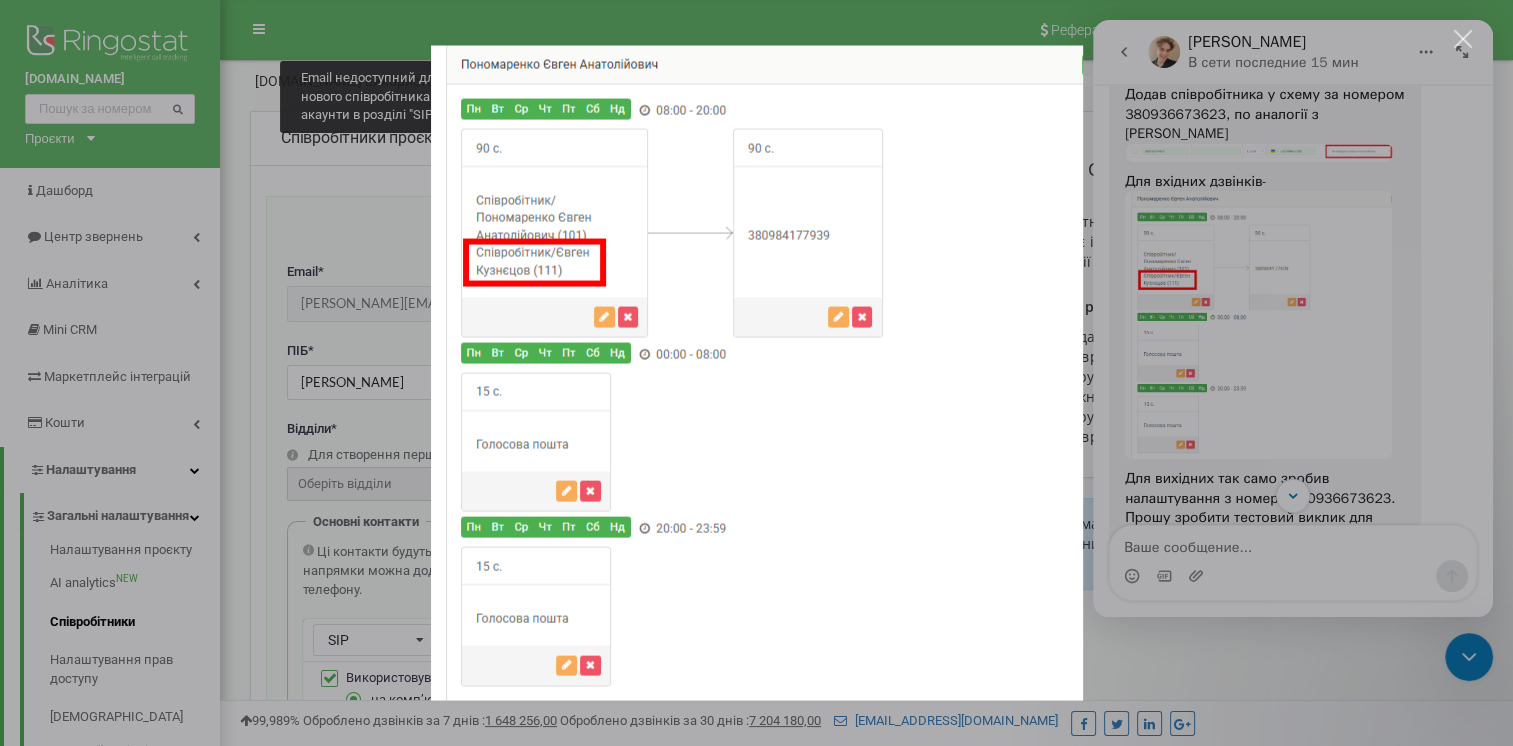 click at bounding box center [756, 373] 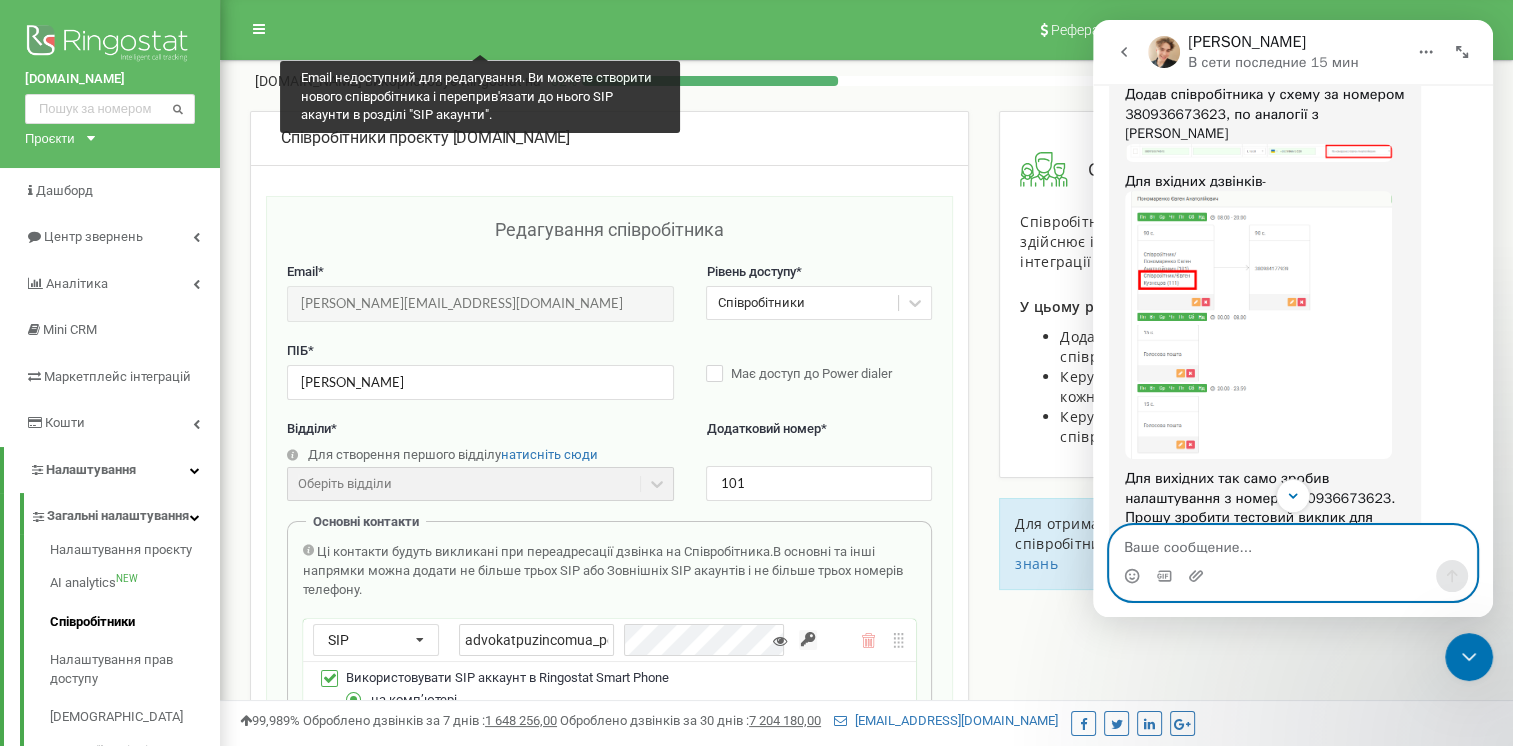 click at bounding box center [1293, 543] 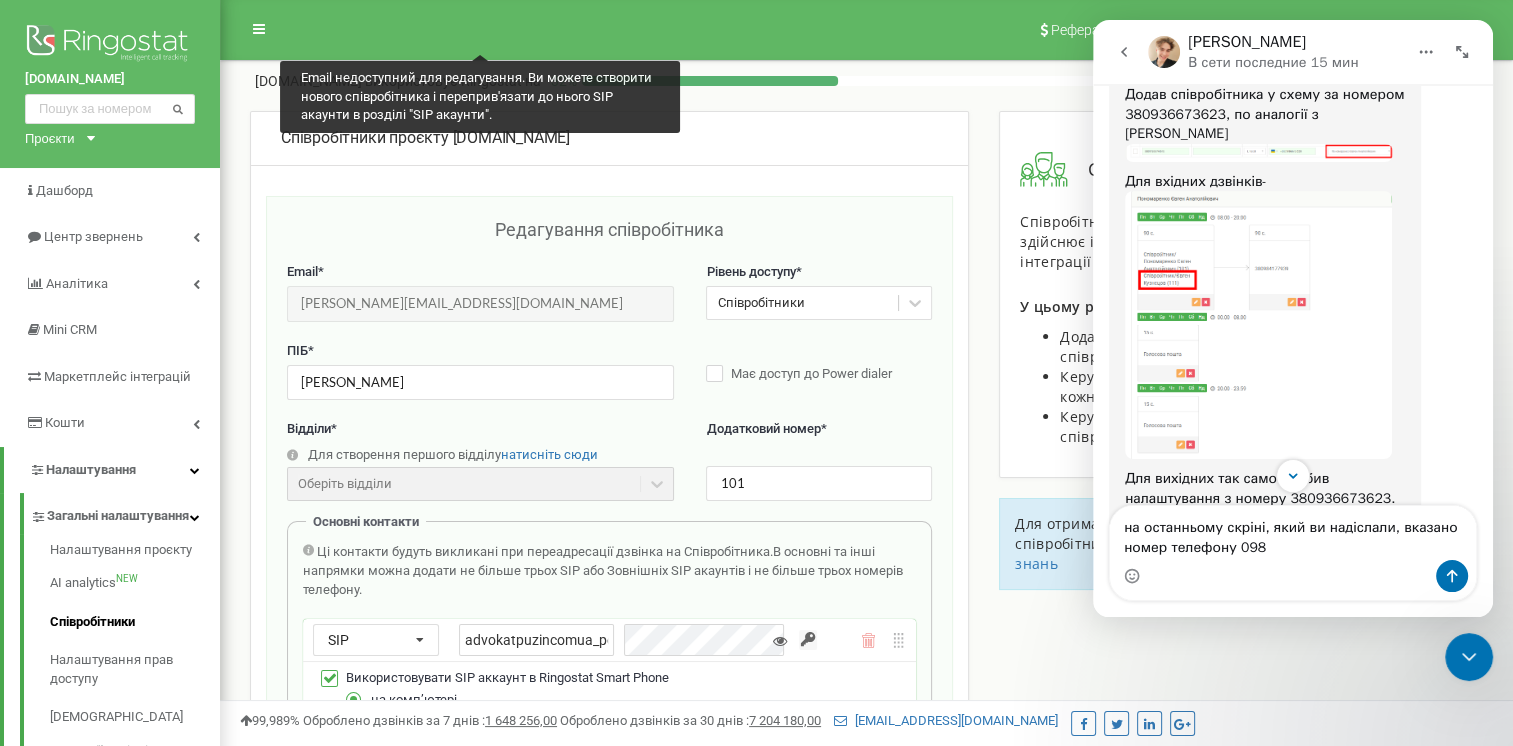 click at bounding box center [1258, 325] 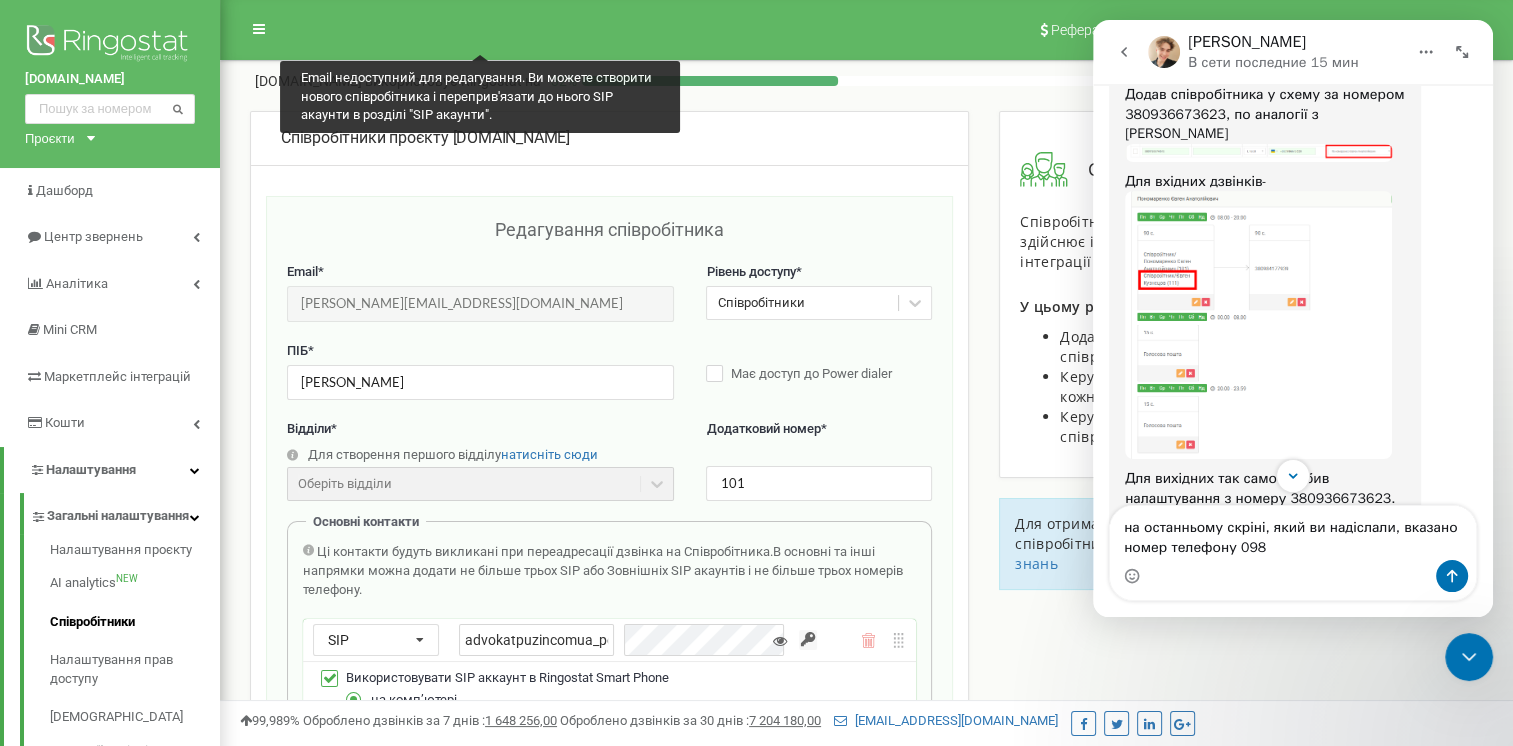 scroll, scrollTop: 0, scrollLeft: 0, axis: both 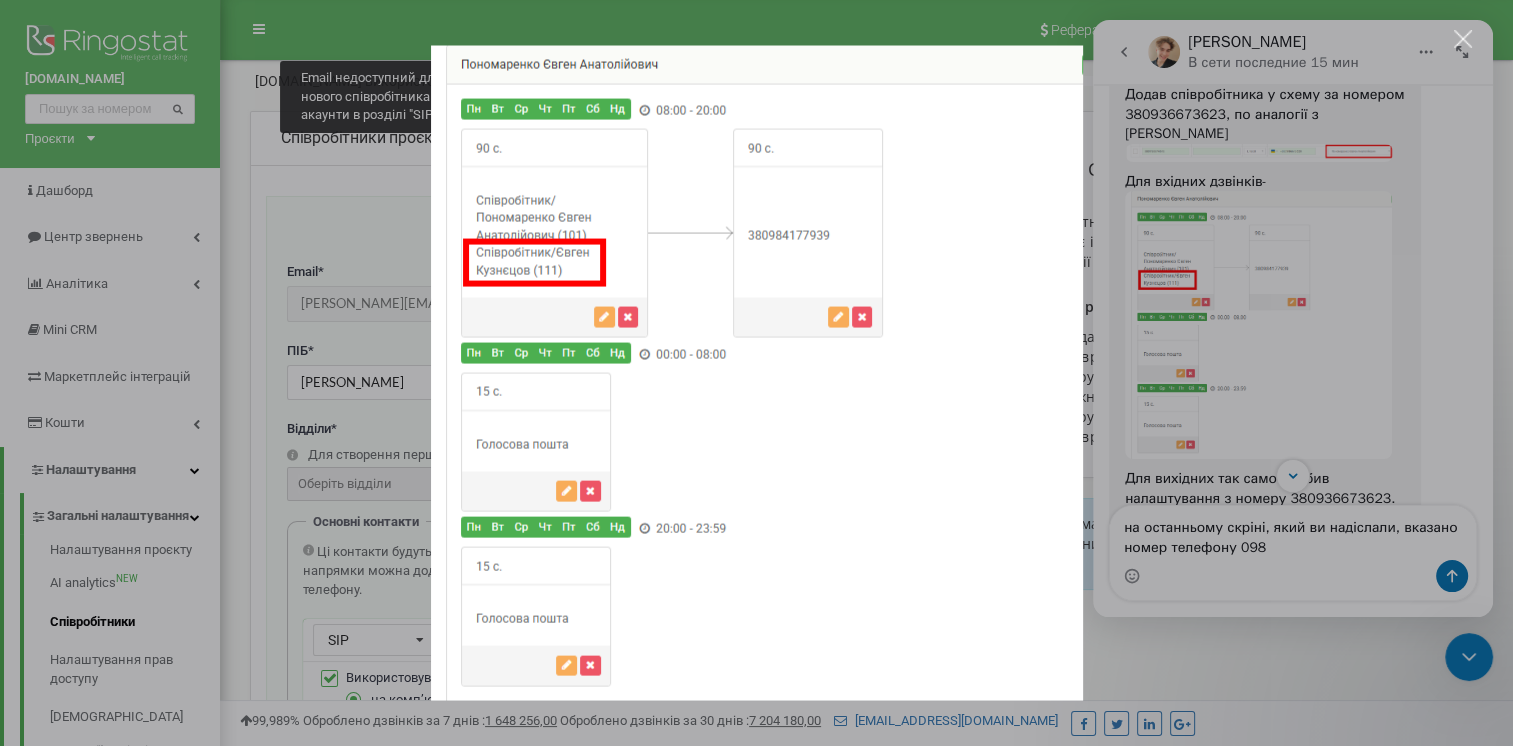 click at bounding box center [756, 373] 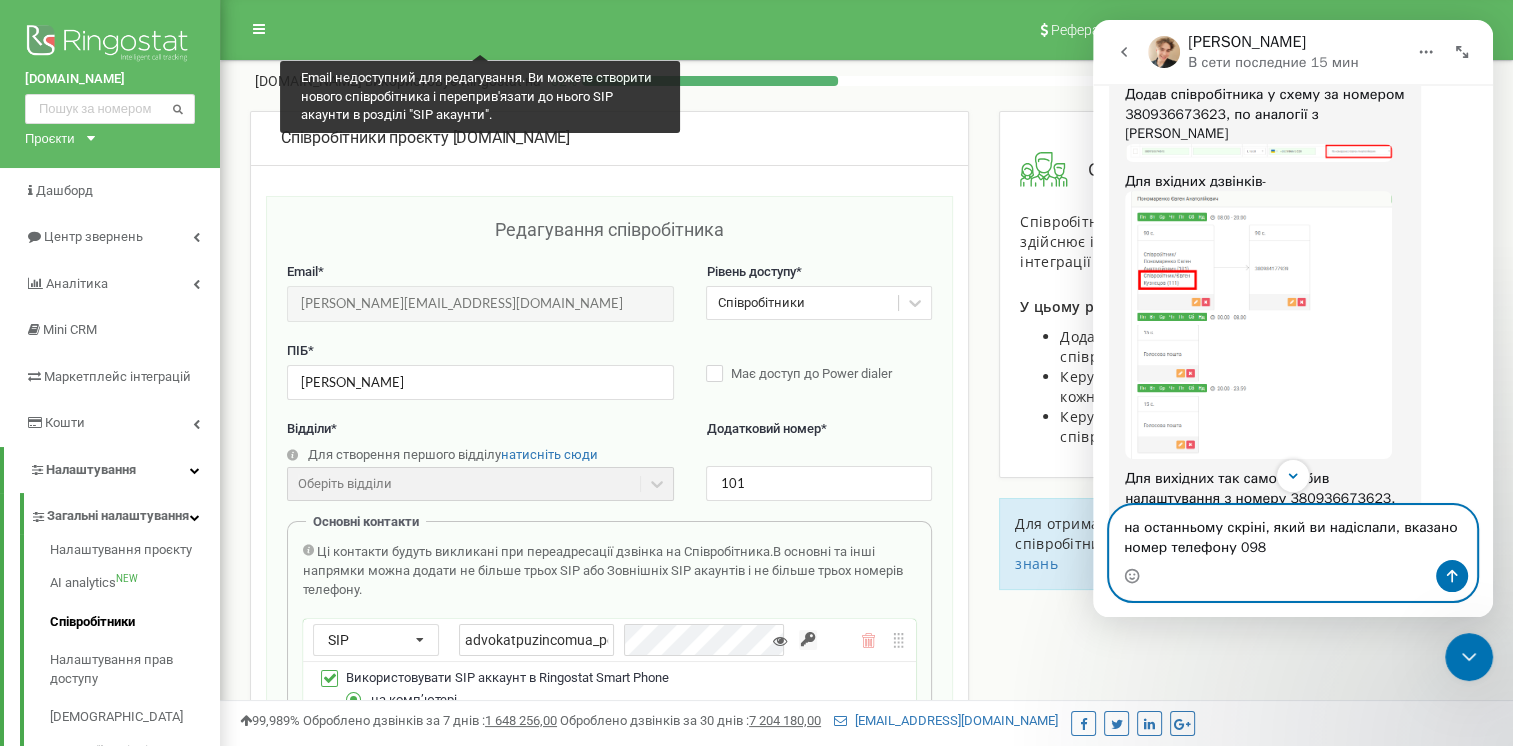 click on "на останньому скріні, який ви надіслали, вказано номер телефону 098" at bounding box center (1293, 533) 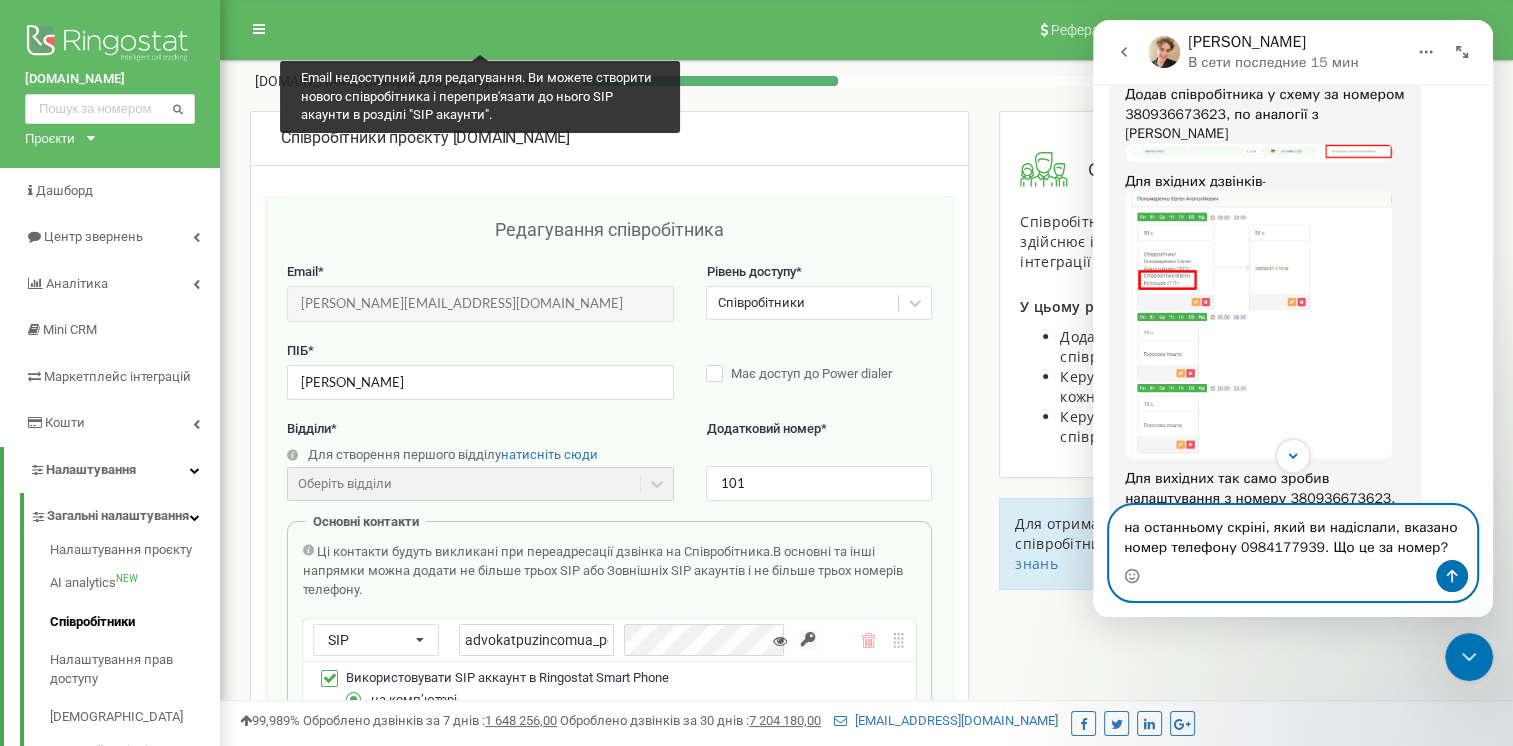 type on "на останньому скріні, який ви надіслали, вказано номер телефону 0984177939. Що це за номер?" 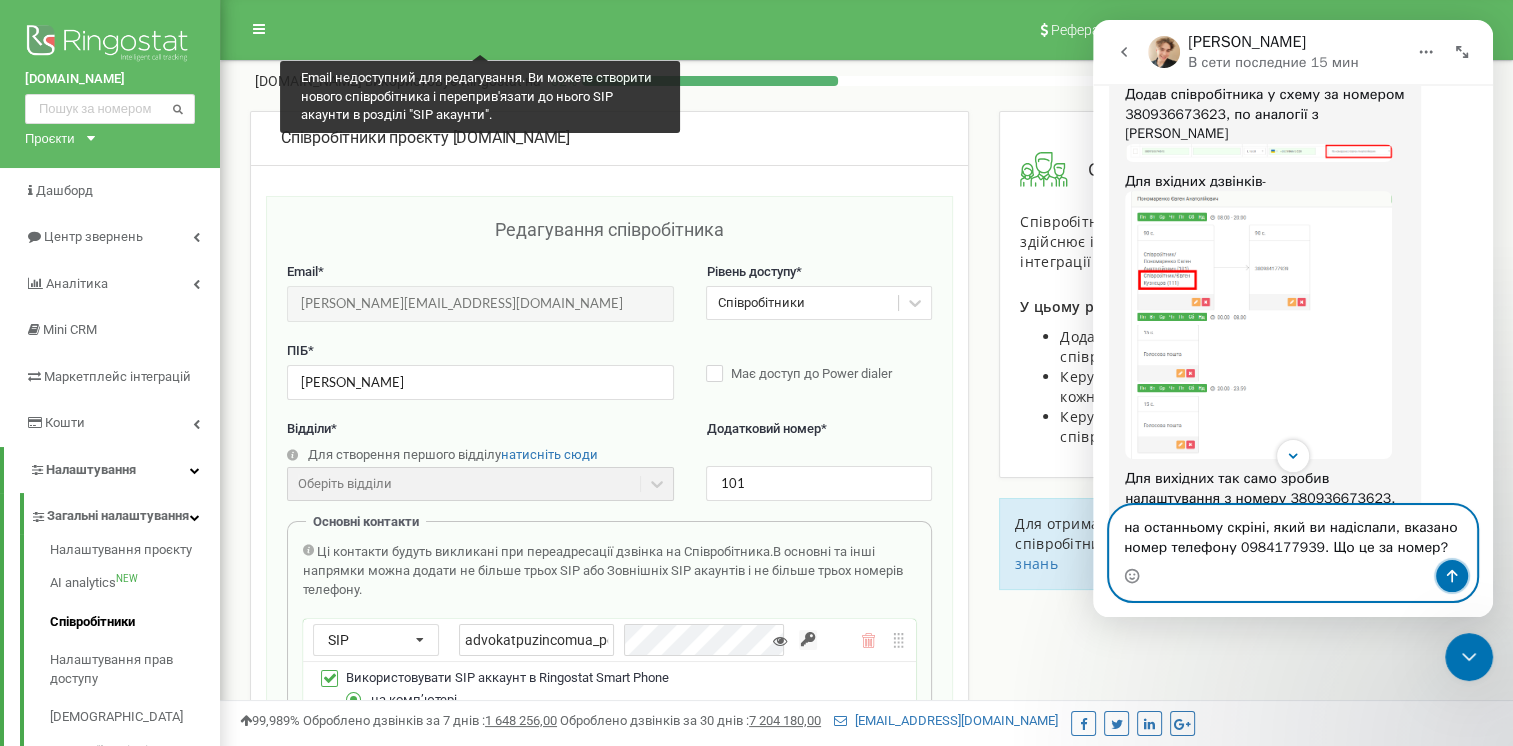 click 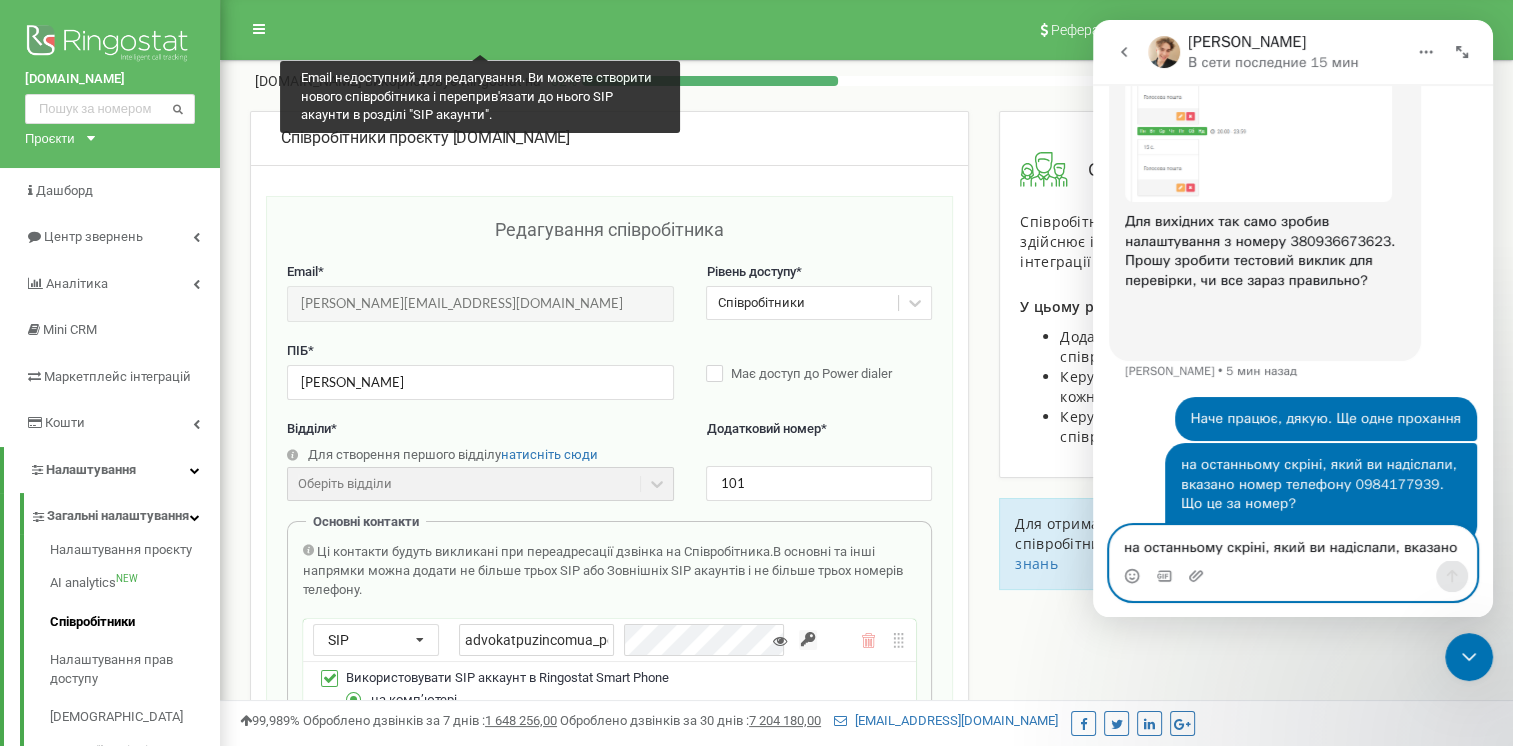 scroll, scrollTop: 2189, scrollLeft: 0, axis: vertical 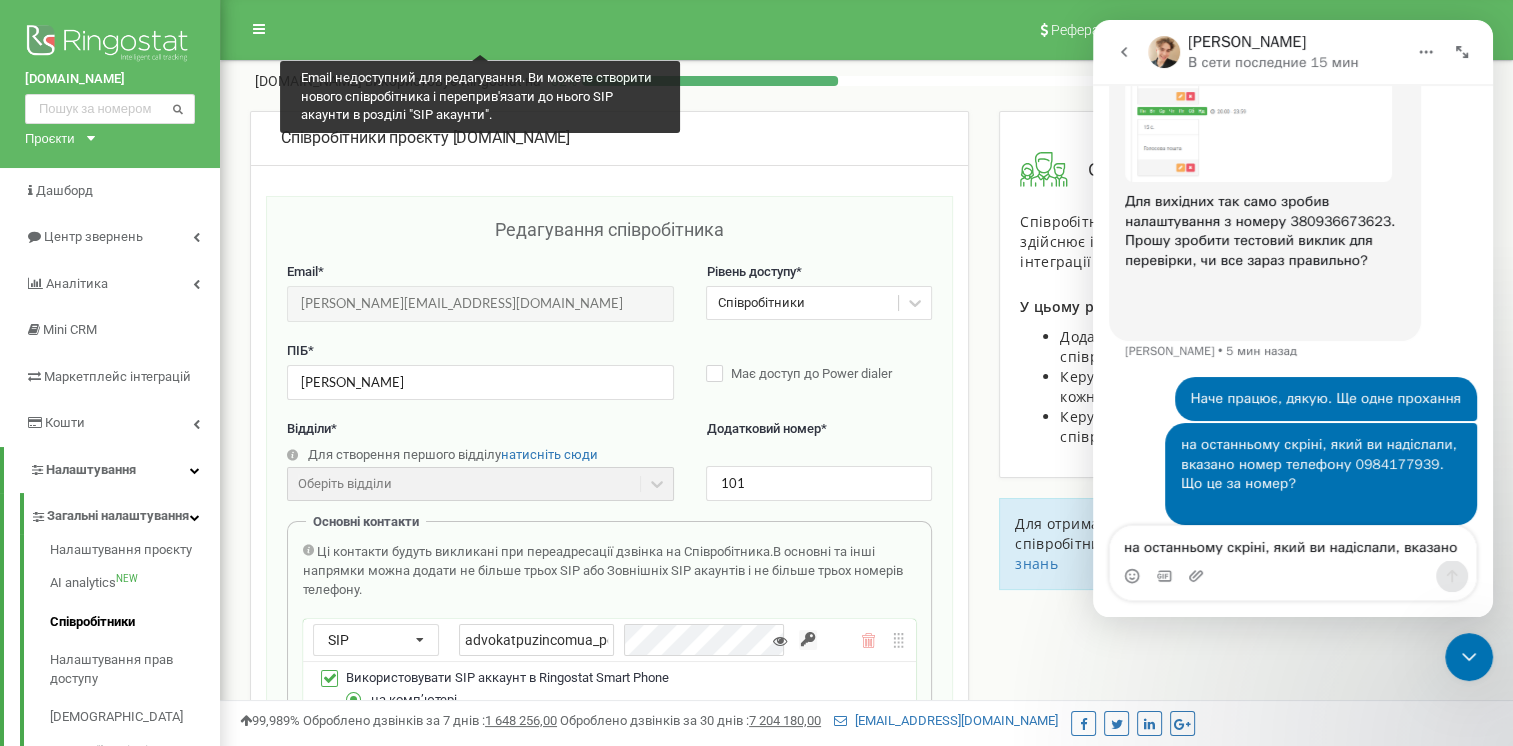 click at bounding box center (1258, 48) 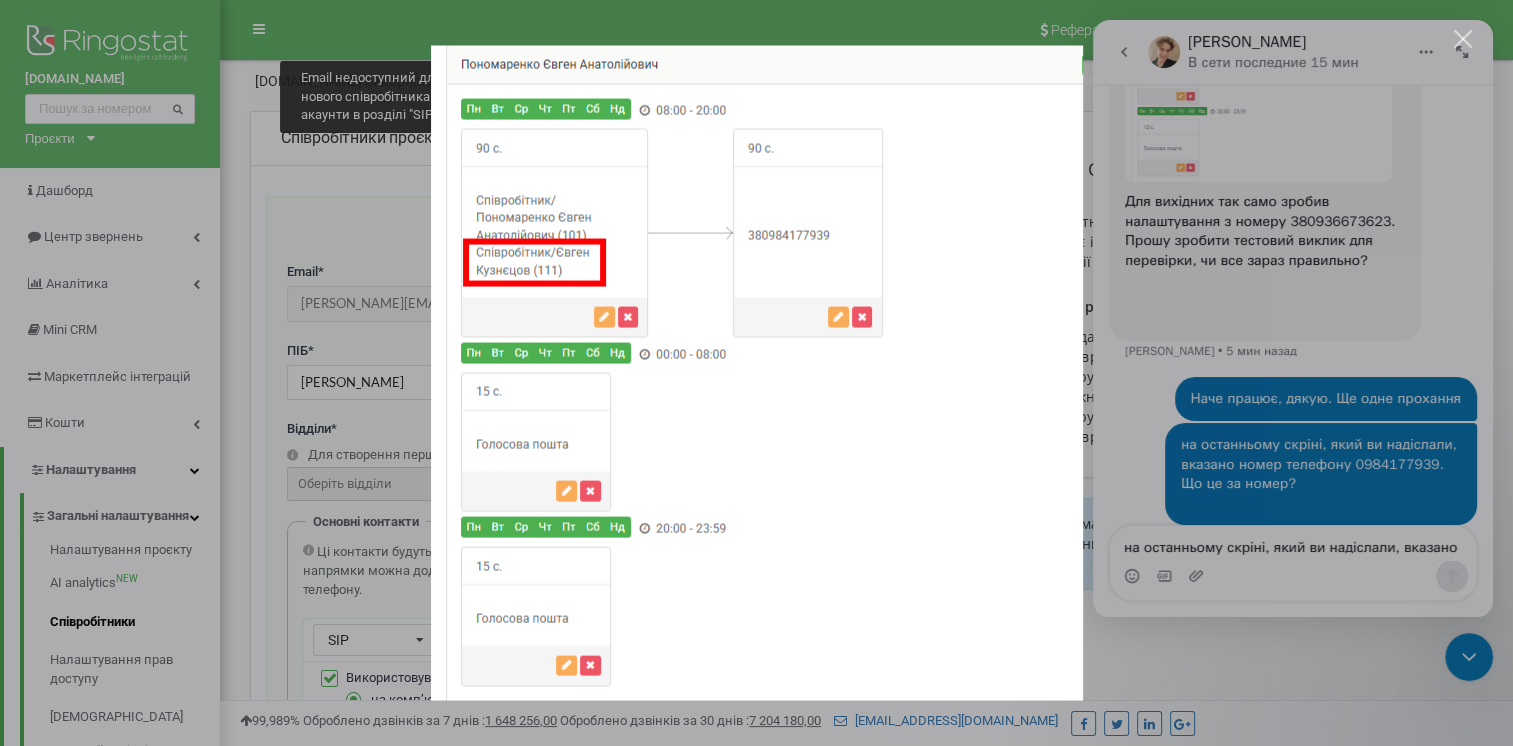 scroll, scrollTop: 0, scrollLeft: 0, axis: both 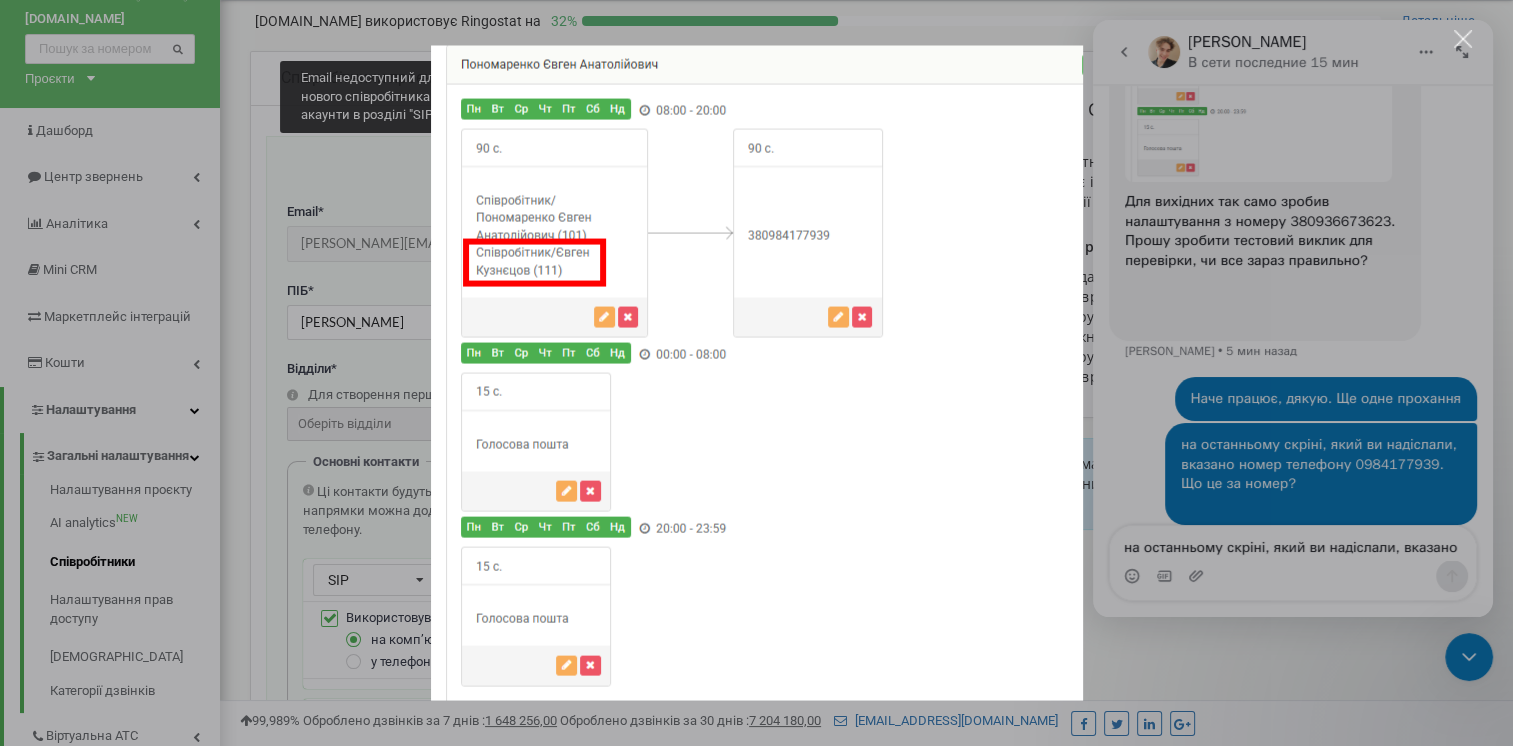 click at bounding box center (756, 373) 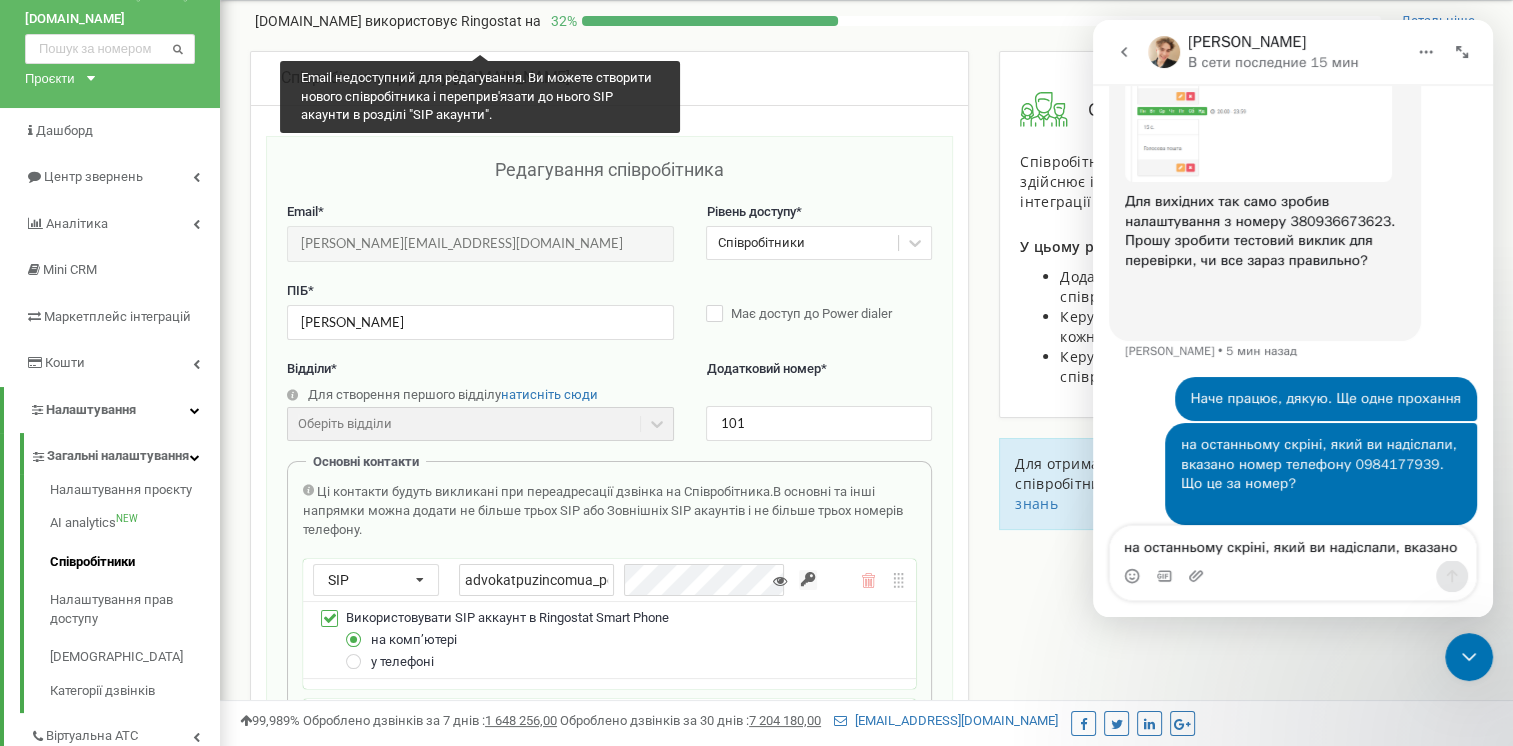scroll, scrollTop: 1999, scrollLeft: 0, axis: vertical 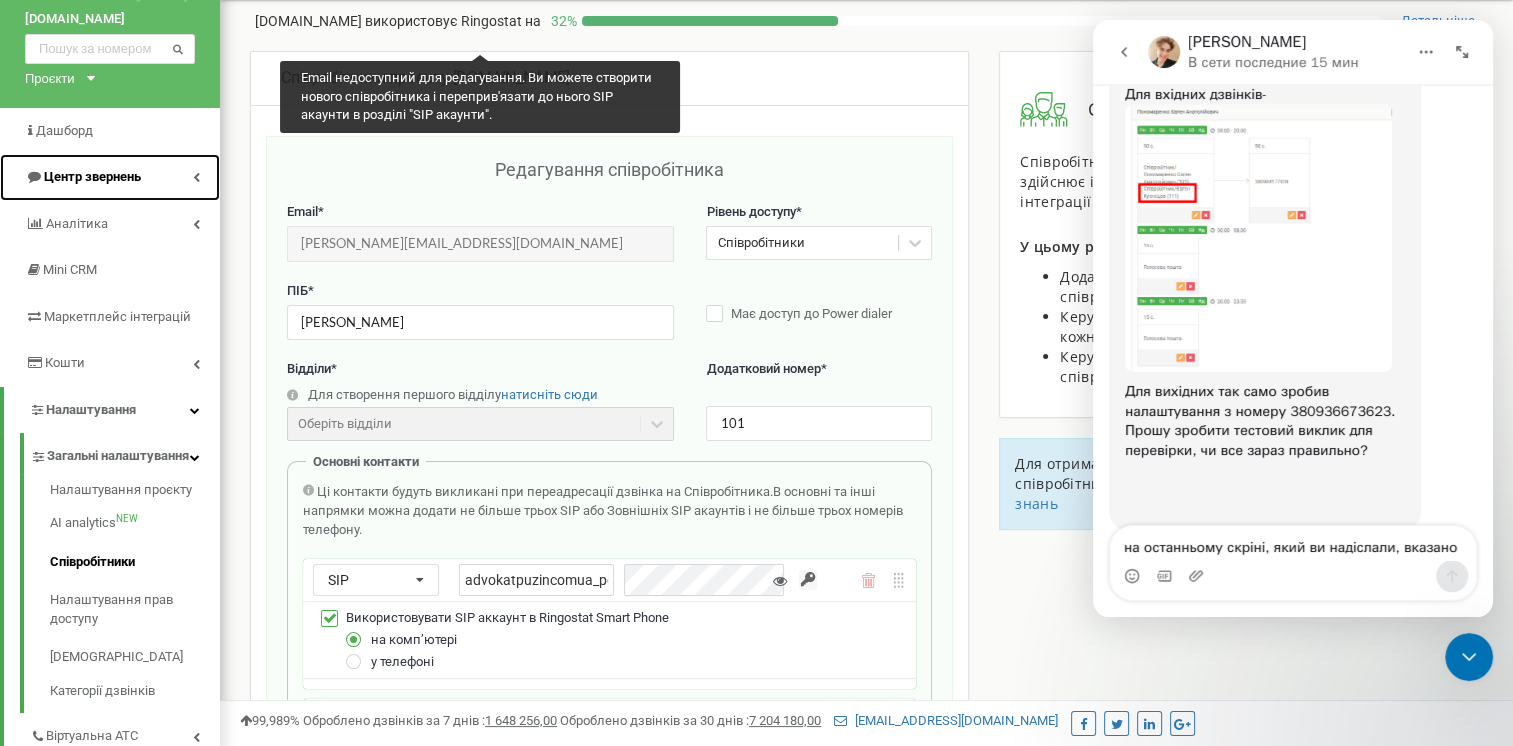 click on "Центр звернень" at bounding box center [110, 177] 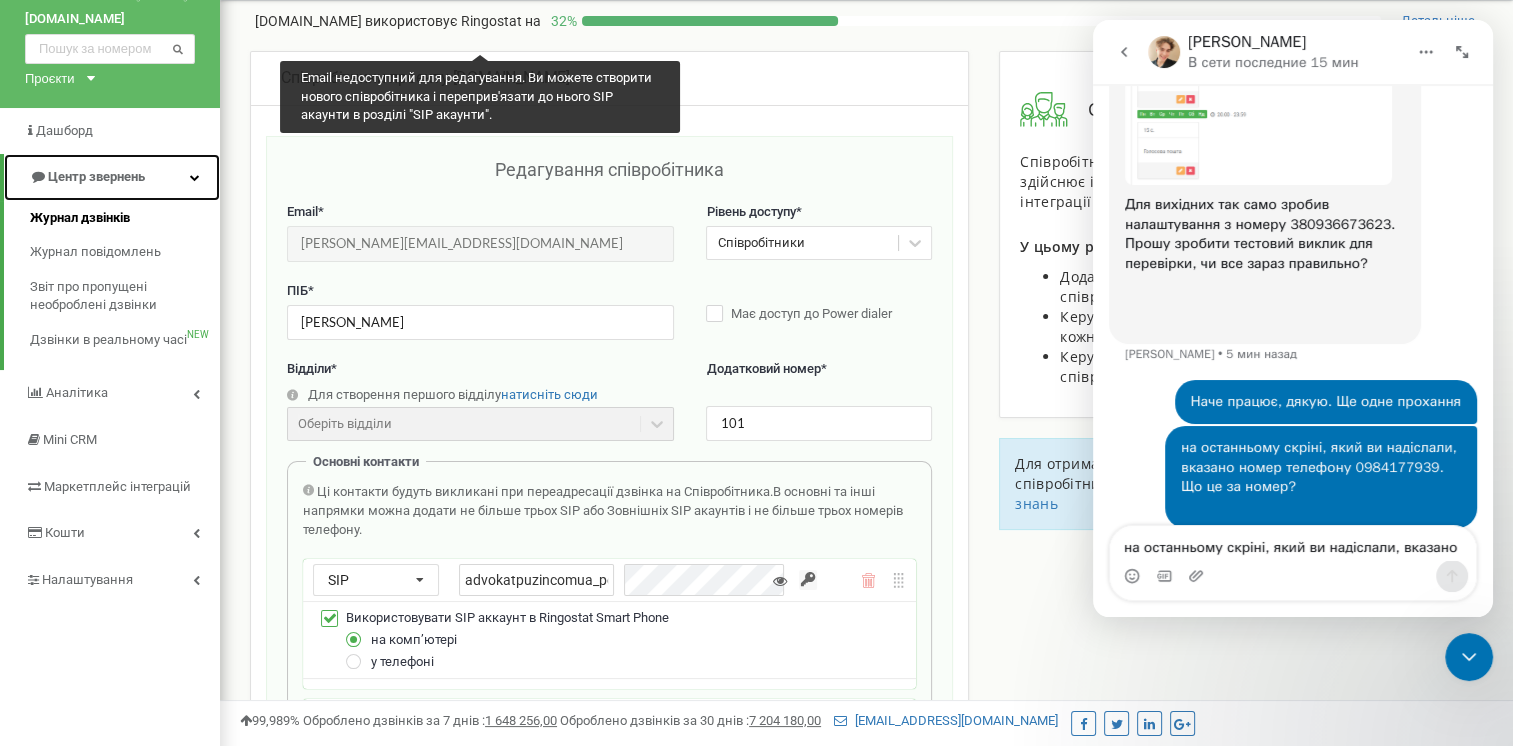 scroll, scrollTop: 2189, scrollLeft: 0, axis: vertical 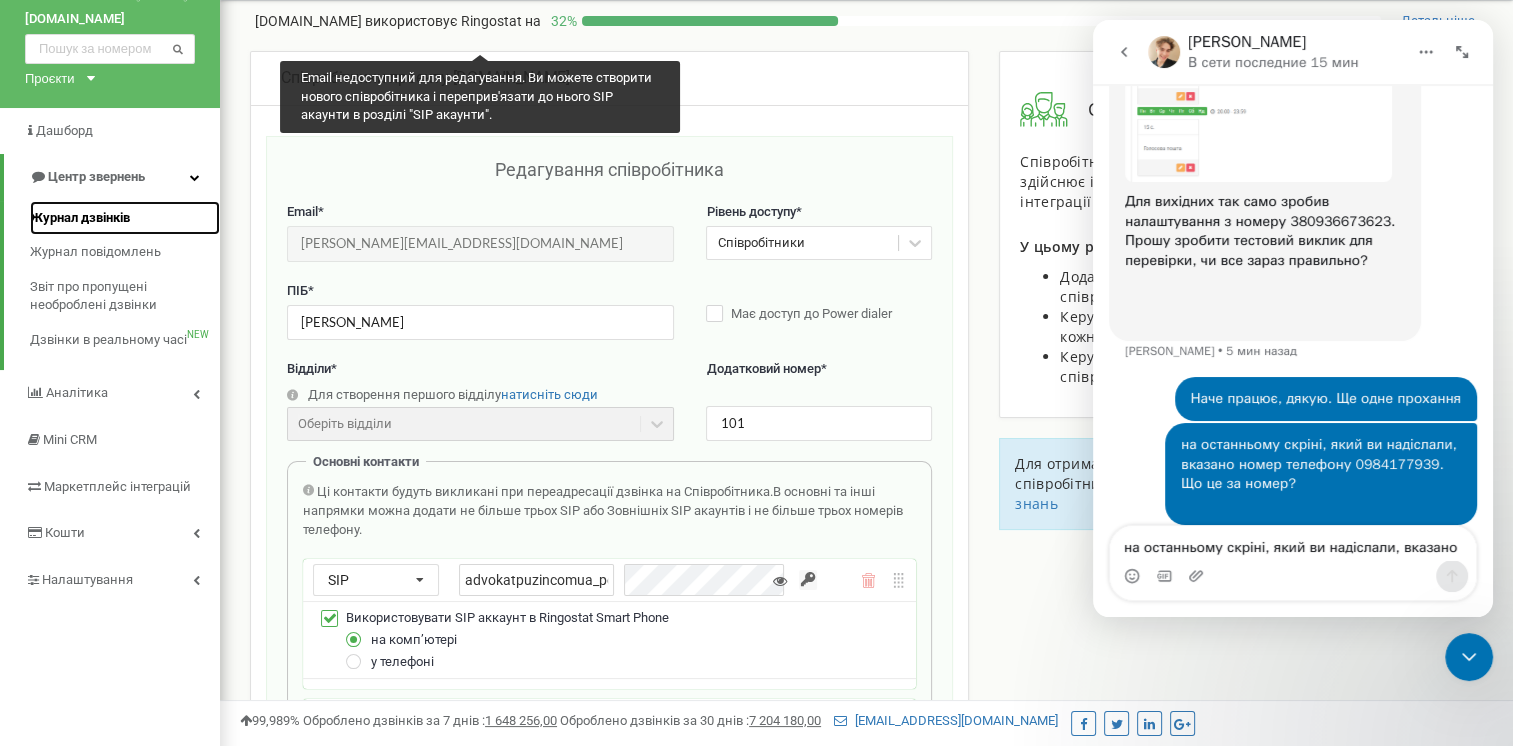 click on "Журнал дзвінків" at bounding box center (125, 218) 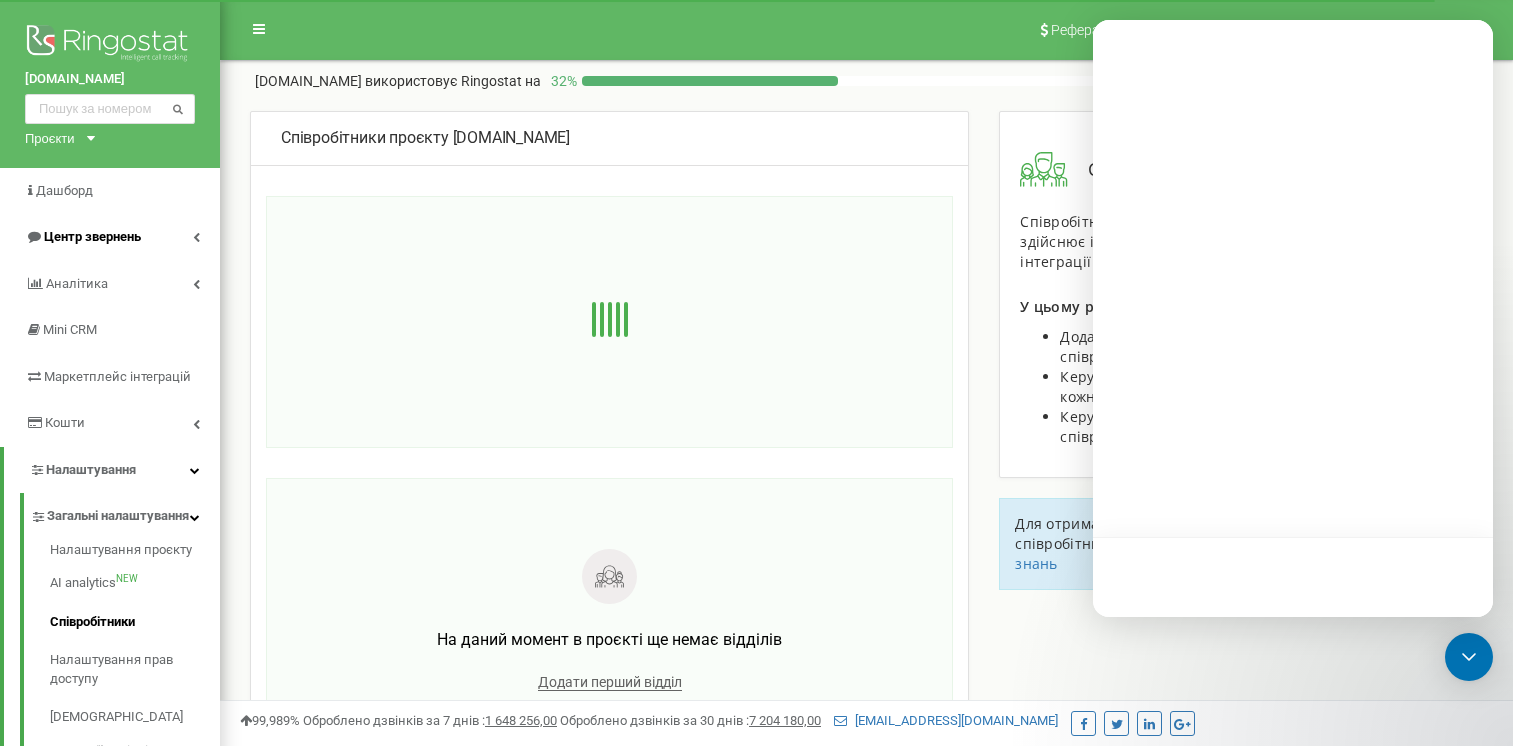 scroll, scrollTop: 0, scrollLeft: 0, axis: both 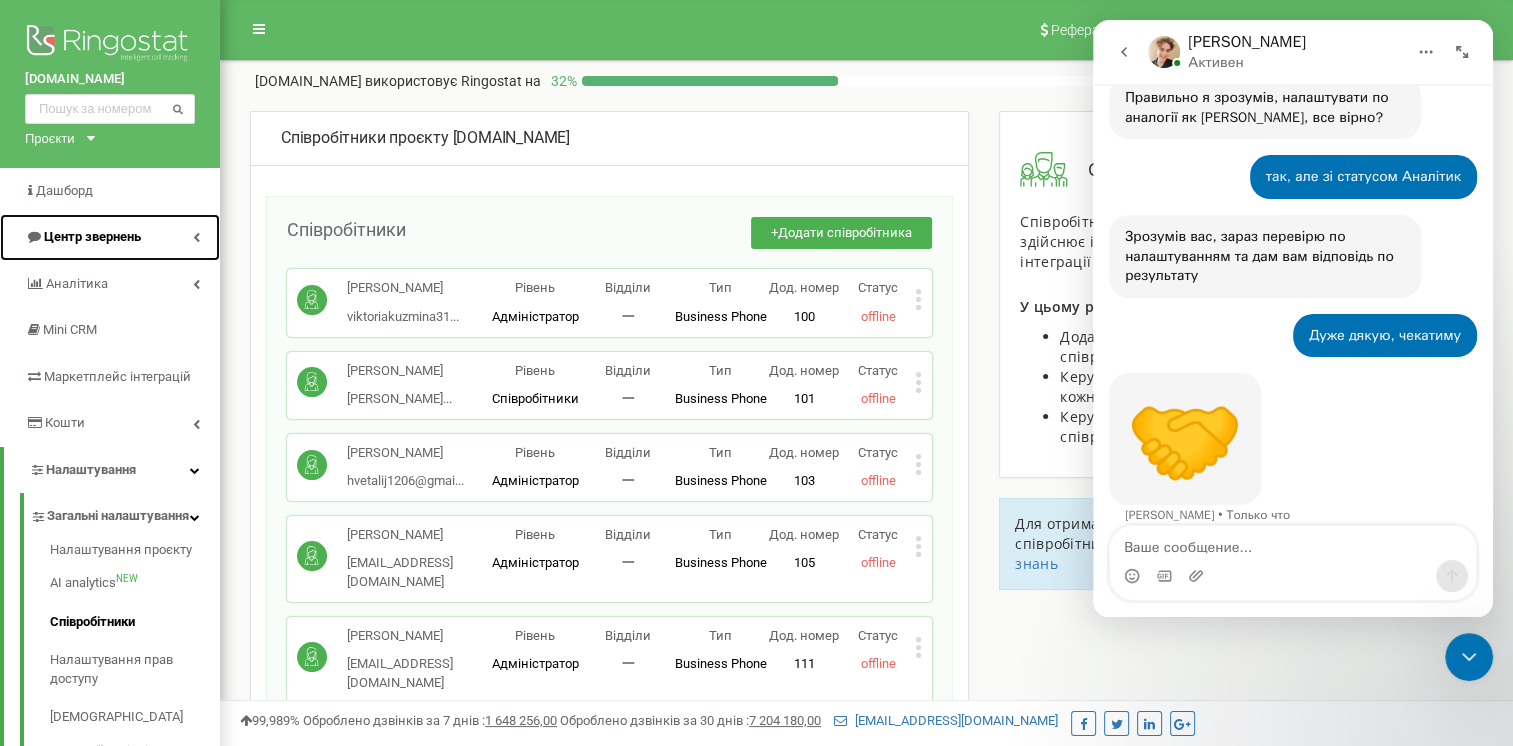 click on "Центр звернень" at bounding box center [110, 237] 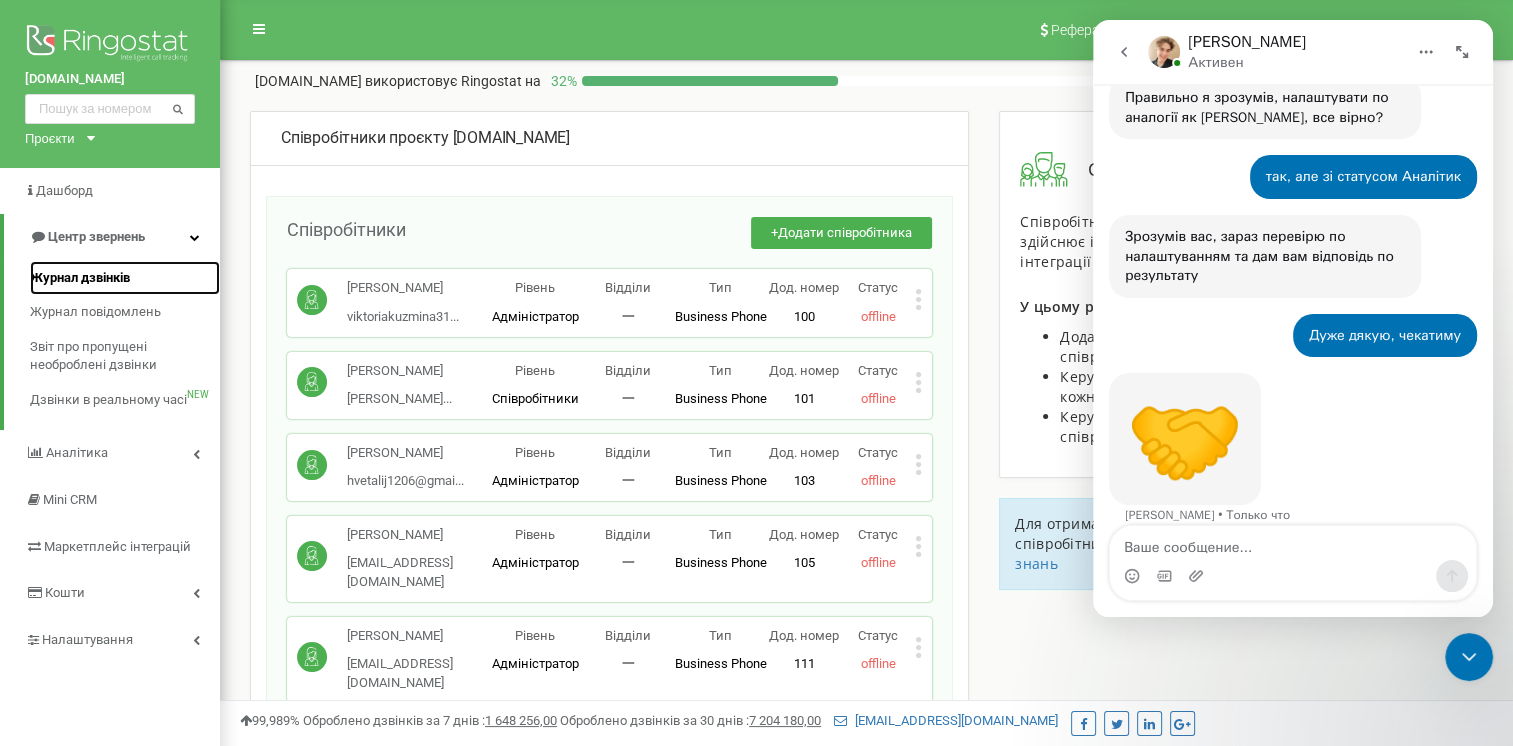 click on "Журнал дзвінків" at bounding box center (125, 278) 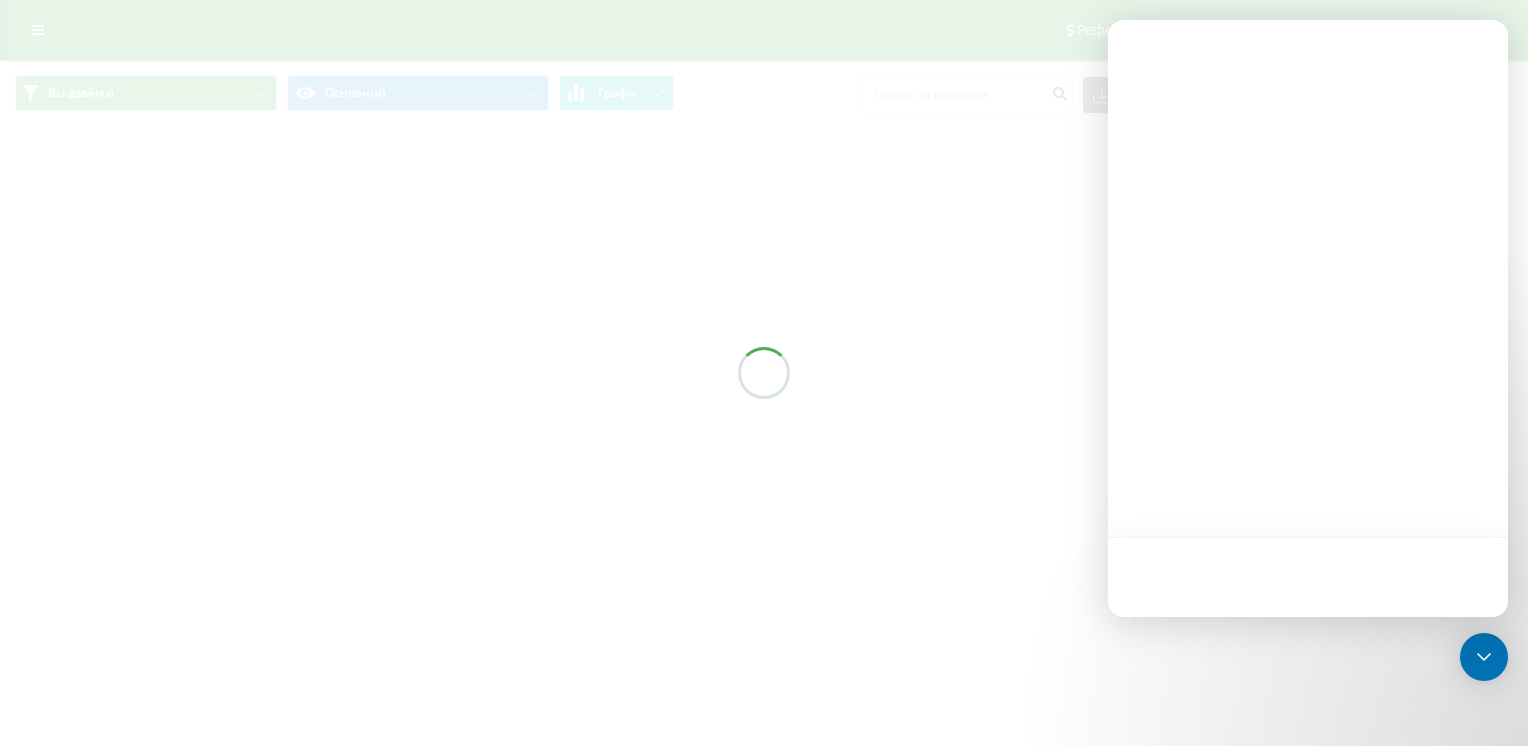 scroll, scrollTop: 0, scrollLeft: 0, axis: both 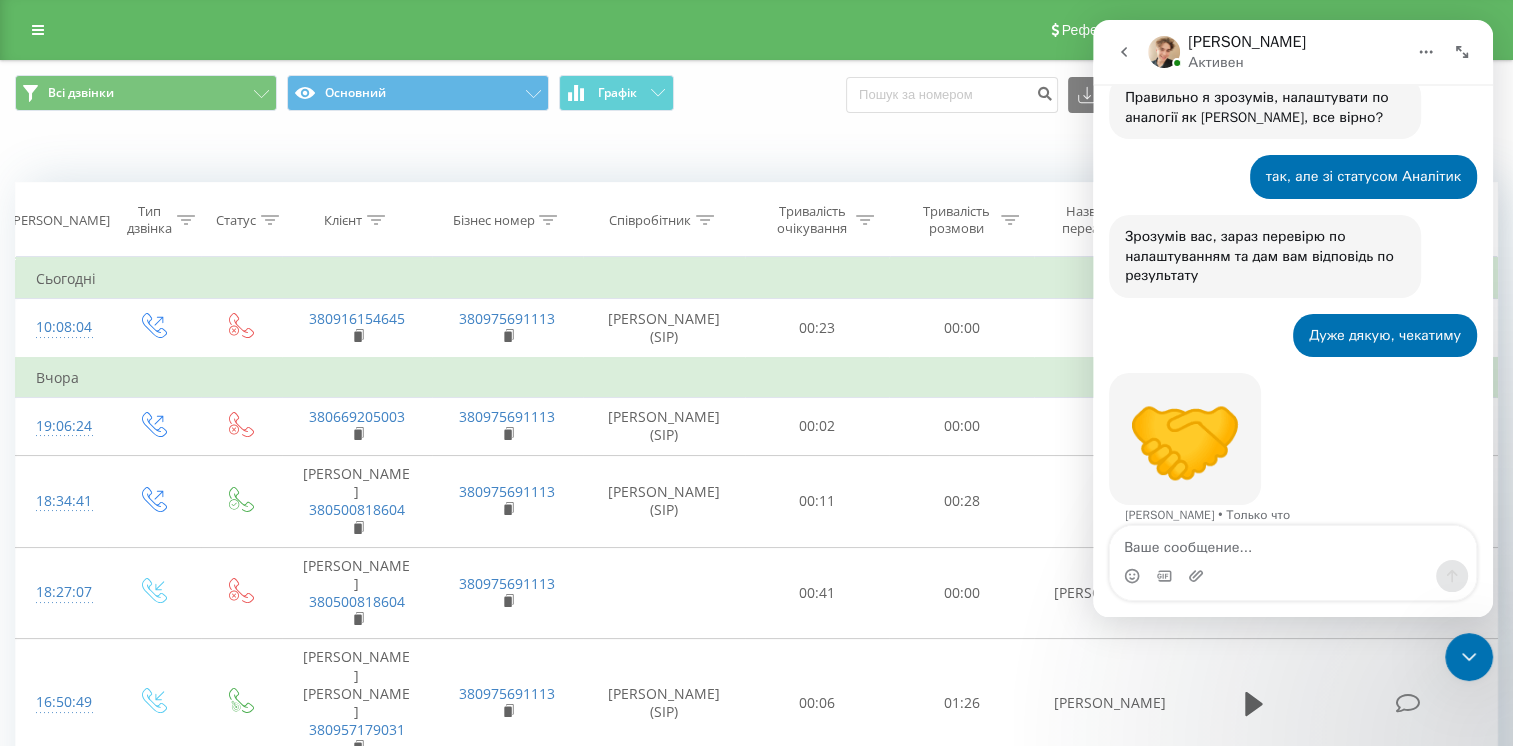 drag, startPoint x: 1452, startPoint y: 656, endPoint x: 2864, endPoint y: 1176, distance: 1504.7073 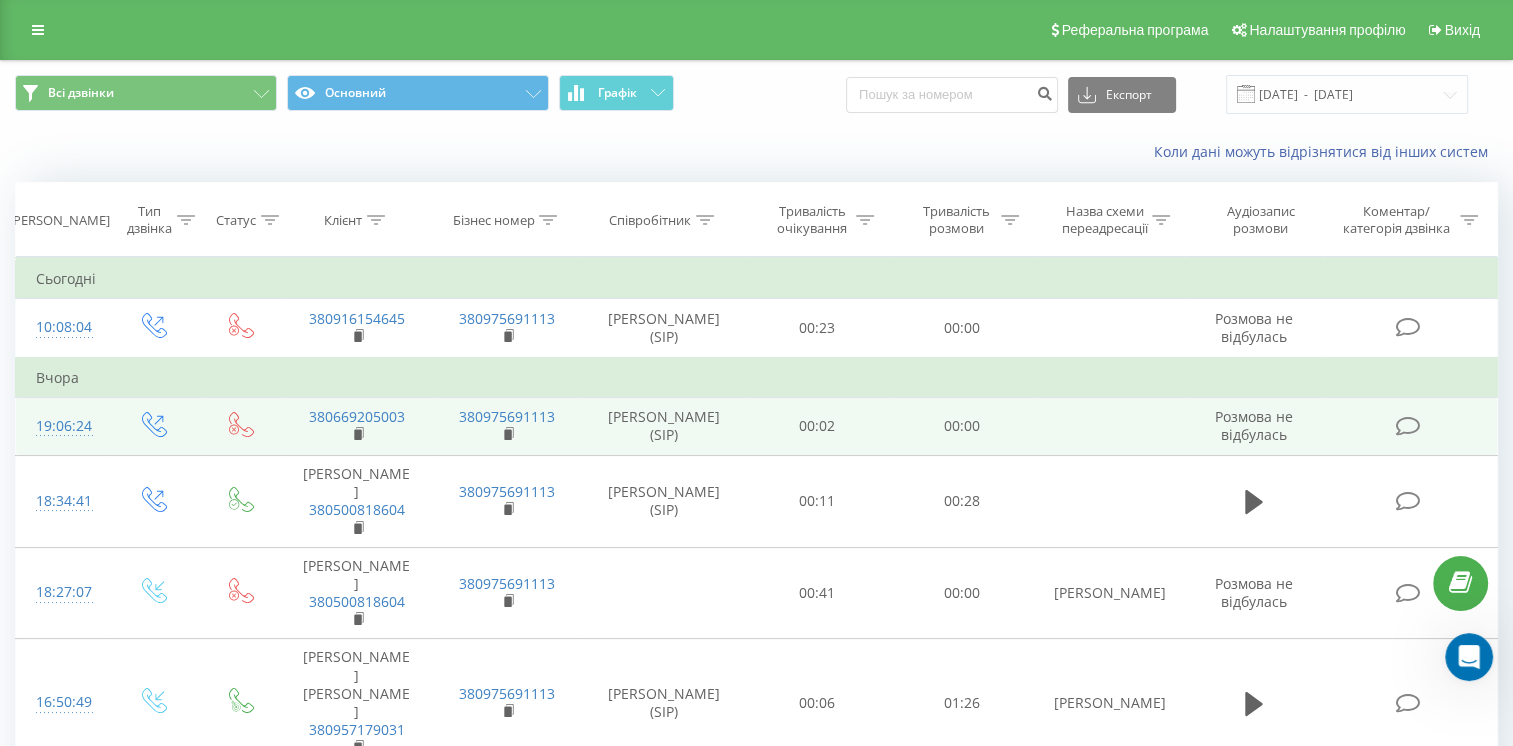 scroll, scrollTop: 0, scrollLeft: 0, axis: both 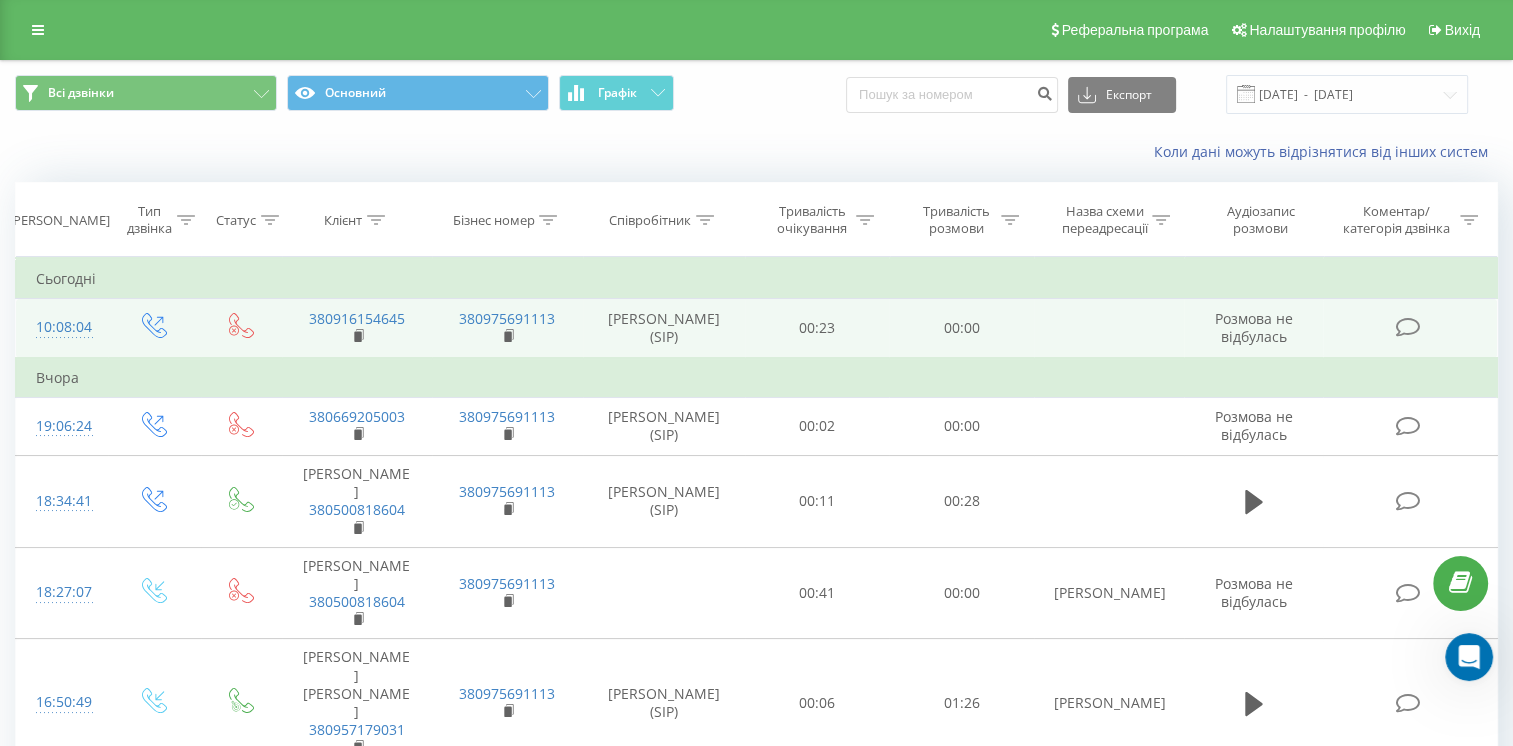 click at bounding box center [1408, 327] 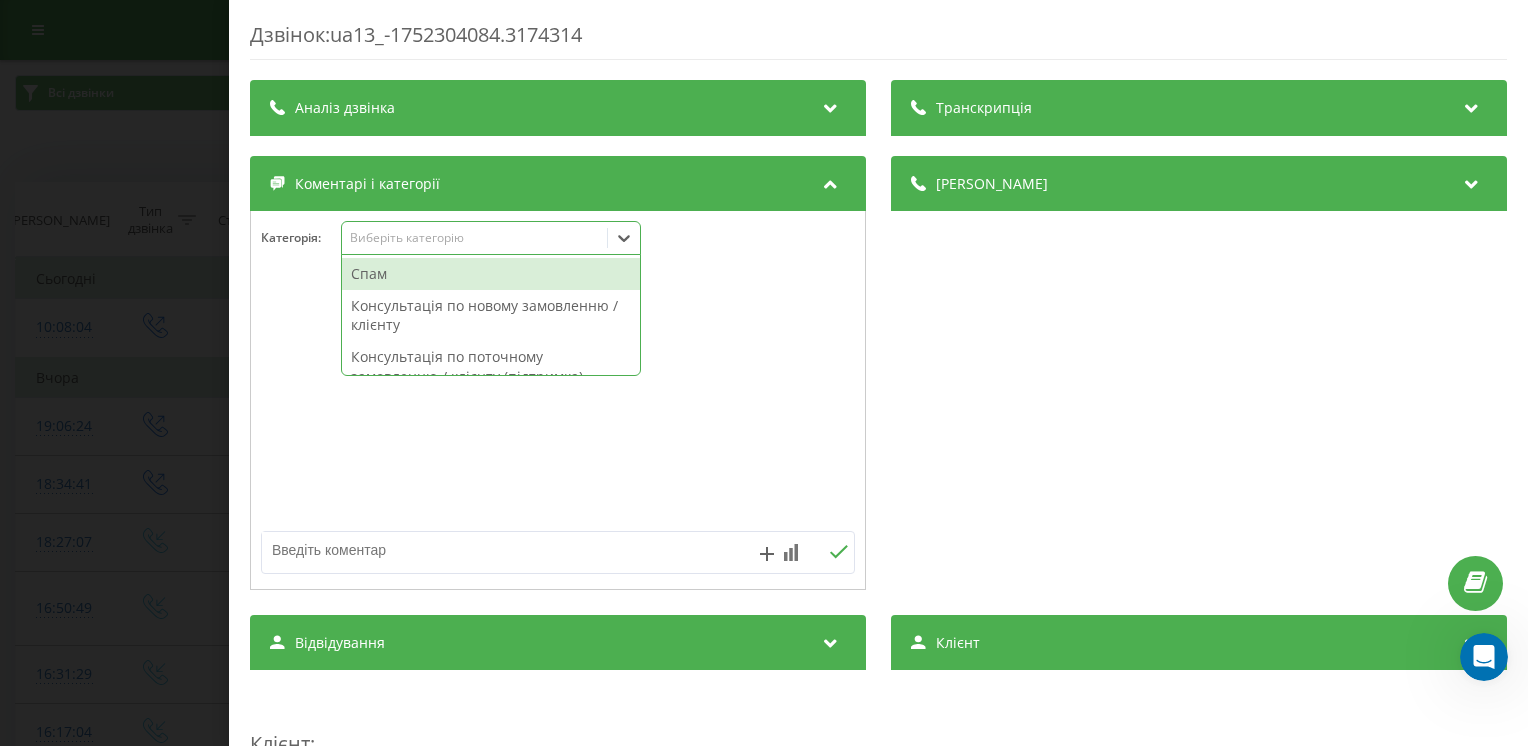 click 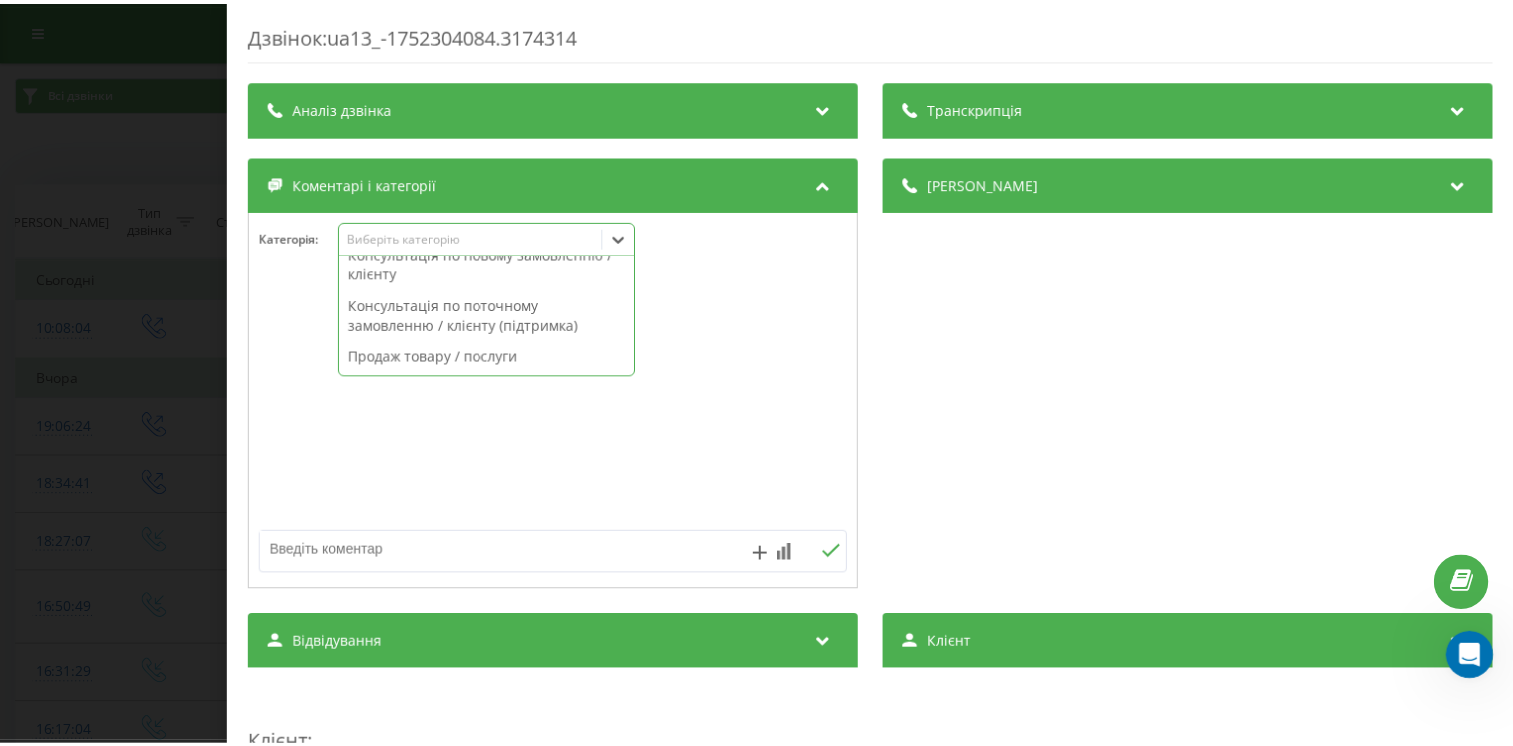 scroll, scrollTop: 0, scrollLeft: 0, axis: both 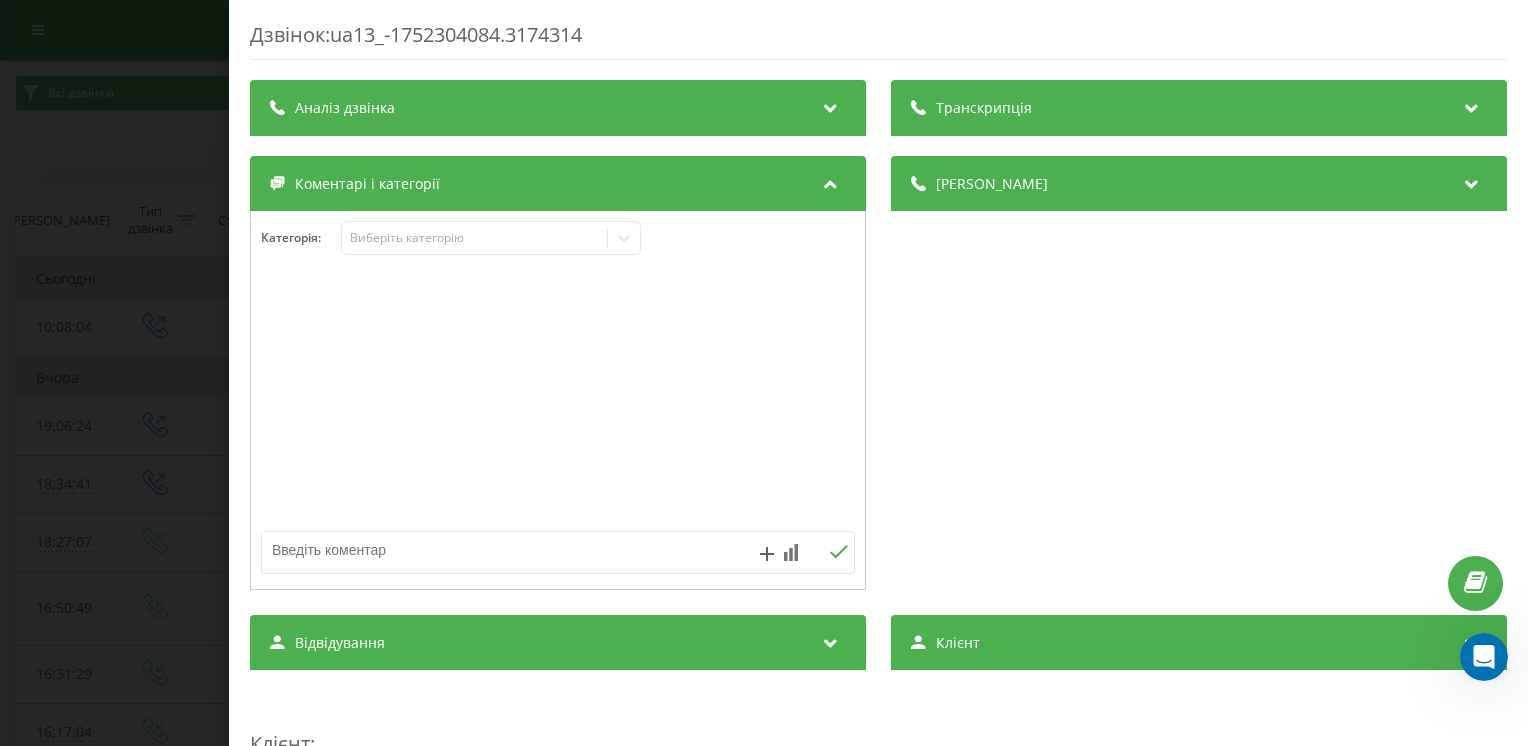 click on "Категорія : Виберіть категорію" at bounding box center (558, 251) 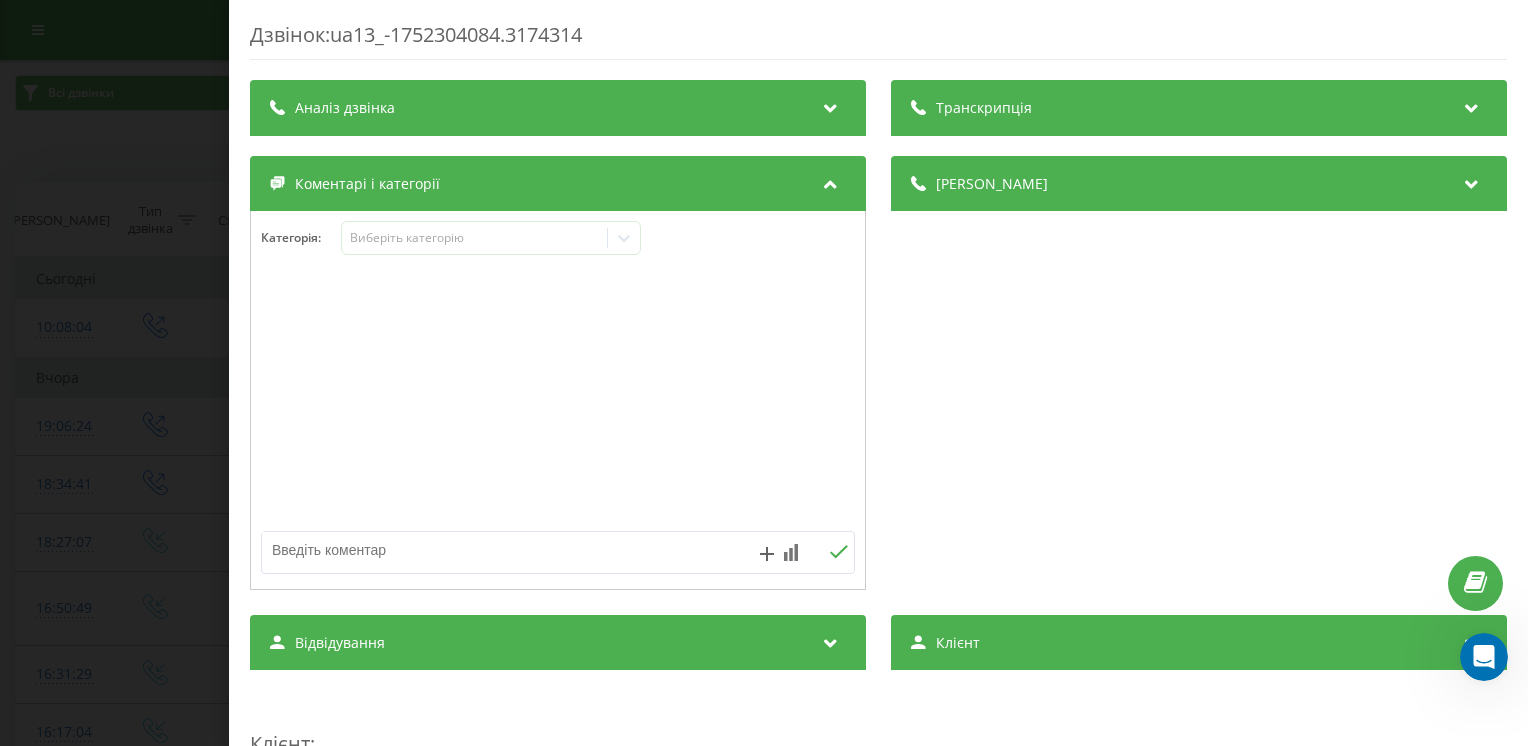click at bounding box center [498, 550] 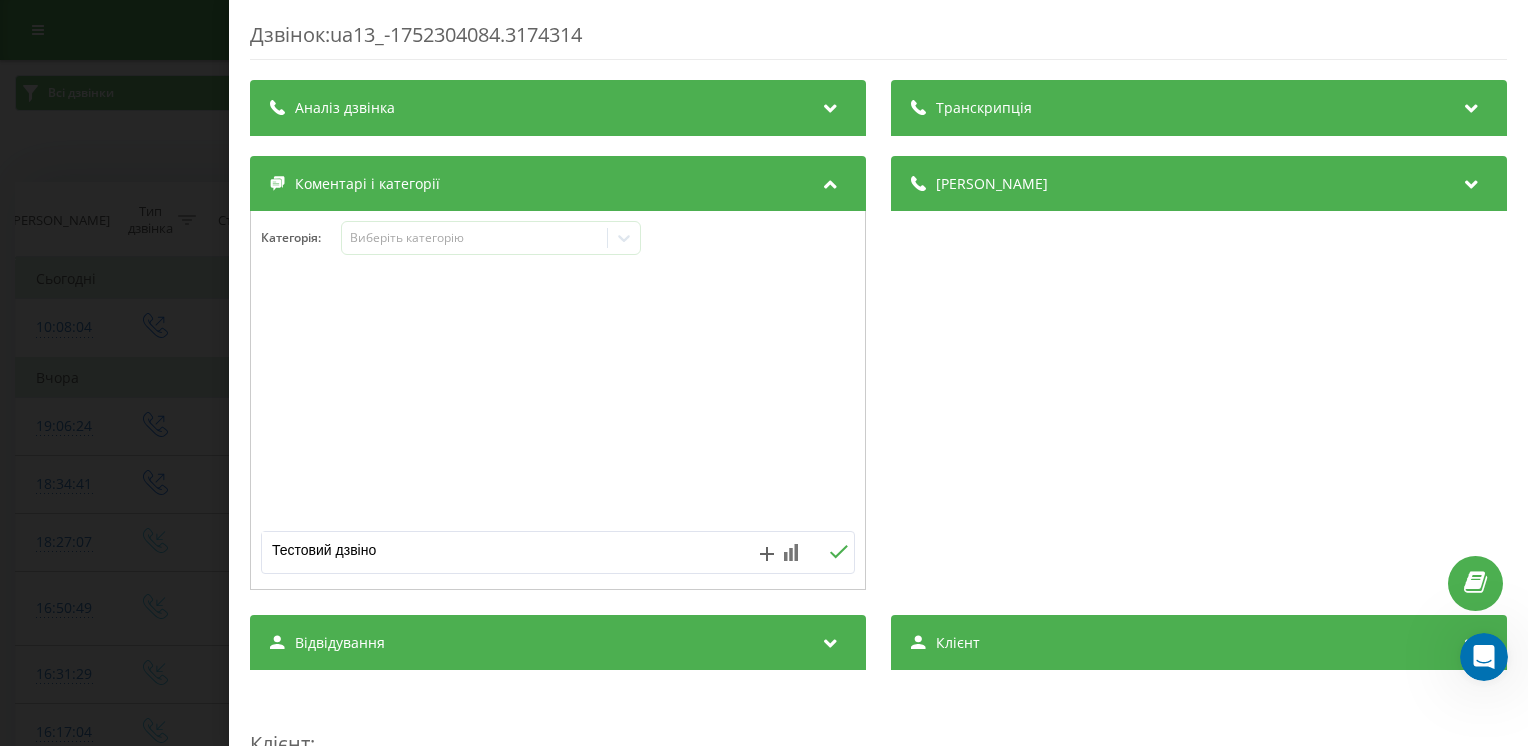 type on "Тестовий дзвінок" 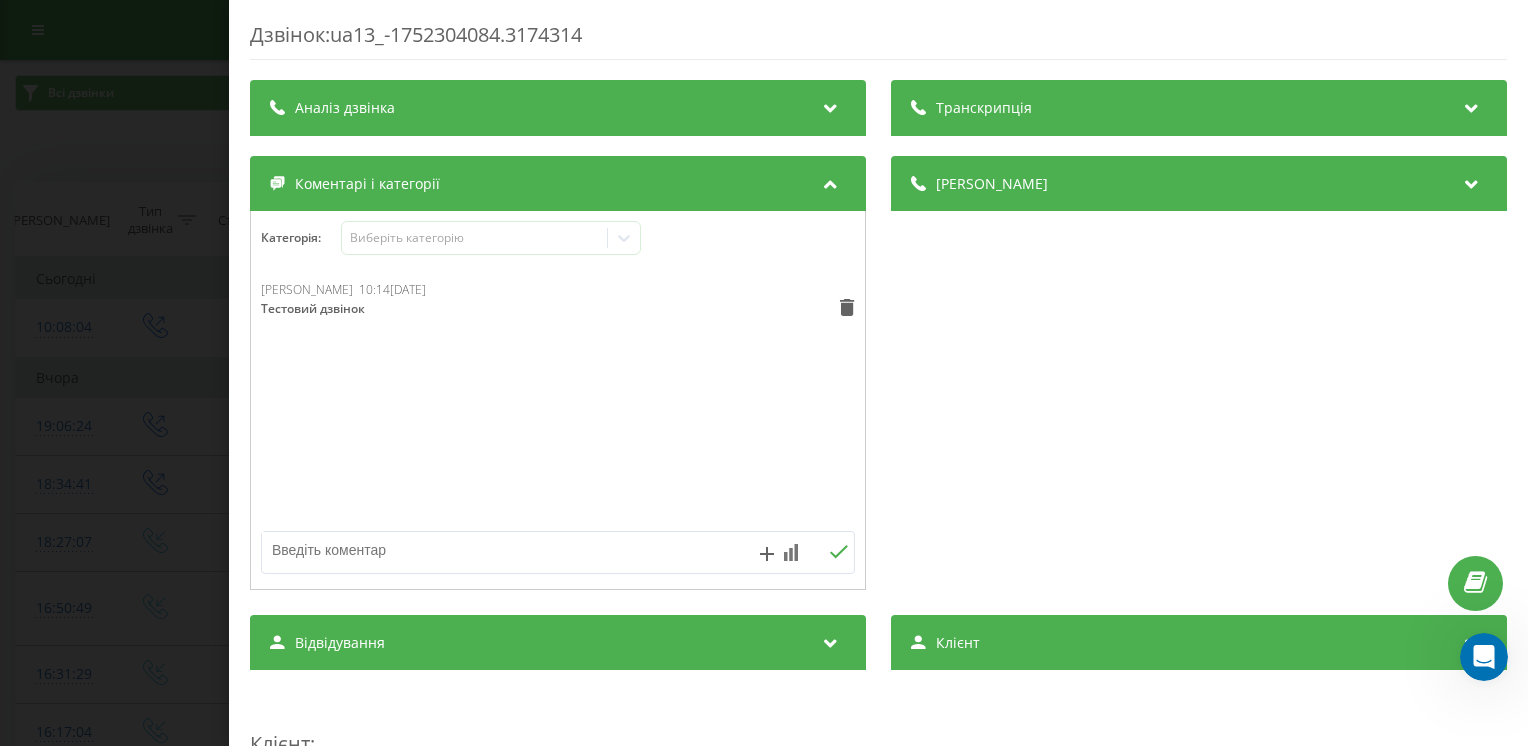 click on "Дзвінок :  ua13_-1752304084.3174314 Транскрипція Для AI-аналізу майбутніх дзвінків  налаштуйте та активуйте профіль на сторінці . Якщо профіль вже є і дзвінок відповідає його умовам, оновіть сторінку через 10 хвилин - AI аналізує поточний дзвінок. Аналіз дзвінка Для AI-аналізу майбутніх дзвінків  налаштуйте та активуйте профіль на сторінці . Якщо профіль вже є і дзвінок відповідає його умовам, оновіть сторінку через 10 хвилин - AI аналізує поточний дзвінок. Деталі дзвінка Загальне Дата дзвінка 2025-07-12 10:08:04 Тип дзвінка Вихідний Статус дзвінка Немає відповіді Хто дзвонив - n/a :" at bounding box center (764, 373) 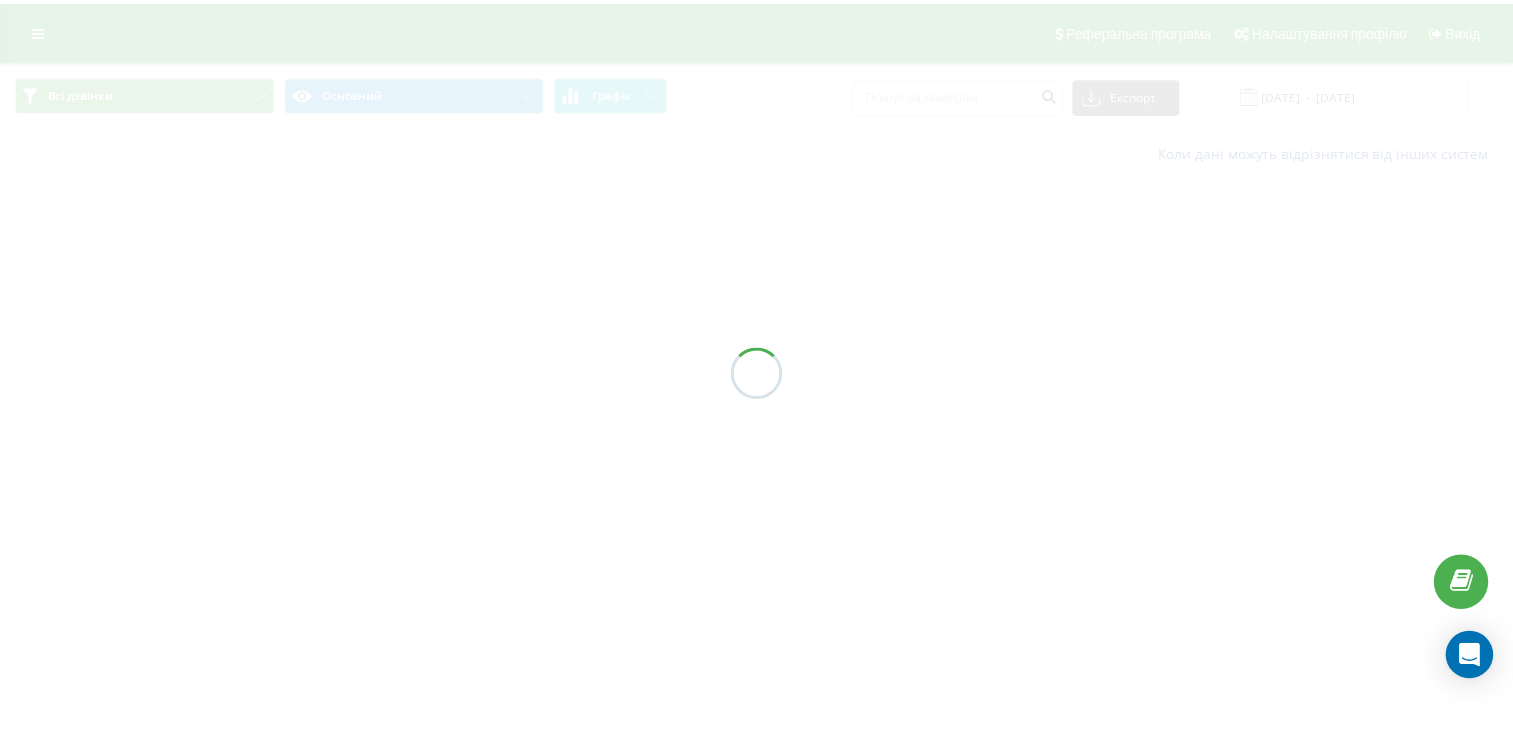 scroll, scrollTop: 0, scrollLeft: 0, axis: both 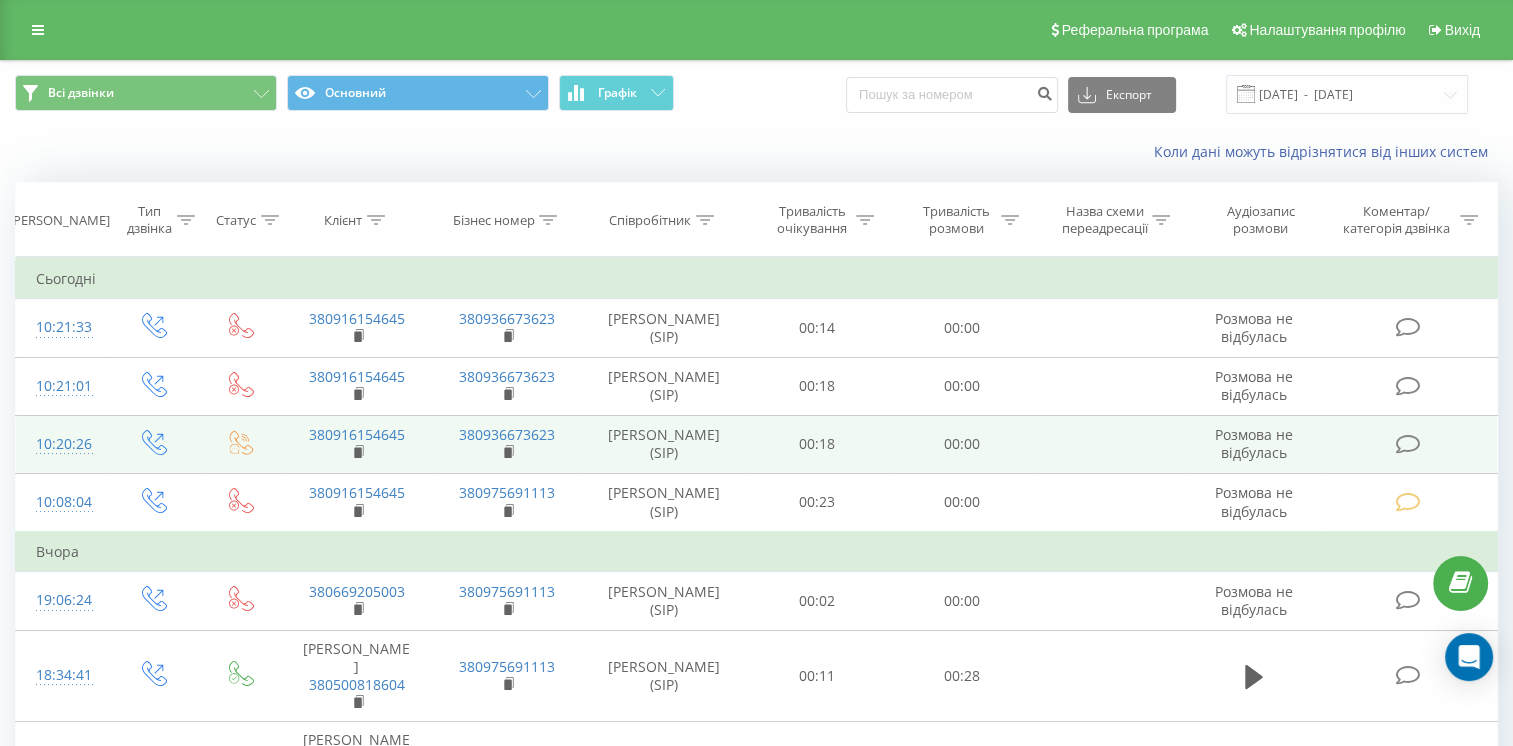 click at bounding box center (1408, 444) 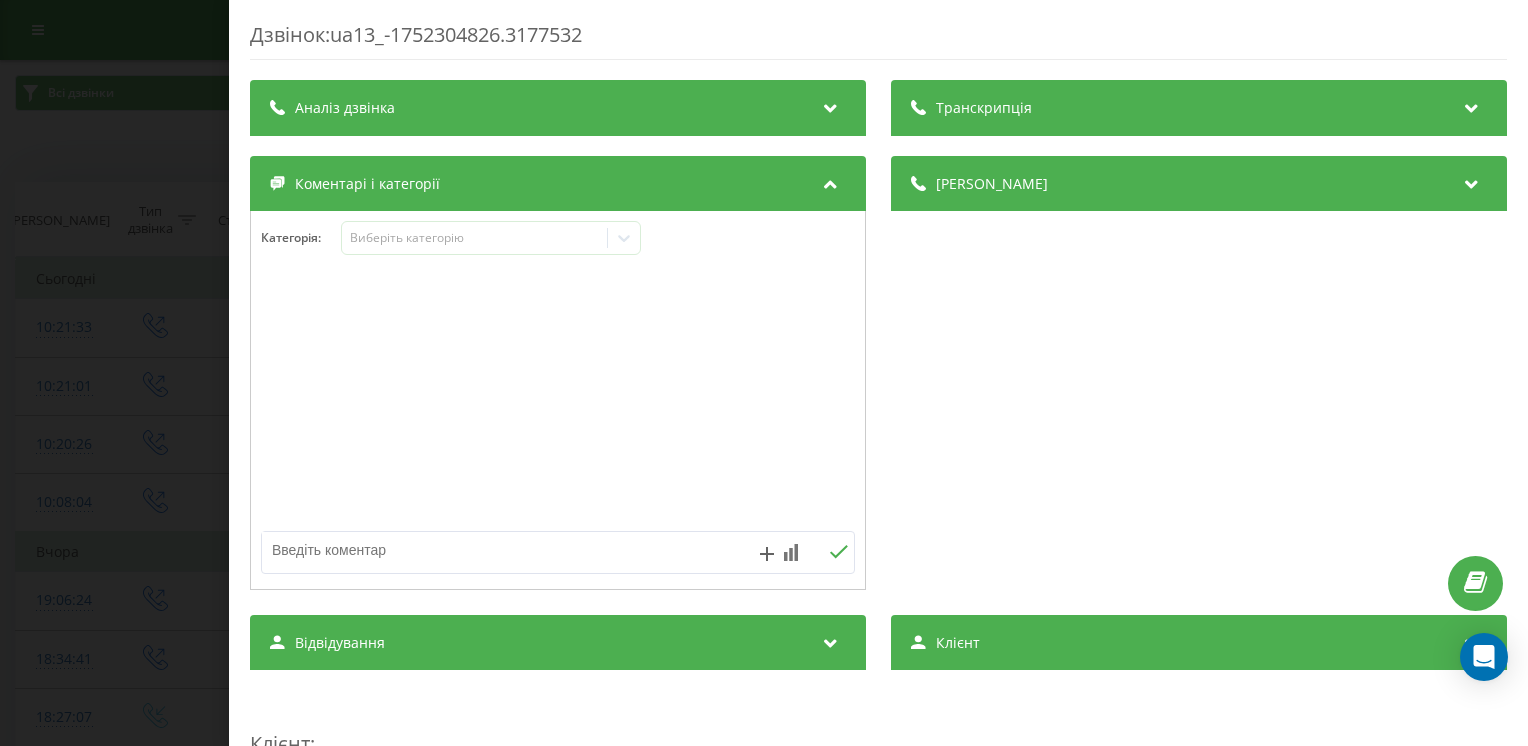 click at bounding box center (498, 550) 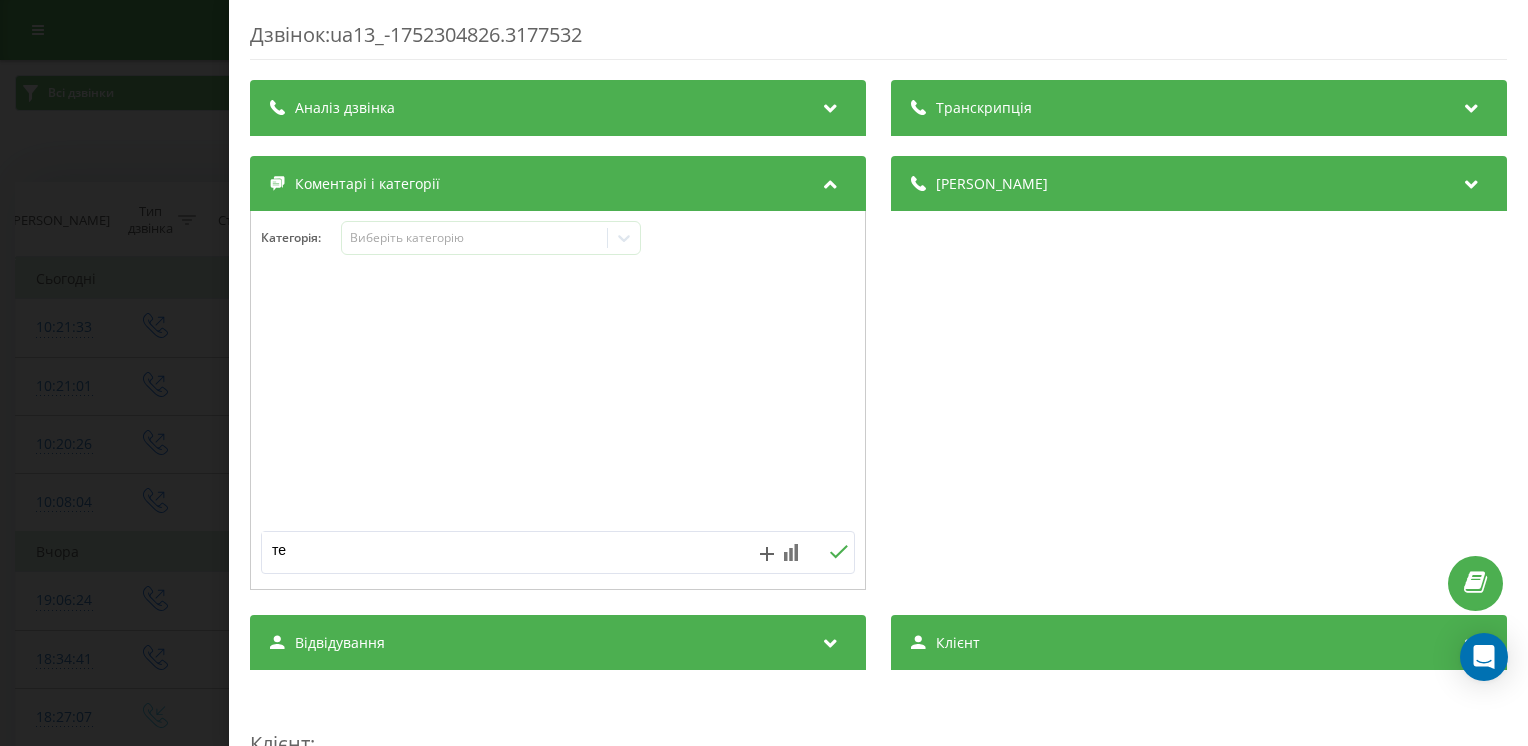 type on "т" 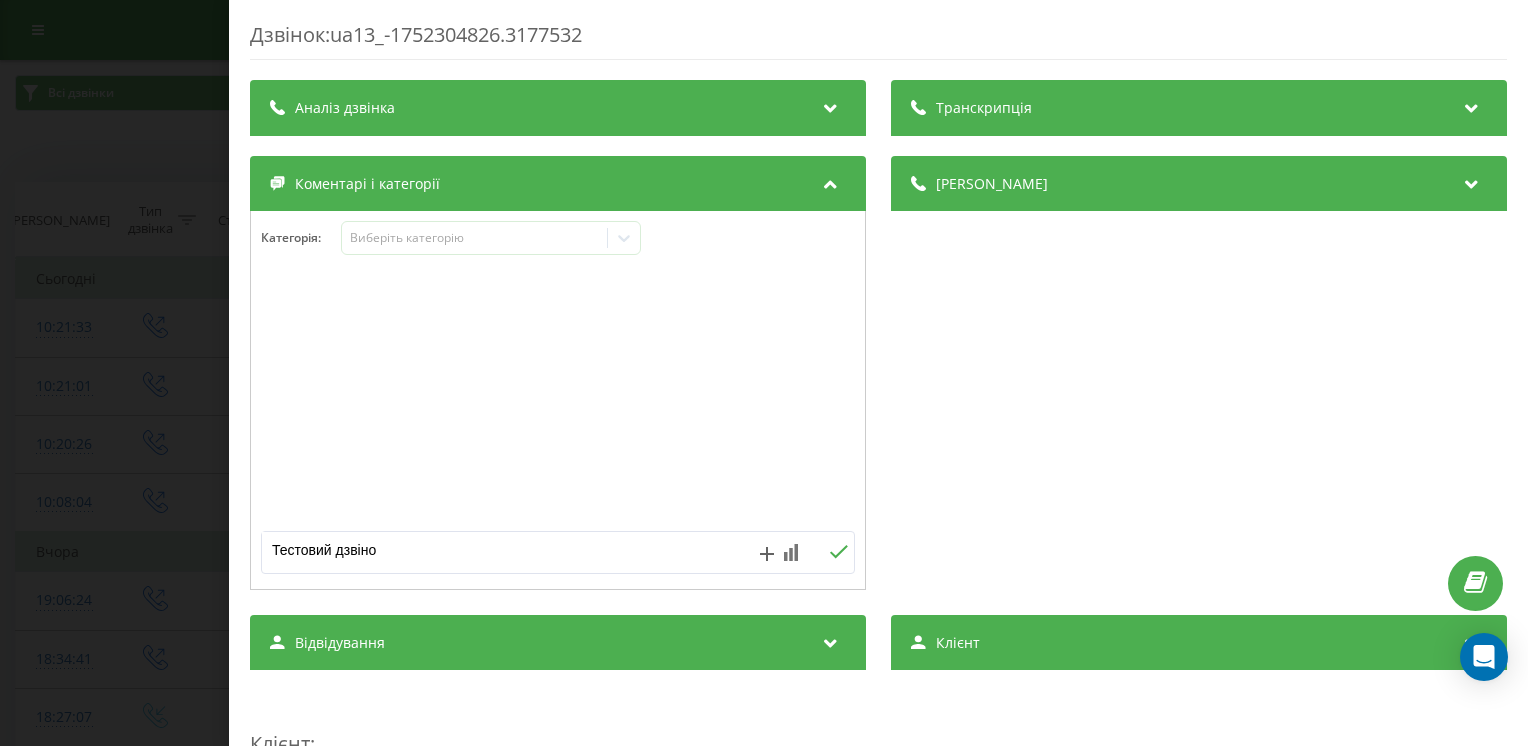 type on "Тестовий дзвінок" 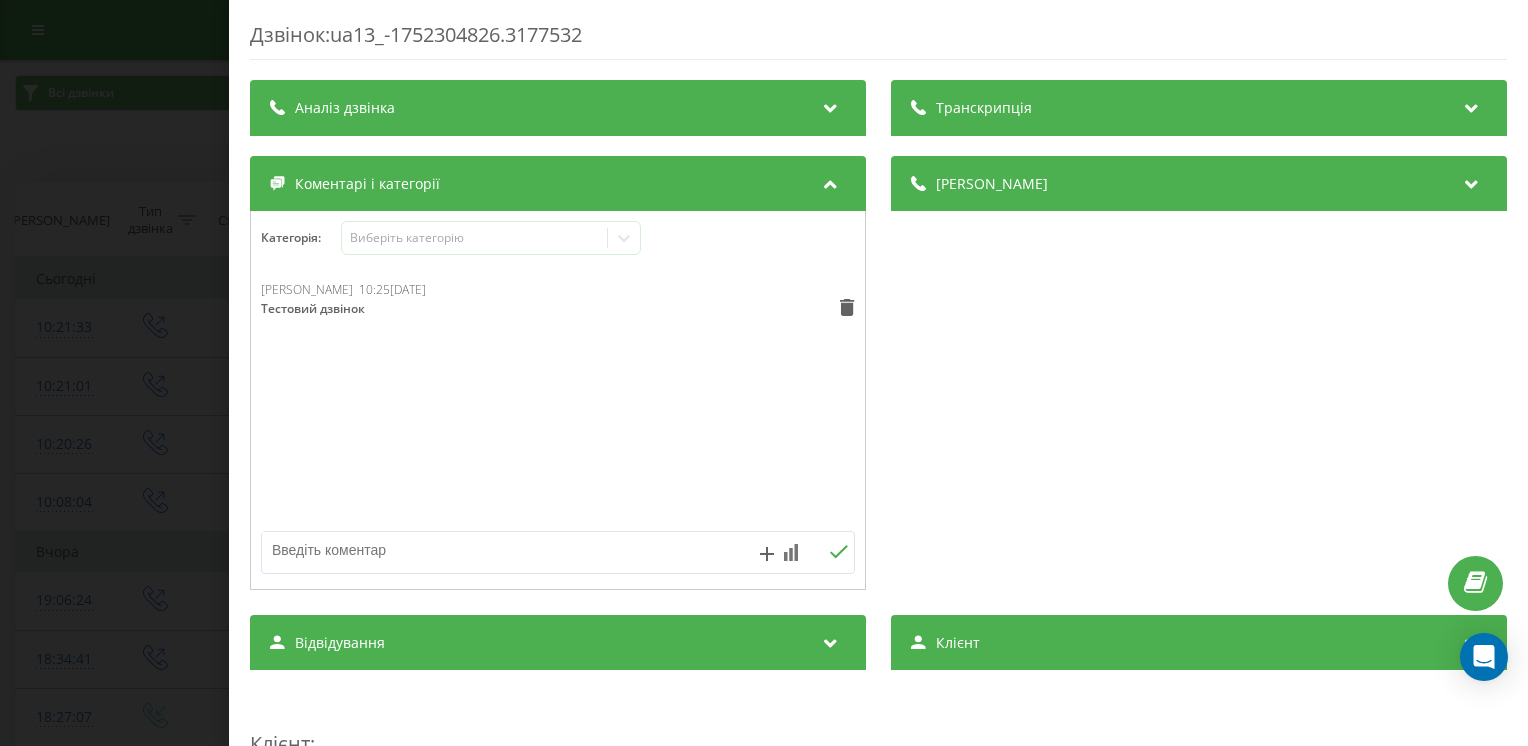 click on "Дзвінок :  ua13_-1752304826.3177532 Транскрипція Для AI-аналізу майбутніх дзвінків  налаштуйте та активуйте профіль на сторінці . Якщо профіль вже є і дзвінок відповідає його умовам, оновіть сторінку через 10 хвилин - AI аналізує поточний дзвінок. Аналіз дзвінка Для AI-аналізу майбутніх дзвінків  налаштуйте та активуйте профіль на сторінці . Якщо профіль вже є і дзвінок відповідає його умовам, оновіть сторінку через 10 хвилин - AI аналізує поточний дзвінок. Деталі дзвінка Загальне Дата дзвінка 2025-07-12 10:20:26 Тип дзвінка Вихідний Статус дзвінка Зайнято Хто дзвонив 380936673623 - n/a :" at bounding box center (764, 373) 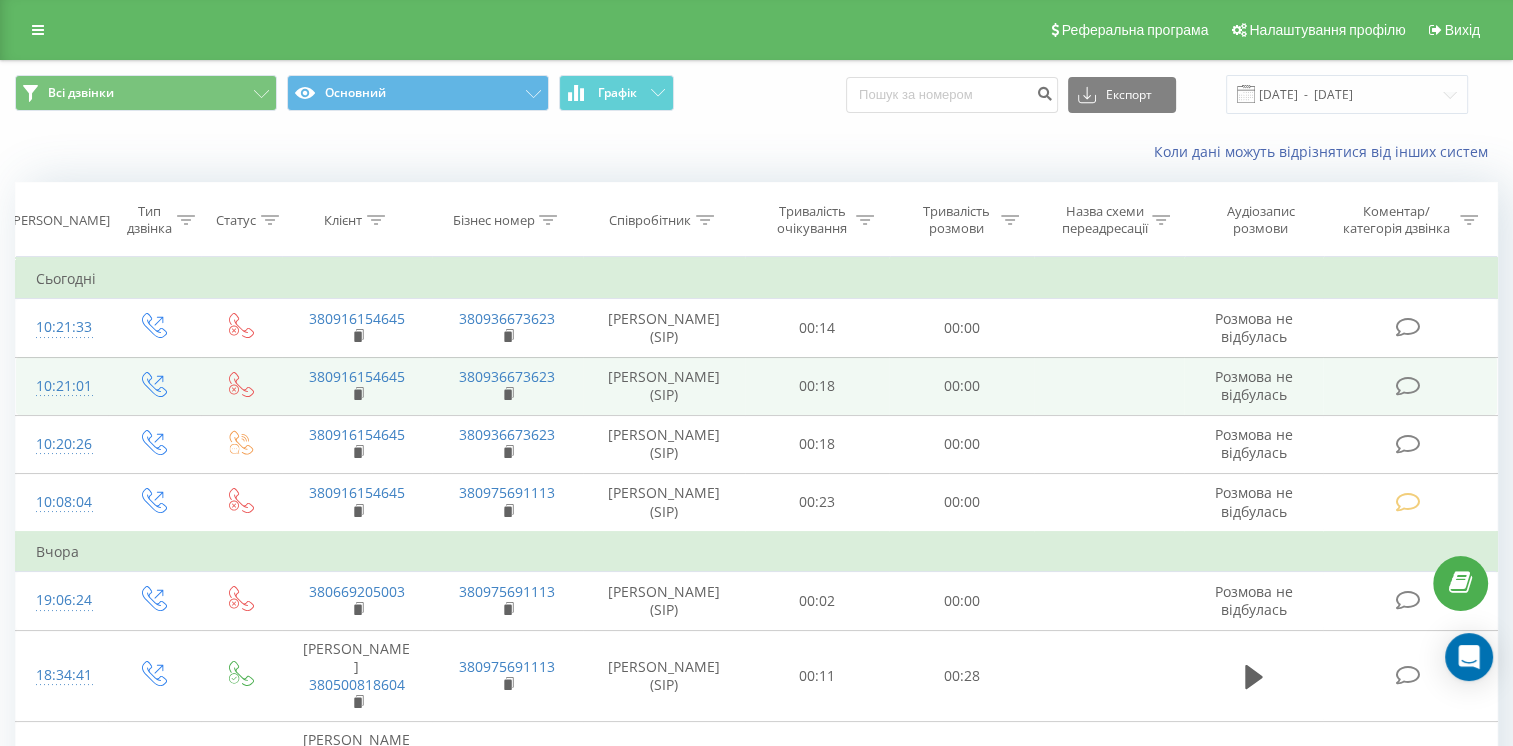 click at bounding box center [1408, 386] 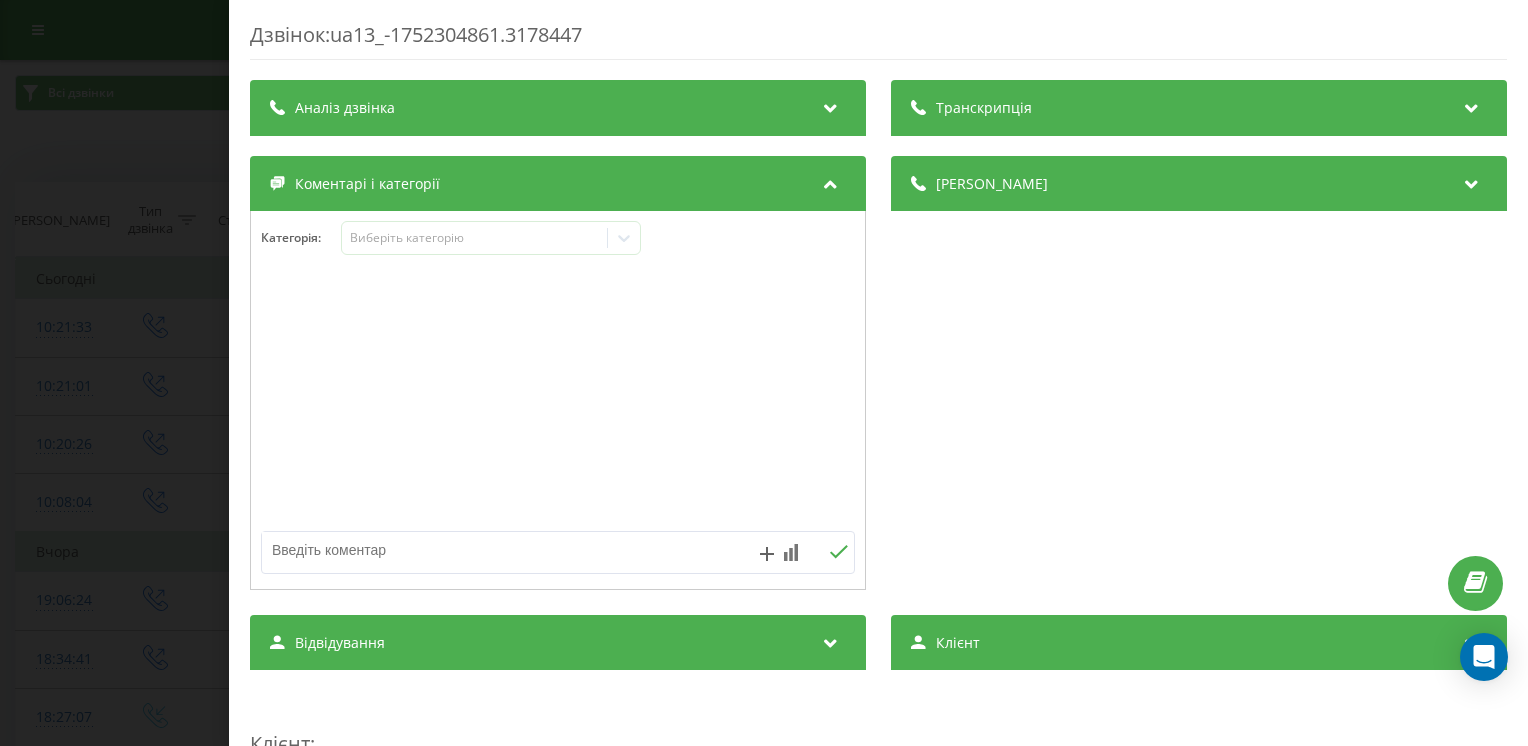 click at bounding box center [498, 550] 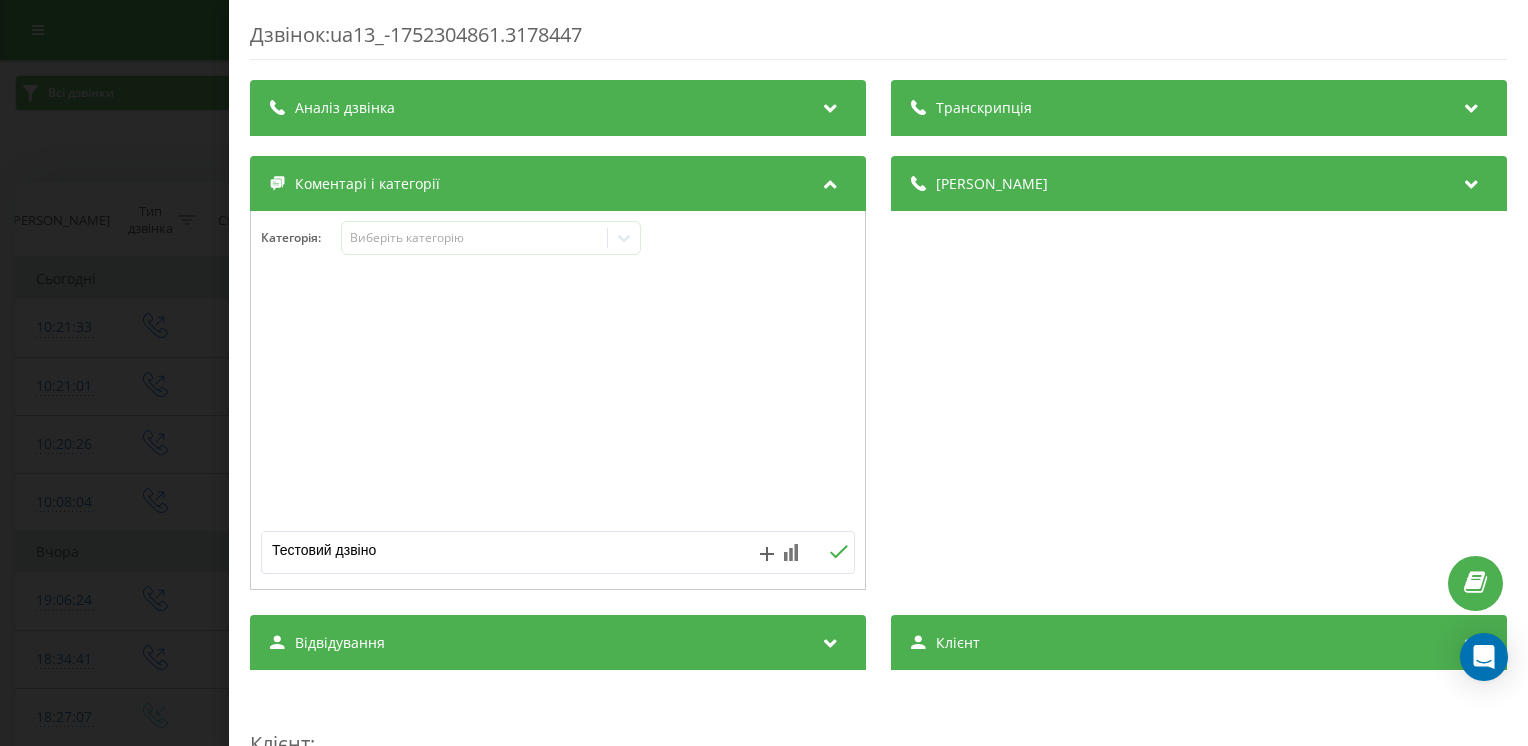 type on "Тестовий дзвінок" 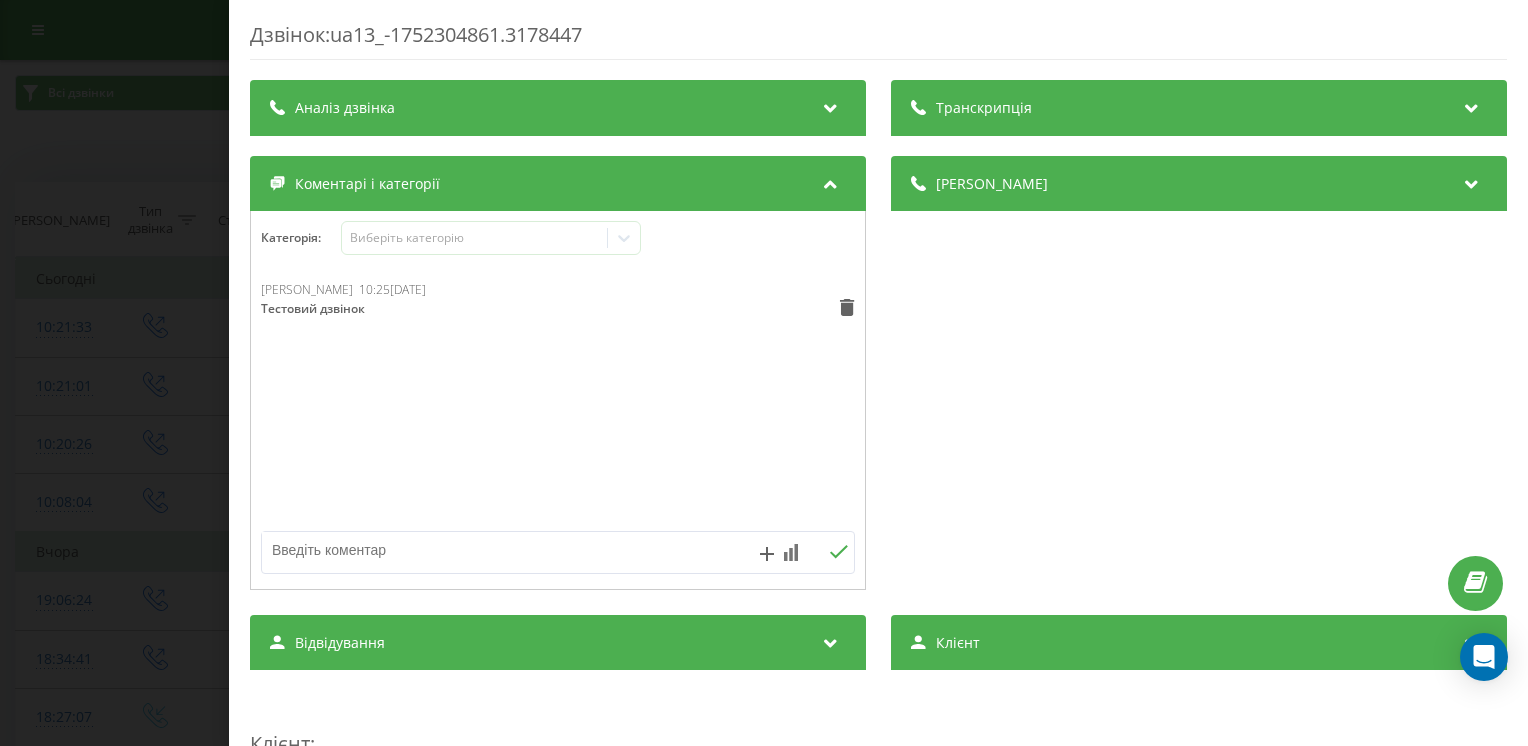 click on "Дзвінок :  ua13_-1752304861.3178447 Транскрипція Для AI-аналізу майбутніх дзвінків  налаштуйте та активуйте профіль на сторінці . Якщо профіль вже є і дзвінок відповідає його умовам, оновіть сторінку через 10 хвилин - AI аналізує поточний дзвінок. Аналіз дзвінка Для AI-аналізу майбутніх дзвінків  налаштуйте та активуйте профіль на сторінці . Якщо профіль вже є і дзвінок відповідає його умовам, оновіть сторінку через 10 хвилин - AI аналізує поточний дзвінок. Деталі дзвінка Загальне Дата дзвінка 2025-07-12 10:21:01 Тип дзвінка Вихідний Статус дзвінка Немає відповіді Хто дзвонив - n/a :" at bounding box center [764, 373] 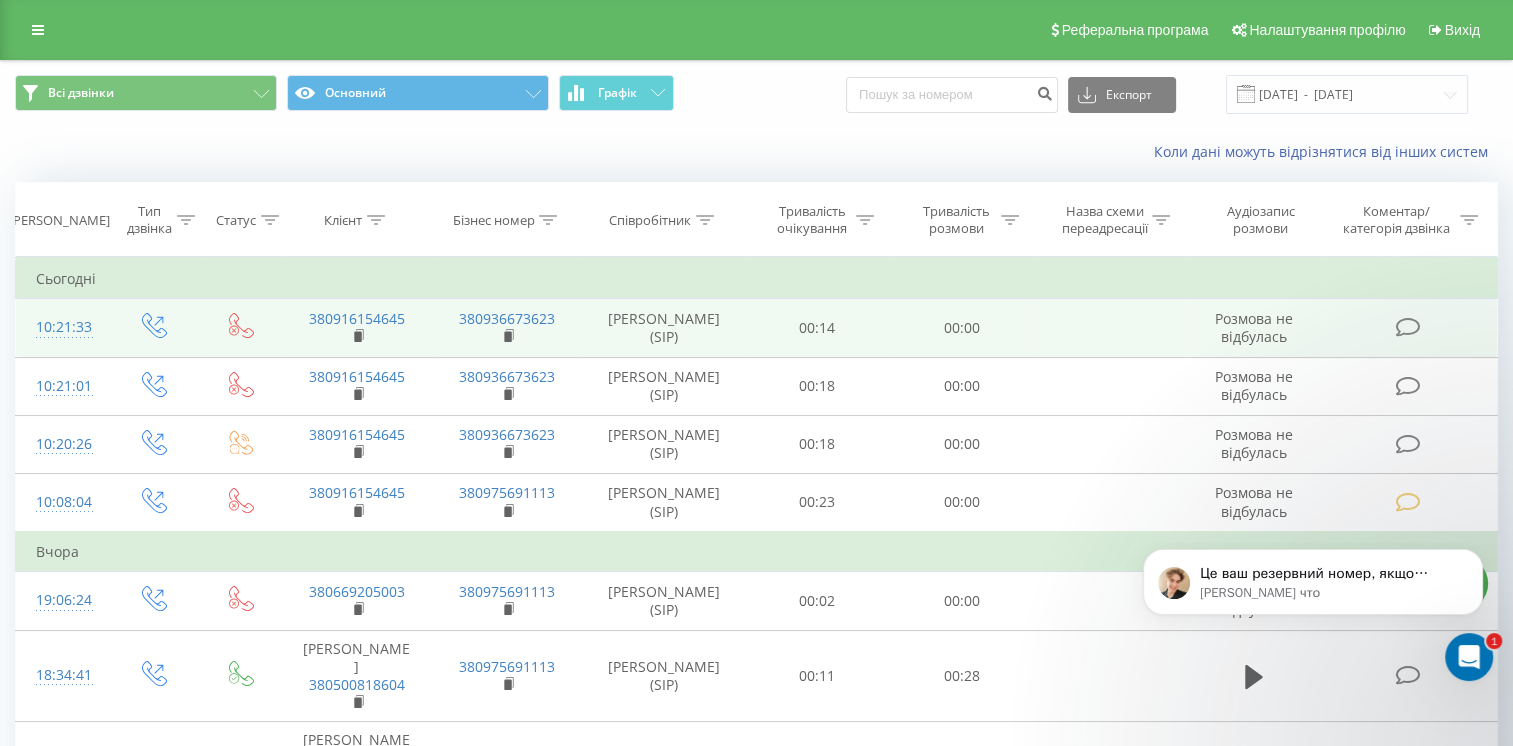 scroll, scrollTop: 0, scrollLeft: 0, axis: both 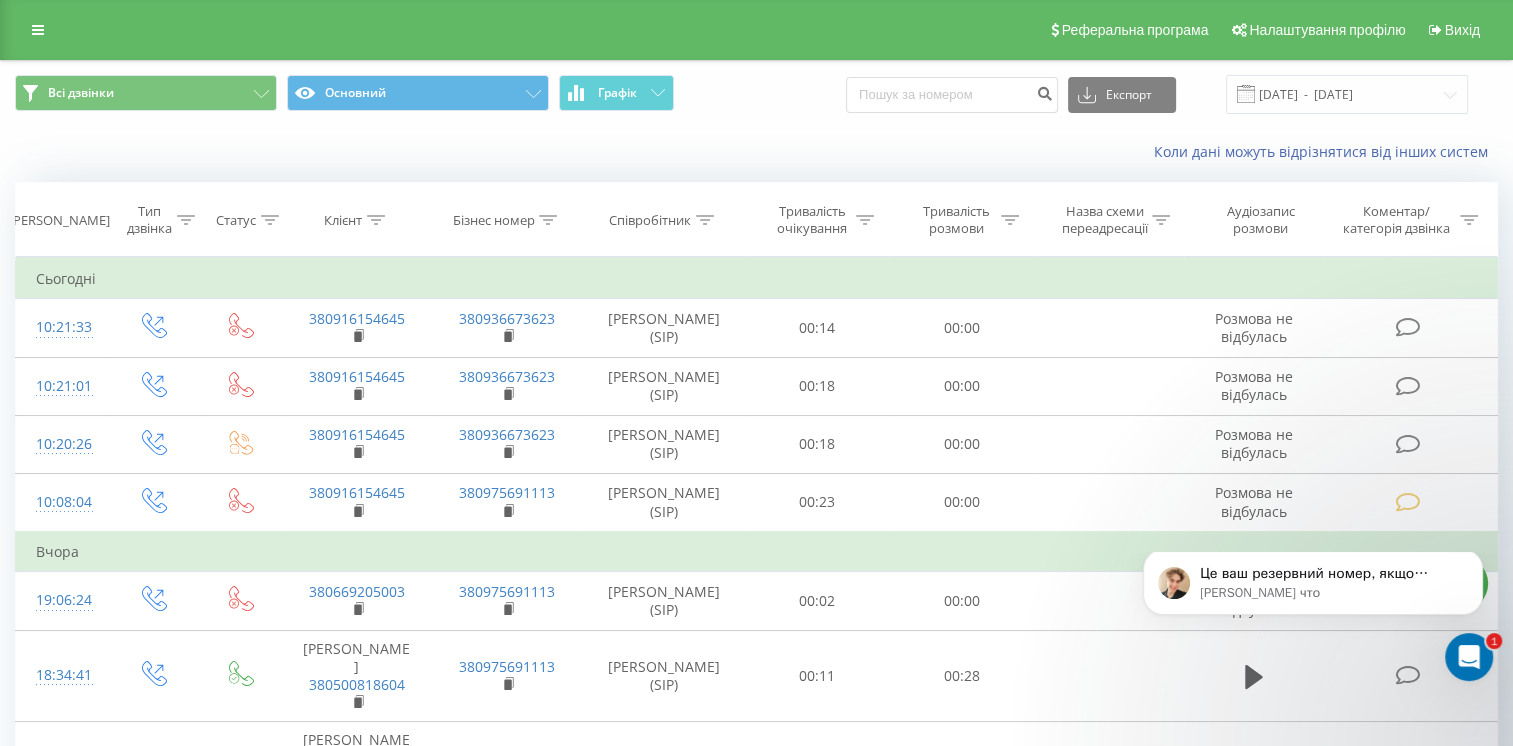 click at bounding box center [1469, 657] 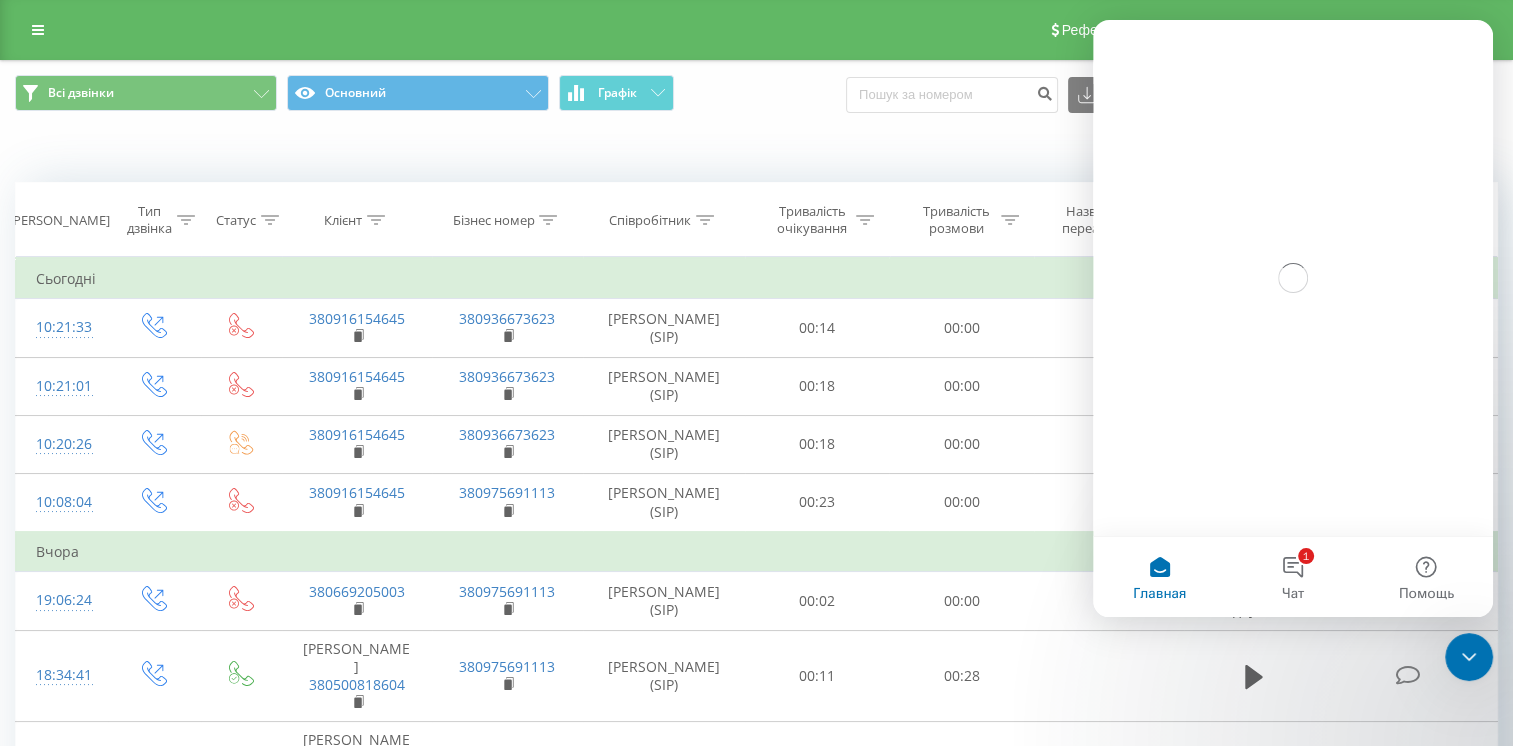 scroll, scrollTop: 0, scrollLeft: 0, axis: both 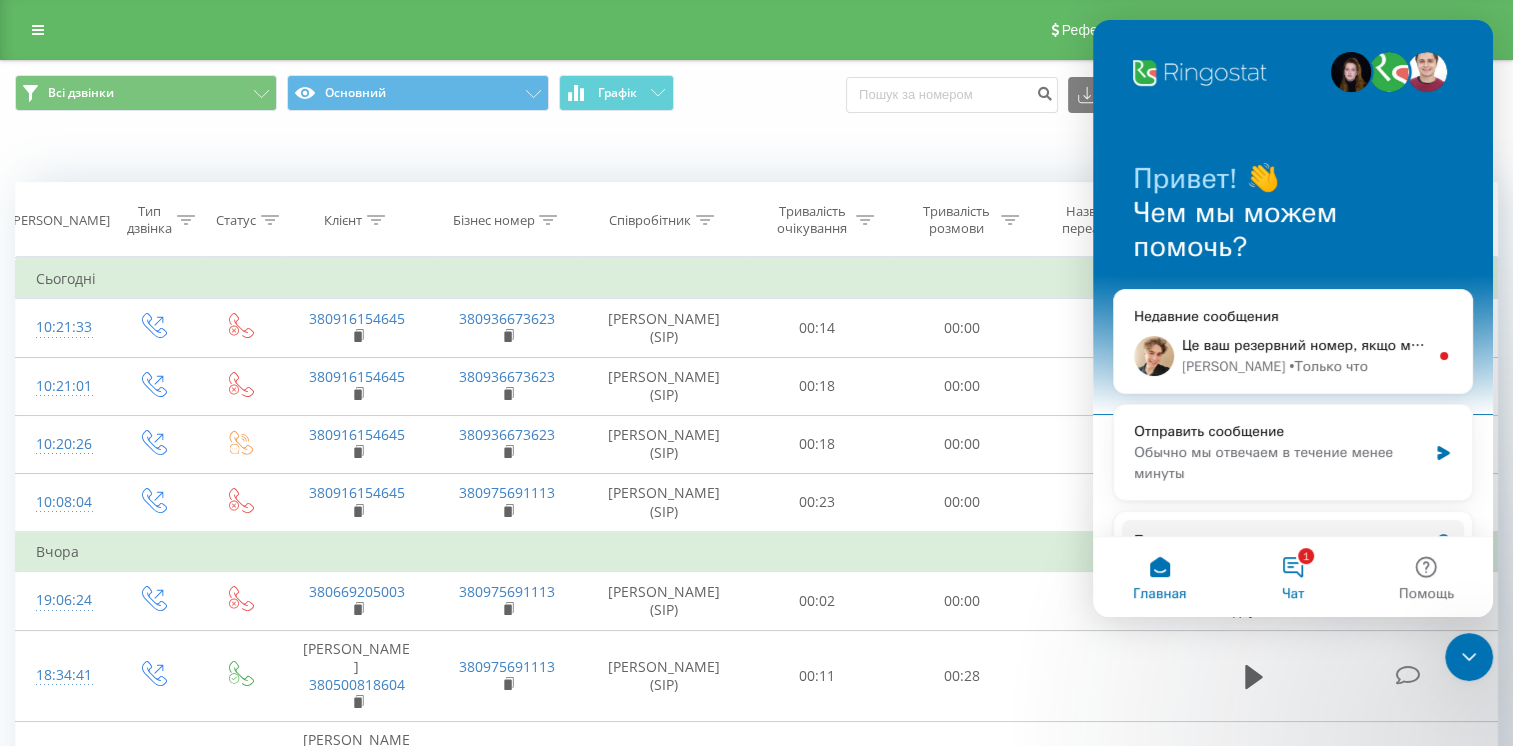 click on "1 Чат" 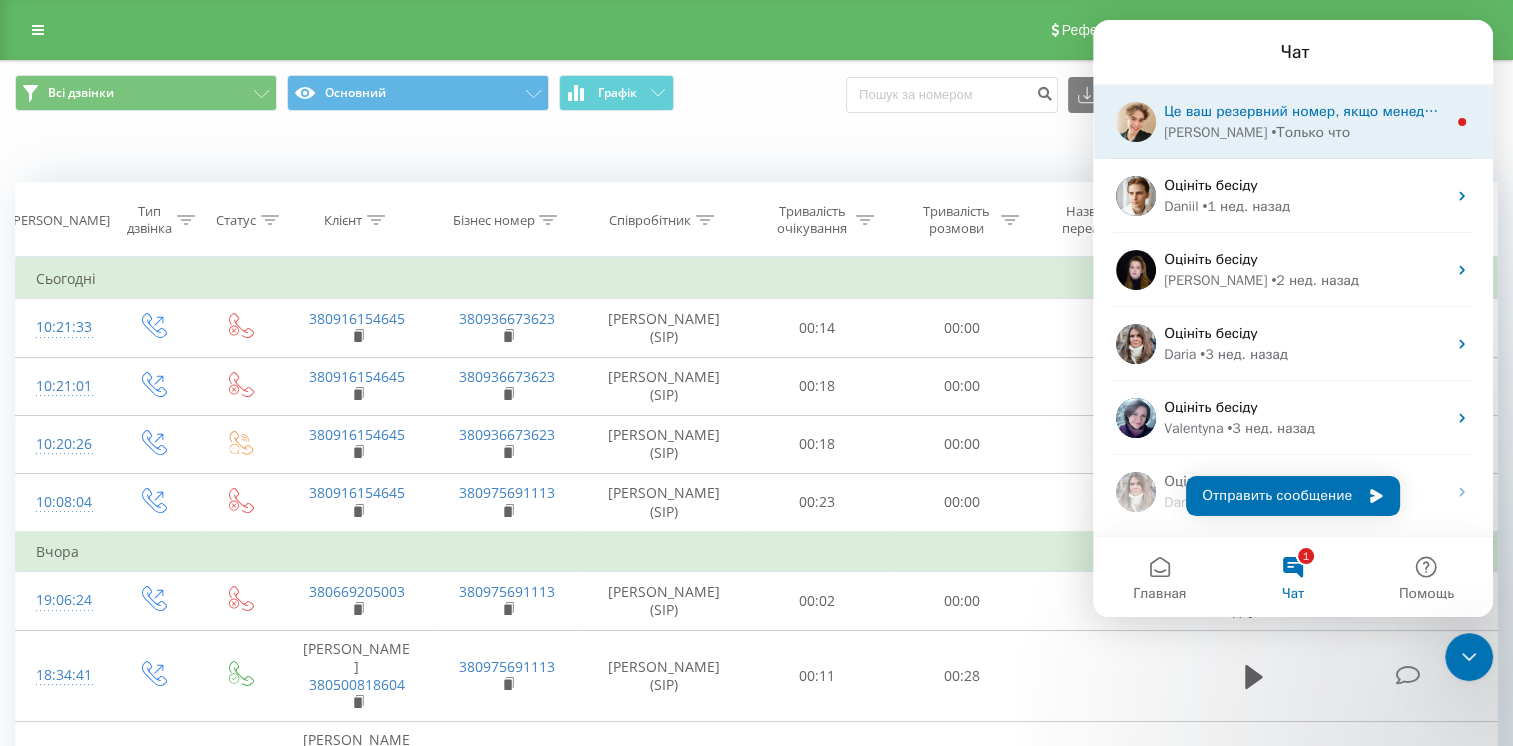click on "•  Только что" 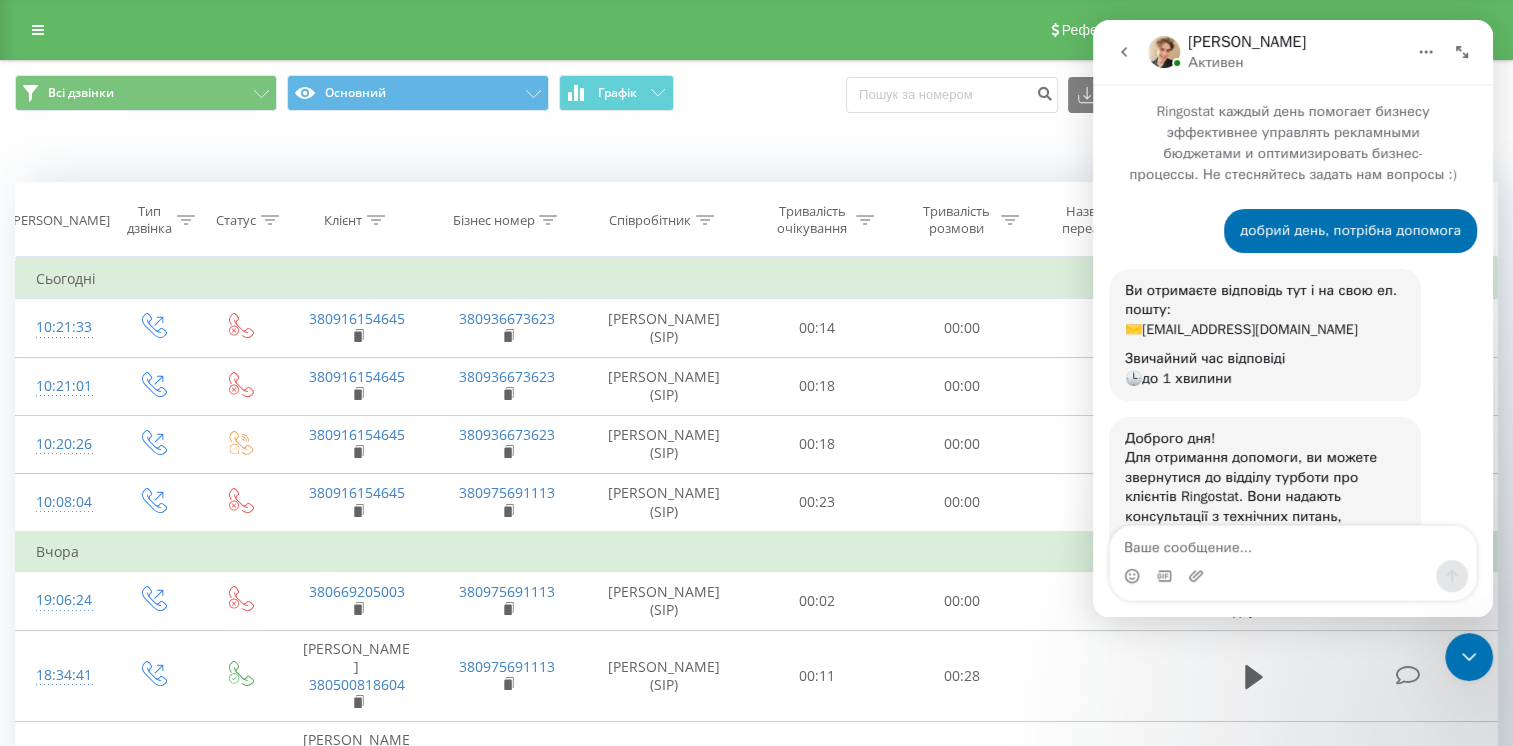 scroll, scrollTop: 2, scrollLeft: 0, axis: vertical 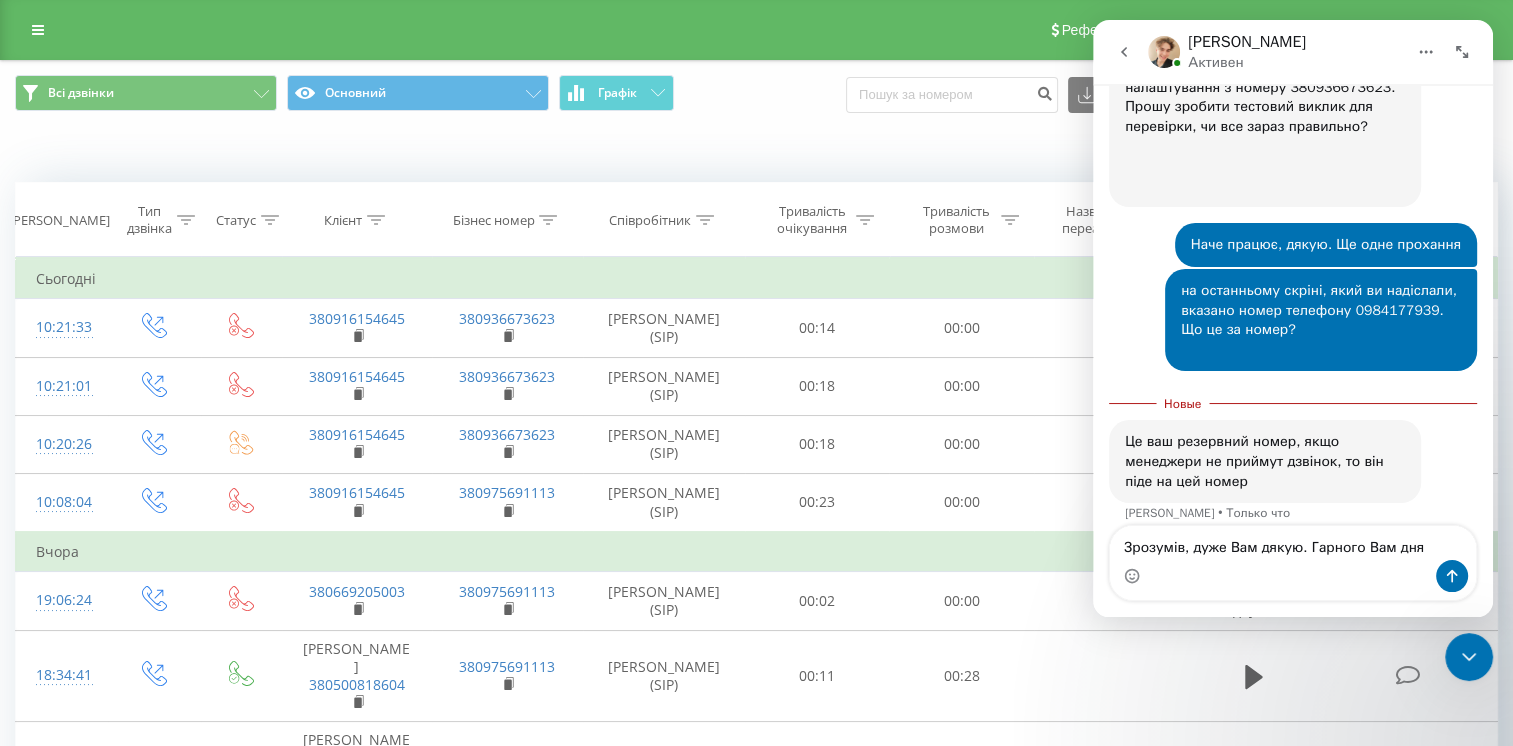 type on "Зрозумів, дуже Вам дякую. Гарного Вам дня" 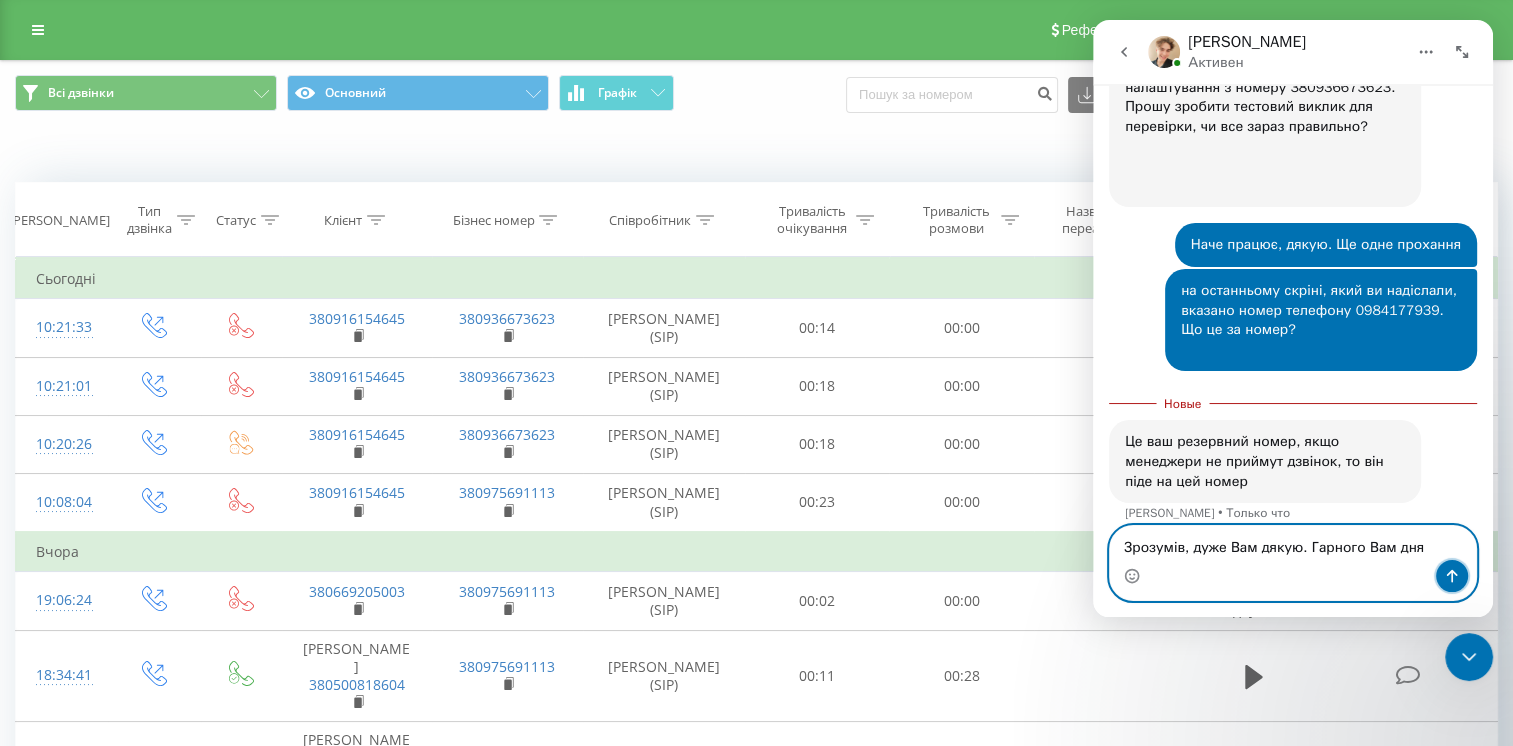 click 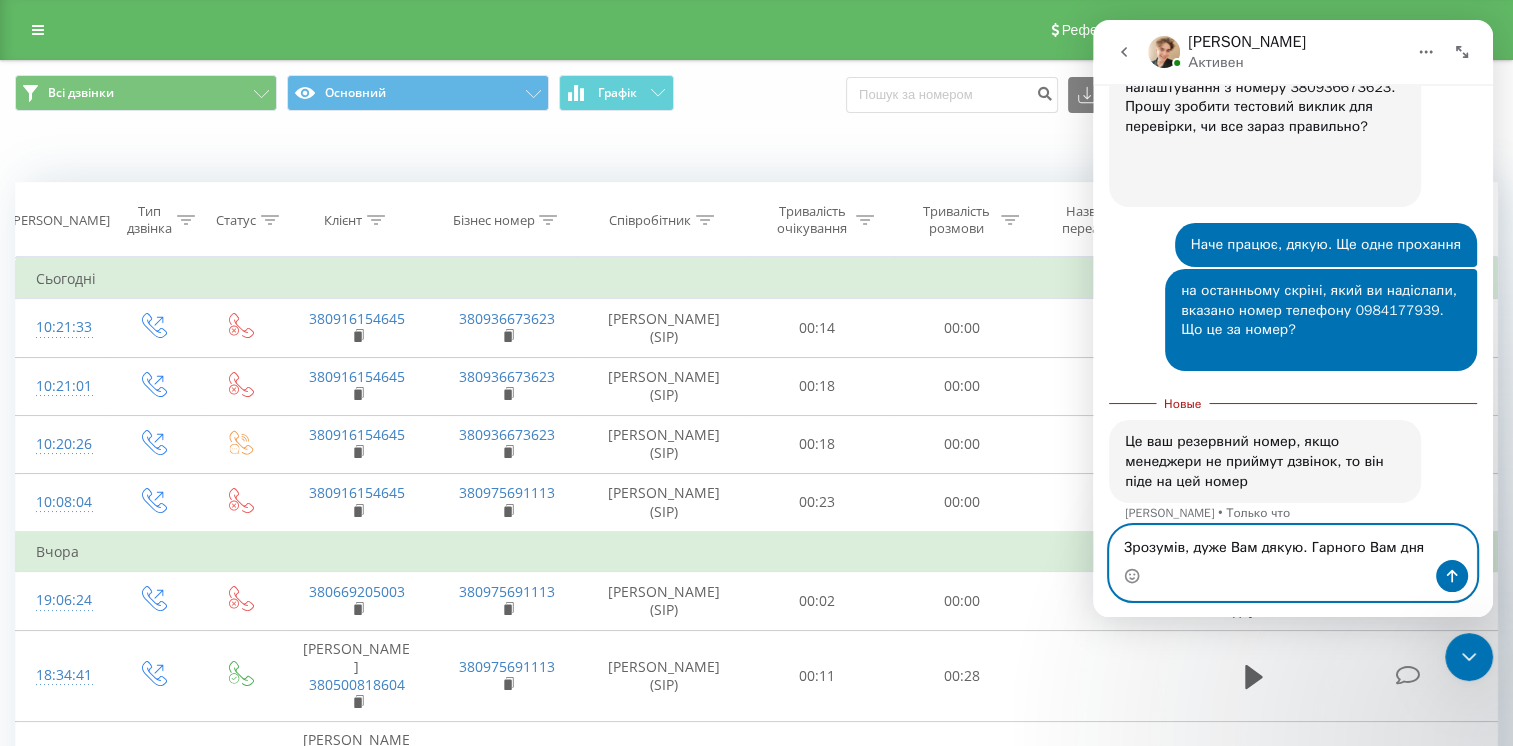 type 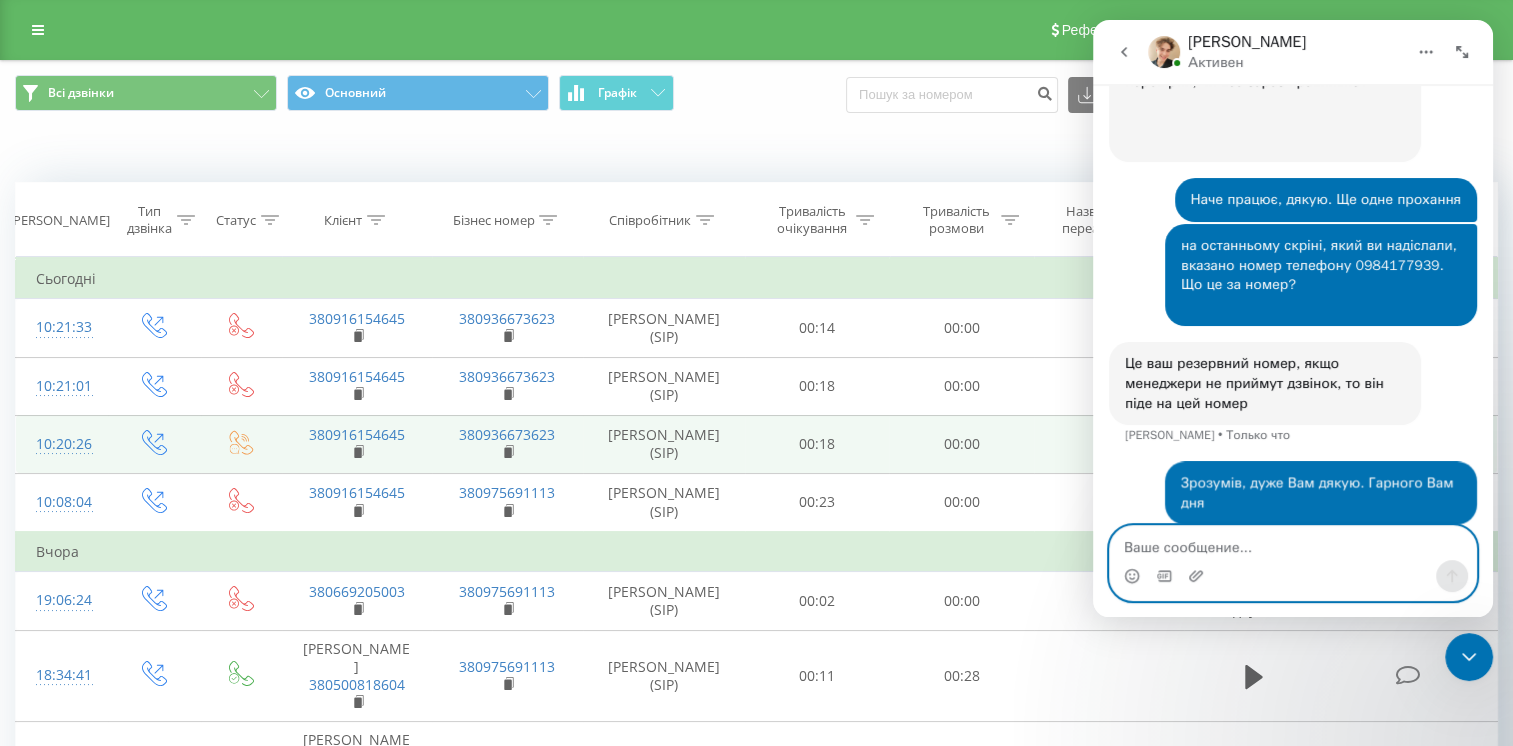 scroll, scrollTop: 2367, scrollLeft: 0, axis: vertical 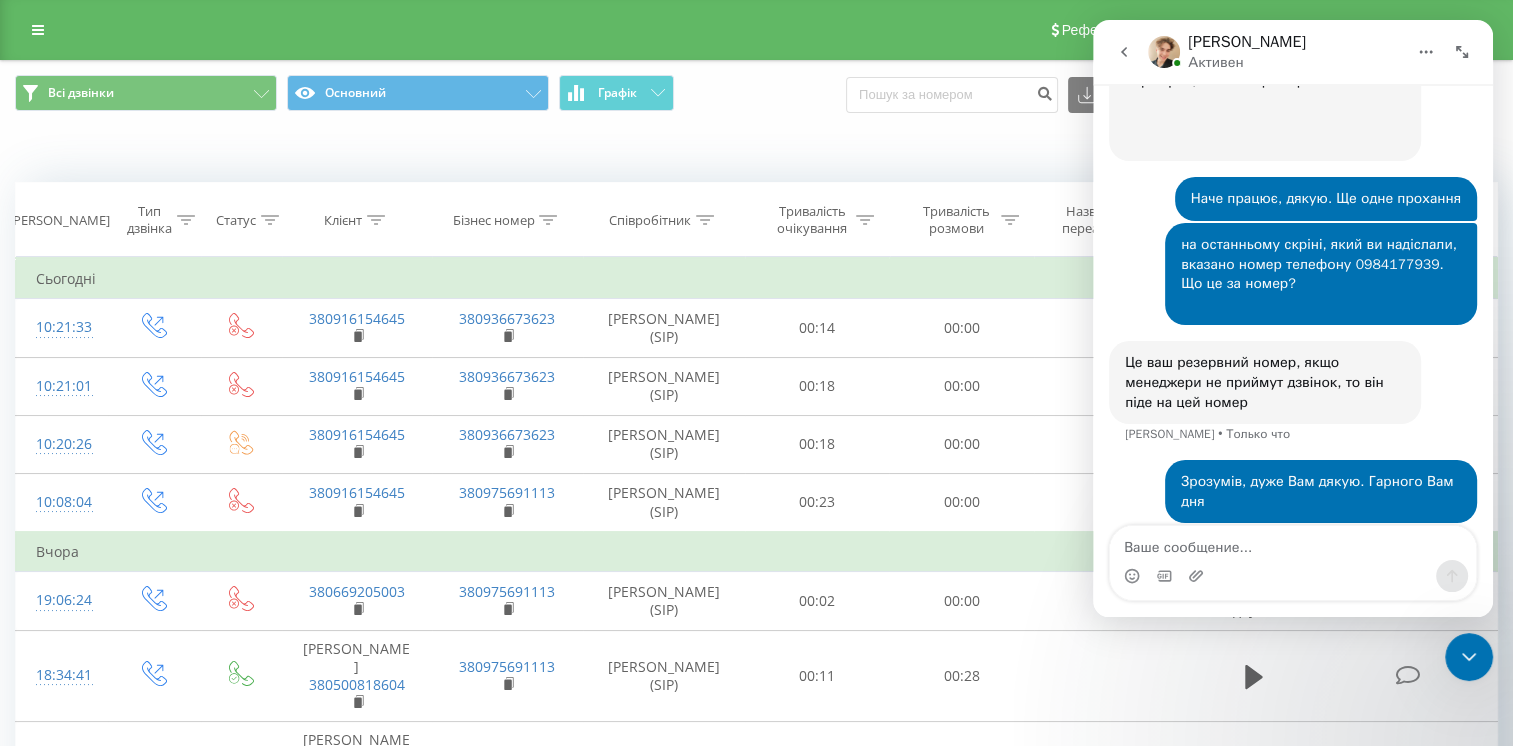 click on "Коли дані можуть відрізнятися вiд інших систем" 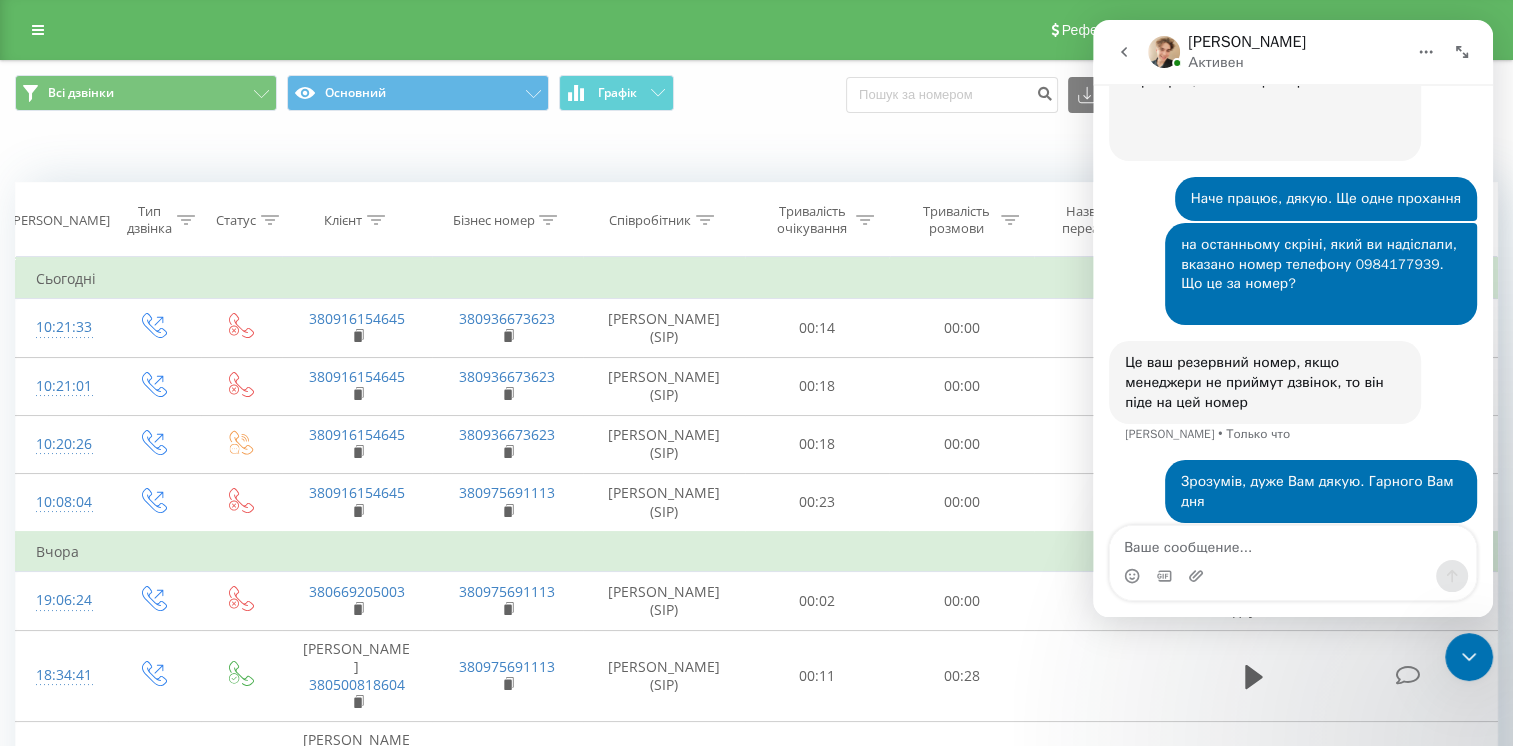 click 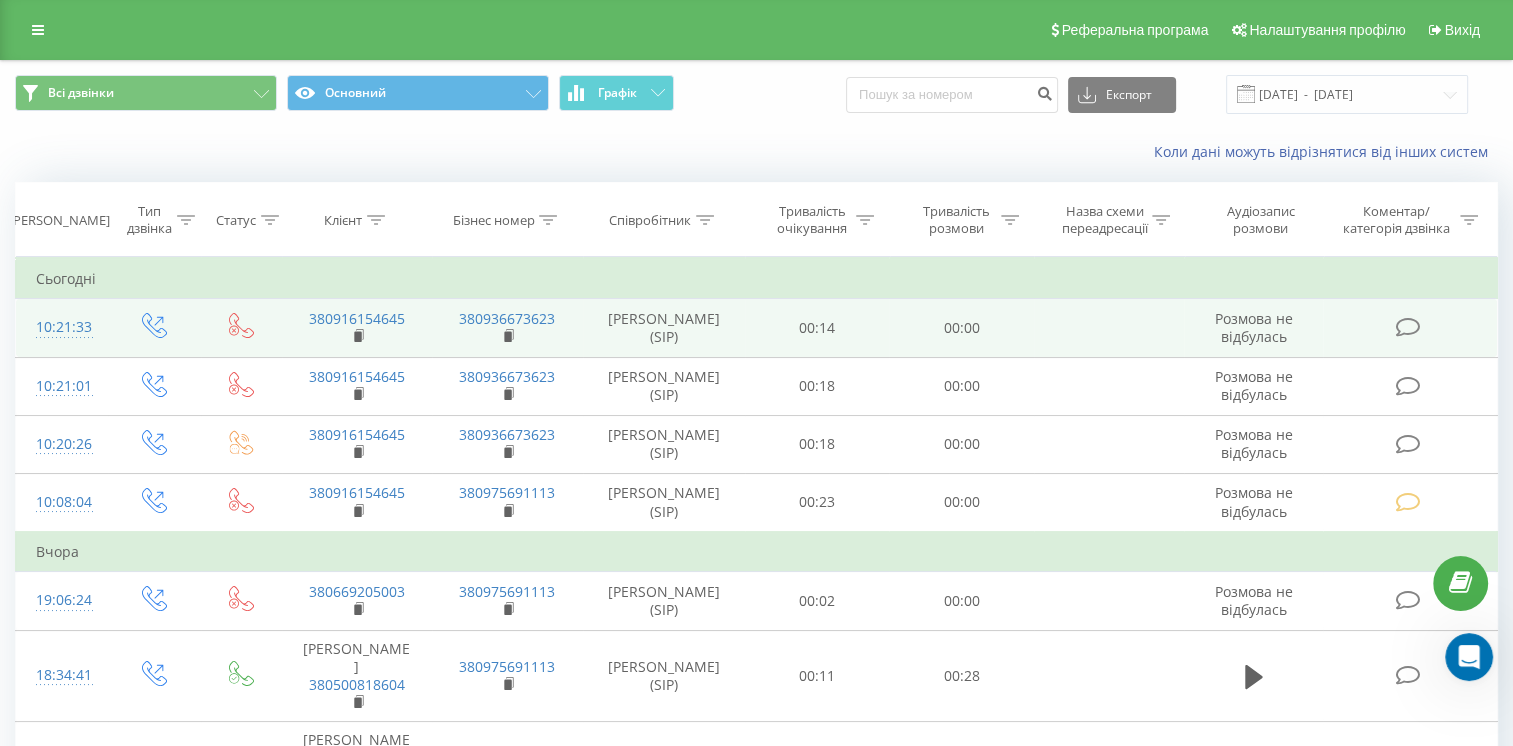 scroll, scrollTop: 0, scrollLeft: 0, axis: both 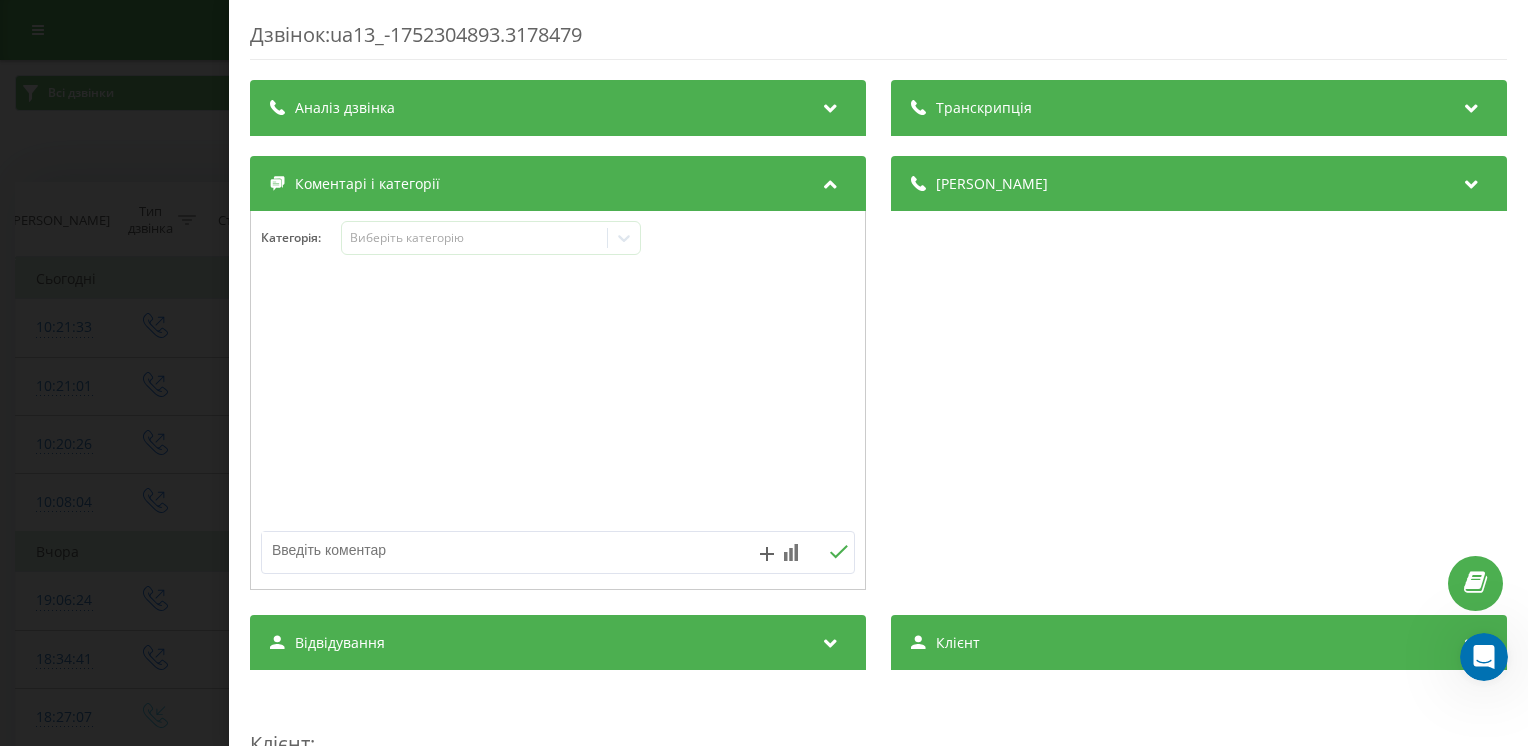 click 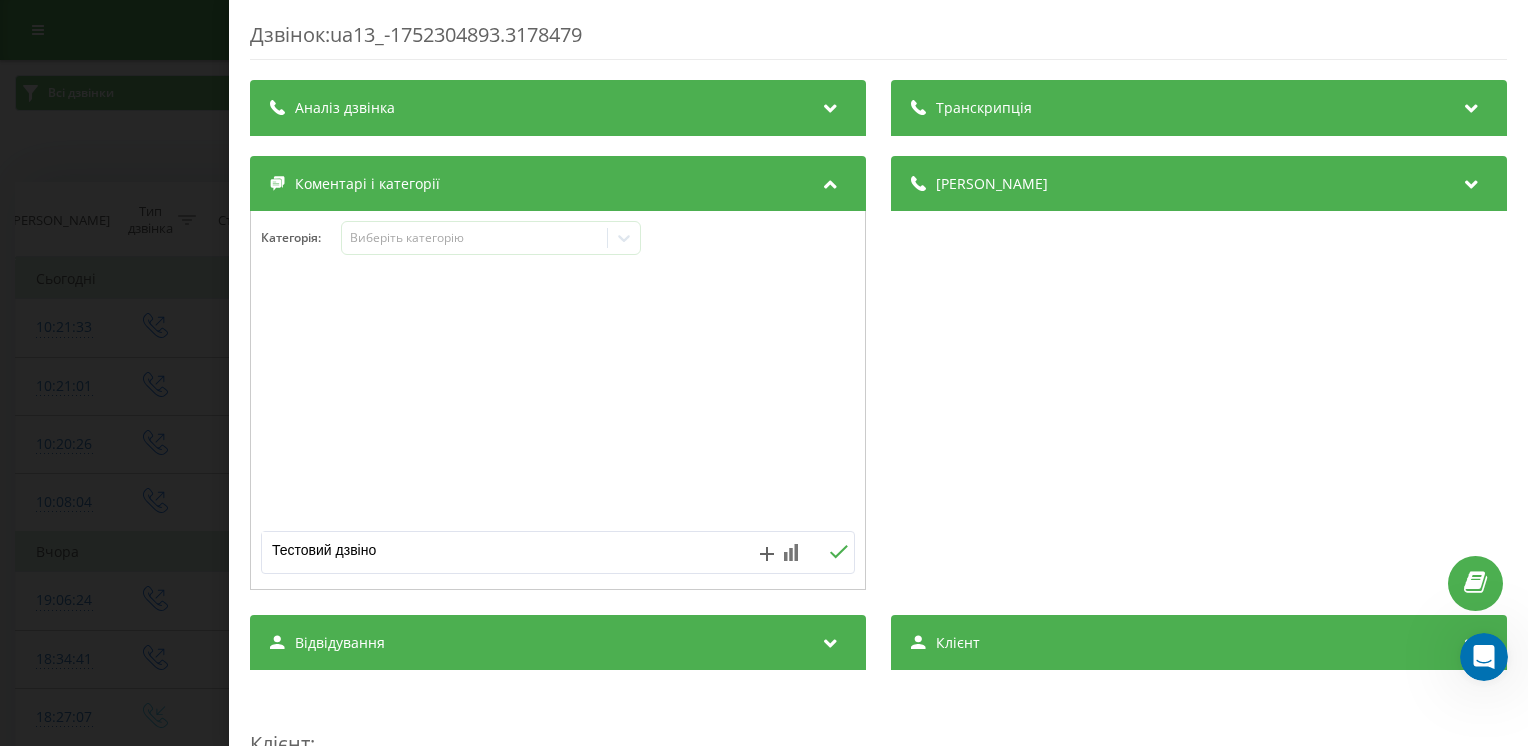 type on "Тестовий дзвінок" 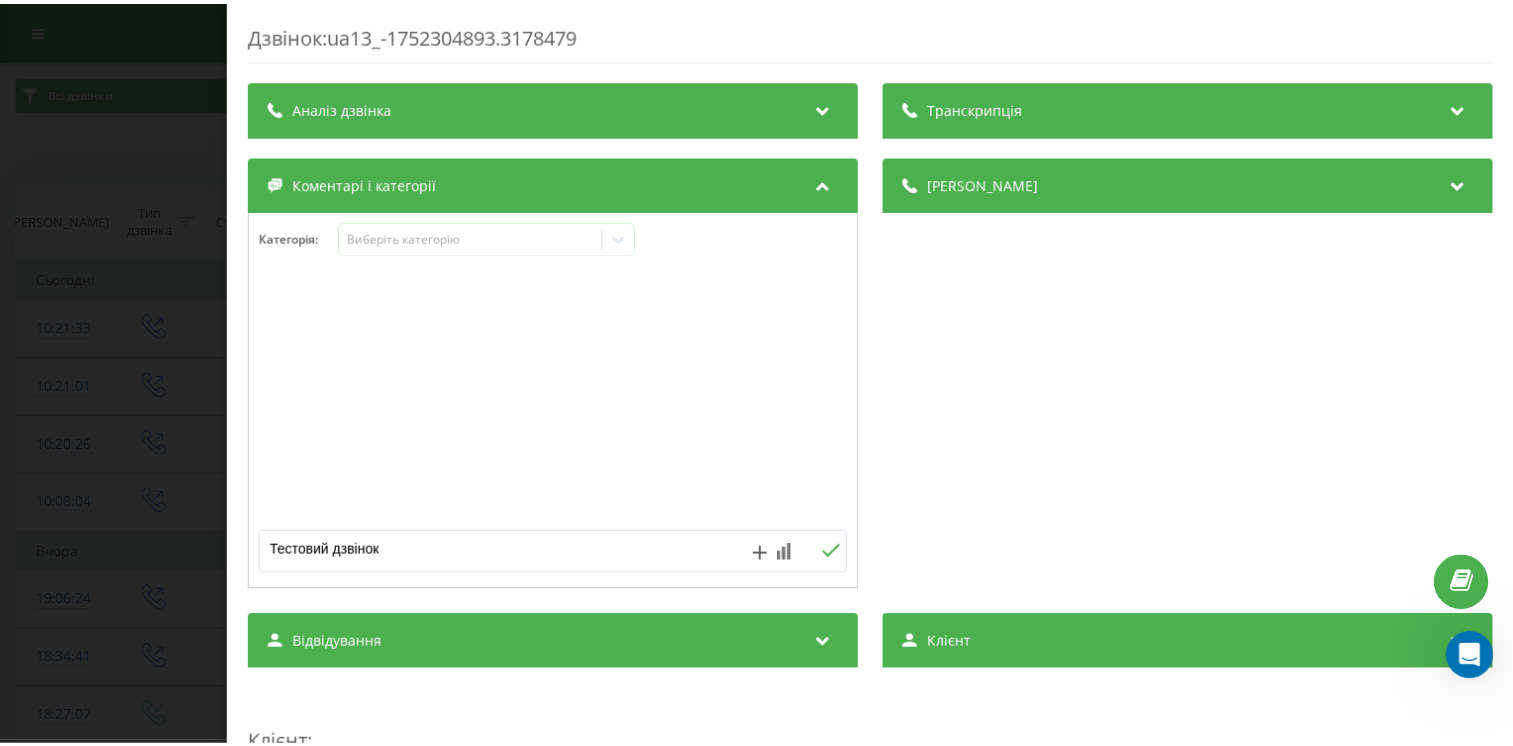 scroll, scrollTop: 2444, scrollLeft: 0, axis: vertical 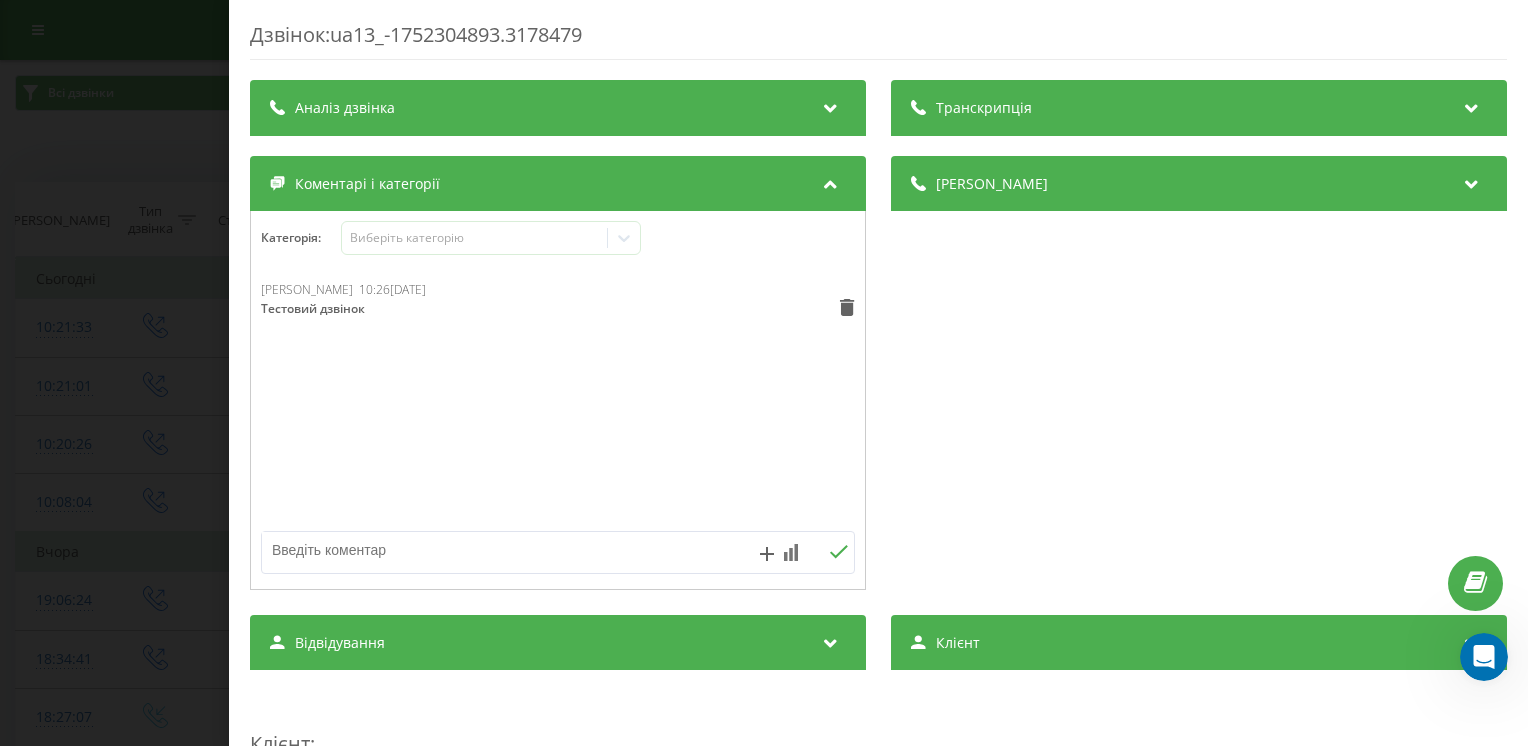 click on "Дзвінок :  ua13_-1752304893.3178479 Транскрипція Для AI-аналізу майбутніх дзвінків  налаштуйте та активуйте профіль на сторінці . Якщо профіль вже є і дзвінок відповідає його умовам, оновіть сторінку через 10 хвилин - AI аналізує поточний дзвінок. Аналіз дзвінка Для AI-аналізу майбутніх дзвінків  налаштуйте та активуйте профіль на сторінці . Якщо профіль вже є і дзвінок відповідає його умовам, оновіть сторінку через 10 хвилин - AI аналізує поточний дзвінок. Деталі дзвінка Загальне Дата дзвінка 2025-07-12 10:21:33 Тип дзвінка Вихідний Статус дзвінка Немає відповіді Хто дзвонив - n/a :" 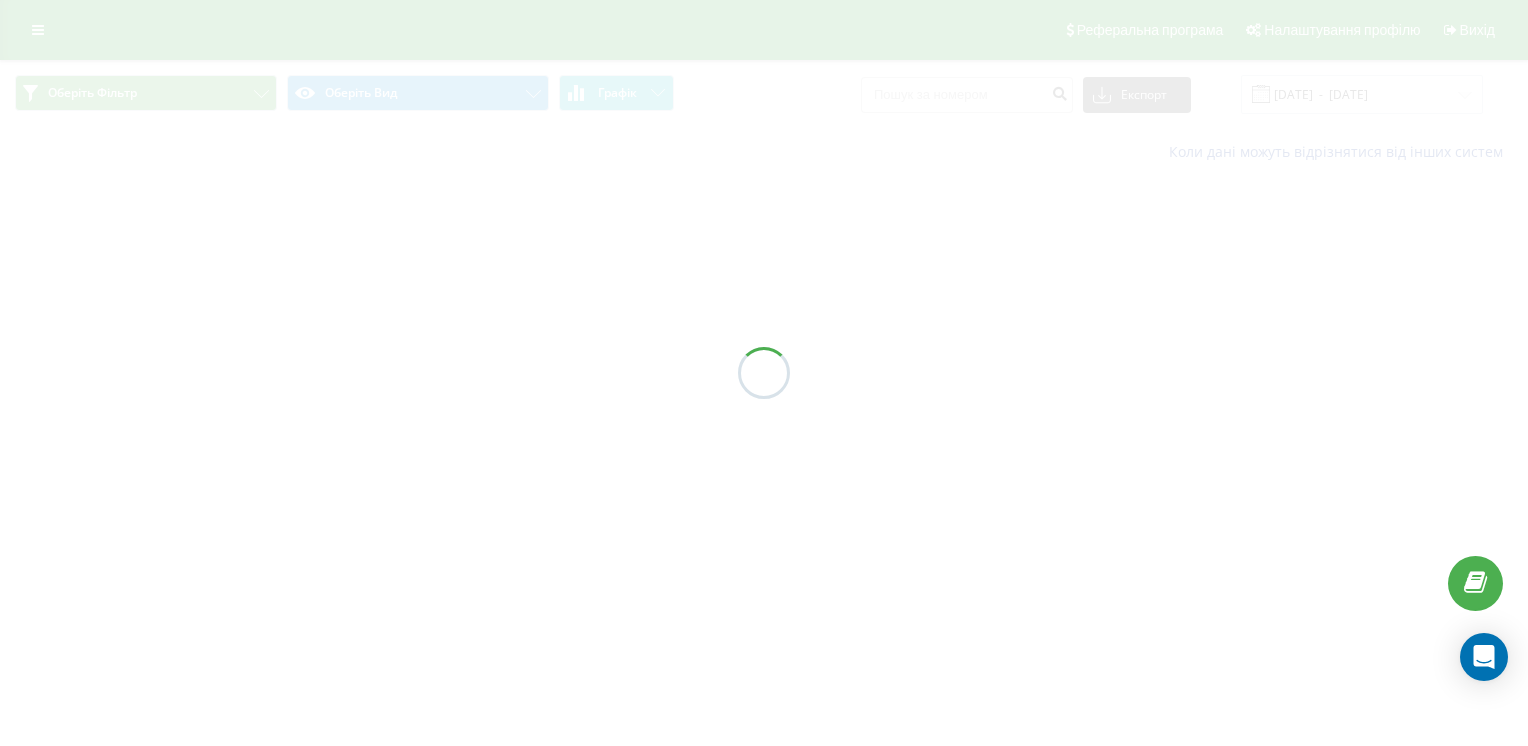 scroll, scrollTop: 0, scrollLeft: 0, axis: both 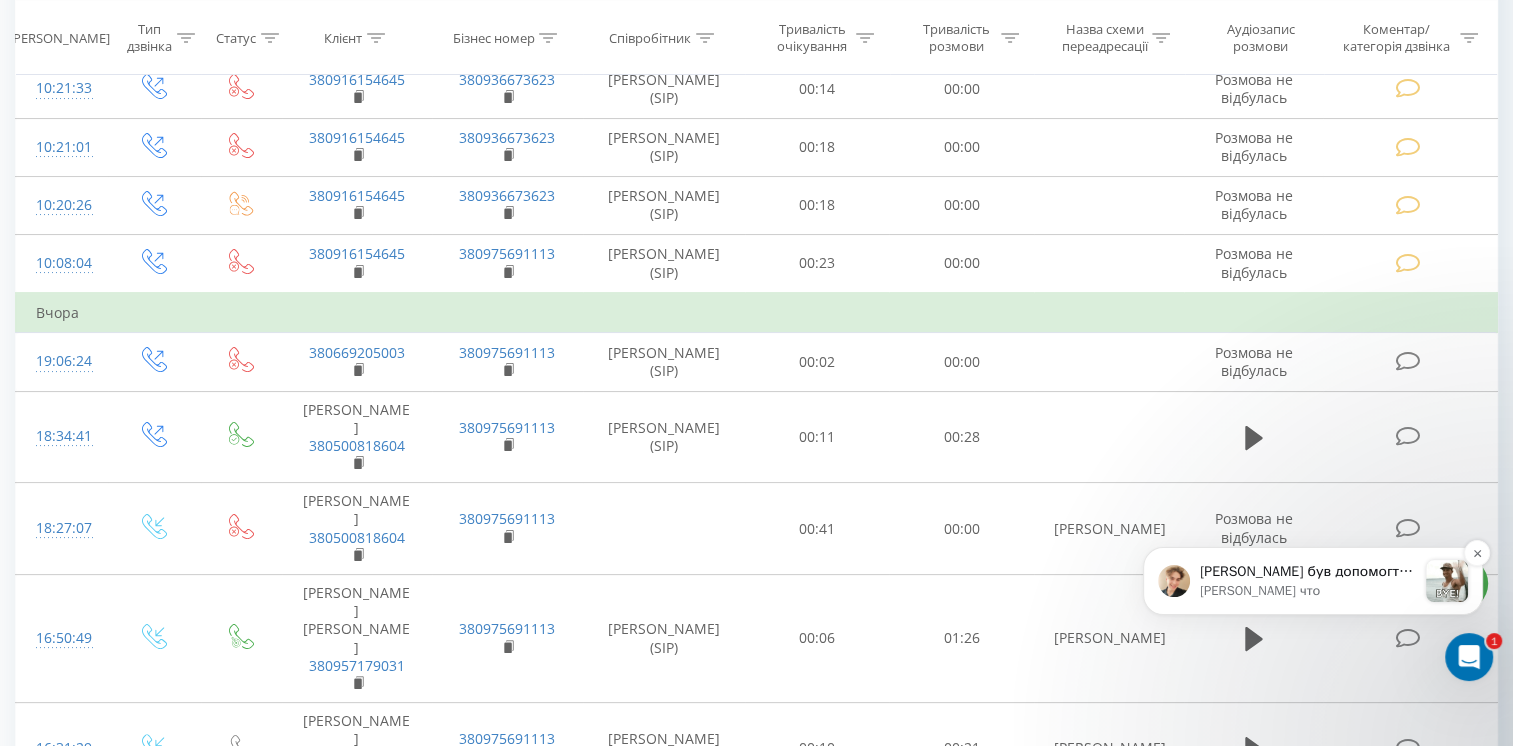 click on "[PERSON_NAME]  був допомогти! Обов'язково звертайтеся, якщо виникнуть питання! 😉   Бажаю вам гарного дня!" at bounding box center (1308, 572) 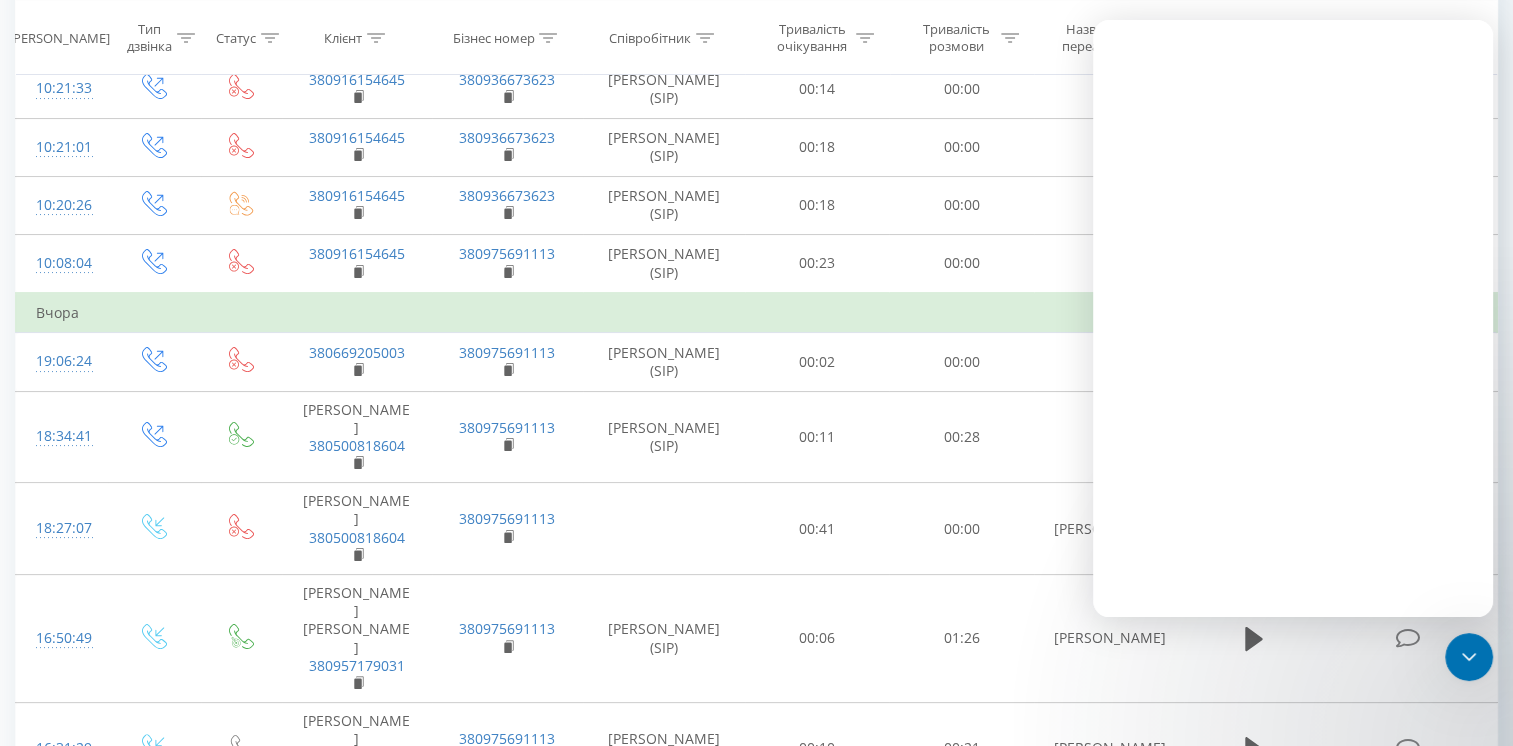 scroll, scrollTop: 0, scrollLeft: 0, axis: both 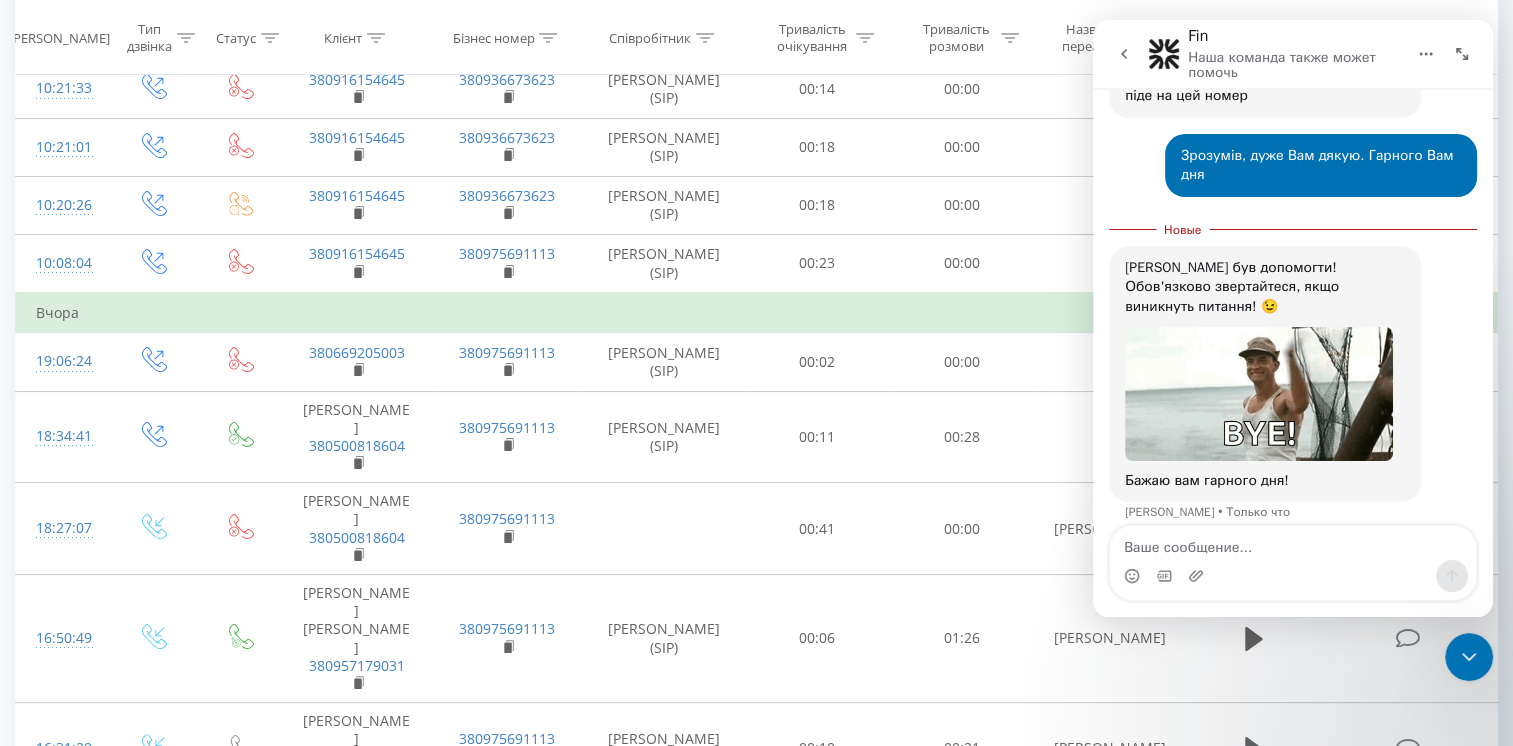 click at bounding box center [1124, 54] 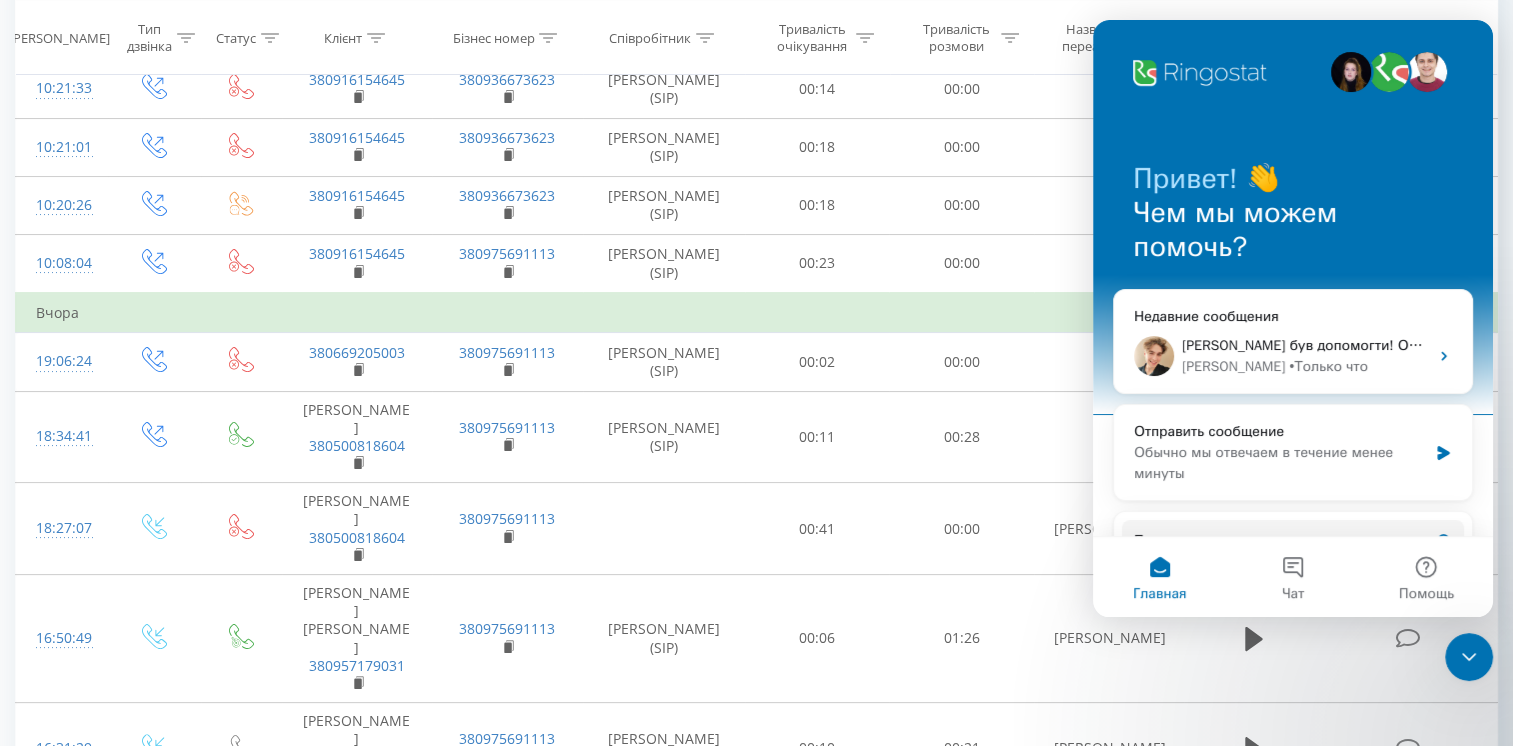 scroll, scrollTop: 2, scrollLeft: 0, axis: vertical 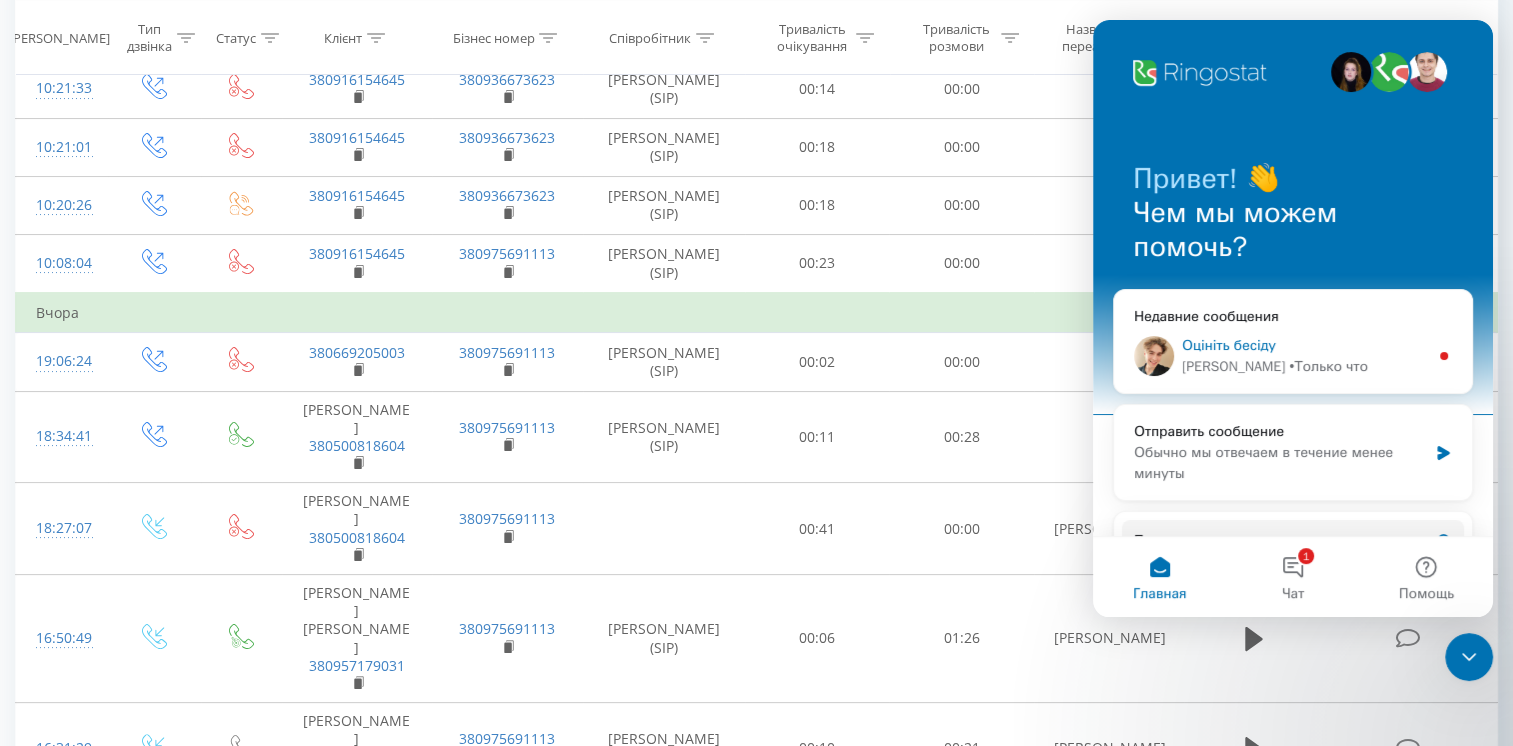 click on "•  Только что" at bounding box center [1328, 366] 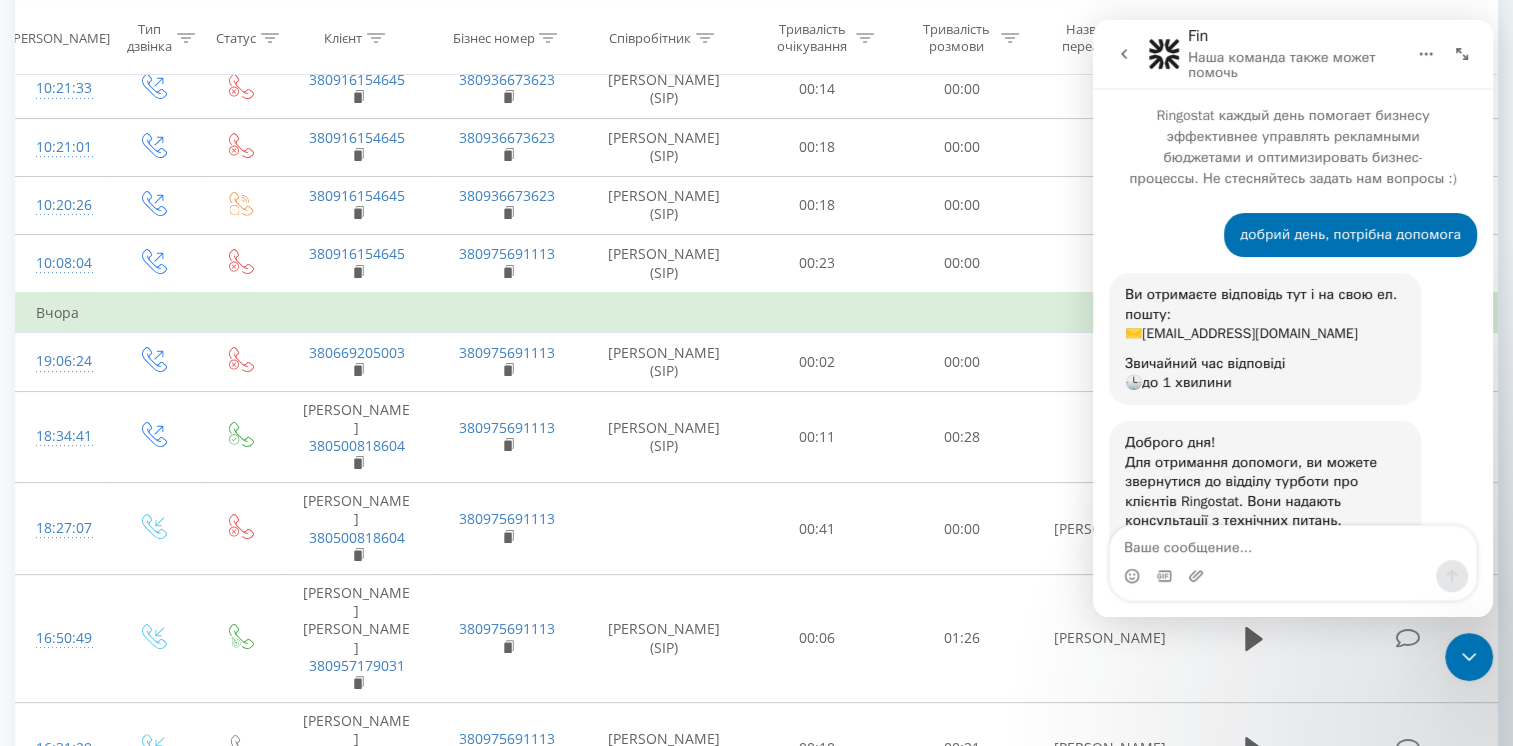 scroll, scrollTop: 2, scrollLeft: 0, axis: vertical 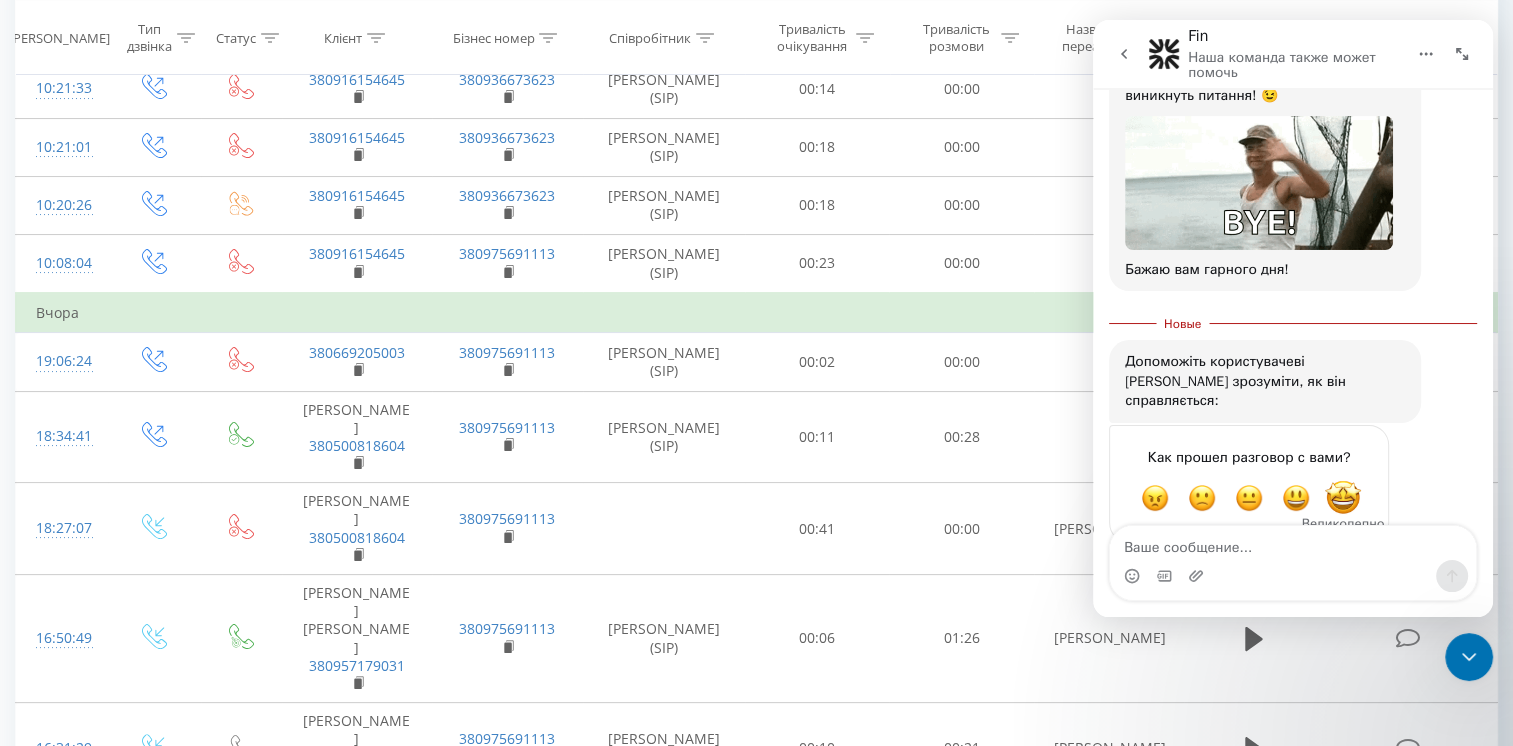click at bounding box center (1343, 498) 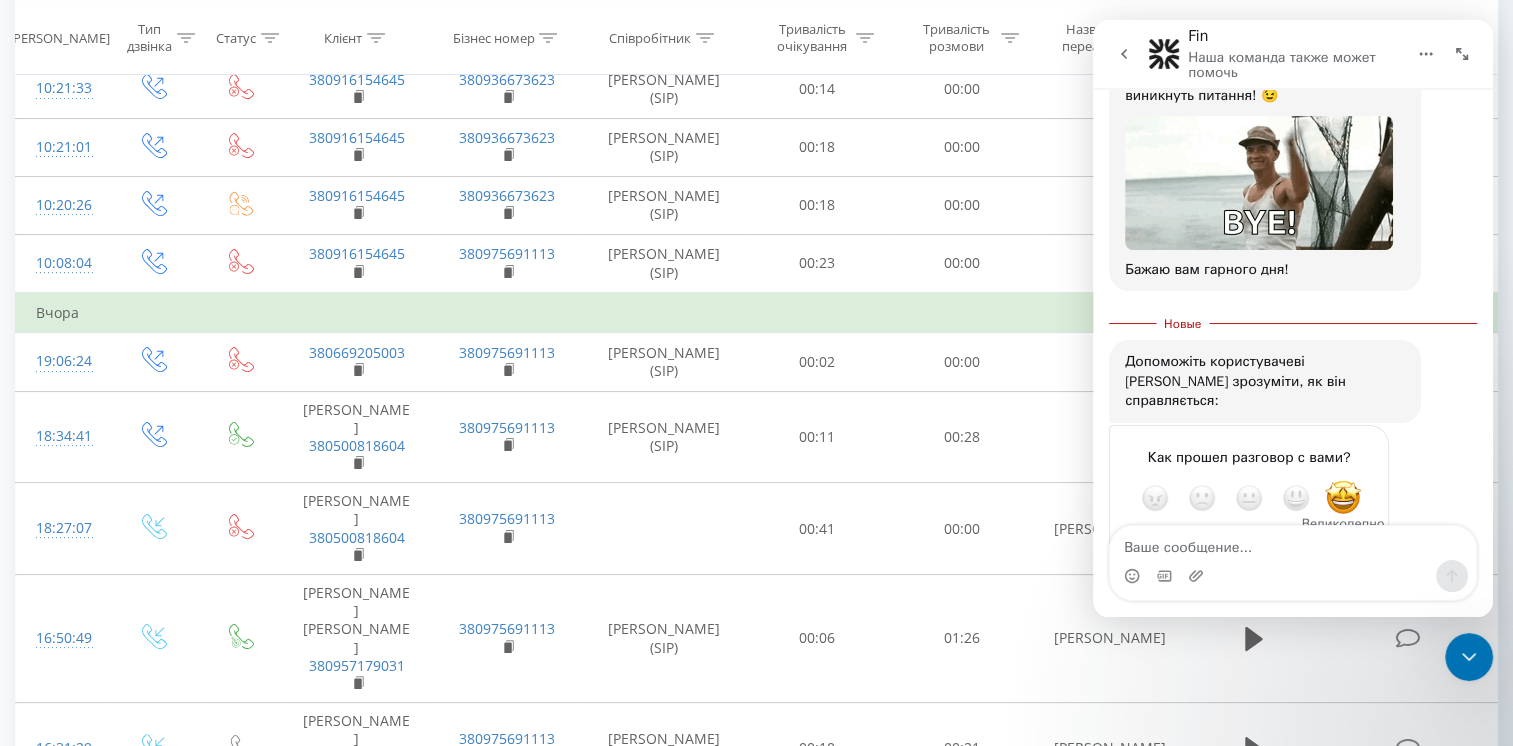 scroll, scrollTop: 3, scrollLeft: 0, axis: vertical 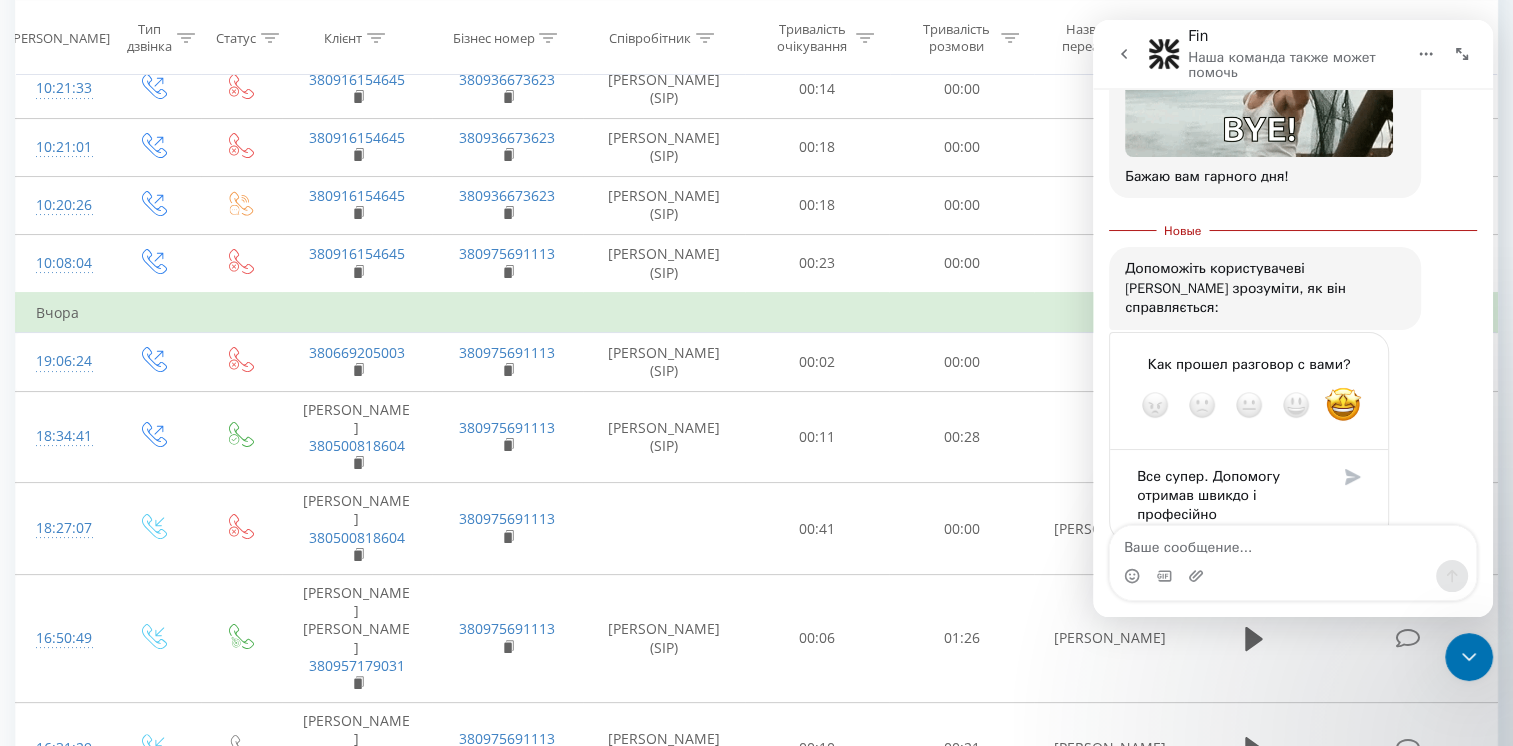 drag, startPoint x: 1221, startPoint y: 459, endPoint x: 1245, endPoint y: 461, distance: 24.083189 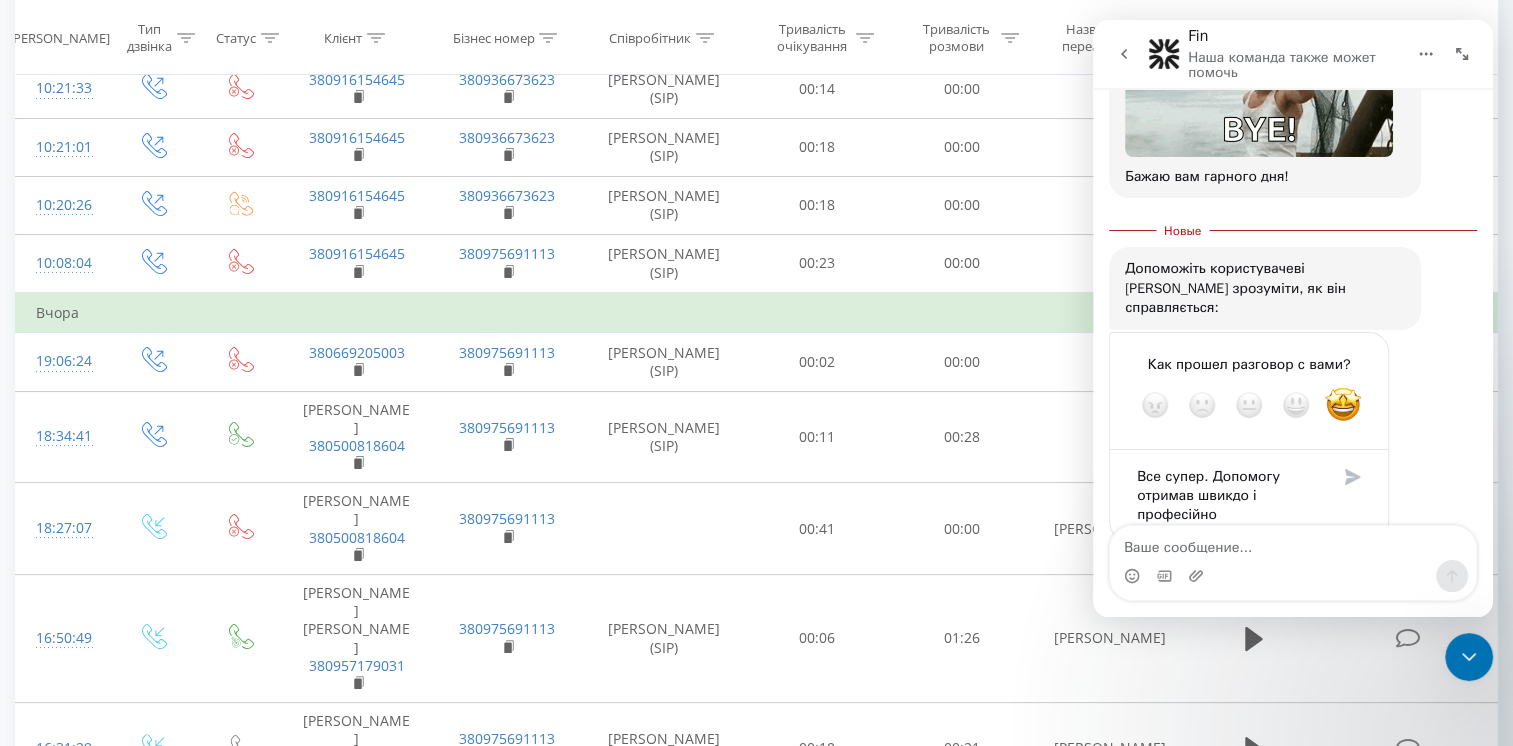 click on "Все супер. Допомогу отримав швикдо і професійно" at bounding box center [1229, 495] 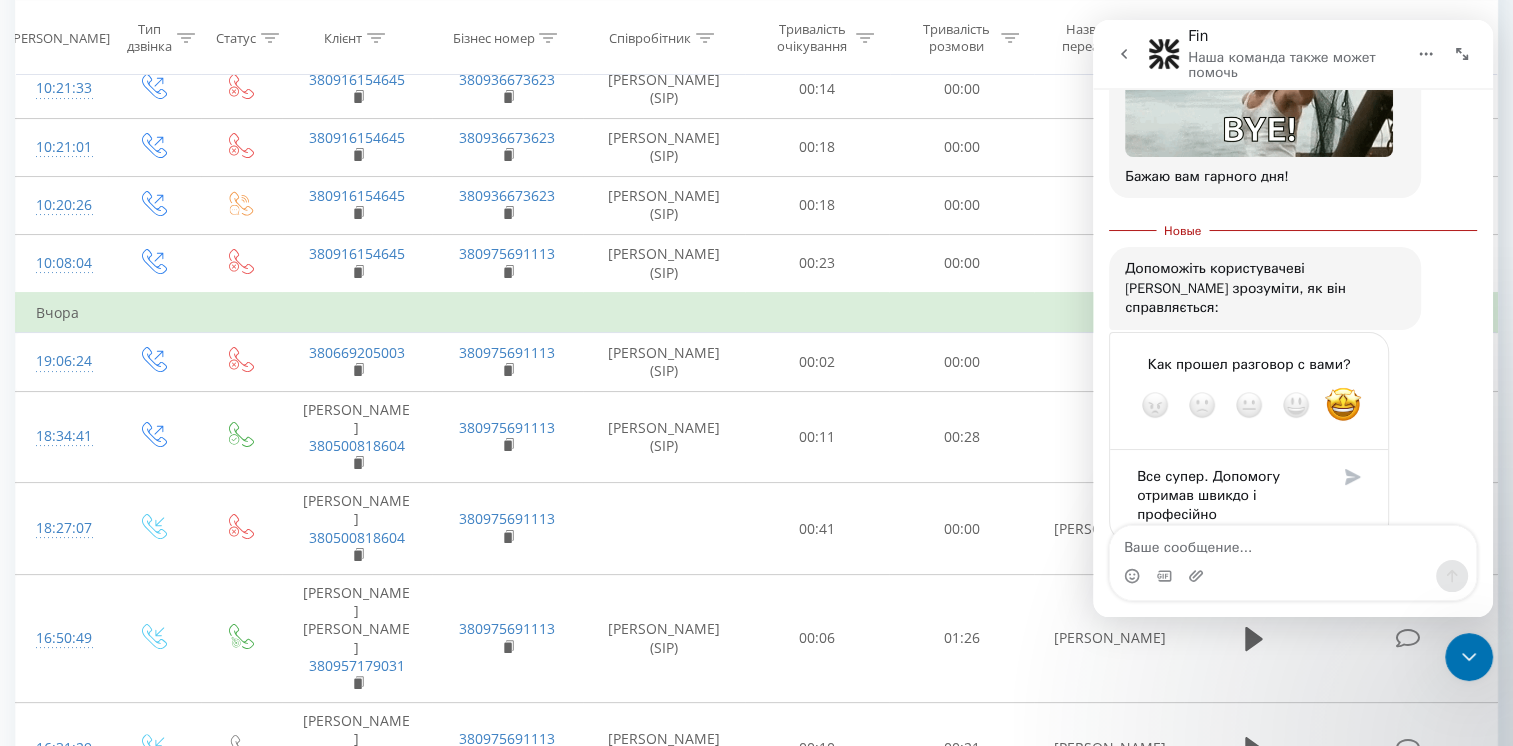 drag, startPoint x: 1208, startPoint y: 440, endPoint x: 1211, endPoint y: 488, distance: 48.09366 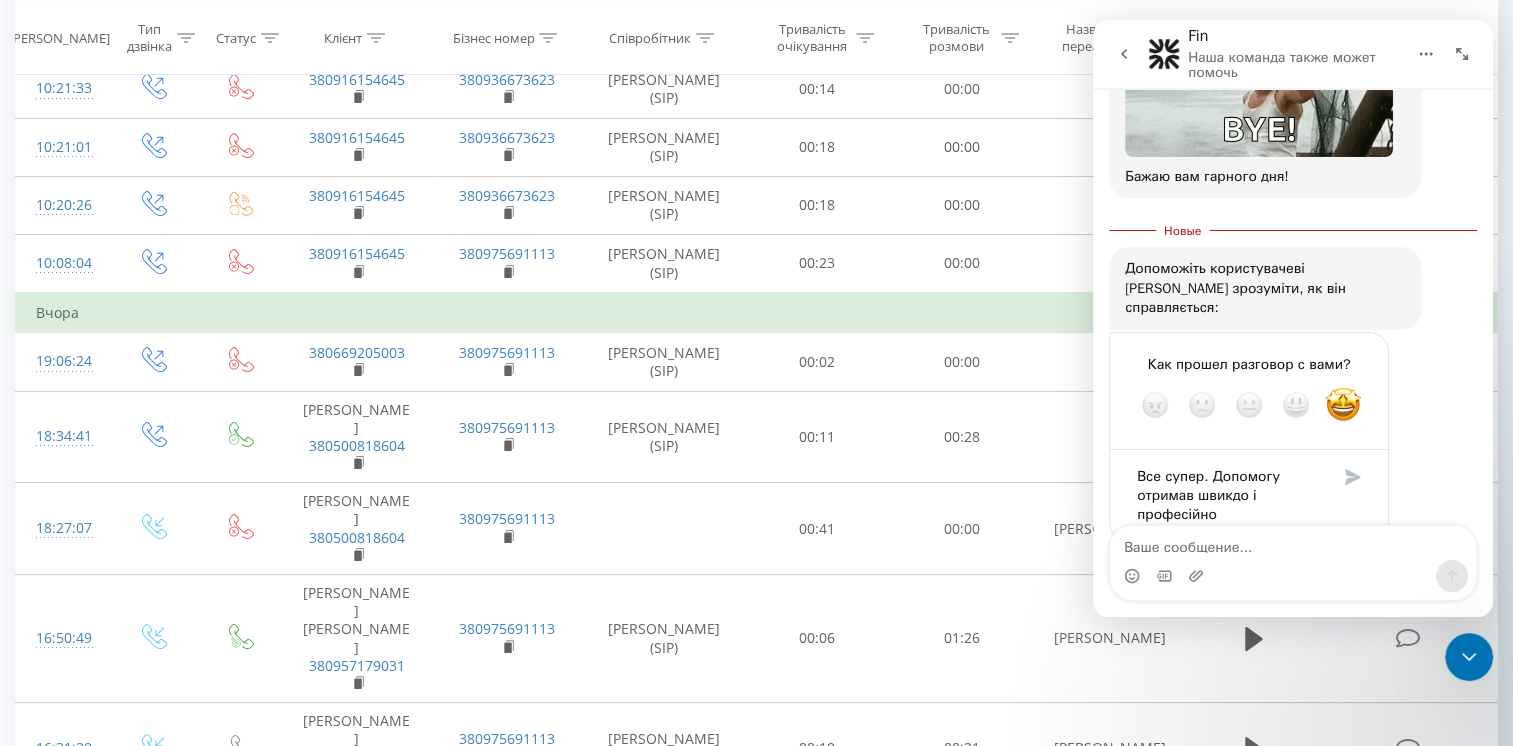 click on "Все супер. Допомогу отримав швикдо і професійно" at bounding box center (1229, 495) 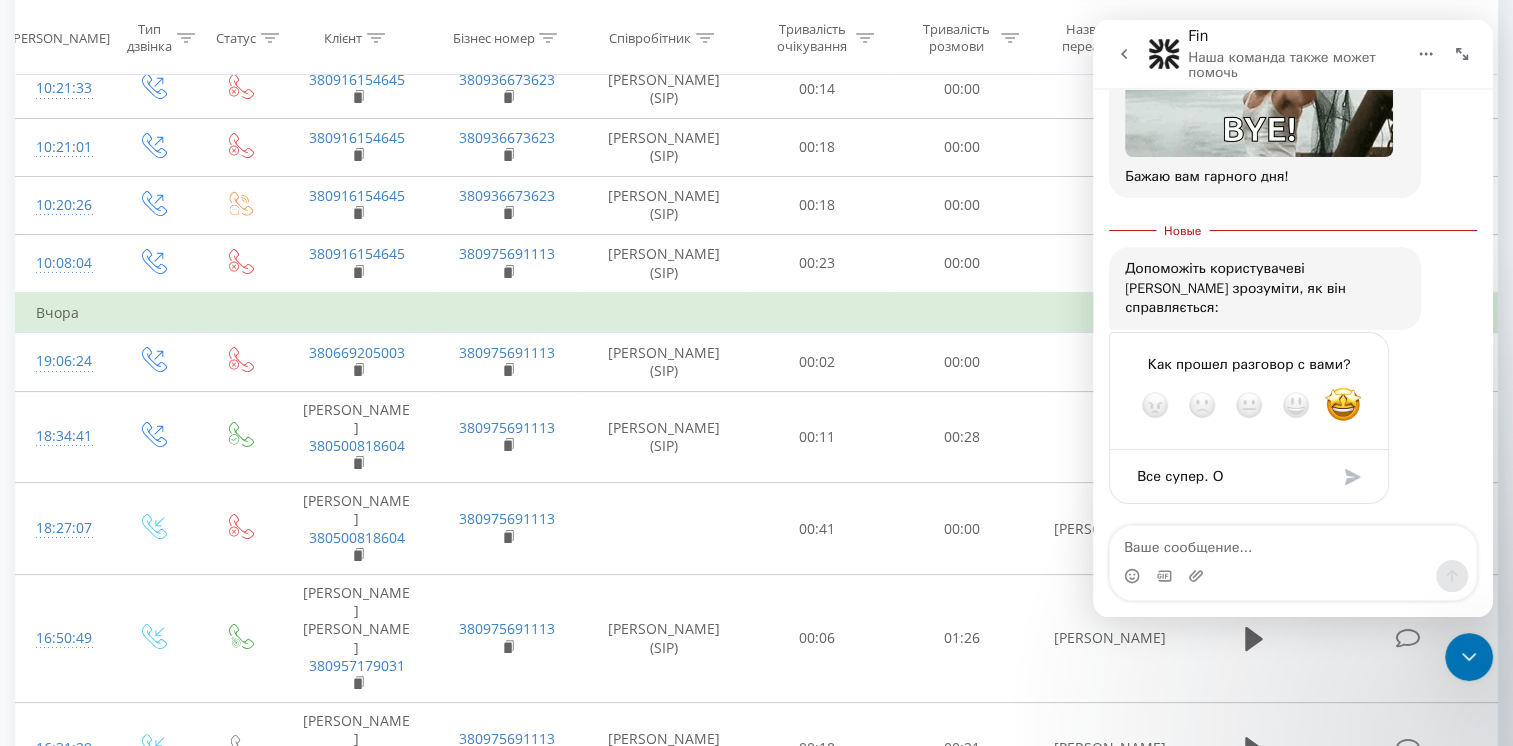 scroll, scrollTop: 2910, scrollLeft: 0, axis: vertical 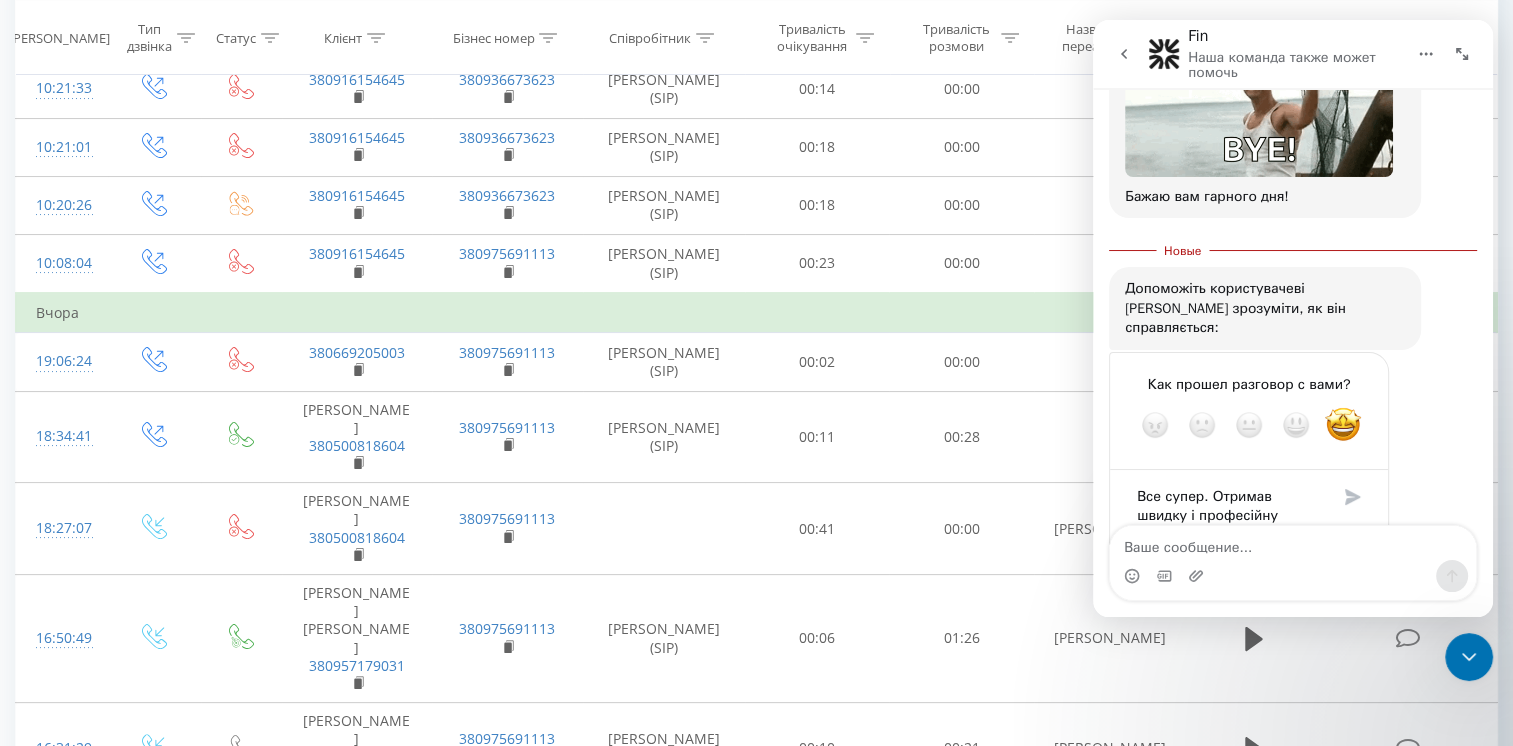 type on "Все супер. Отримав швидку і професійну допомогу" 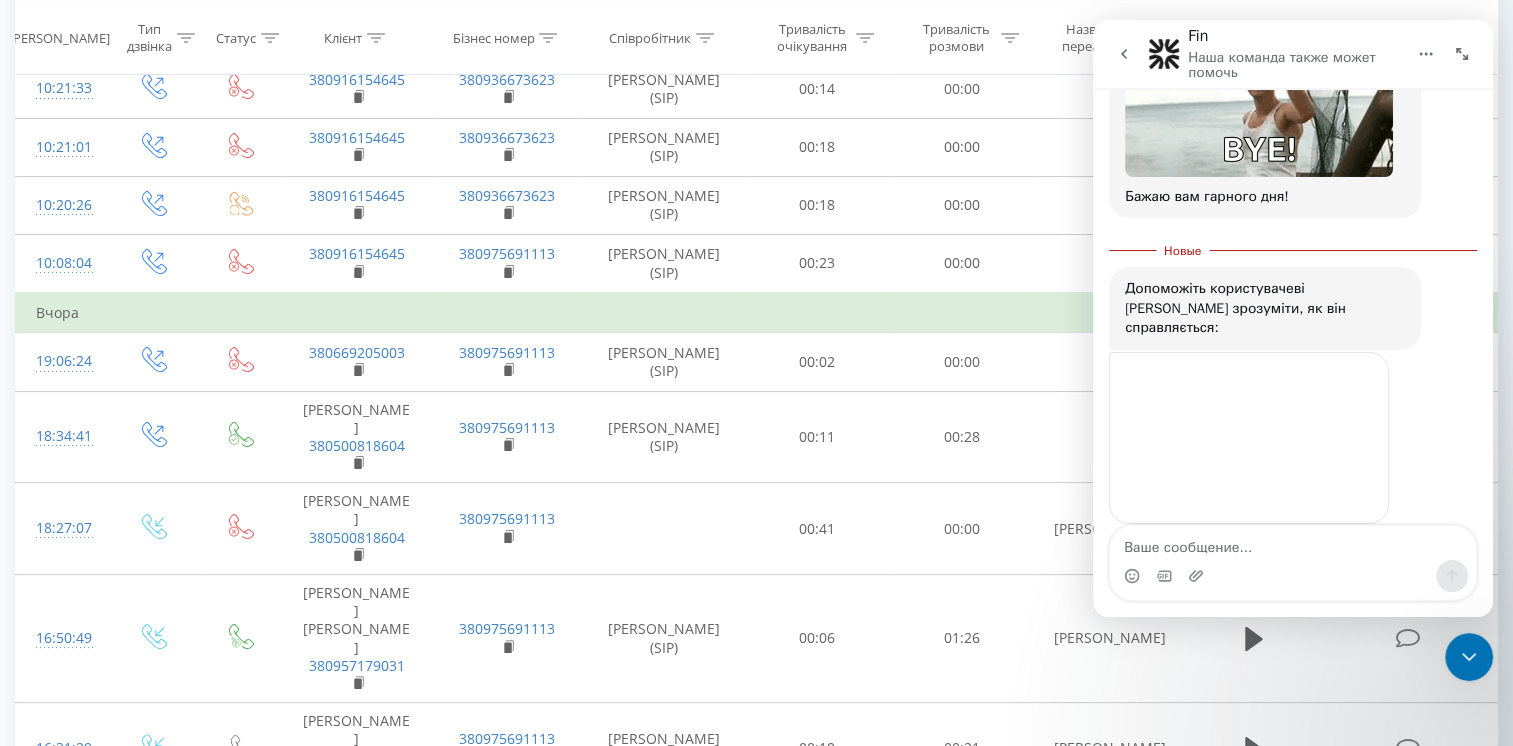 scroll, scrollTop: 2910, scrollLeft: 0, axis: vertical 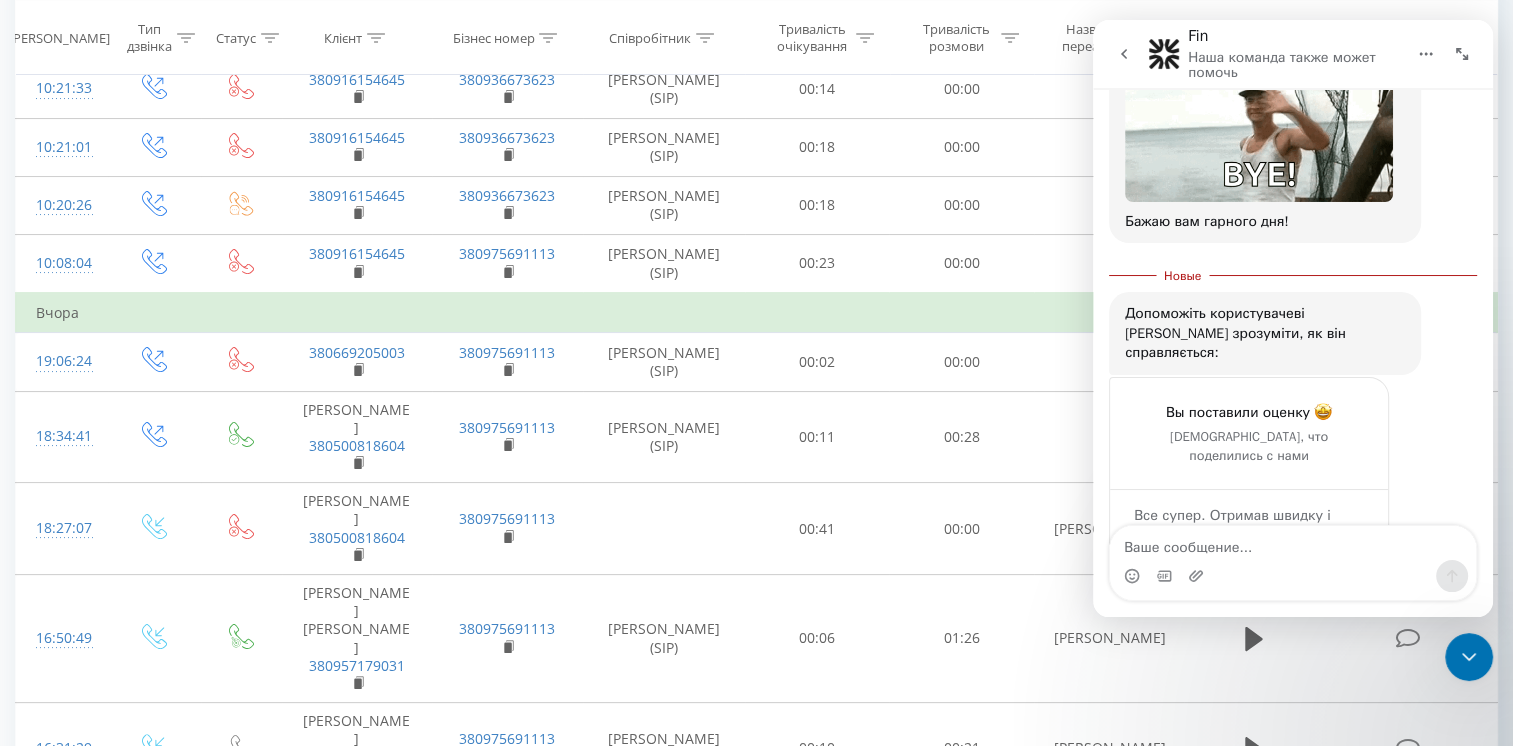 click 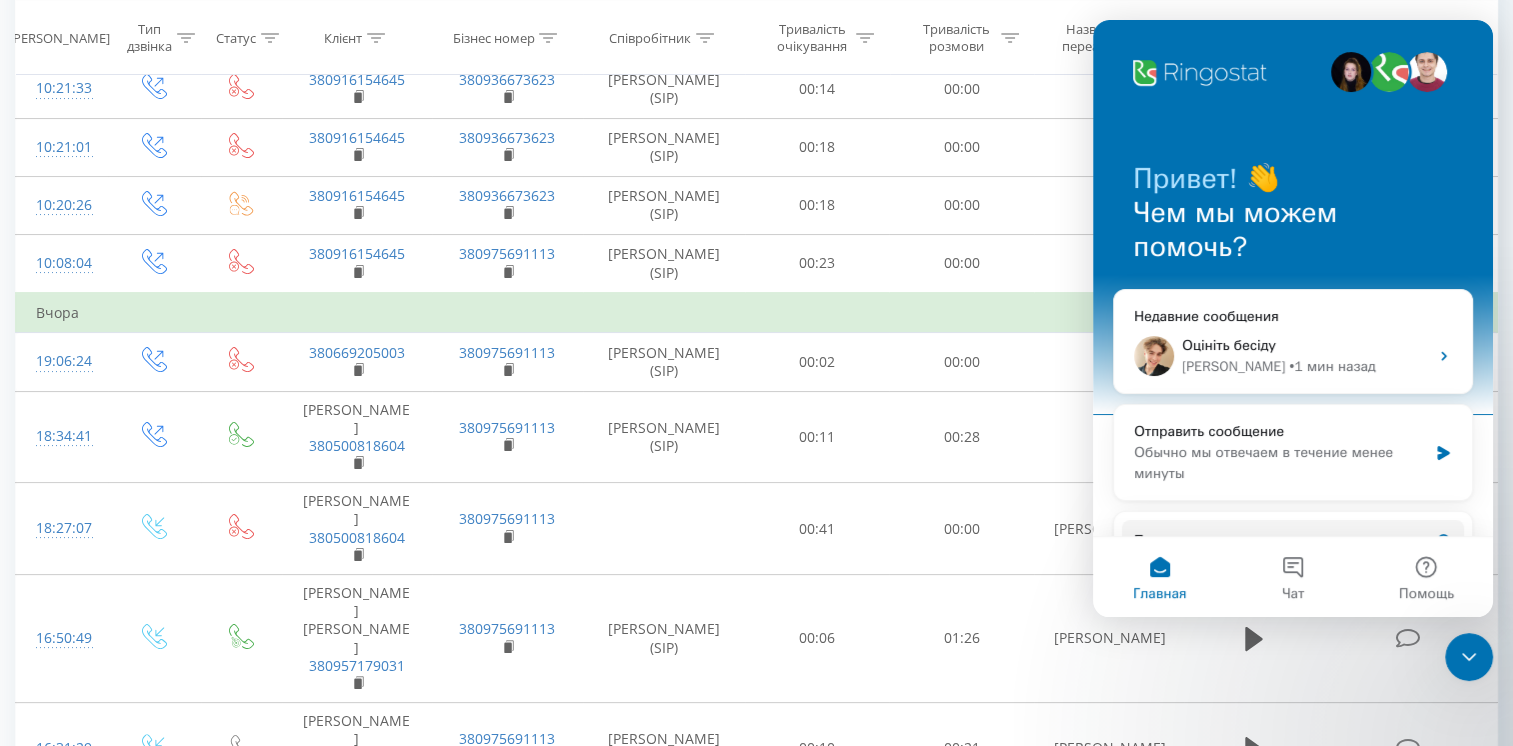 scroll, scrollTop: 2, scrollLeft: 0, axis: vertical 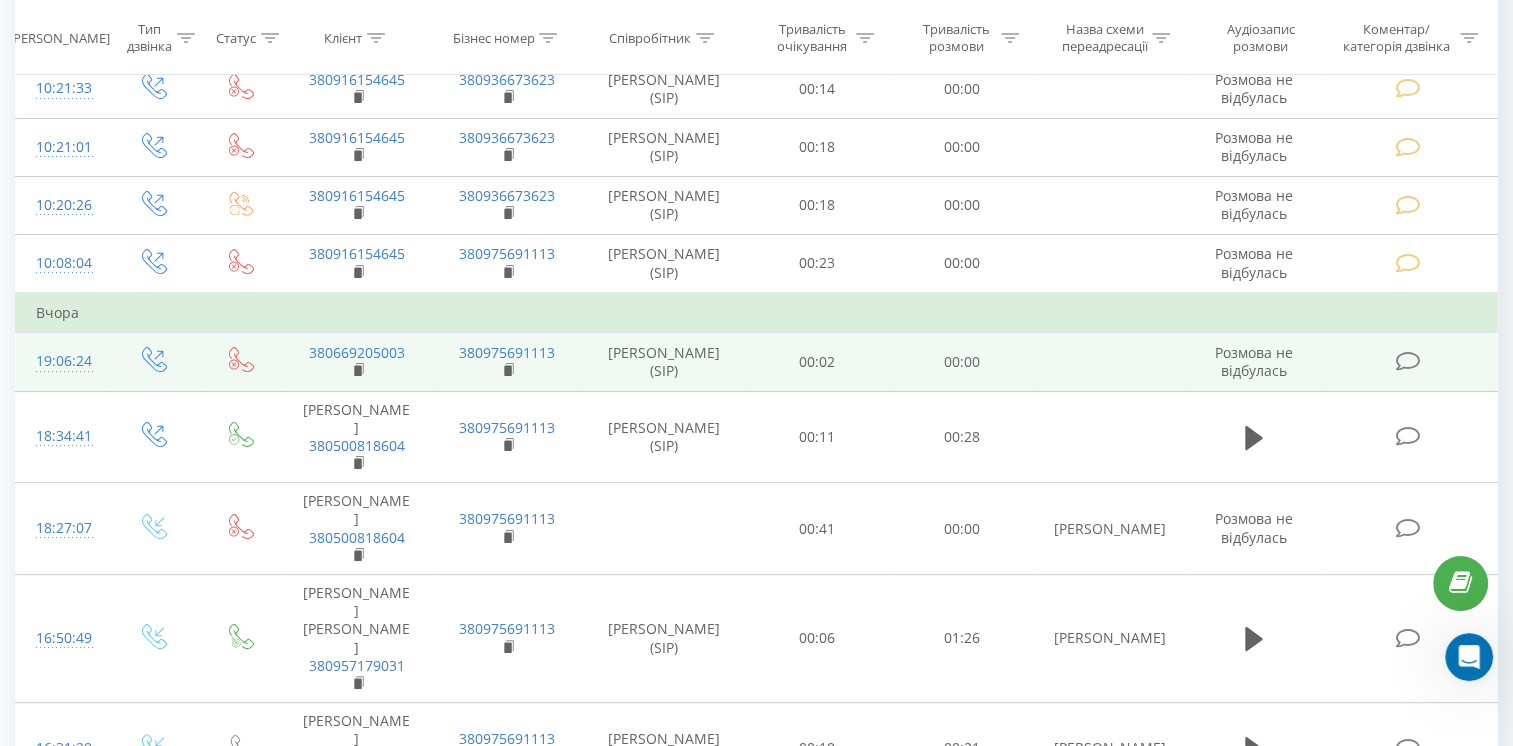 click at bounding box center [1408, 361] 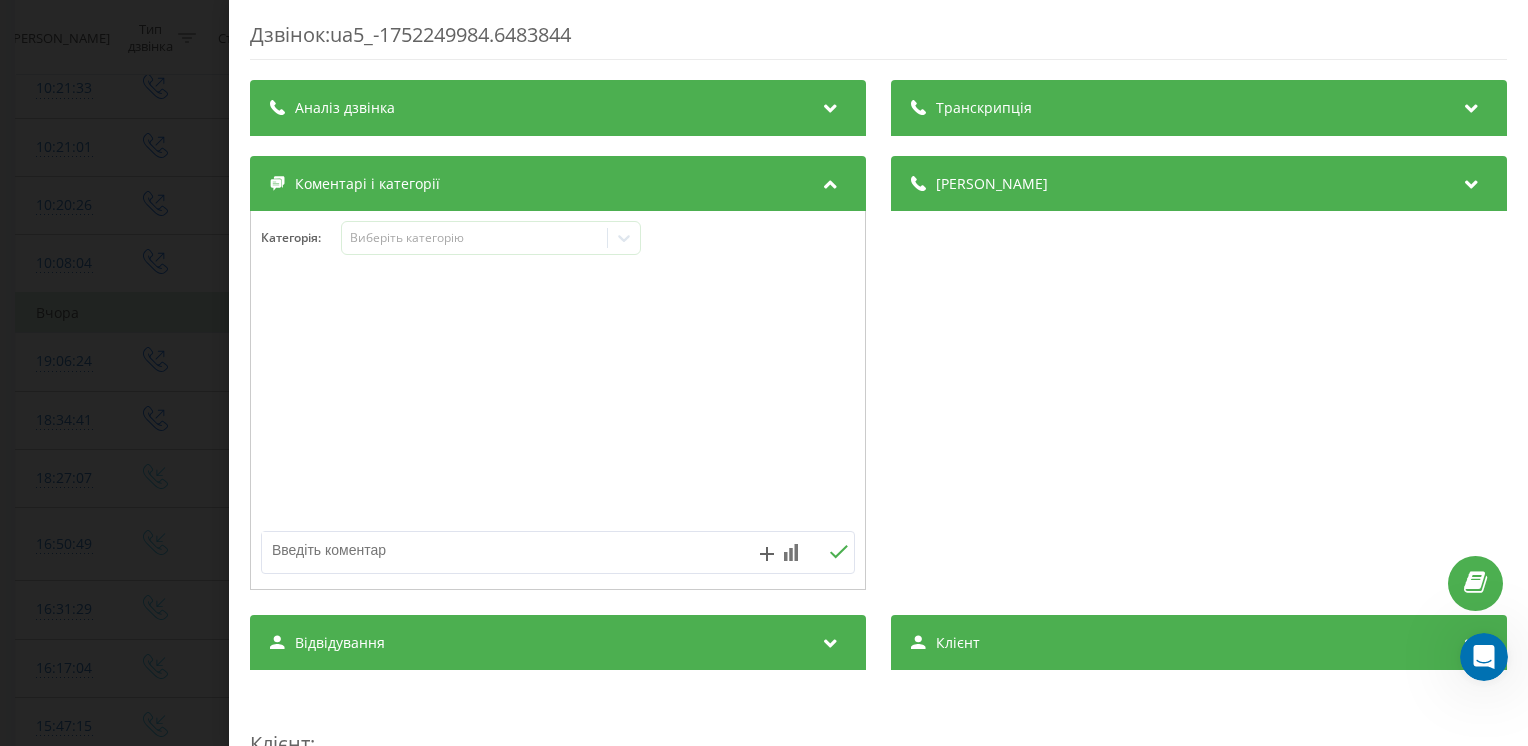 click at bounding box center (498, 550) 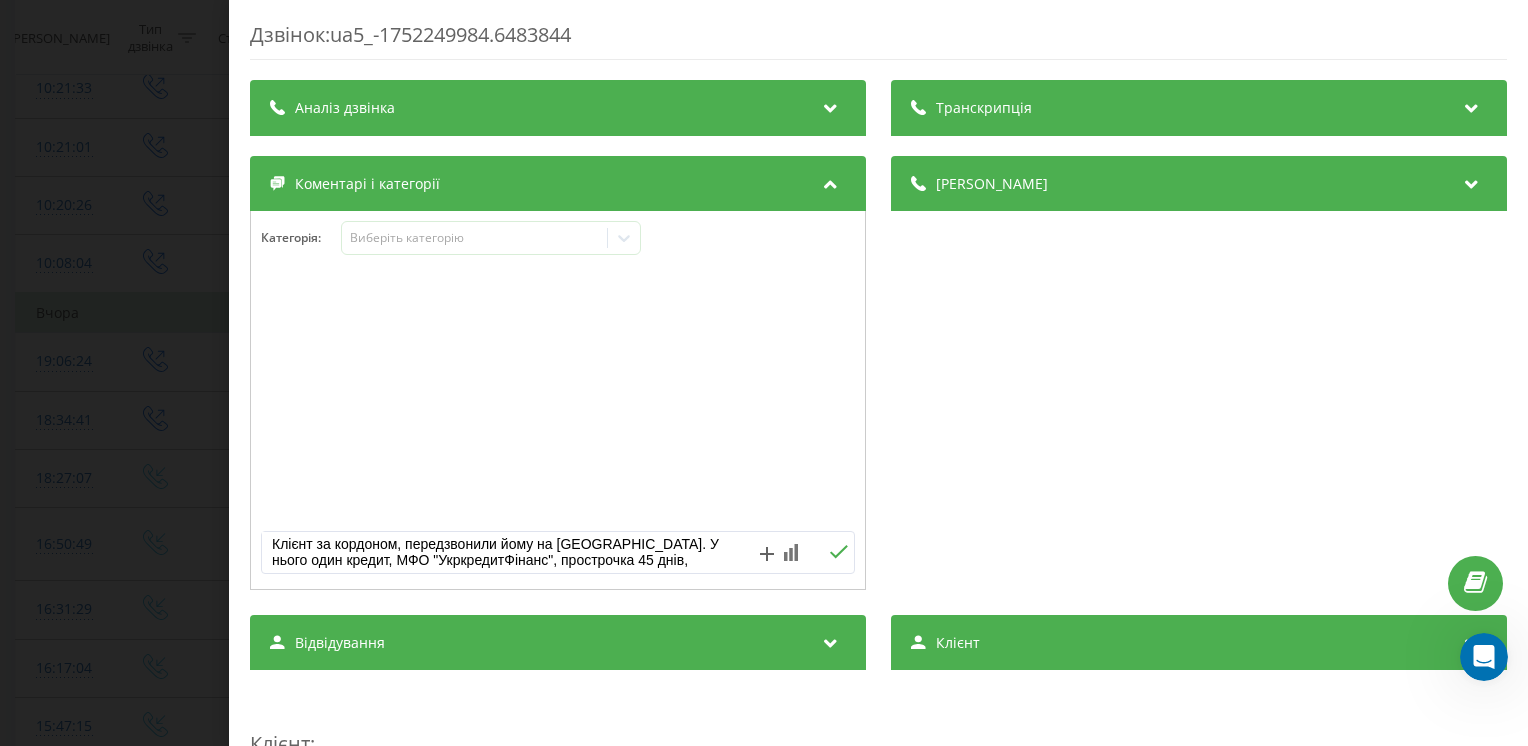 scroll, scrollTop: 22, scrollLeft: 0, axis: vertical 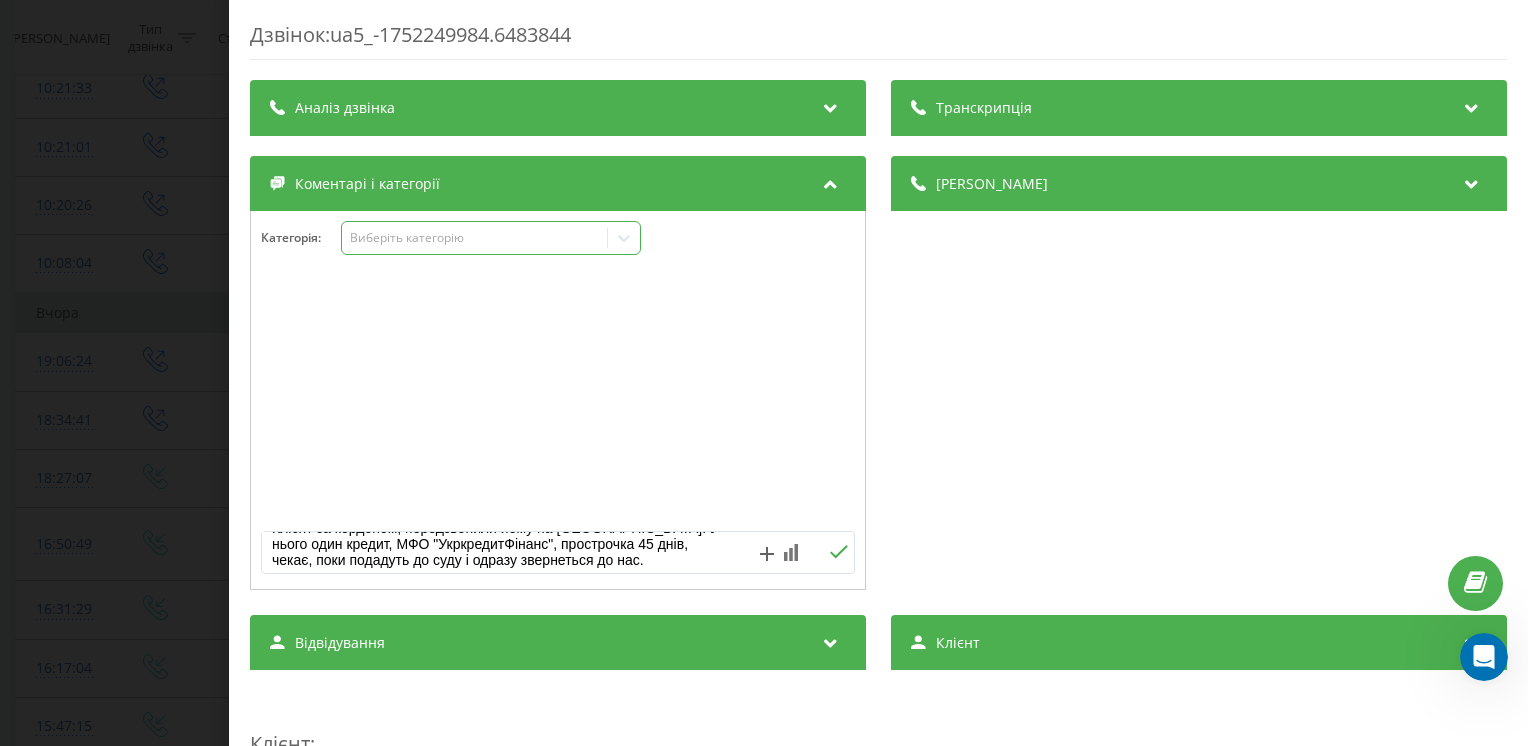 type on "Клієнт за кордоном, передзвонили йому на Вайбер. У нього один кредит, МФО "УкркредитФінанс", прострочка 45 днів, чекає, поки подадуть до суду і одразу звернеться до нас." 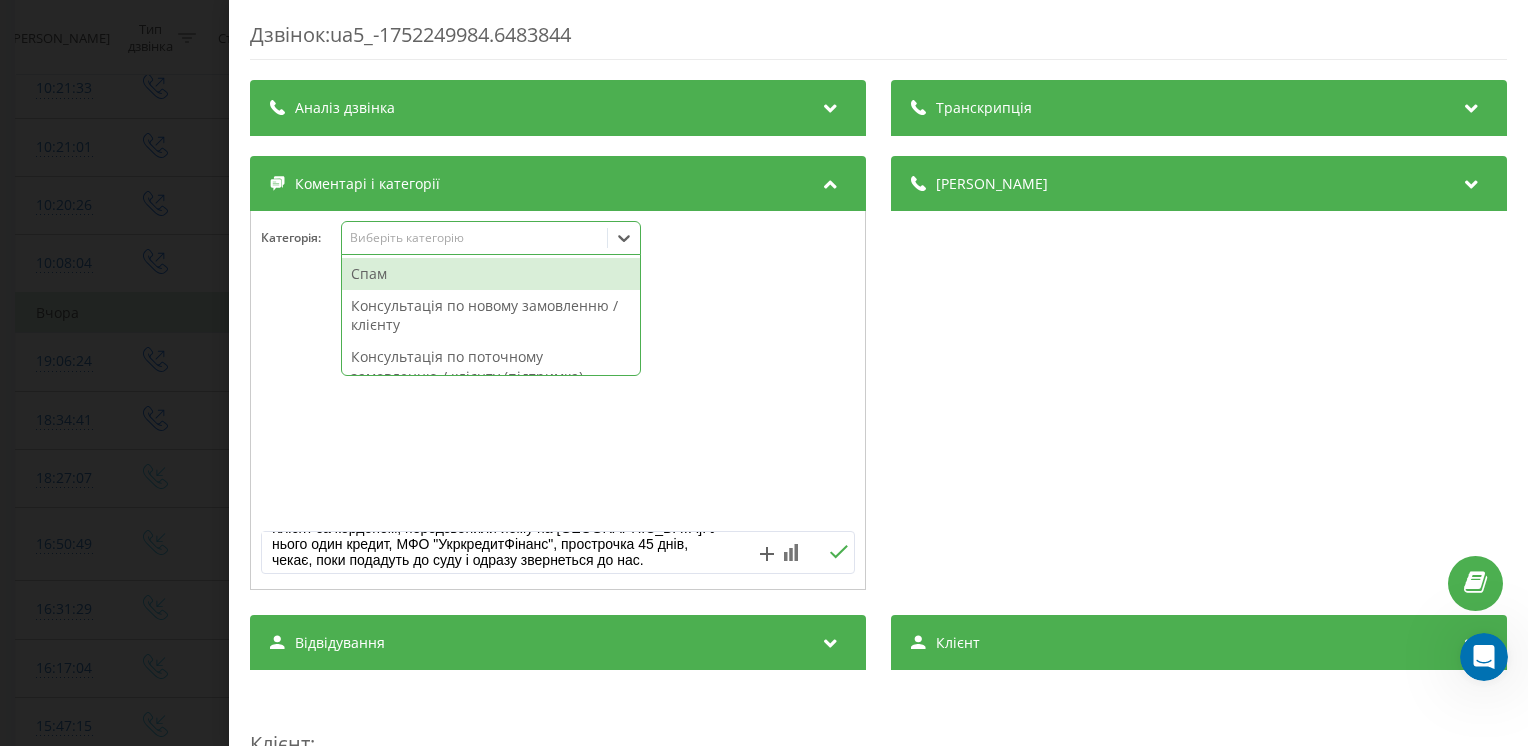 click 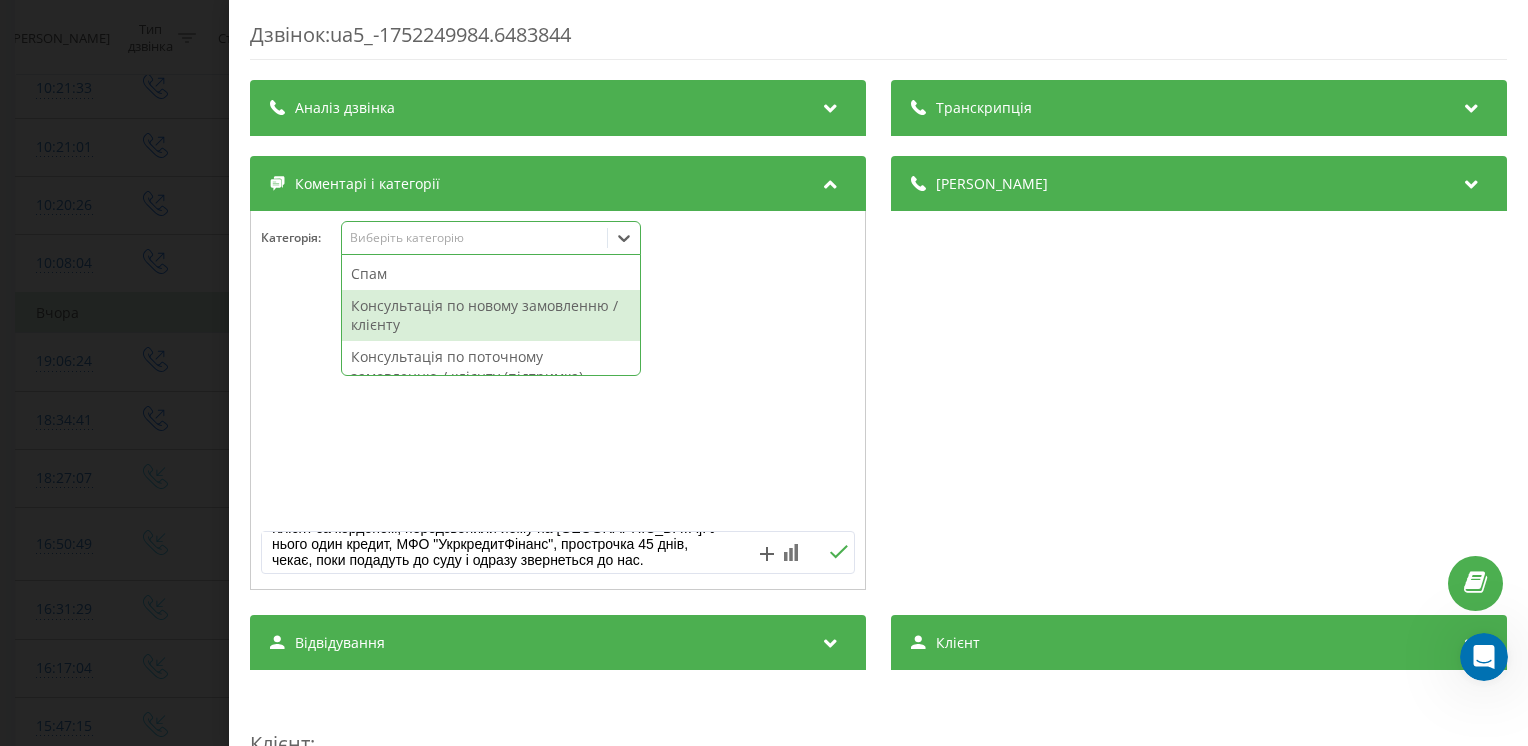 click on "Консультація по новому замовленню / клієнту" at bounding box center (491, 315) 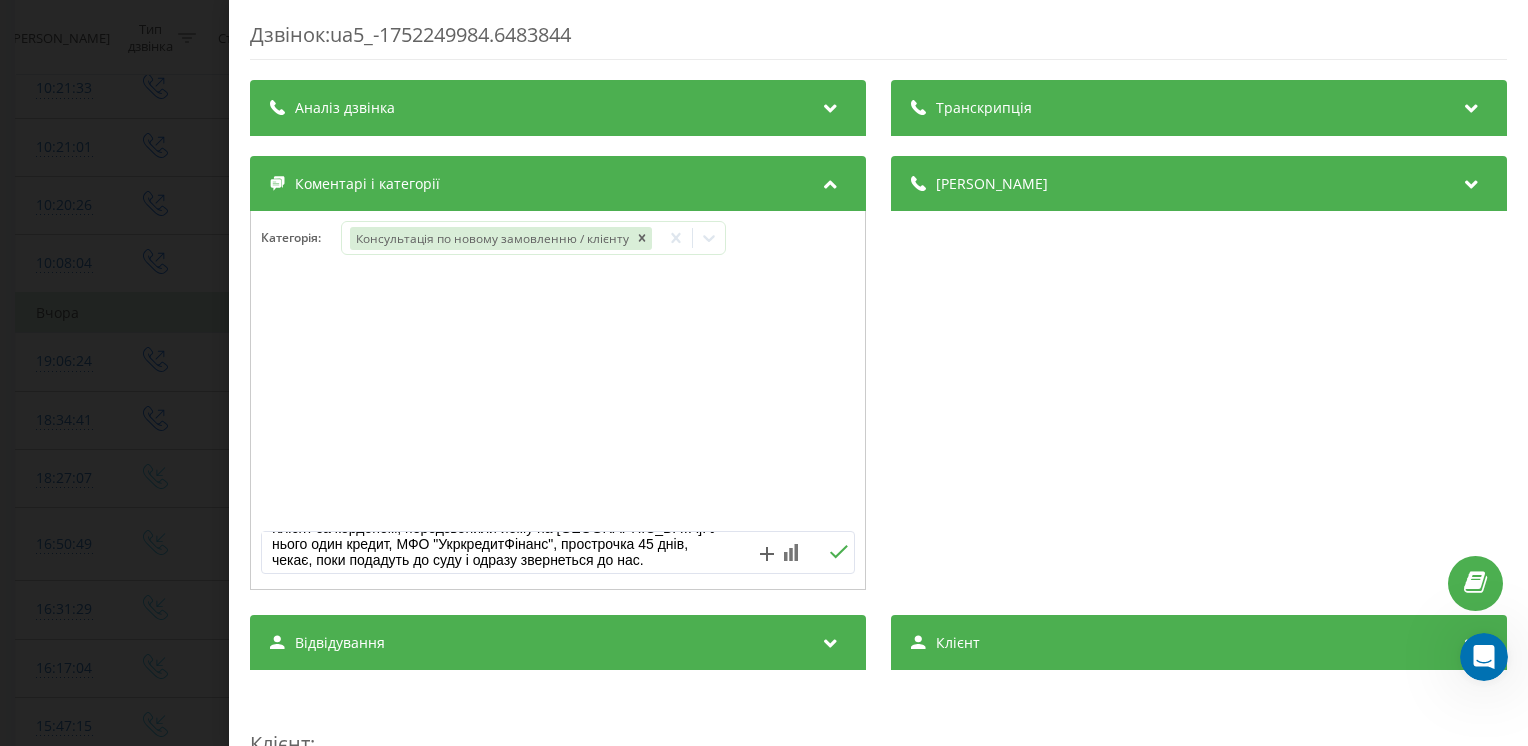 click at bounding box center [558, 401] 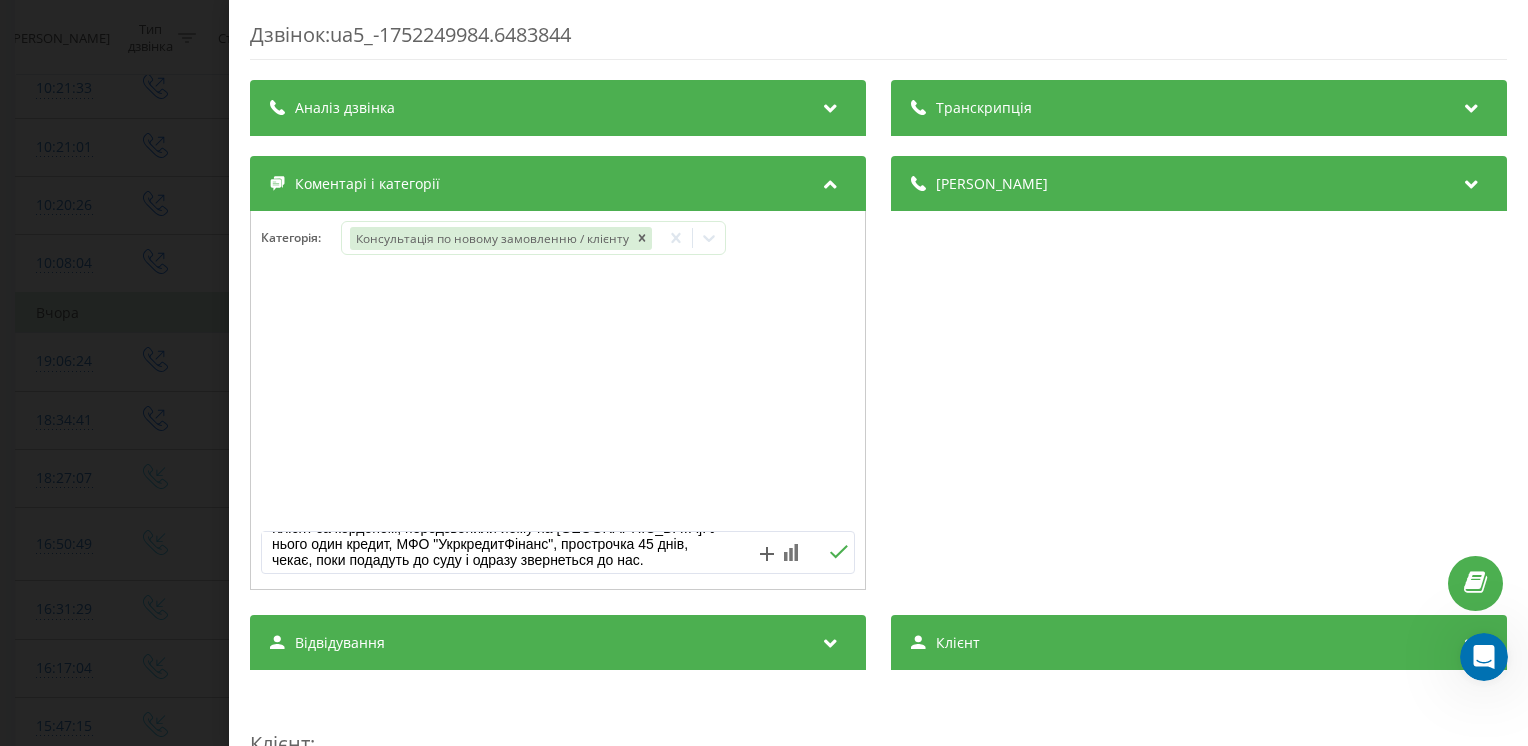 click 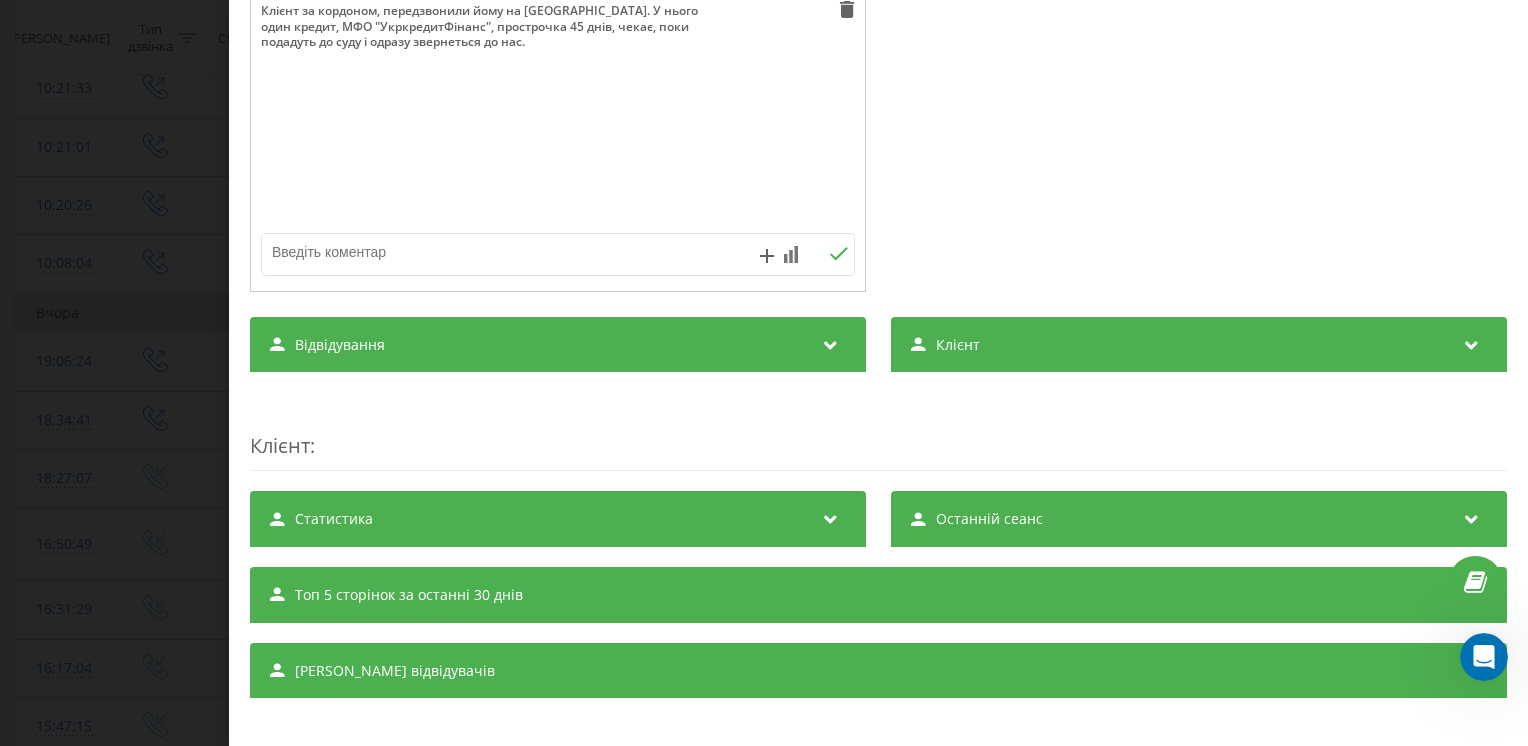 scroll, scrollTop: 312, scrollLeft: 0, axis: vertical 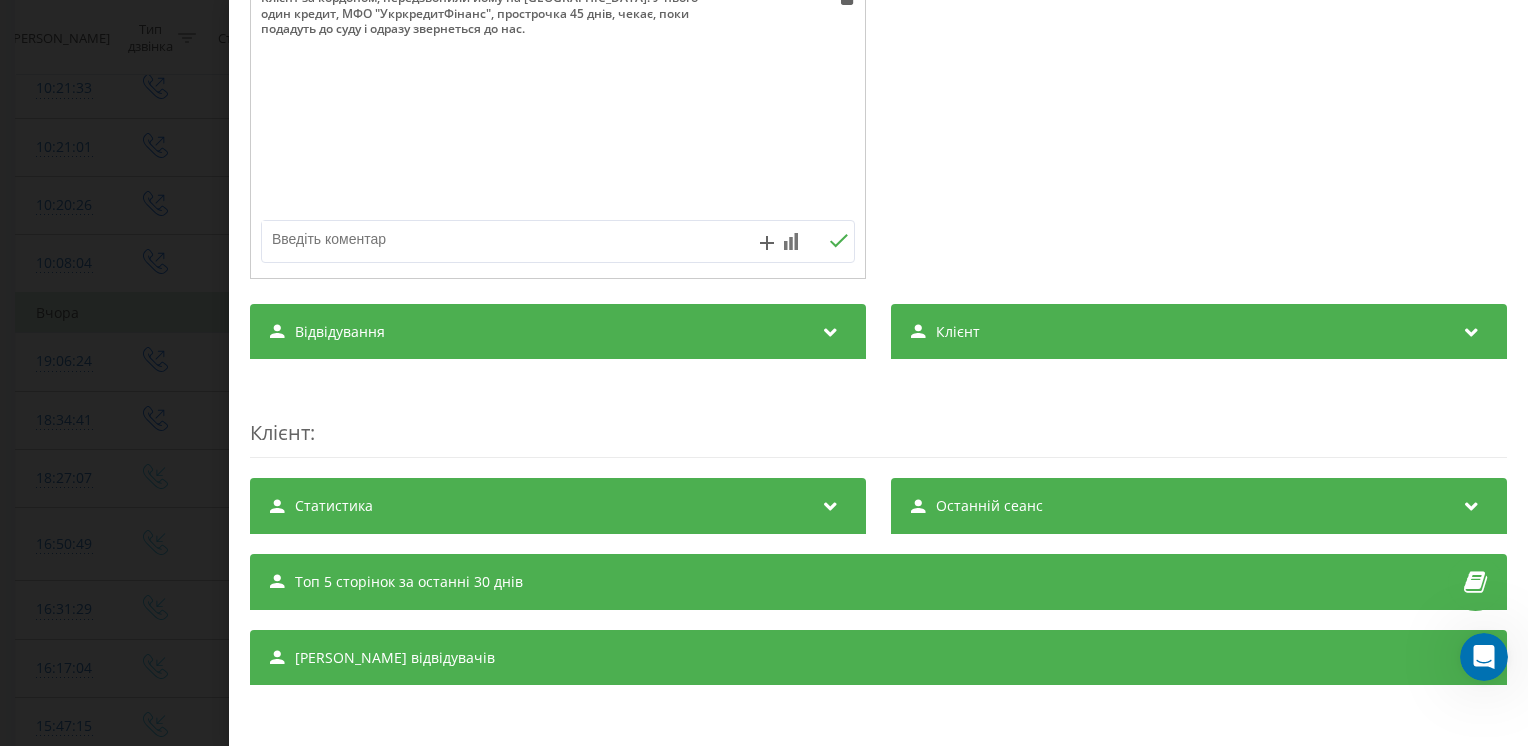 click at bounding box center [1472, 329] 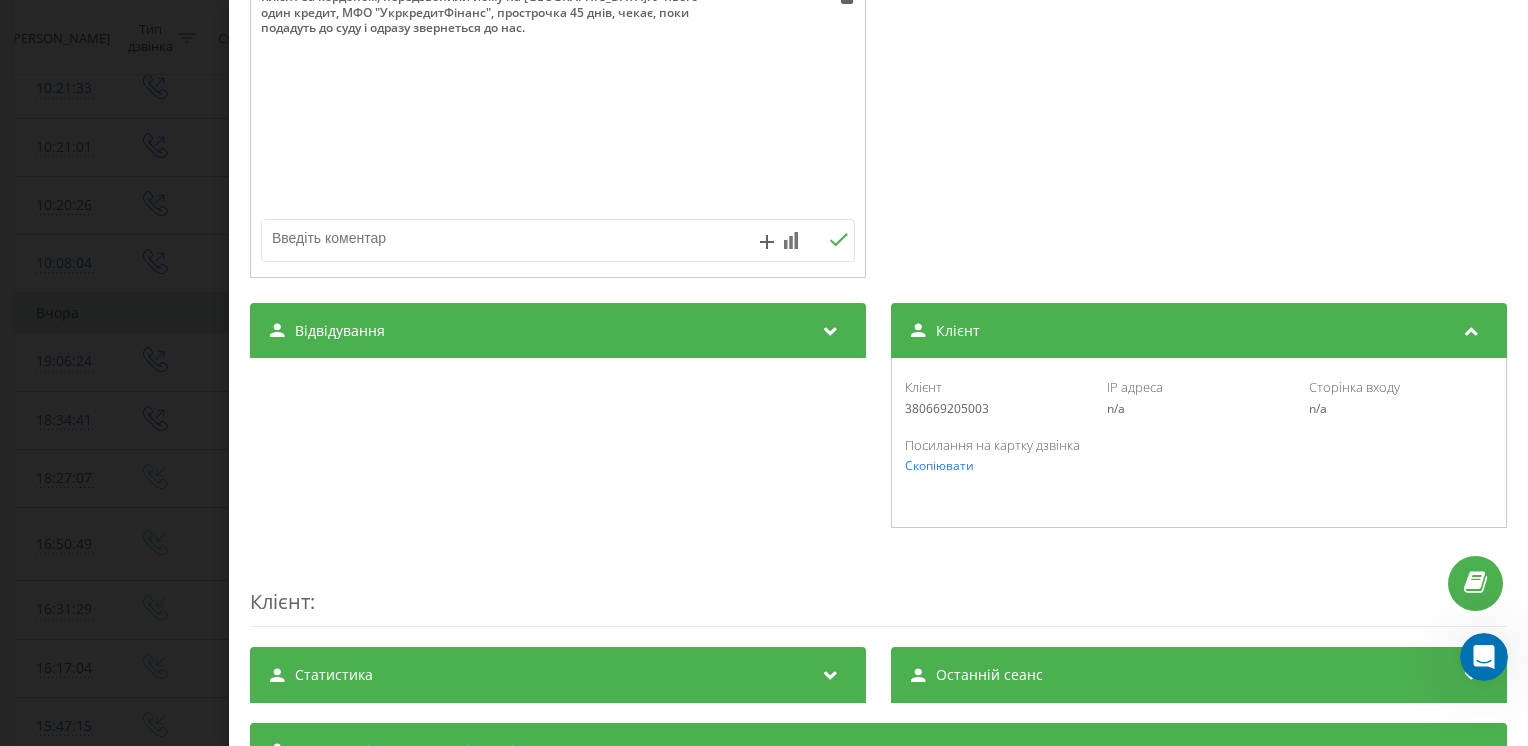 scroll, scrollTop: 481, scrollLeft: 0, axis: vertical 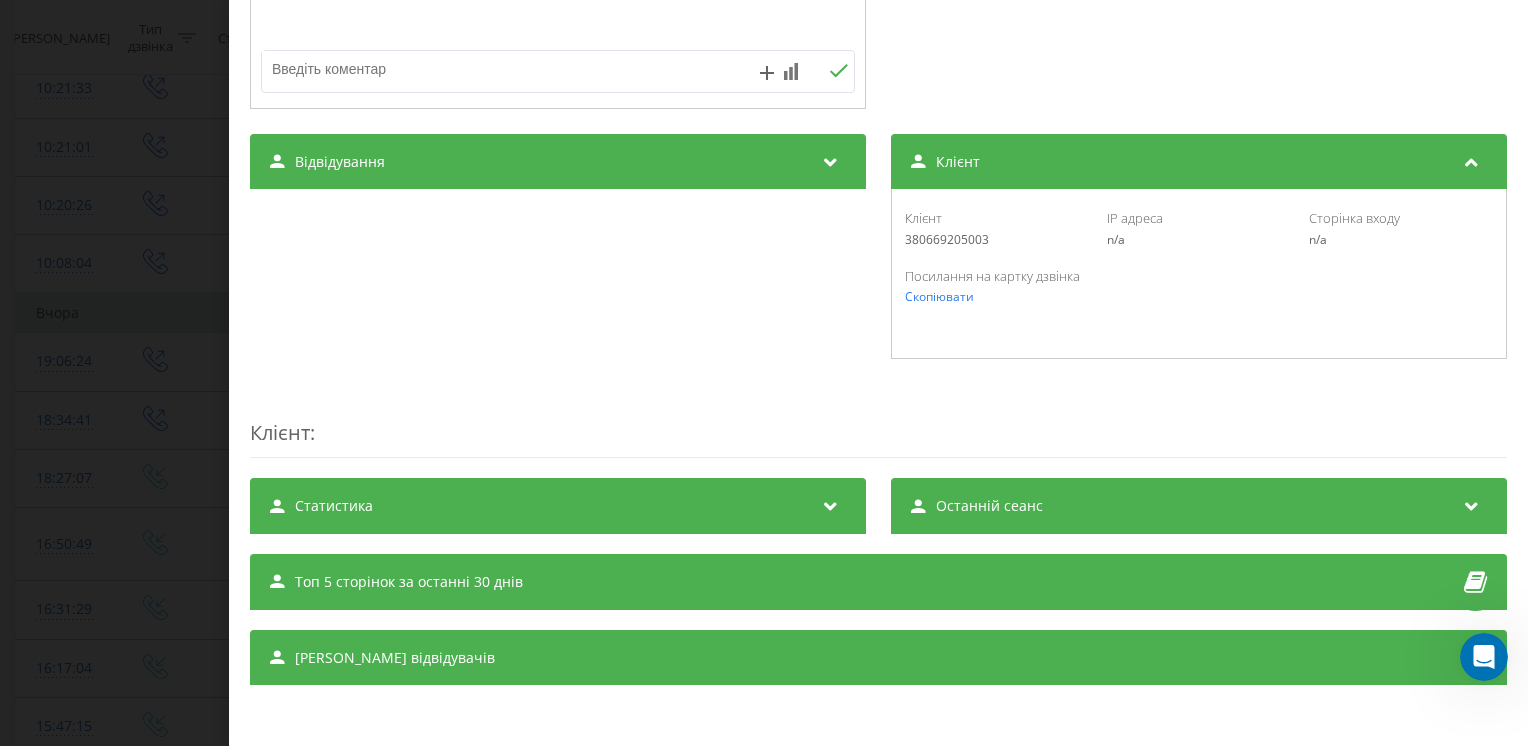 click at bounding box center [831, 159] 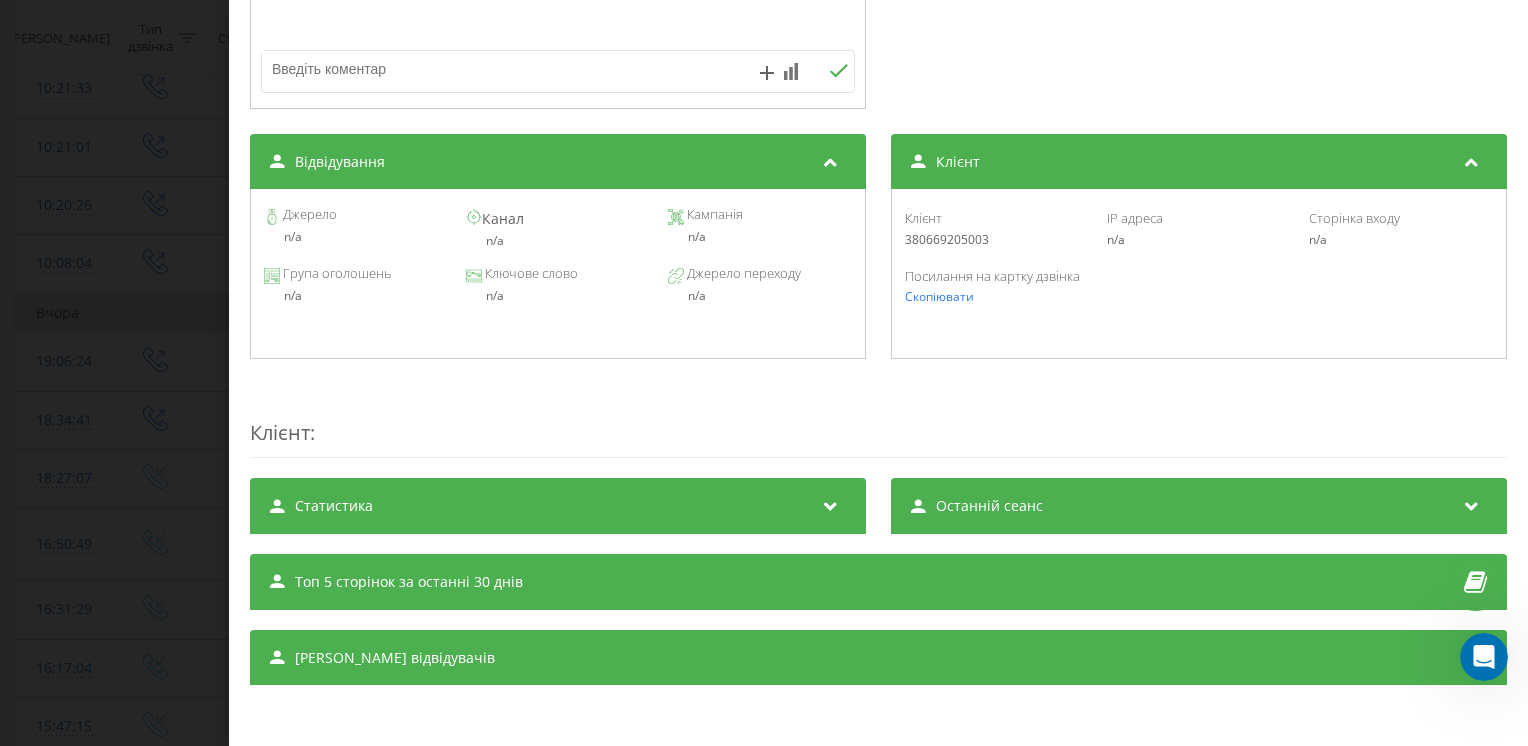 click at bounding box center (831, 159) 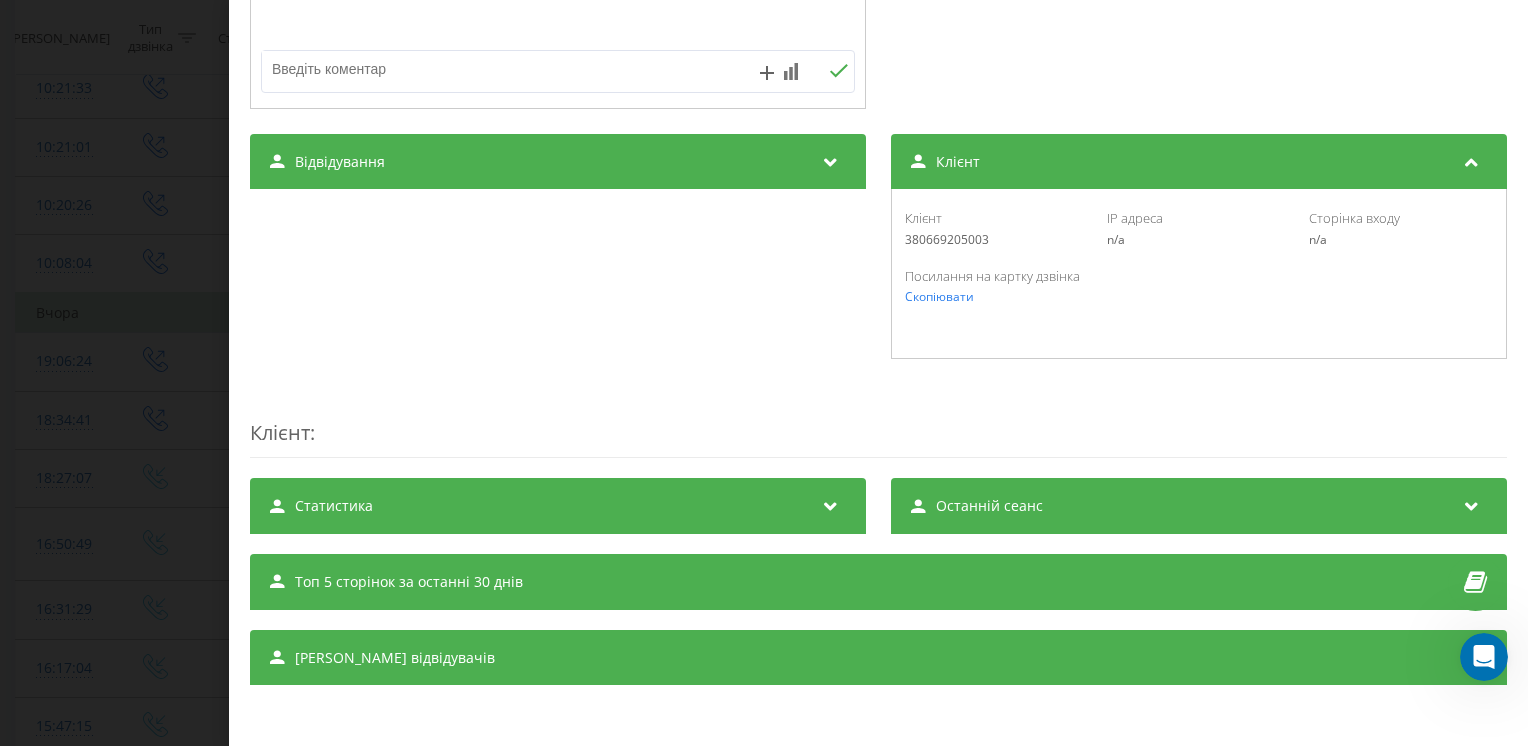 click at bounding box center (1472, 159) 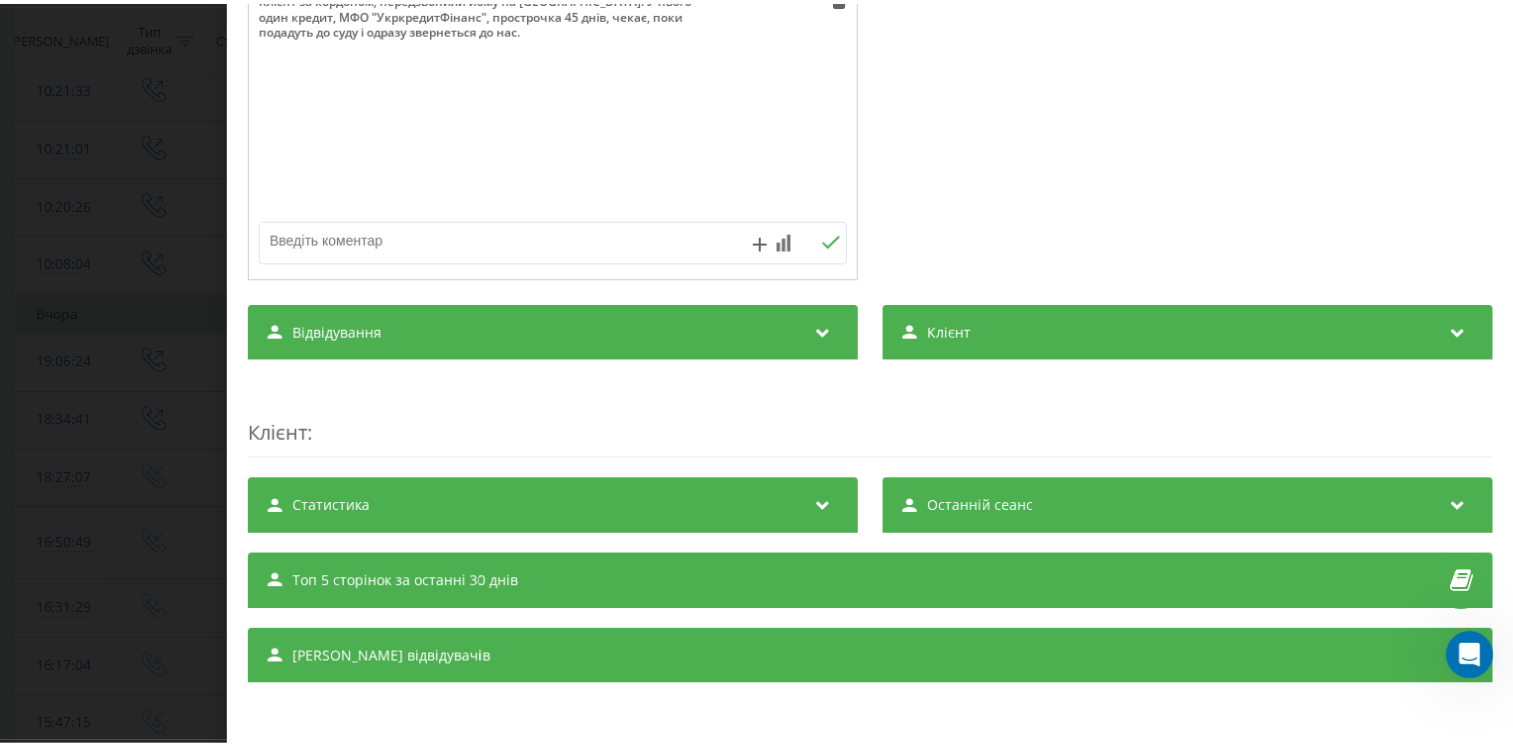 scroll, scrollTop: 0, scrollLeft: 0, axis: both 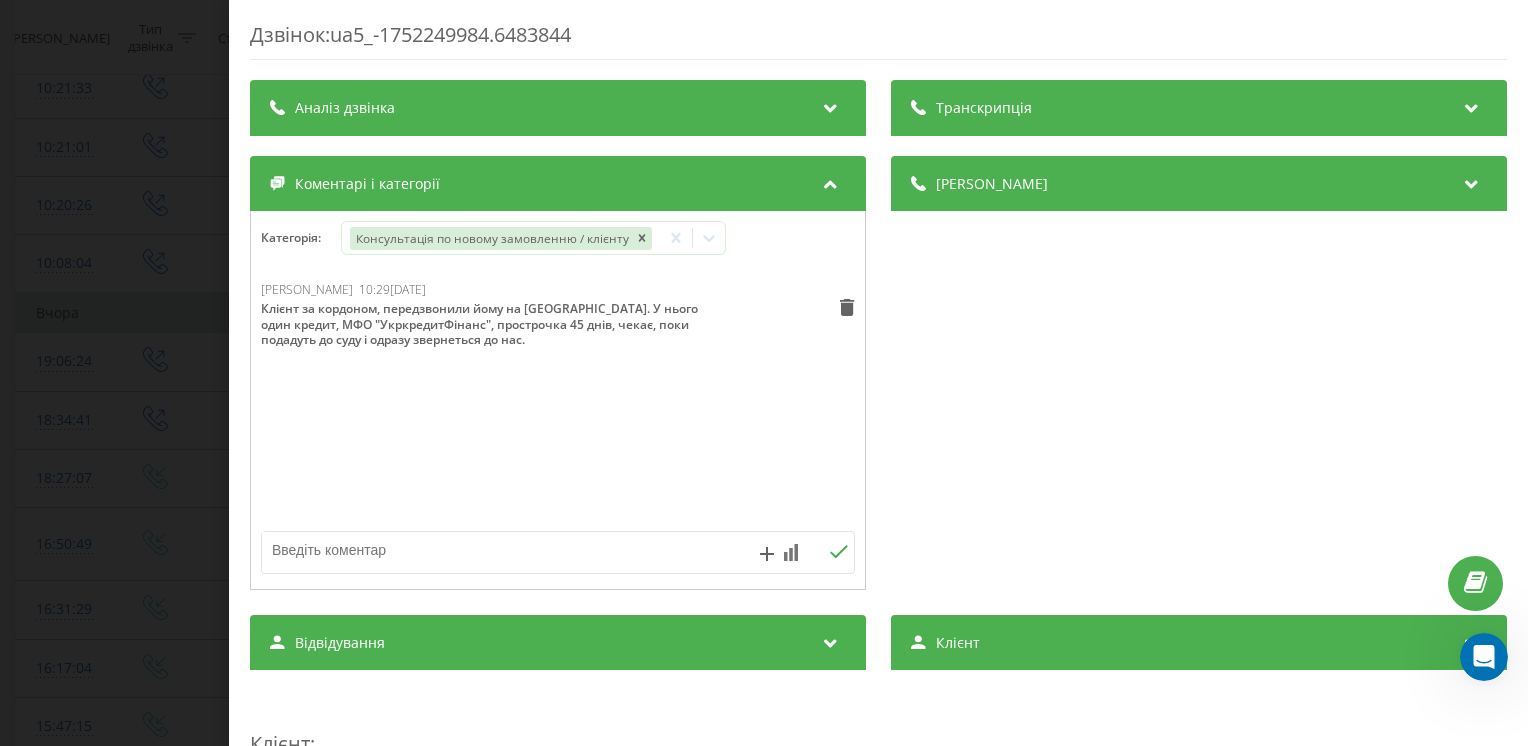 click on "Дзвінок :  ua5_-1752249984.6483844 Транскрипція Для AI-аналізу майбутніх дзвінків  налаштуйте та активуйте профіль на сторінці . Якщо профіль вже є і дзвінок відповідає його умовам, оновіть сторінку через 10 хвилин - AI аналізує поточний дзвінок. Аналіз дзвінка Для AI-аналізу майбутніх дзвінків  налаштуйте та активуйте профіль на сторінці . Якщо профіль вже є і дзвінок відповідає його умовам, оновіть сторінку через 10 хвилин - AI аналізує поточний дзвінок. Деталі дзвінка Загальне Дата дзвінка 2025-07-11 19:06:24 Тип дзвінка Вихідний Статус дзвінка Немає відповіді Хто дзвонив - n/a :" at bounding box center (764, 373) 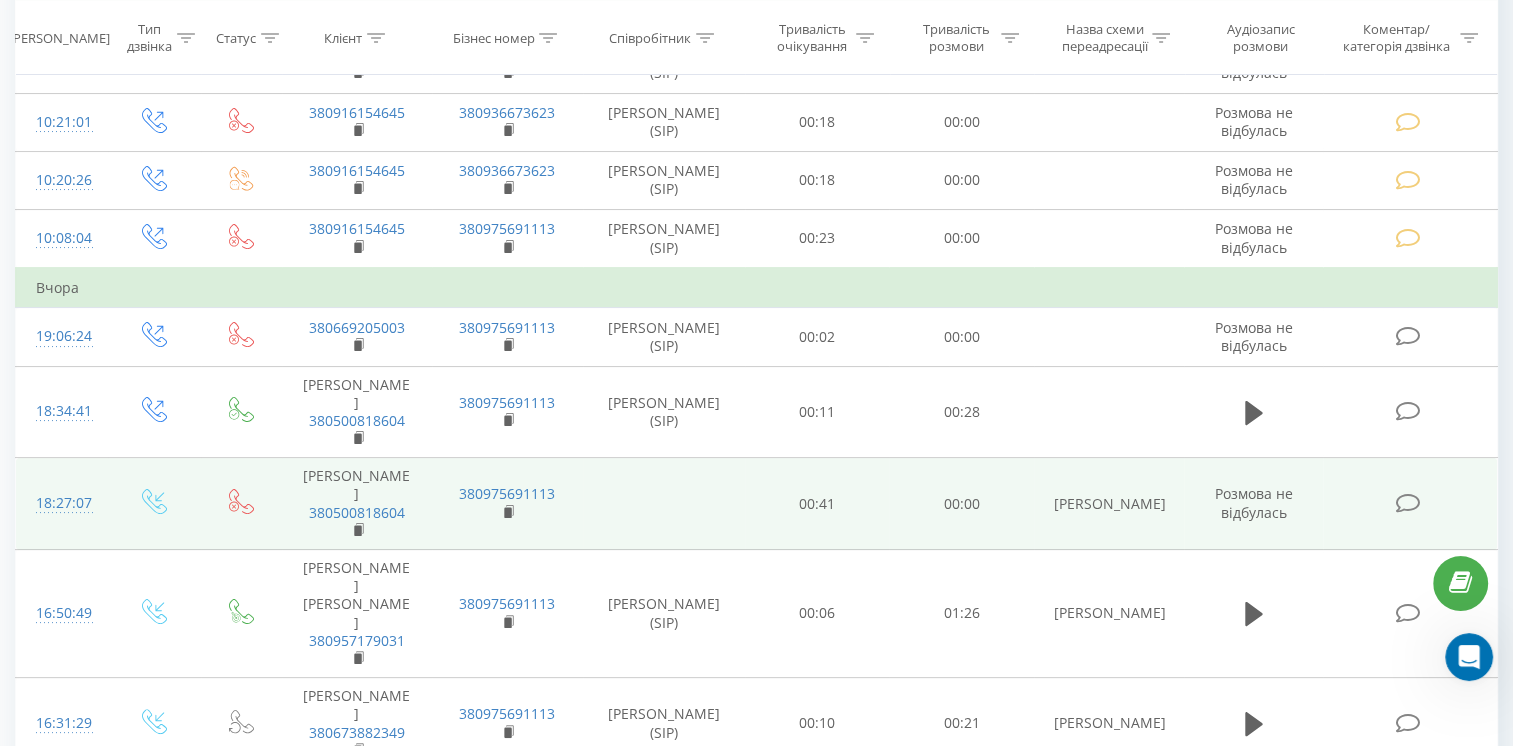 scroll, scrollTop: 0, scrollLeft: 0, axis: both 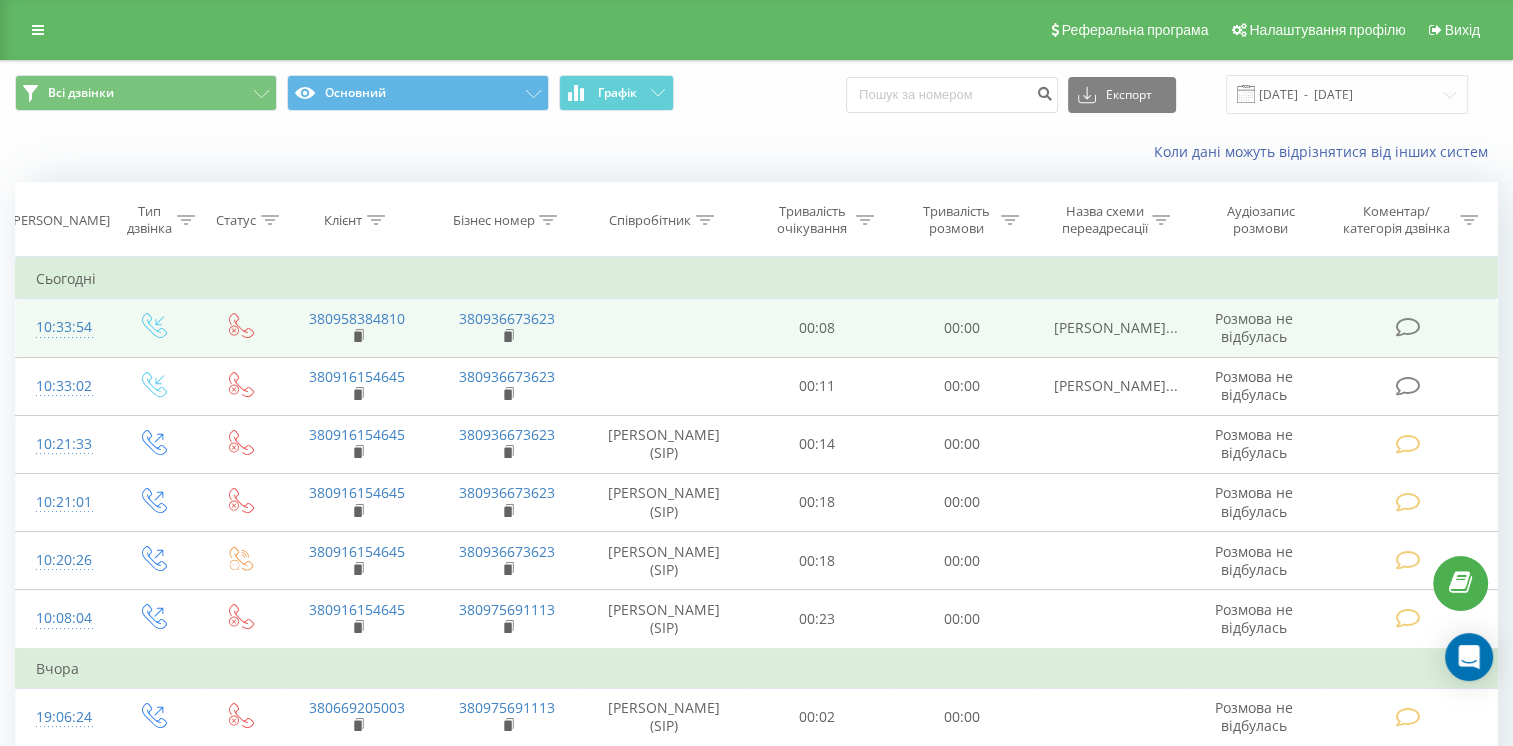 click at bounding box center [1408, 327] 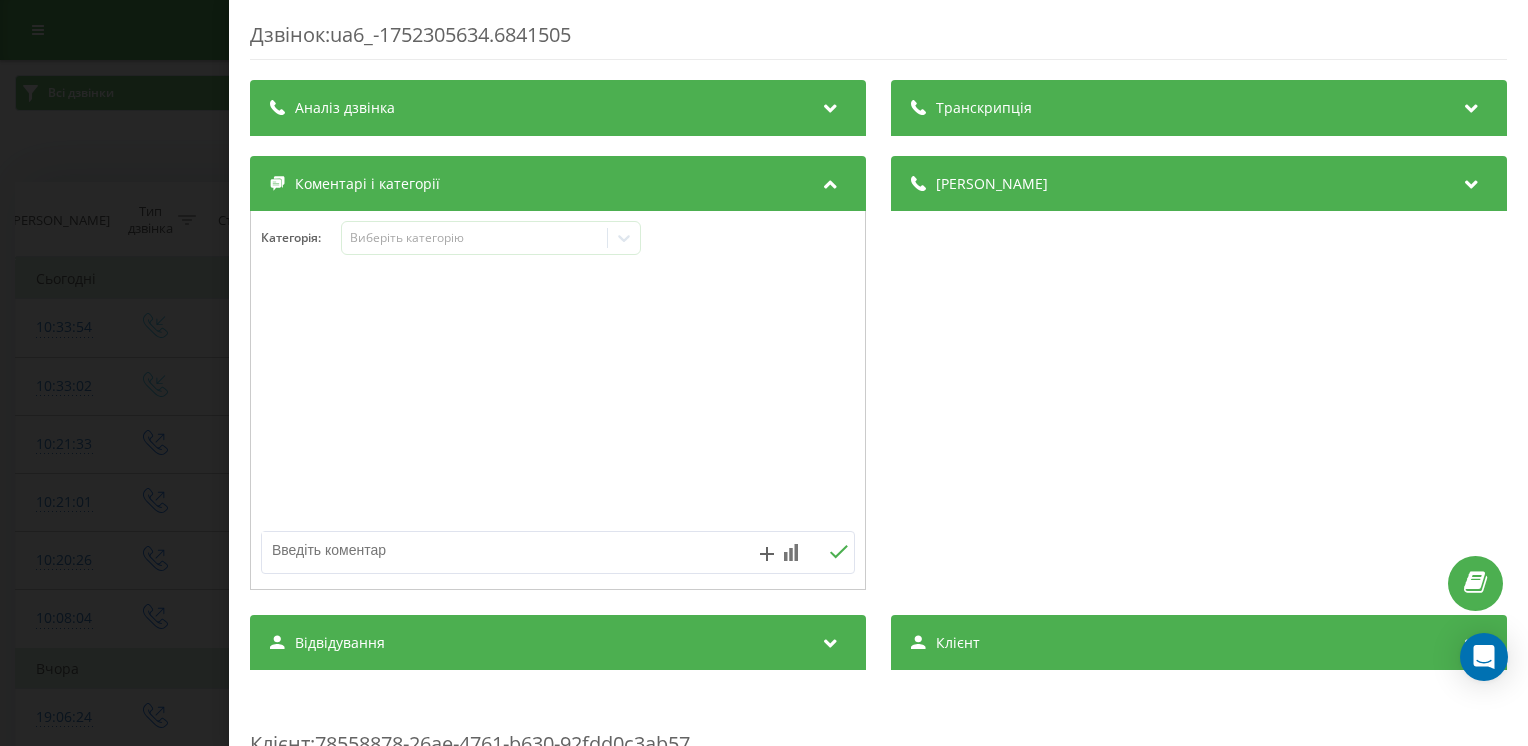 click at bounding box center (498, 550) 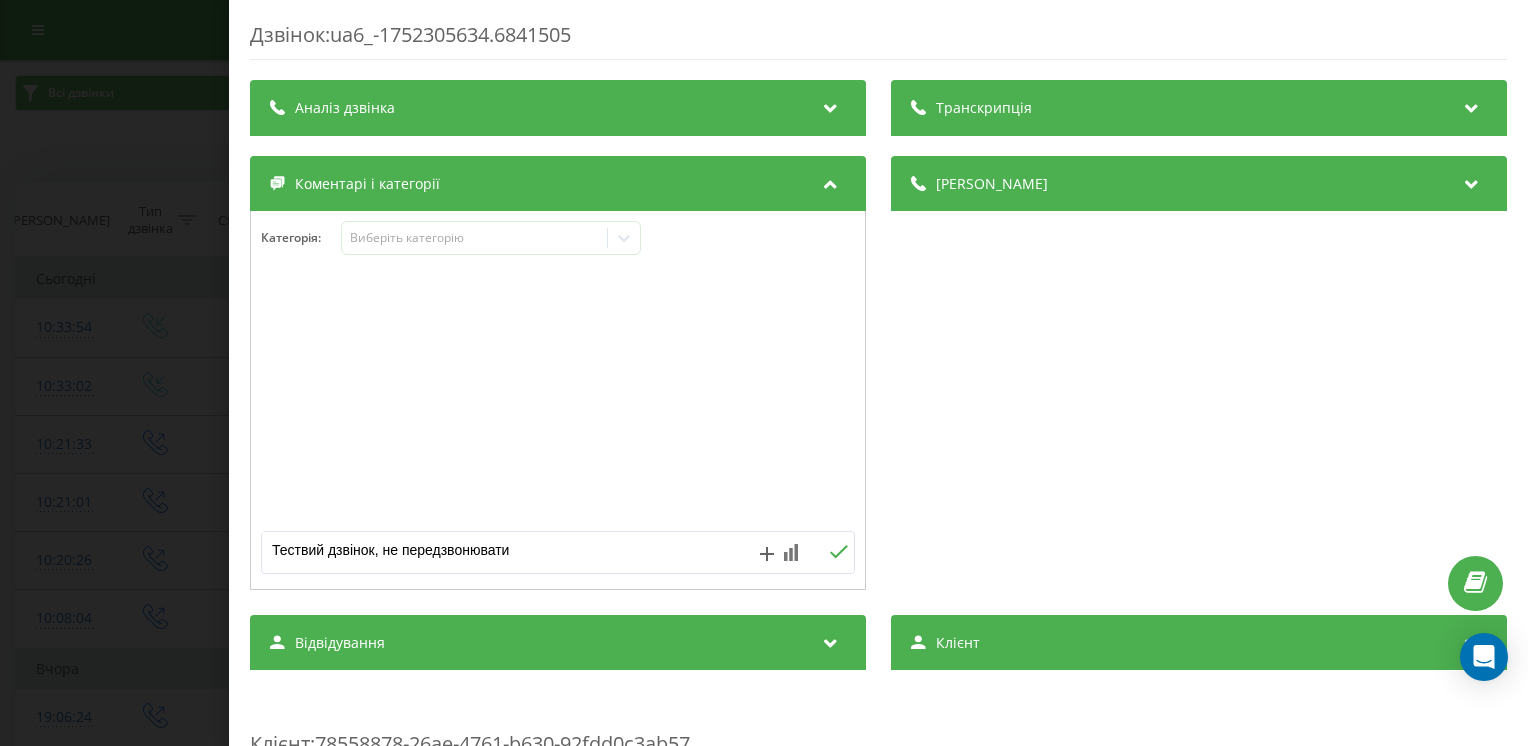 type on "Тествий дзвінок, не передзвонювати" 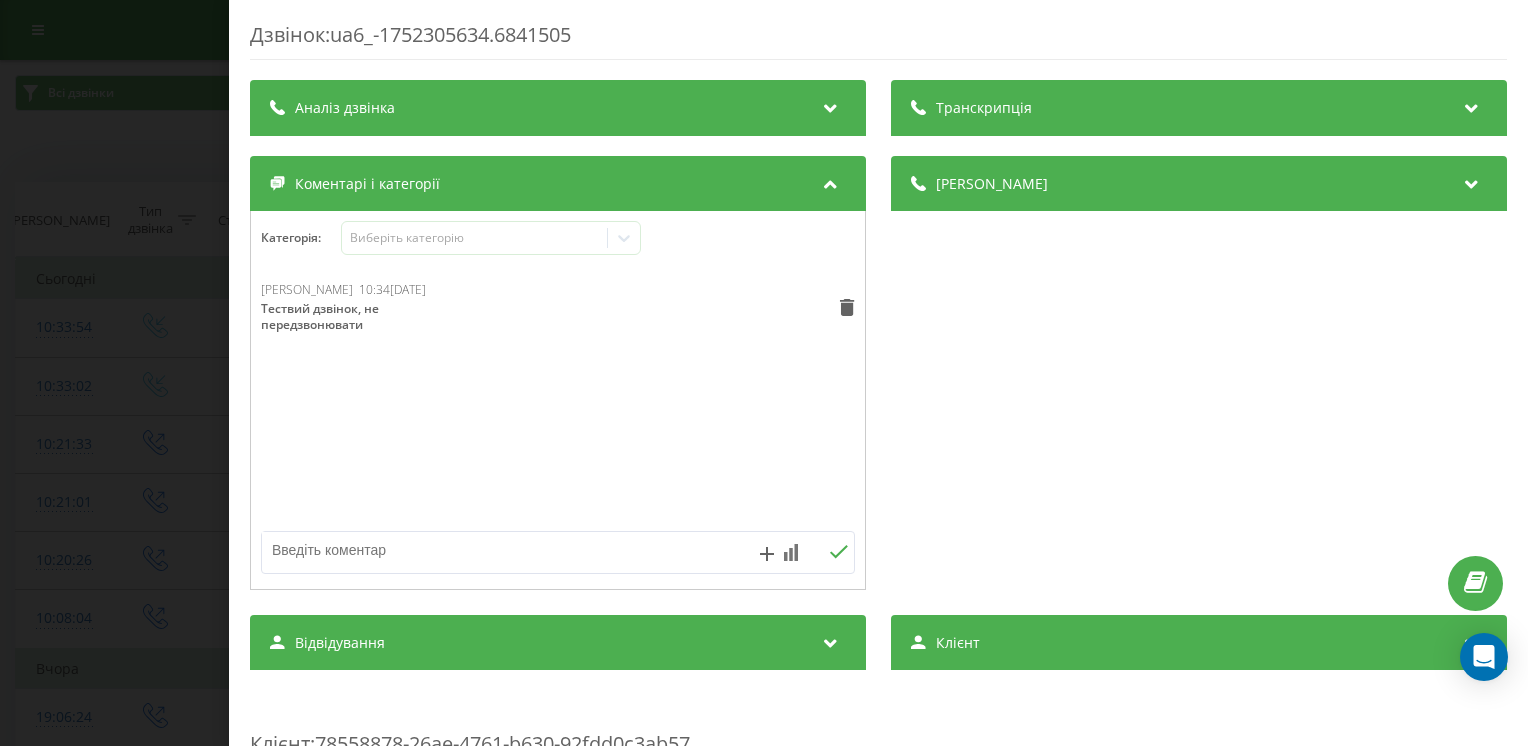 click on "Дзвінок :  ua6_-1752305634.6841505 Транскрипція Для AI-аналізу майбутніх дзвінків  налаштуйте та активуйте профіль на сторінці . Якщо профіль вже є і дзвінок відповідає його умовам, оновіть сторінку через 10 хвилин - AI аналізує поточний дзвінок. Аналіз дзвінка Для AI-аналізу майбутніх дзвінків  налаштуйте та активуйте профіль на сторінці . Якщо профіль вже є і дзвінок відповідає його умовам, оновіть сторінку через 10 хвилин - AI аналізує поточний дзвінок. Деталі дзвінка Загальне Дата дзвінка 2025-07-12 10:33:54 Тип дзвінка Вхідний Статус дзвінка Немає відповіді Хто дзвонив - n/a :" at bounding box center [764, 373] 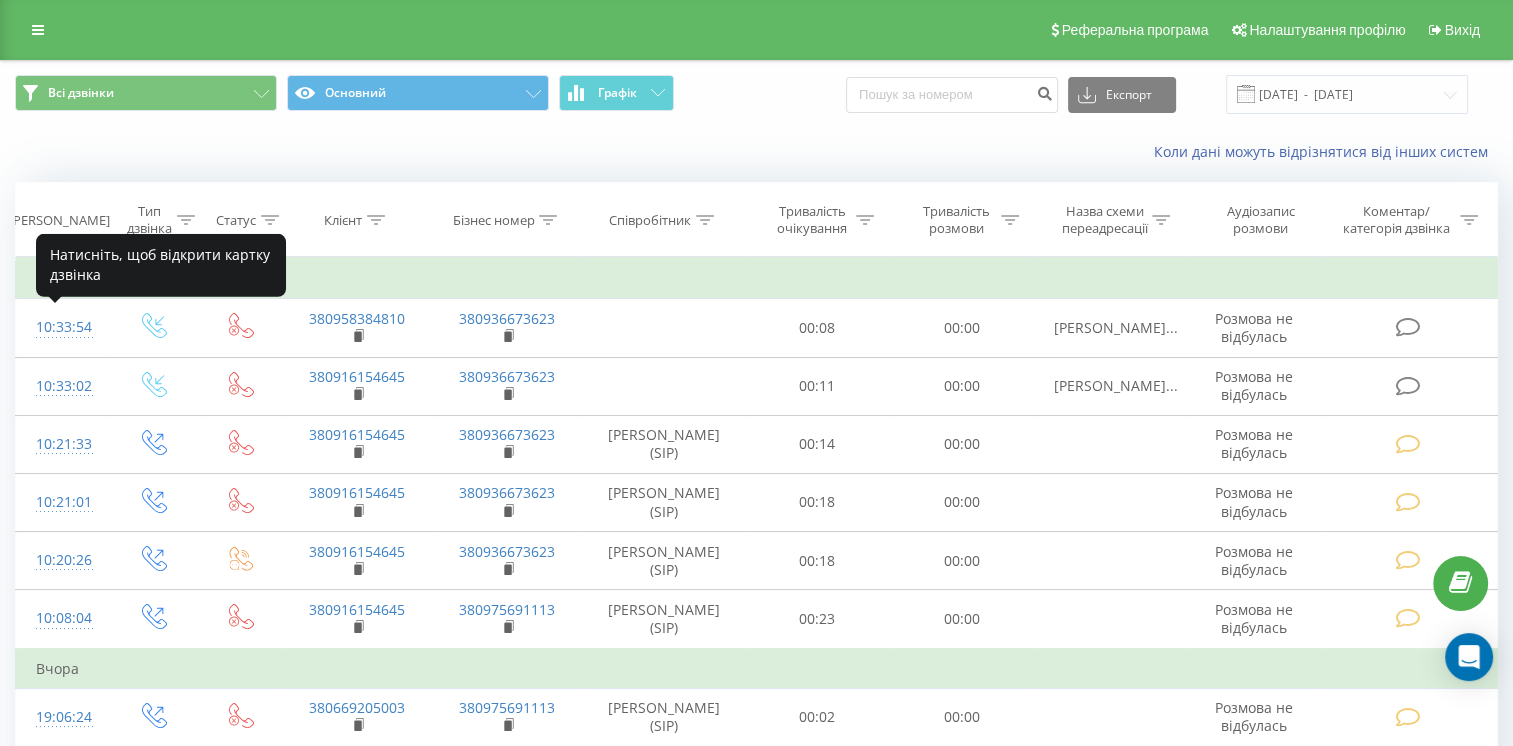drag, startPoint x: 77, startPoint y: 315, endPoint x: 12, endPoint y: 458, distance: 157.0796 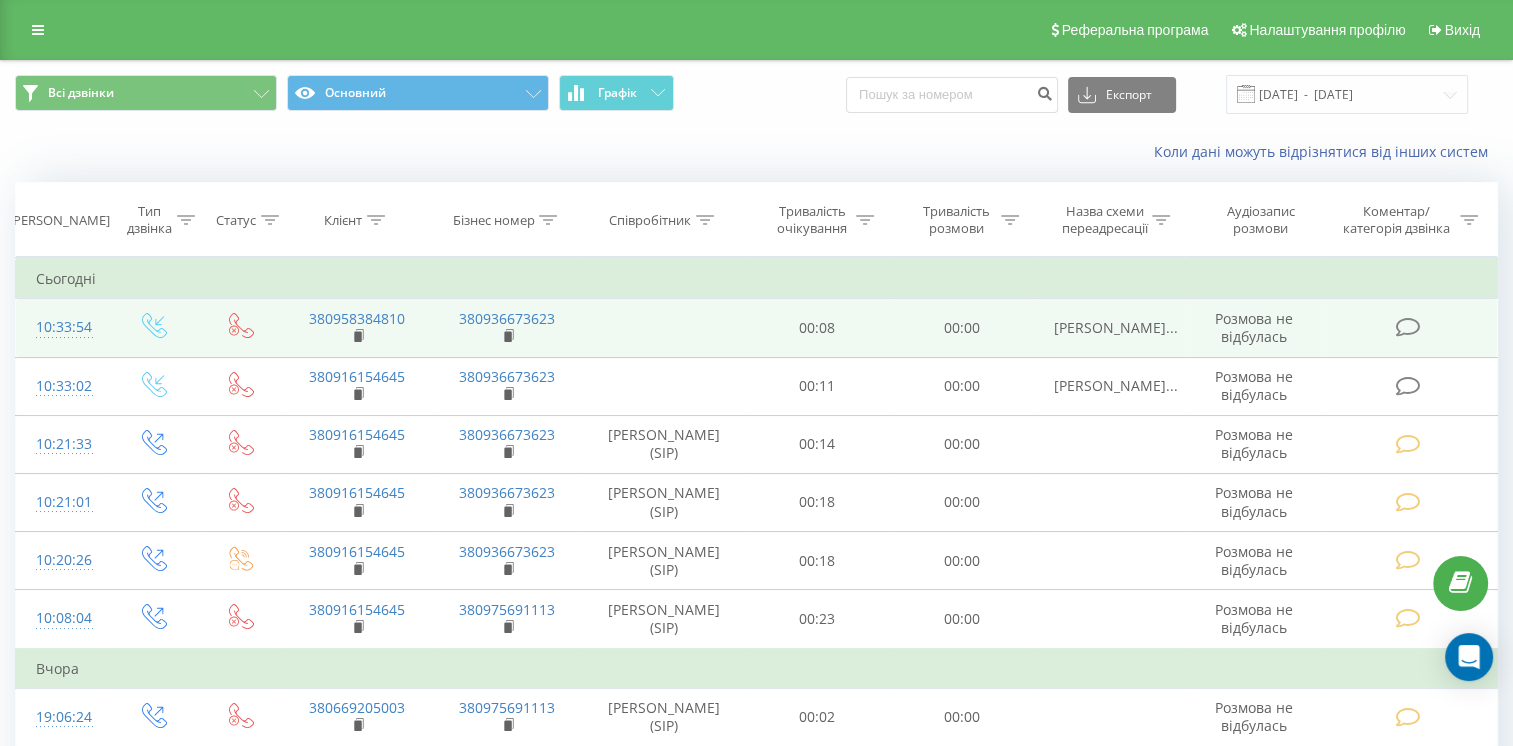 click at bounding box center [1410, 328] 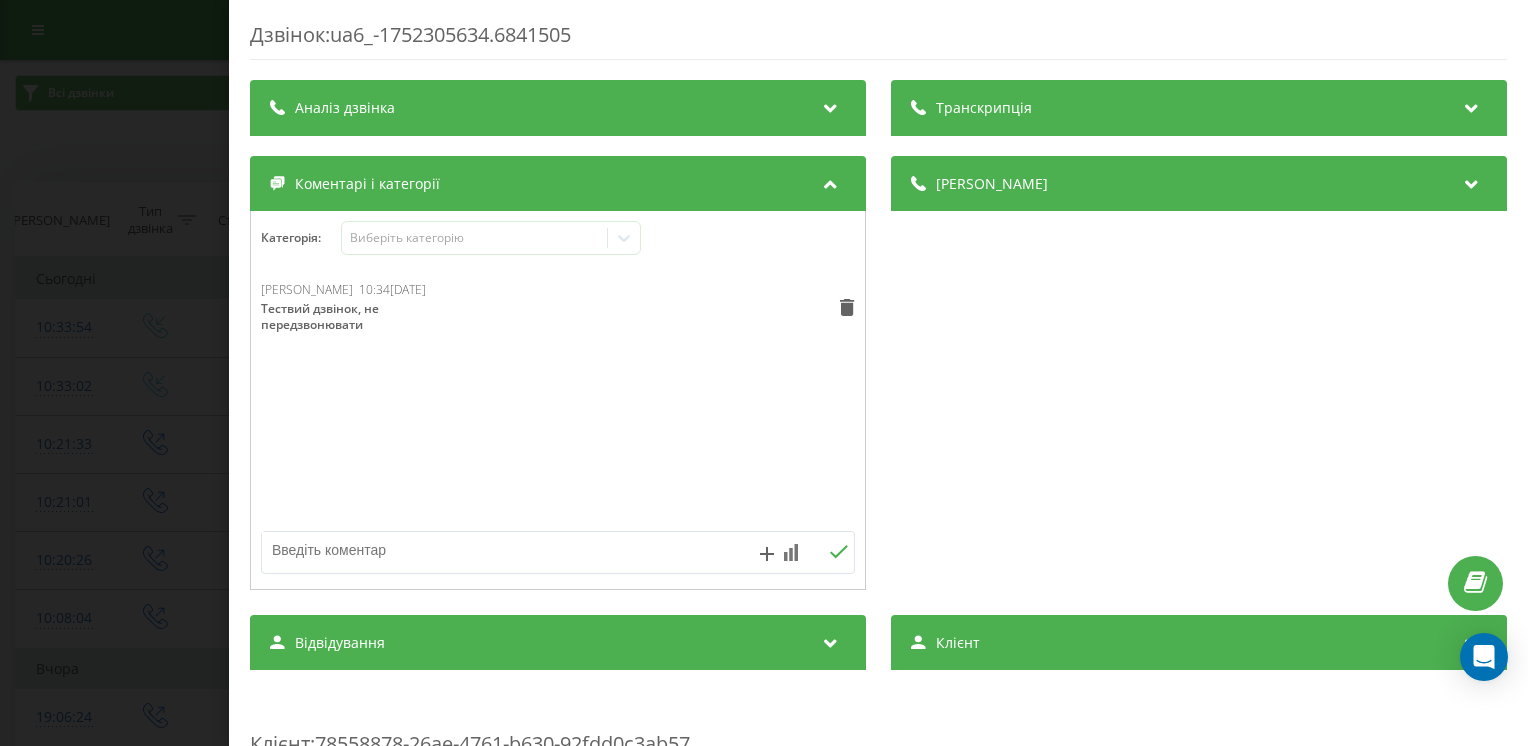 click on "Дзвінок :  ua6_-1752305634.6841505 Транскрипція Для AI-аналізу майбутніх дзвінків  налаштуйте та активуйте профіль на сторінці . Якщо профіль вже є і дзвінок відповідає його умовам, оновіть сторінку через 10 хвилин - AI аналізує поточний дзвінок. Аналіз дзвінка Для AI-аналізу майбутніх дзвінків  налаштуйте та активуйте профіль на сторінці . Якщо профіль вже є і дзвінок відповідає його умовам, оновіть сторінку через 10 хвилин - AI аналізує поточний дзвінок. Деталі дзвінка Загальне Дата дзвінка 2025-07-12 10:33:54 Тип дзвінка Вхідний Статус дзвінка Немає відповіді Хто дзвонив - n/a :" at bounding box center [764, 373] 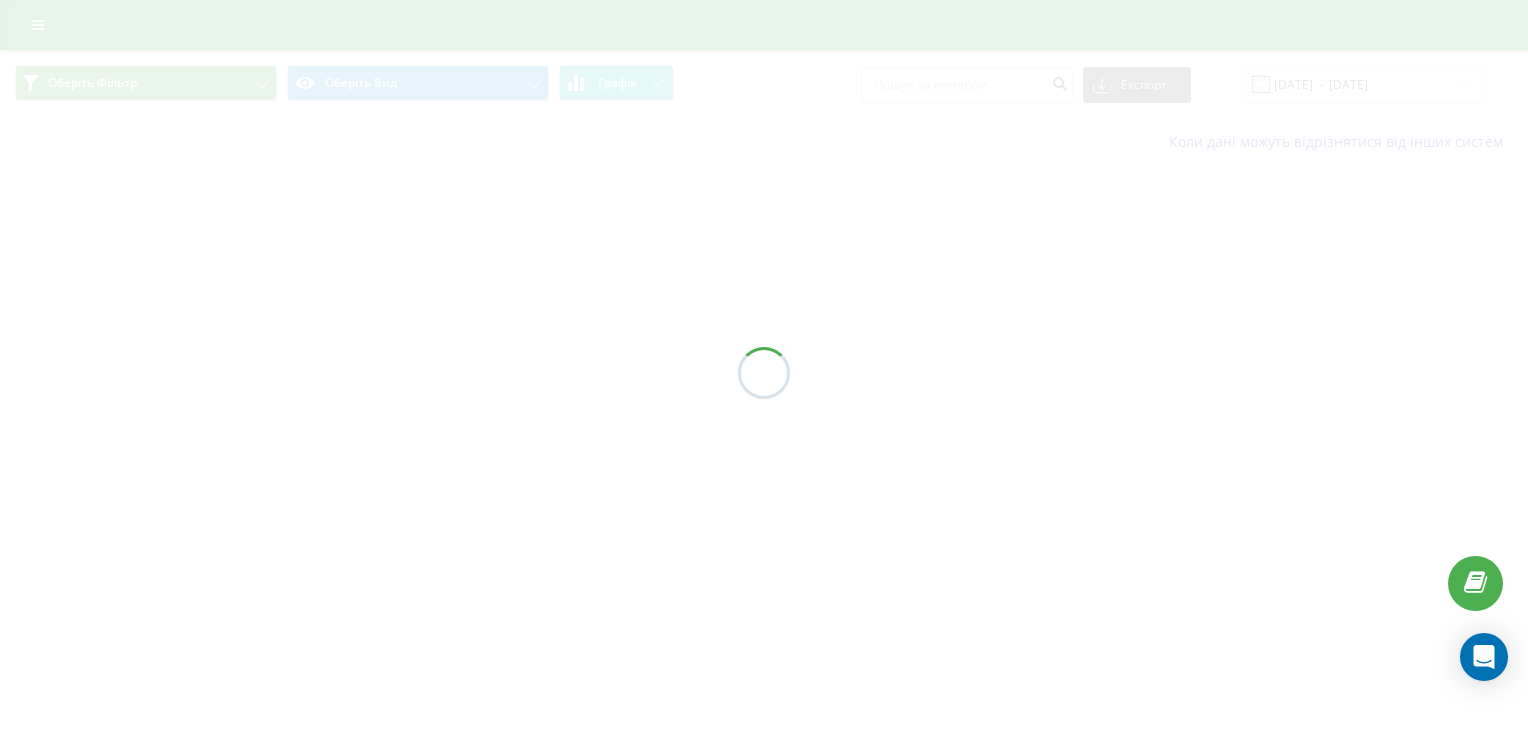 scroll, scrollTop: 0, scrollLeft: 0, axis: both 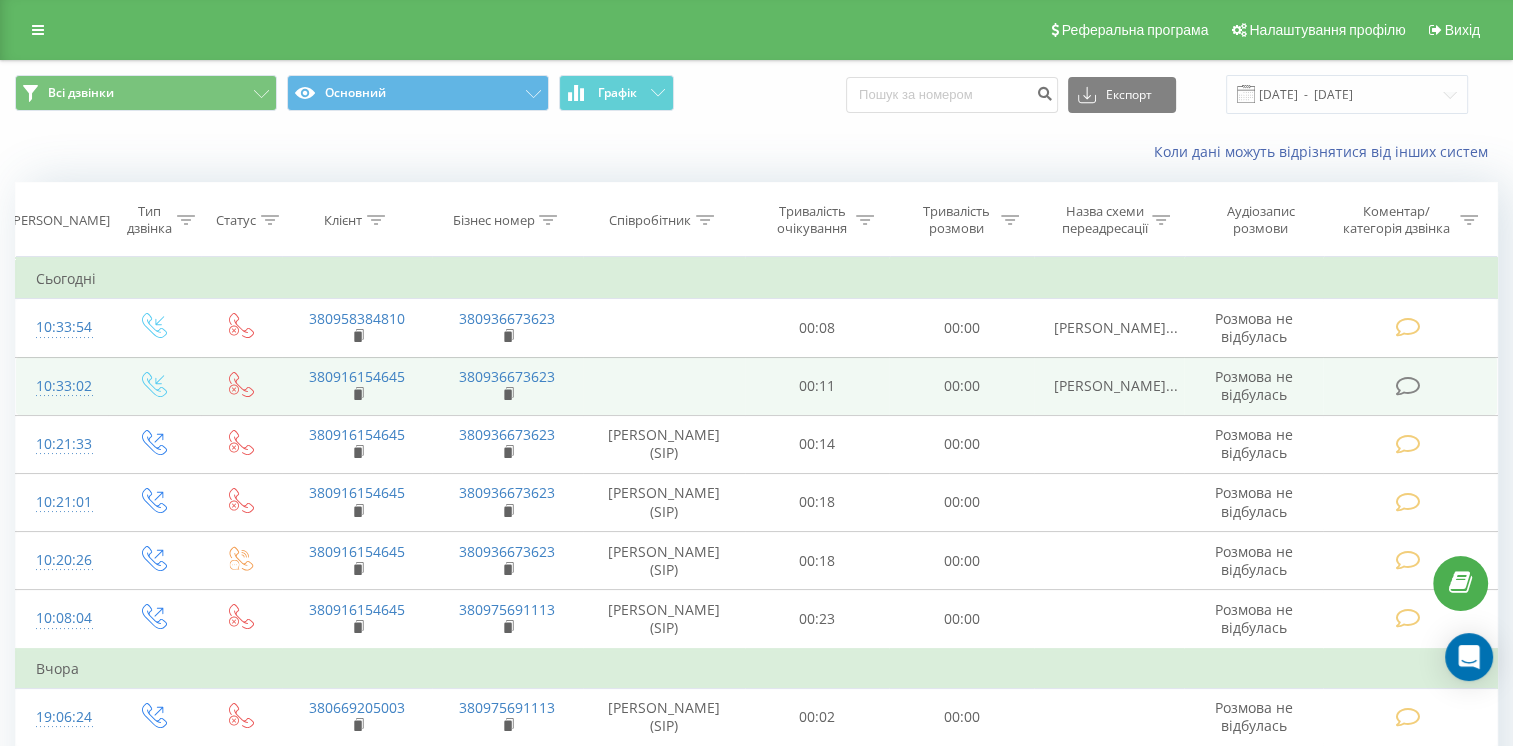 click at bounding box center (1408, 386) 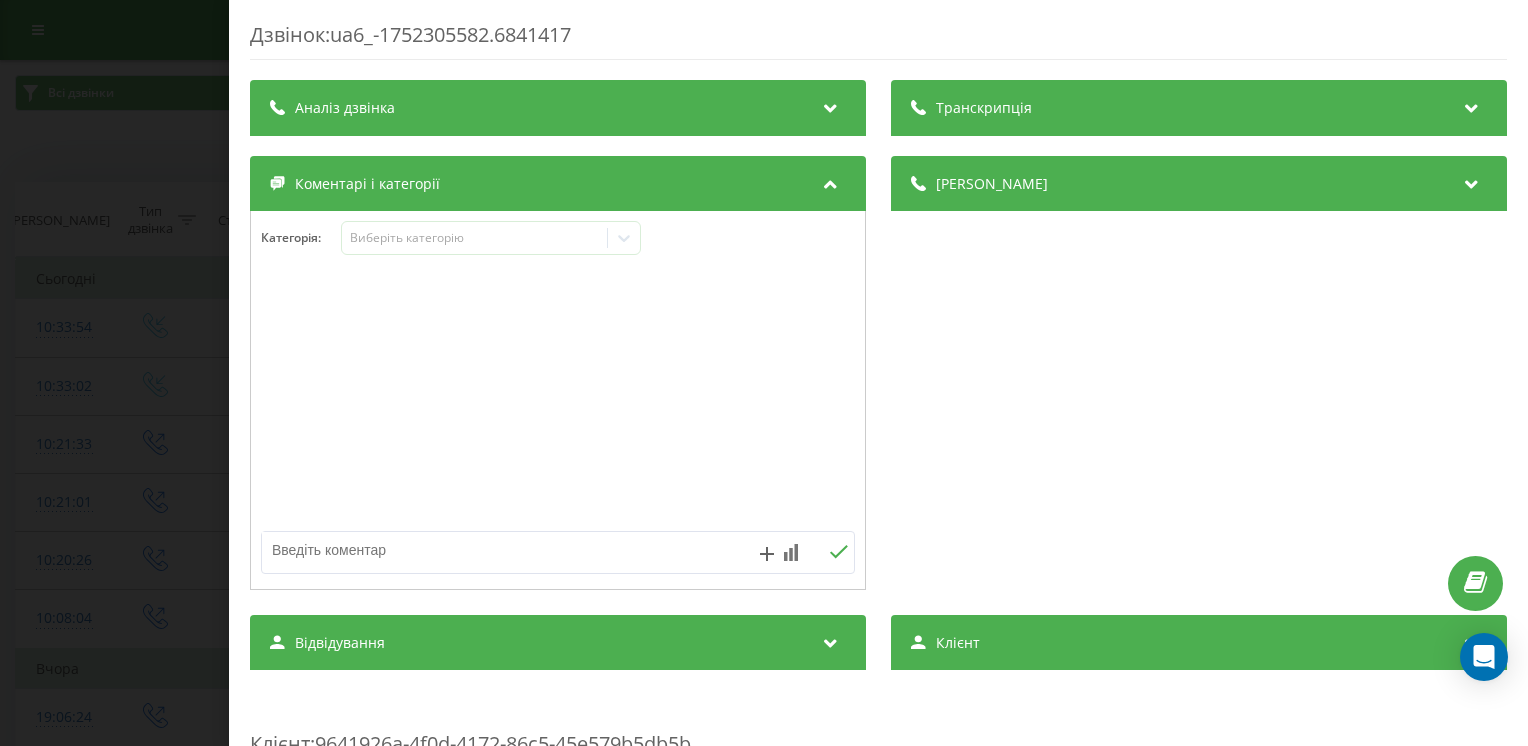 click at bounding box center [498, 550] 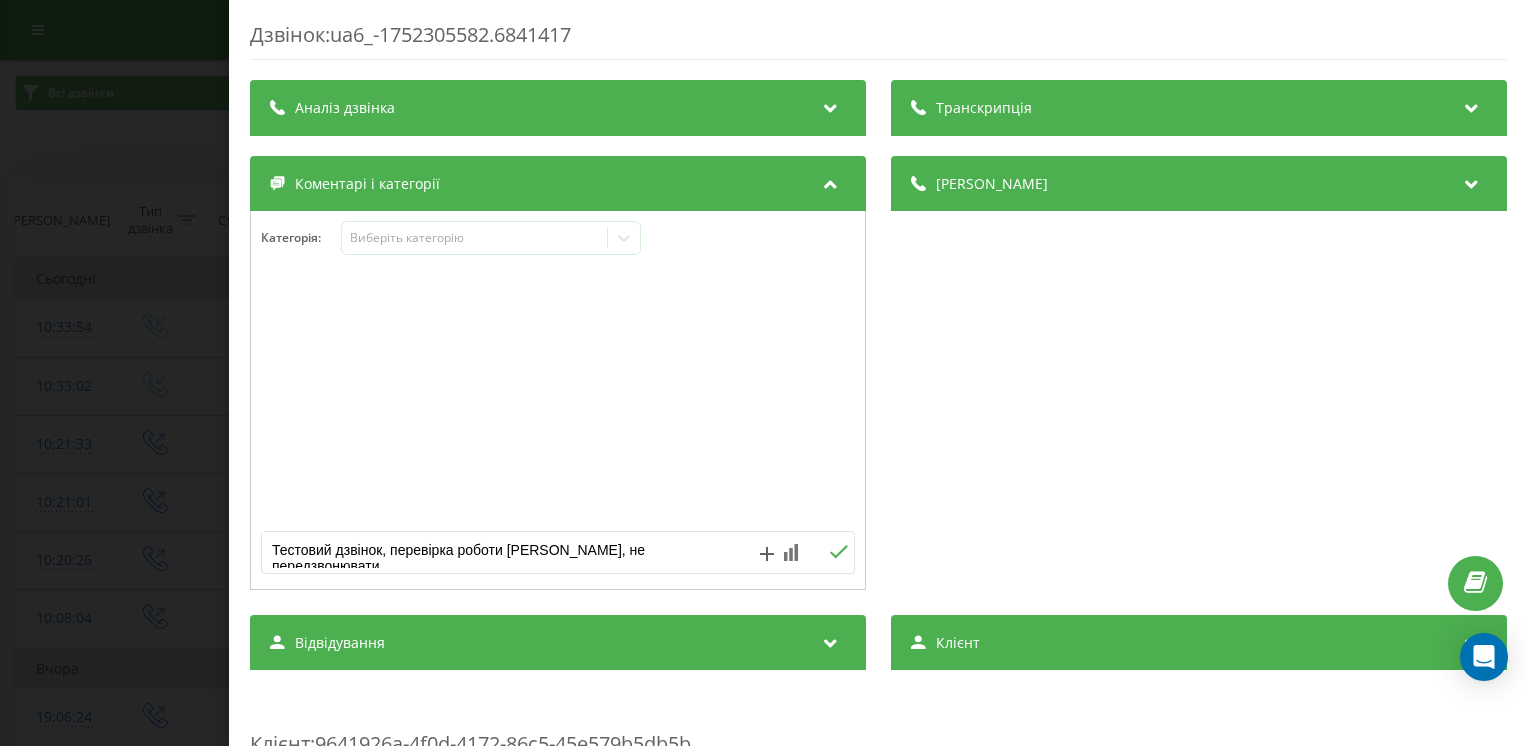 type on "Тестовий дзвінок, перевірка роботи [PERSON_NAME], не передзвонювати" 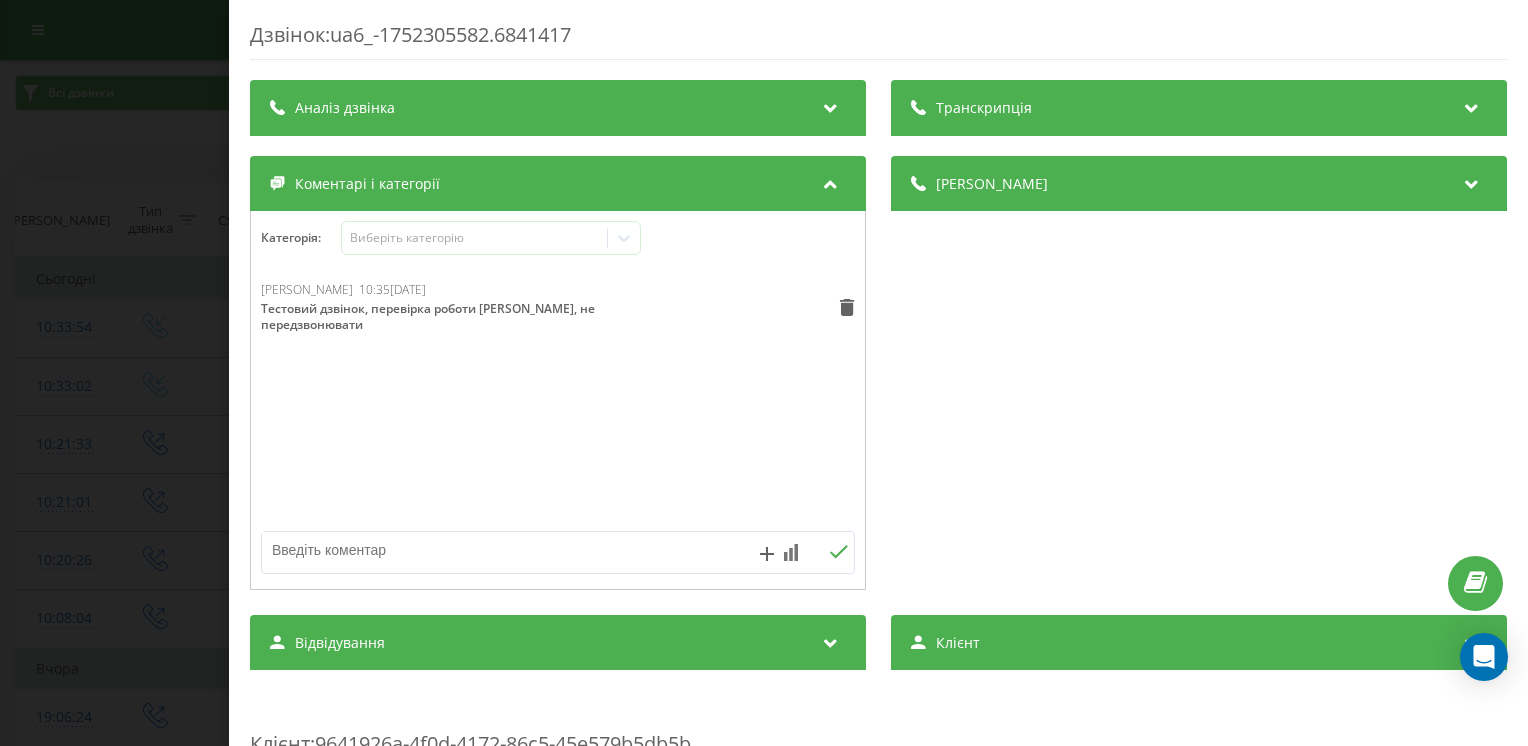 click on "Дзвінок :  ua6_-1752305582.6841417 Транскрипція Для AI-аналізу майбутніх дзвінків  налаштуйте та активуйте профіль на сторінці . Якщо профіль вже є і дзвінок відповідає його умовам, оновіть сторінку через 10 хвилин - AI аналізує поточний дзвінок. Аналіз дзвінка Для AI-аналізу майбутніх дзвінків  налаштуйте та активуйте профіль на сторінці . Якщо профіль вже є і дзвінок відповідає його умовам, оновіть сторінку через 10 хвилин - AI аналізує поточний дзвінок. Деталі дзвінка Загальне Дата дзвінка [DATE] 10:33:02 Тип дзвінка Вхідний Статус дзвінка Немає відповіді Хто дзвонив - n/a :" at bounding box center [764, 373] 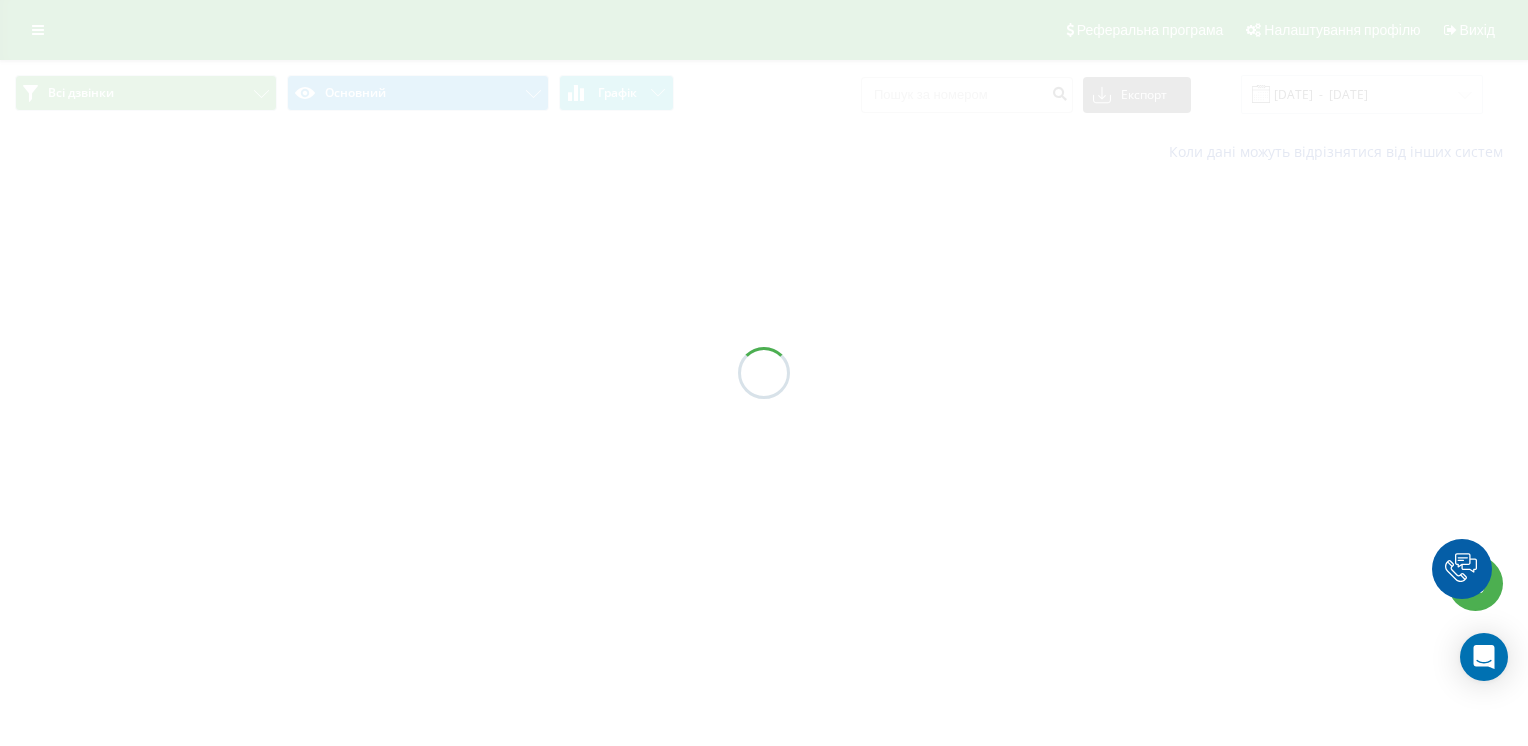 scroll, scrollTop: 0, scrollLeft: 0, axis: both 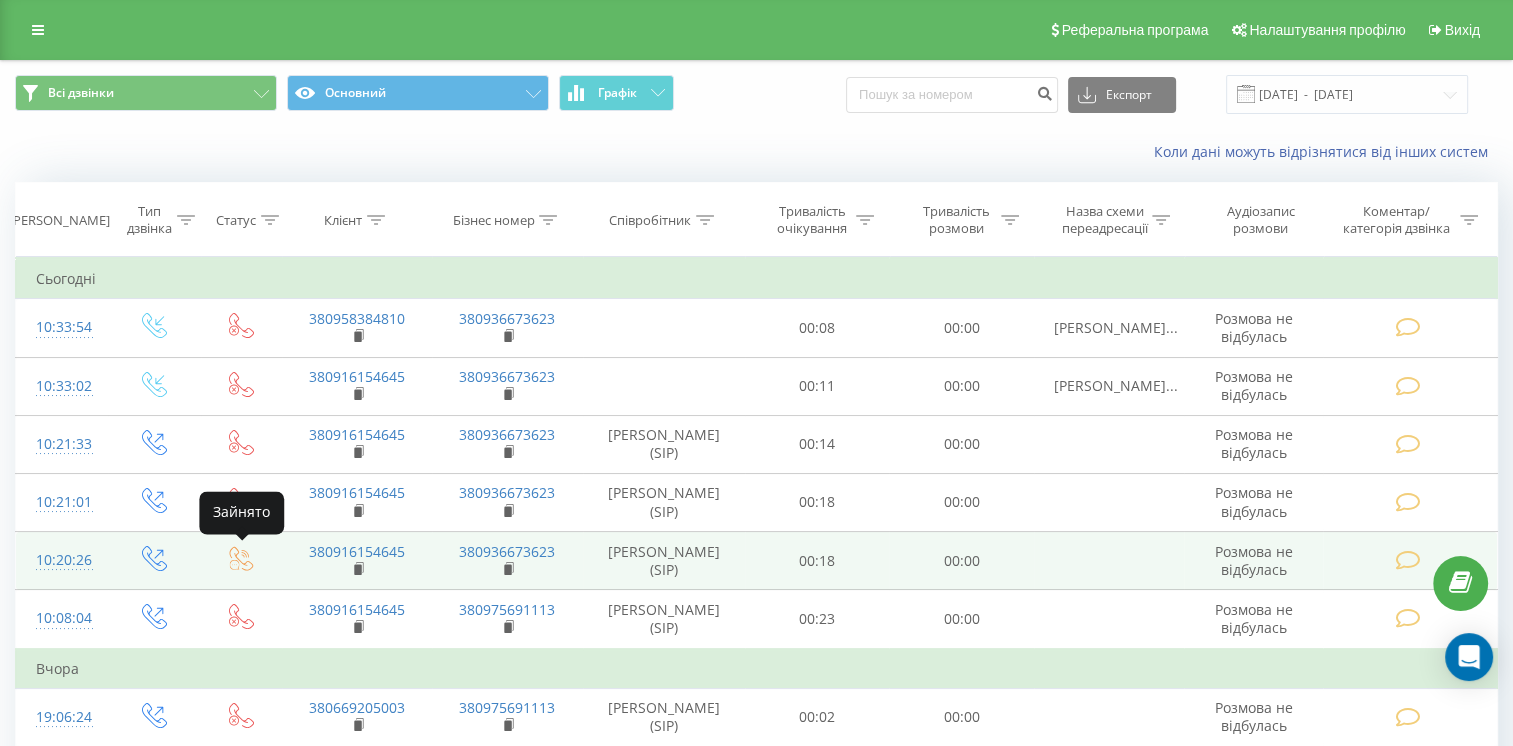 click 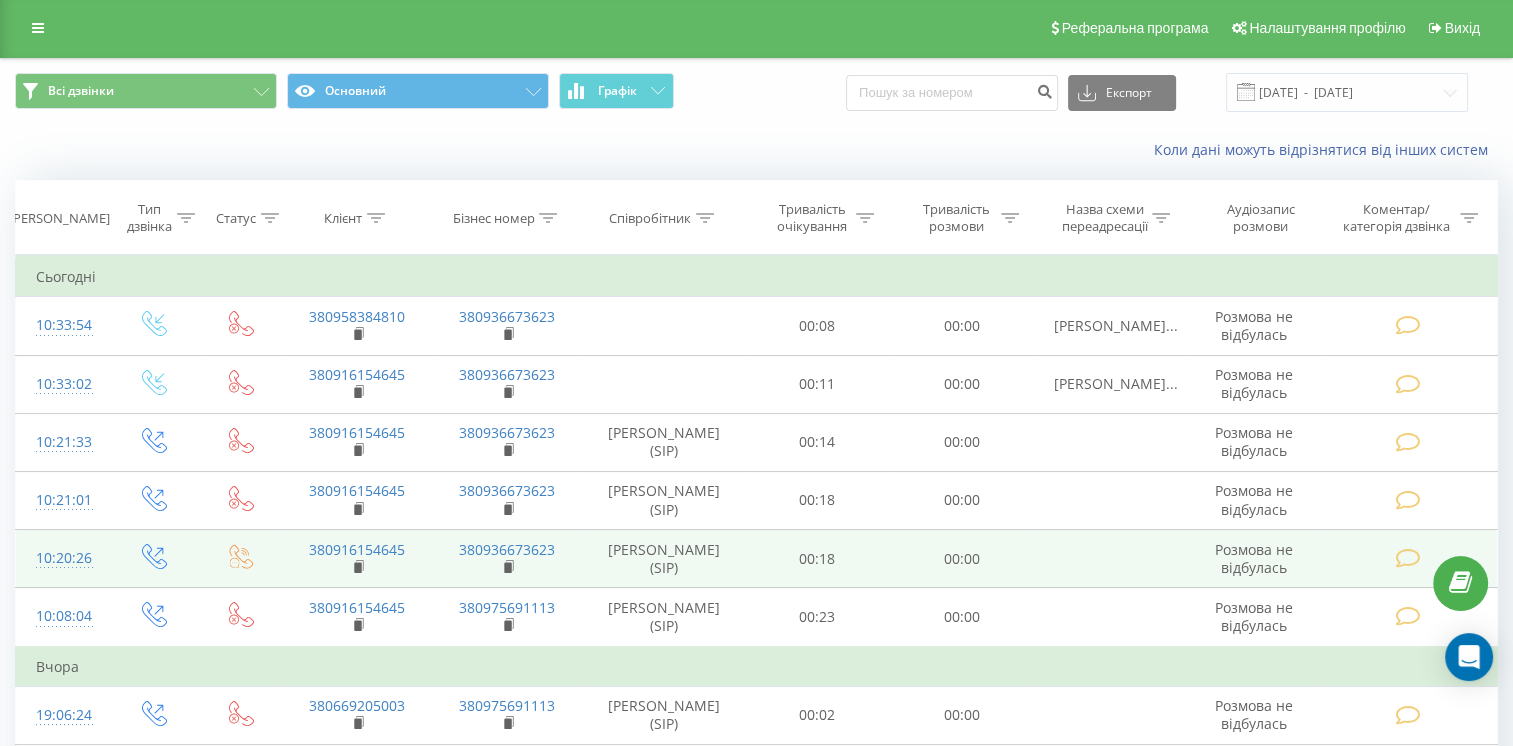 scroll, scrollTop: 0, scrollLeft: 0, axis: both 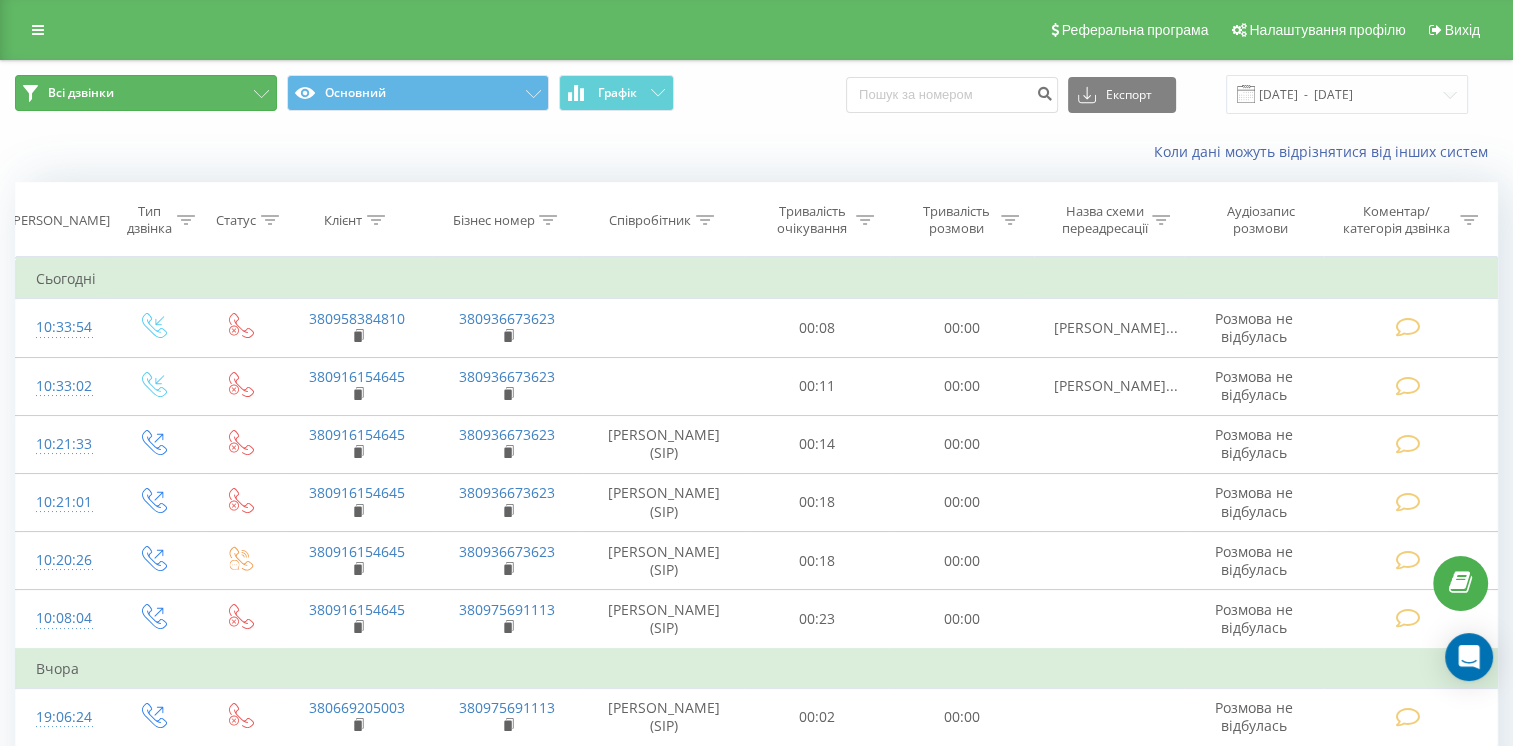 click on "Всі дзвінки" at bounding box center (146, 93) 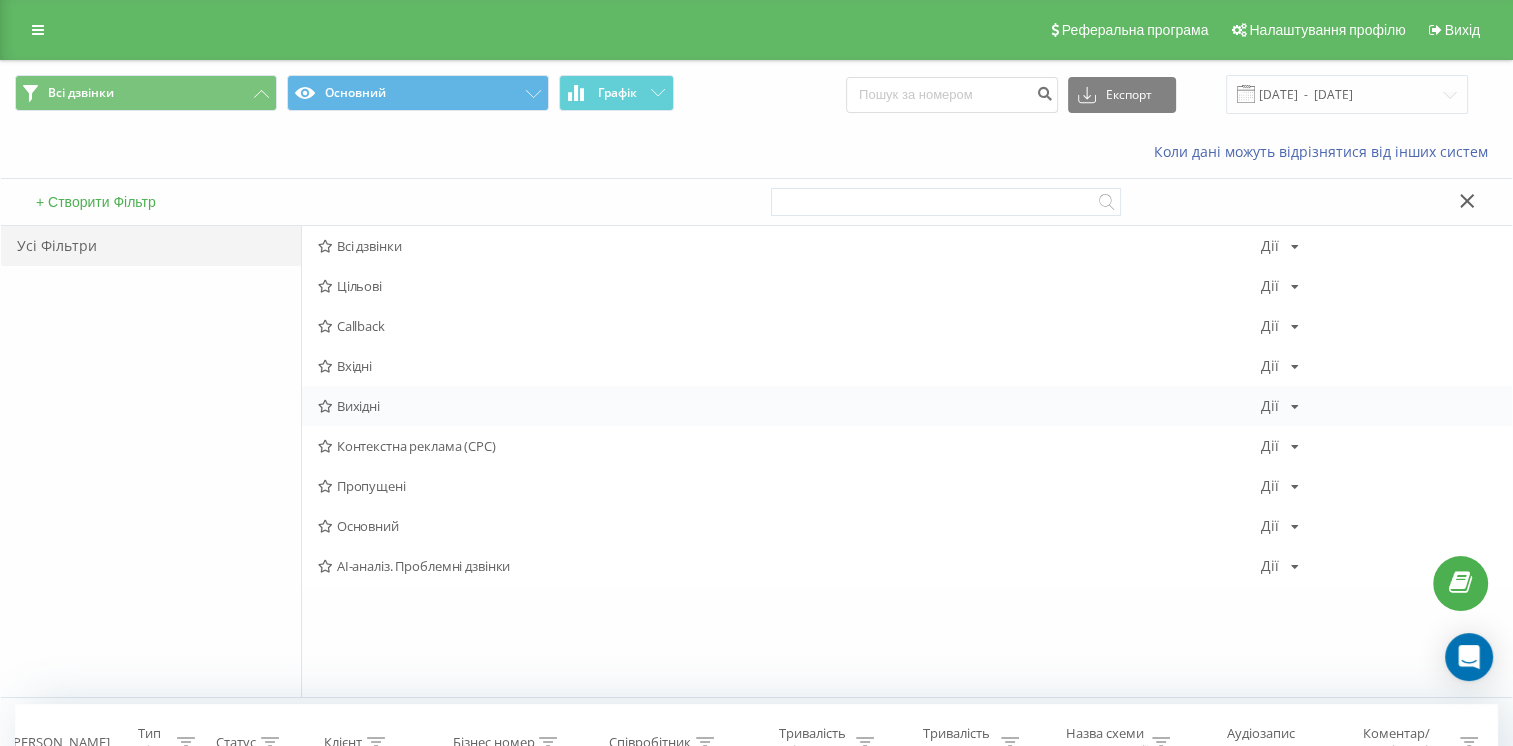 click at bounding box center (1294, 407) 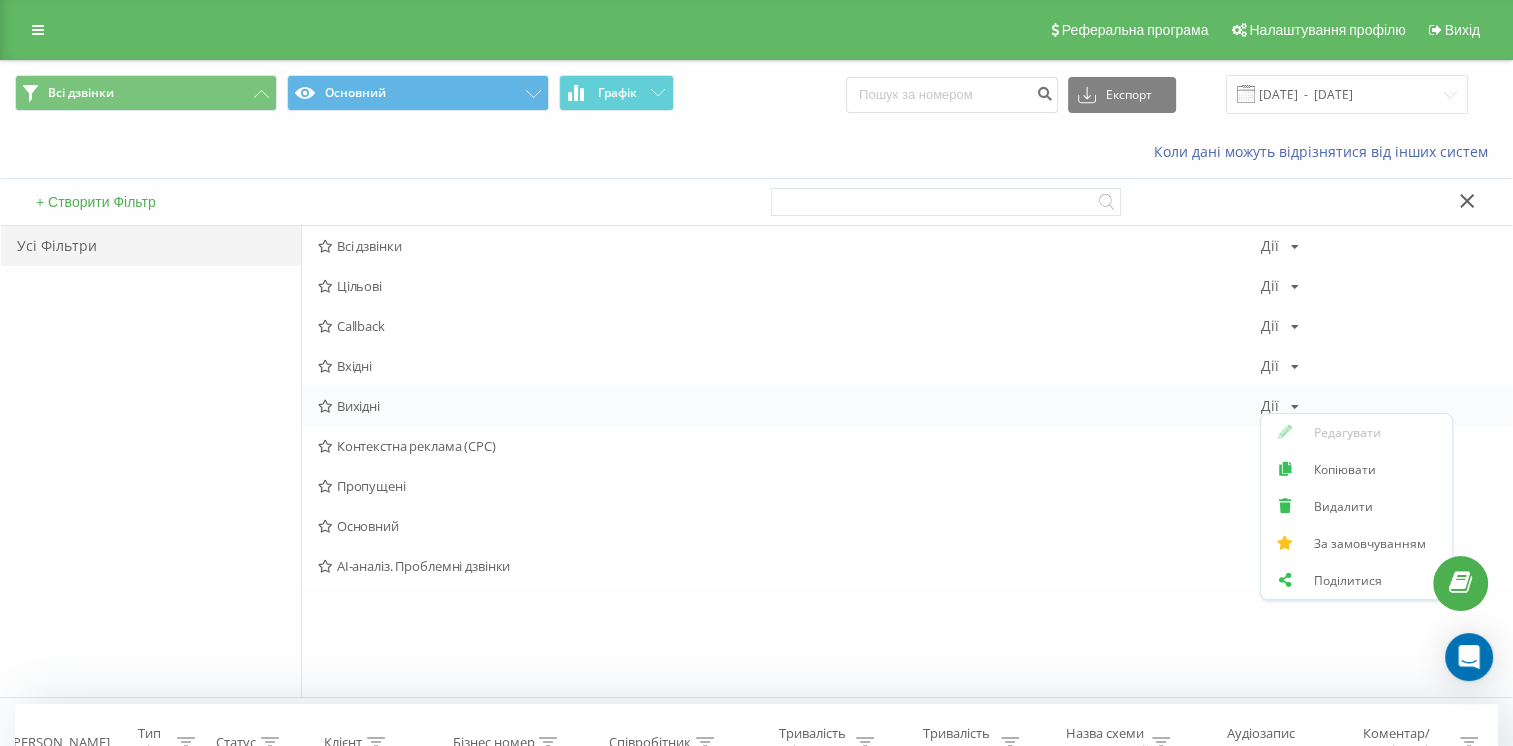 click on "Редагувати Копіювати Видалити За замовчуванням Поділитися" at bounding box center [1356, 506] 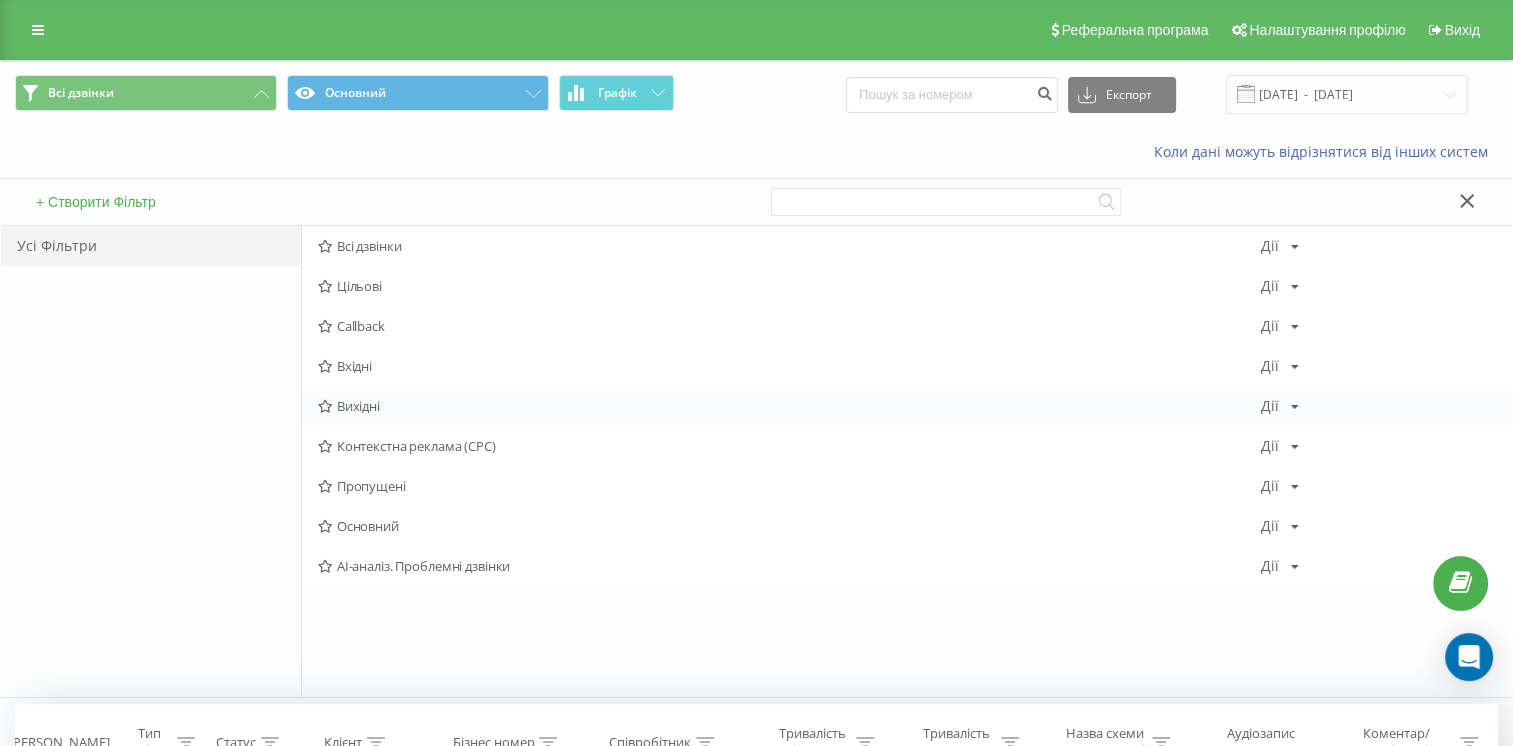 click on "Вихідні Дії Редагувати Копіювати Видалити За замовчуванням Поділитися" at bounding box center [907, 406] 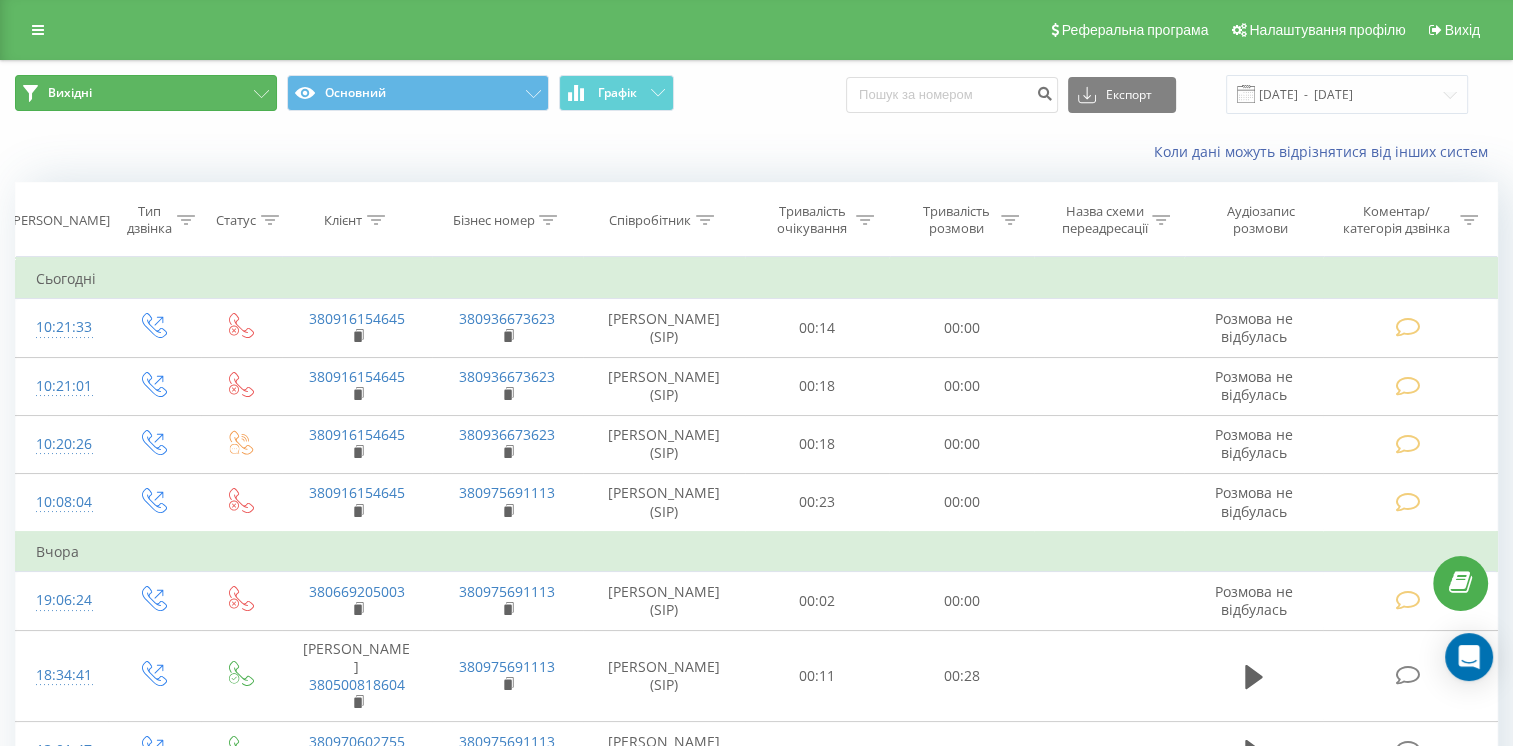 click 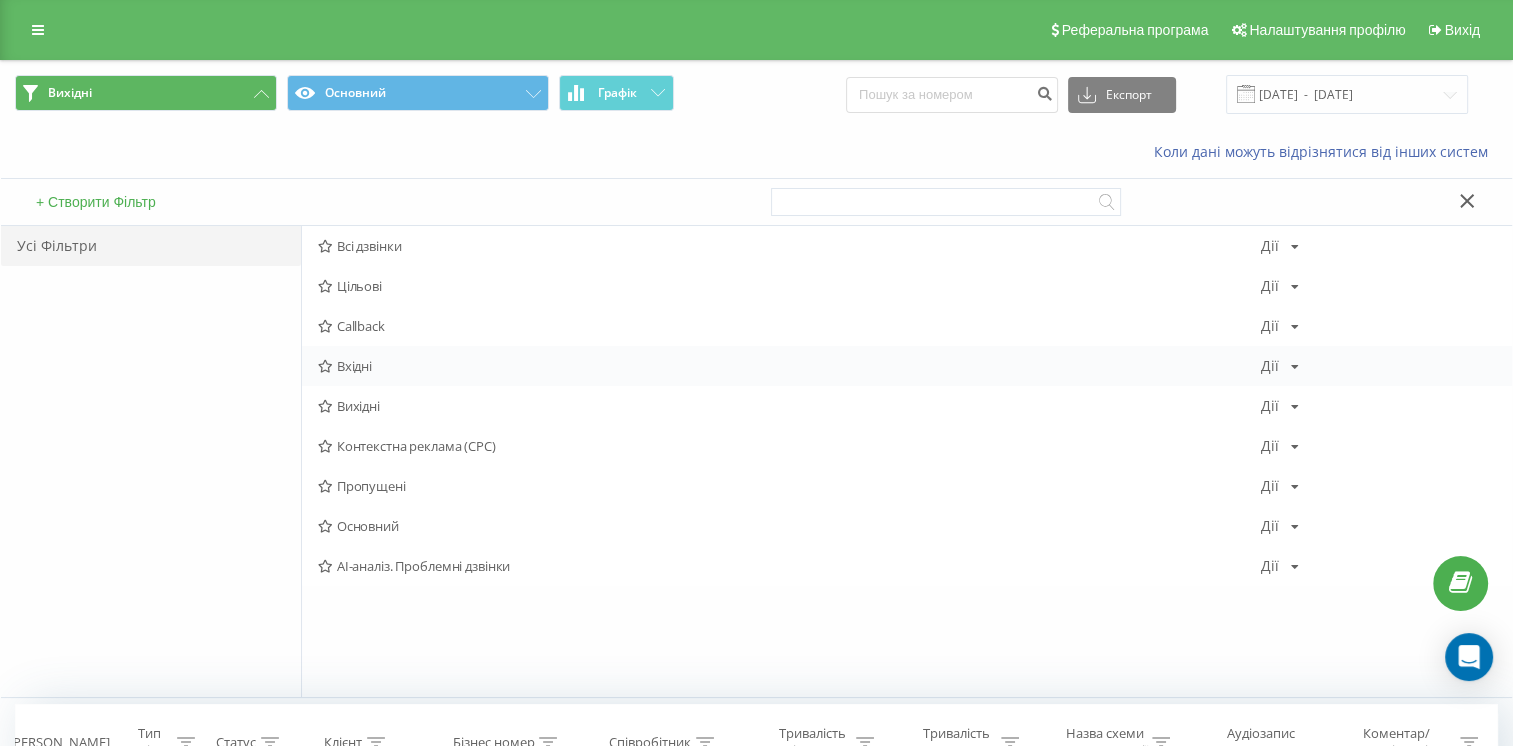 click on "Вхідні" at bounding box center (789, 366) 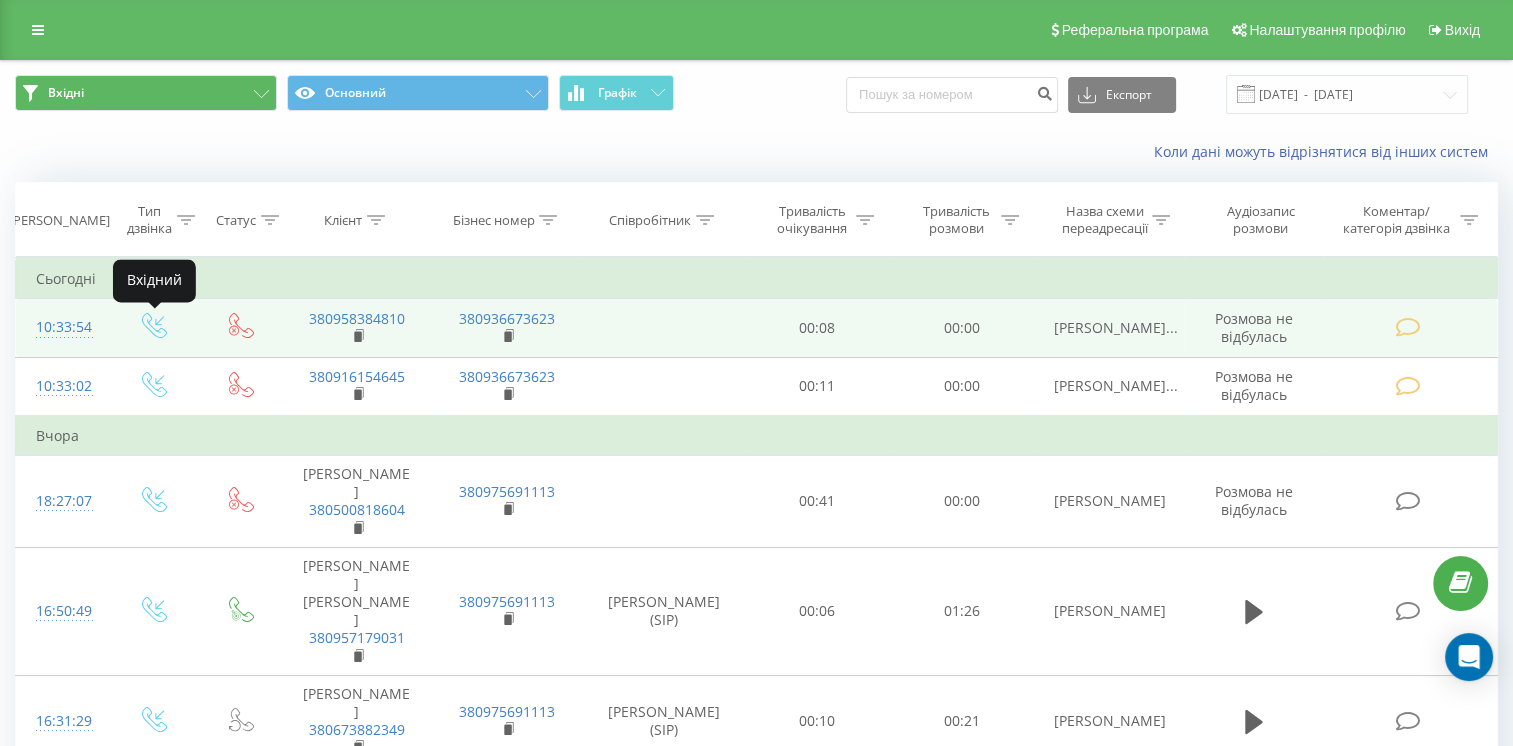 click 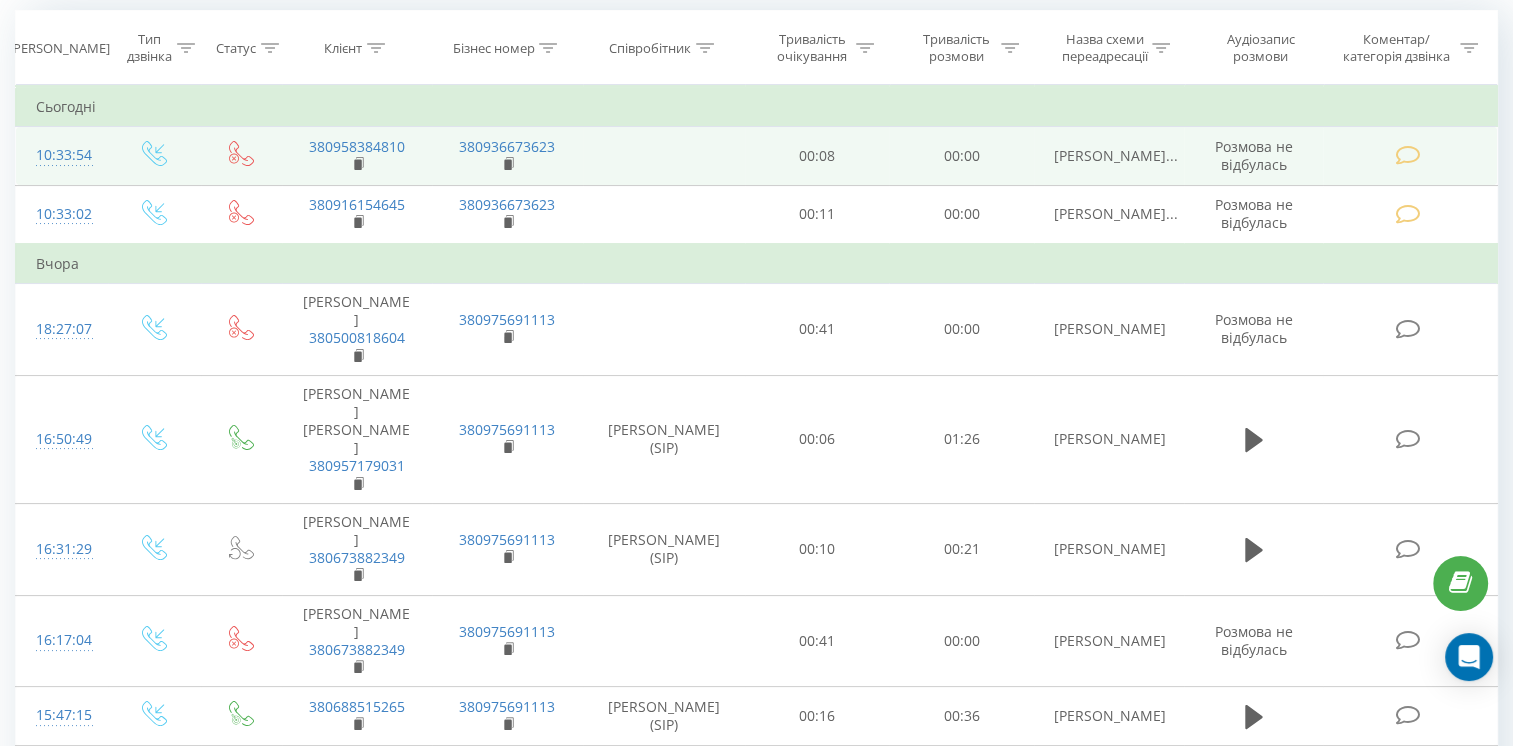 scroll, scrollTop: 0, scrollLeft: 0, axis: both 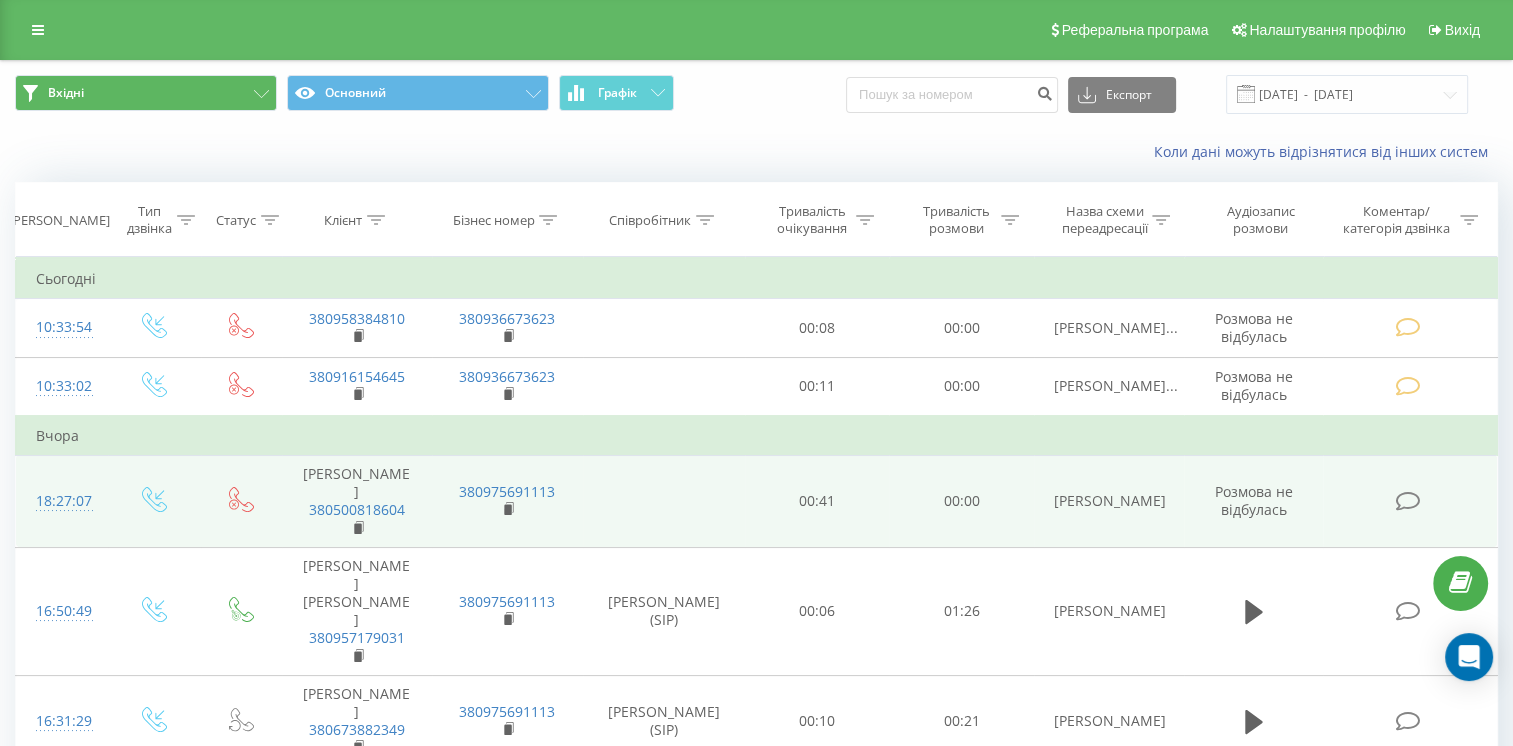 drag, startPoint x: 164, startPoint y: 328, endPoint x: 127, endPoint y: 462, distance: 139.01439 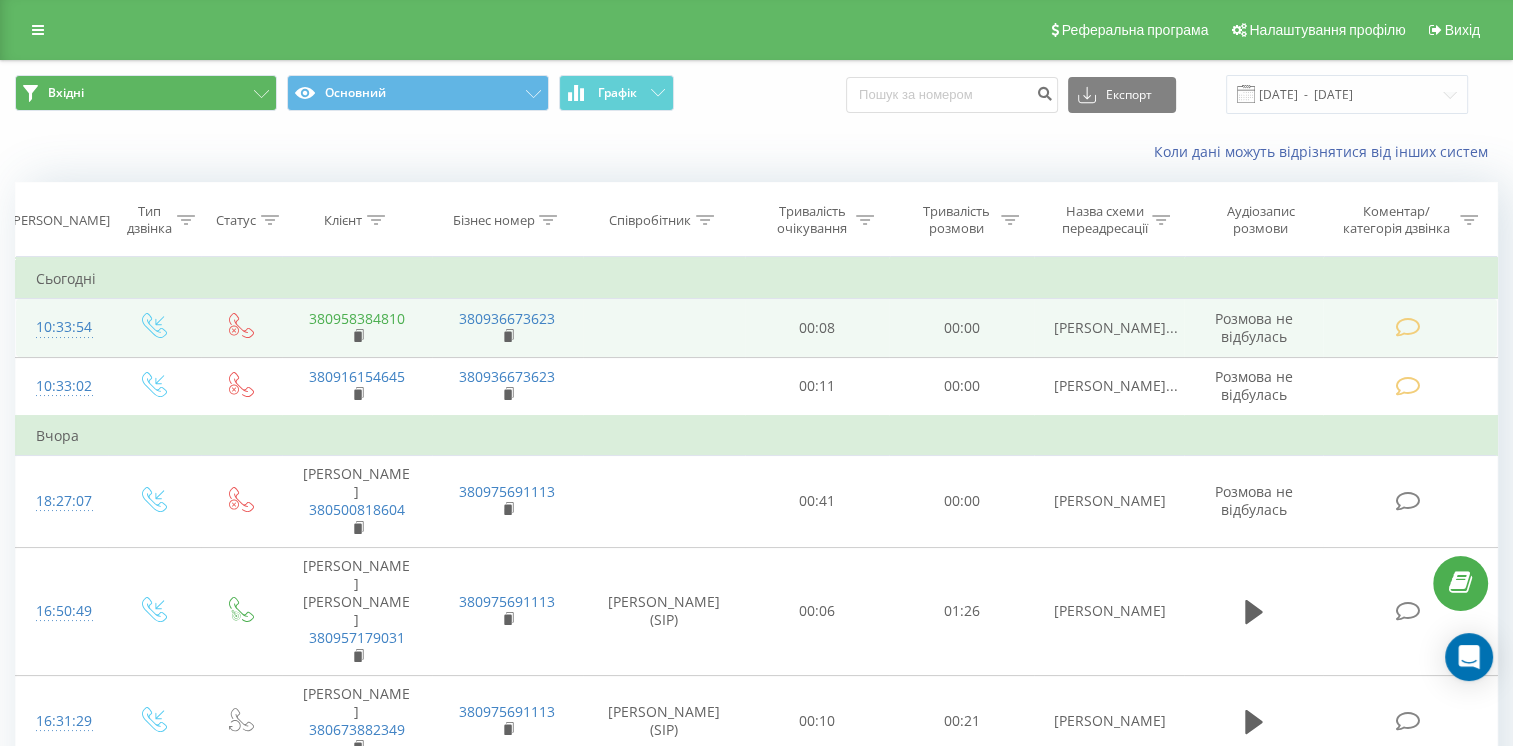 click on "380958384810" at bounding box center [357, 318] 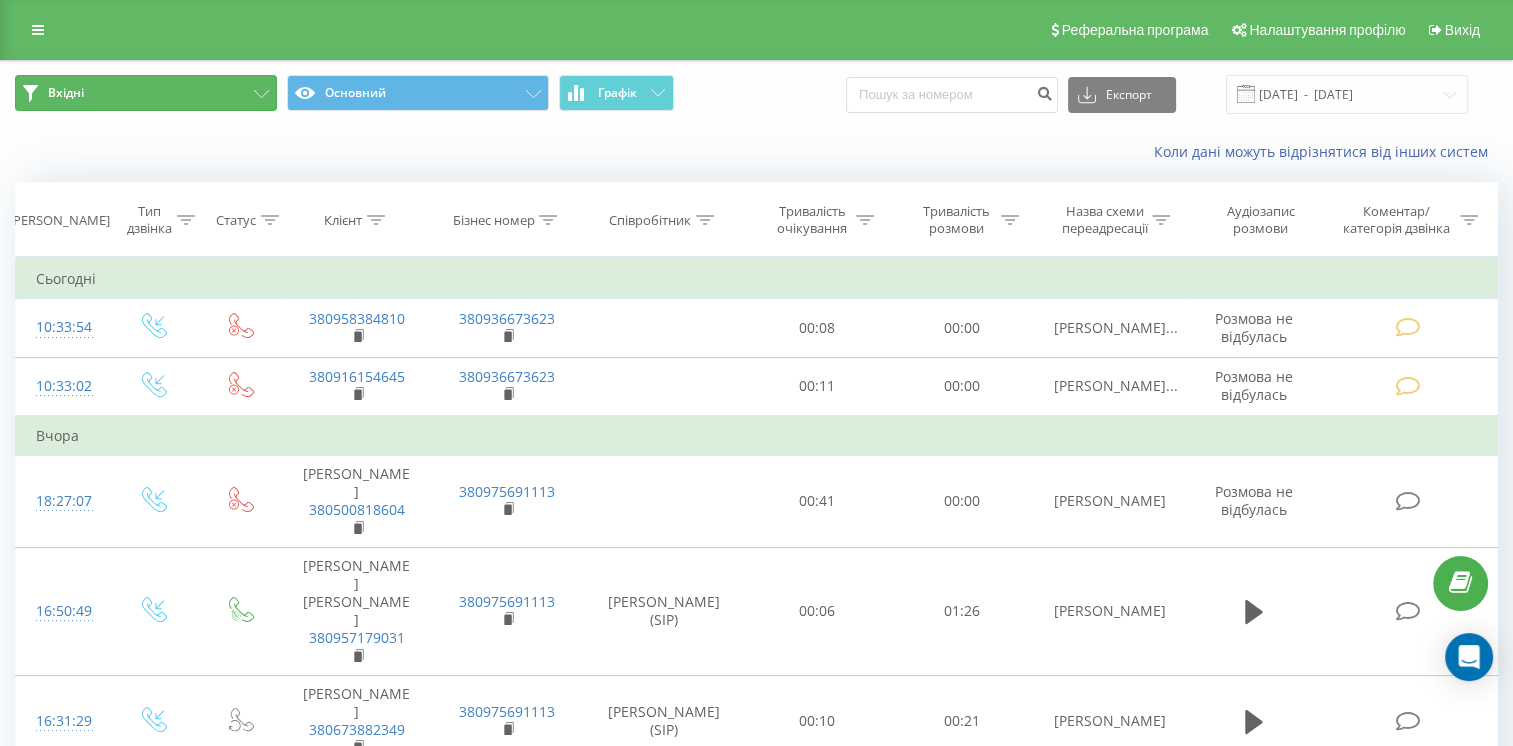 click 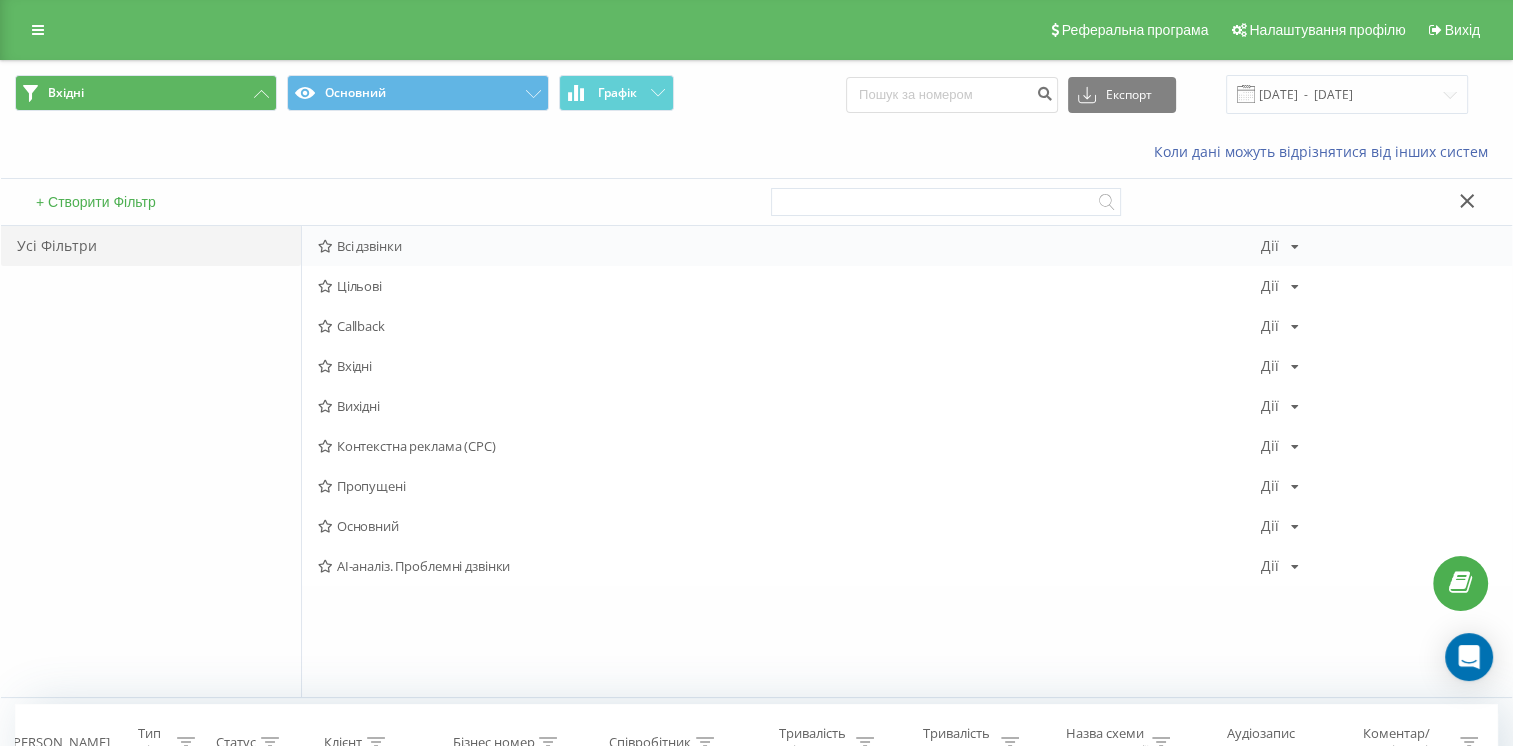 click on "Всі дзвінки" at bounding box center [789, 246] 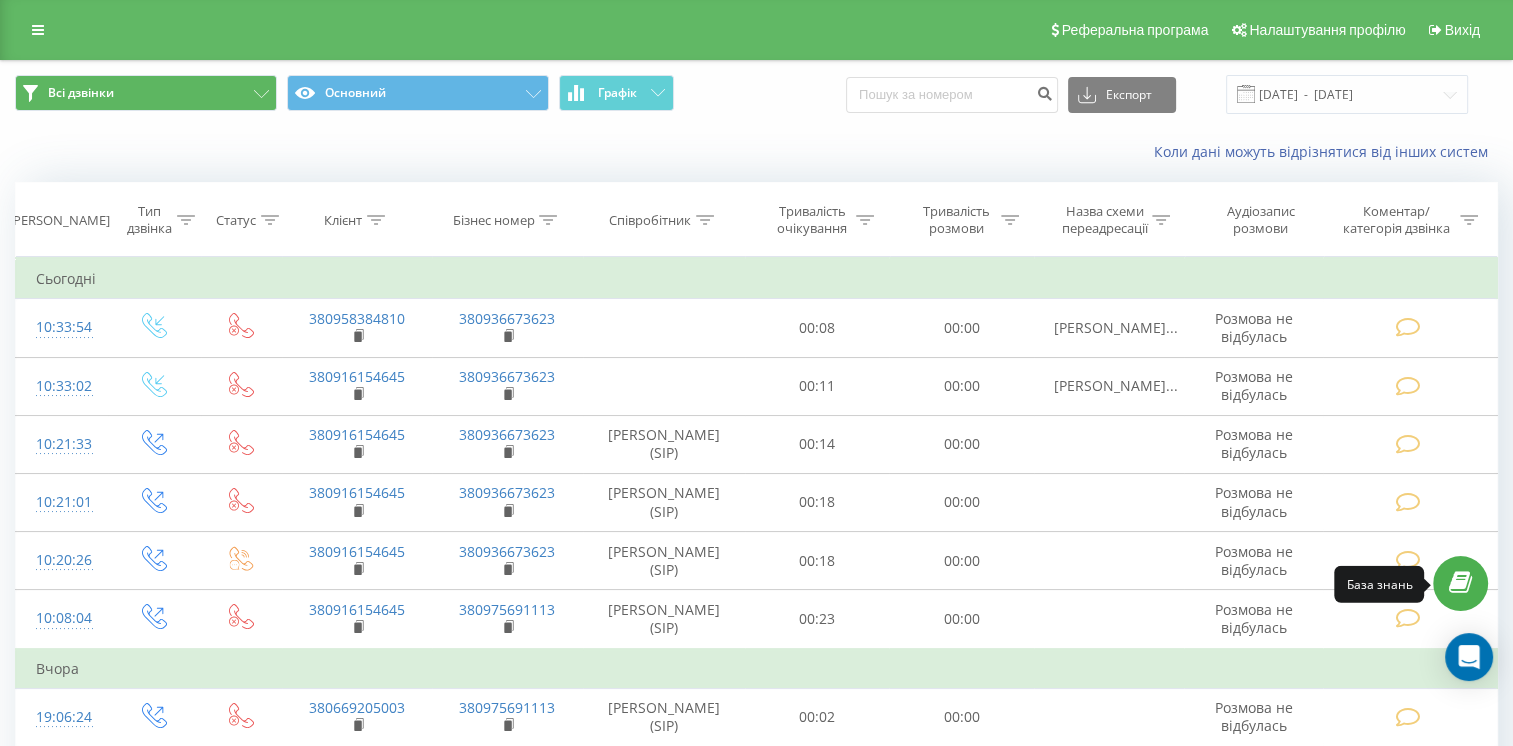 click at bounding box center [1460, 583] 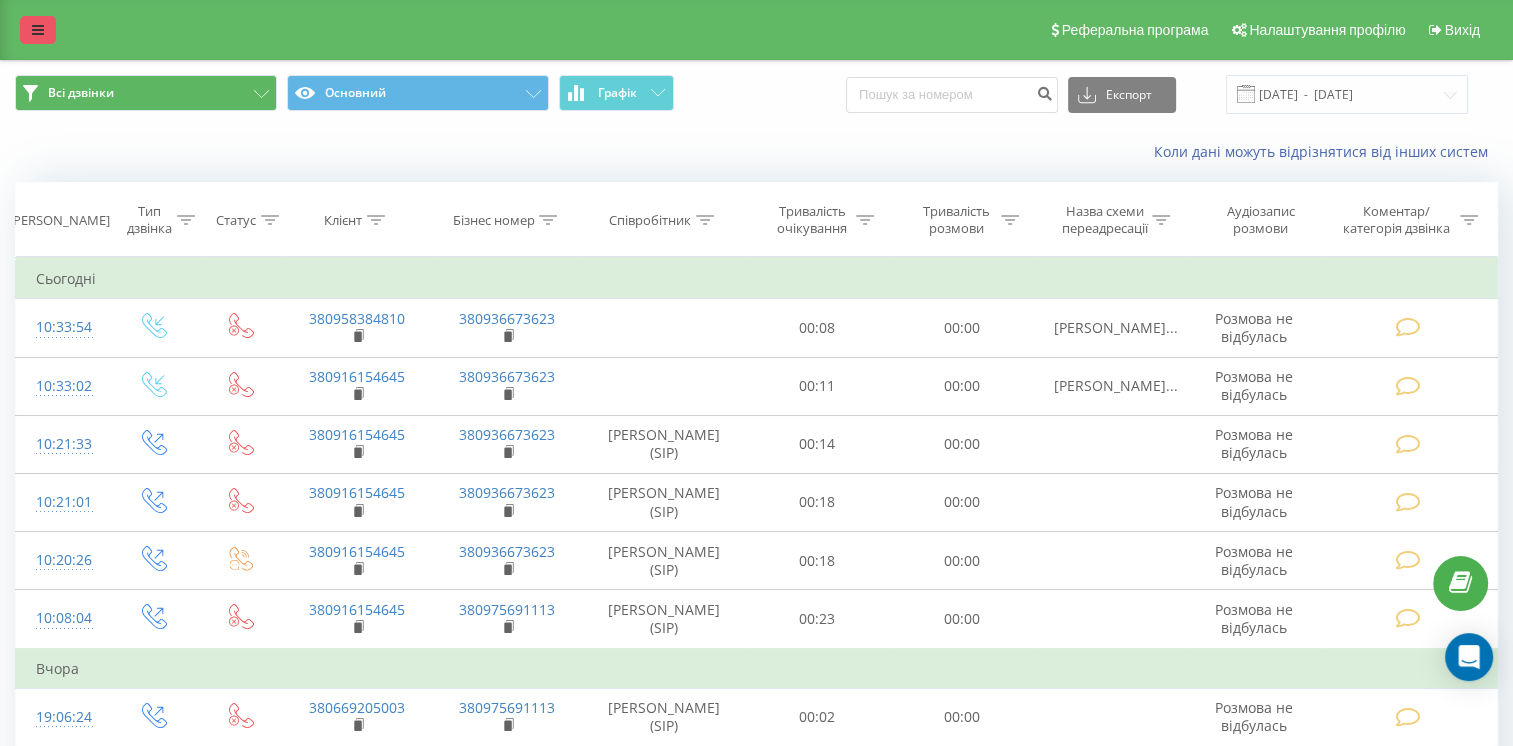 click at bounding box center (38, 30) 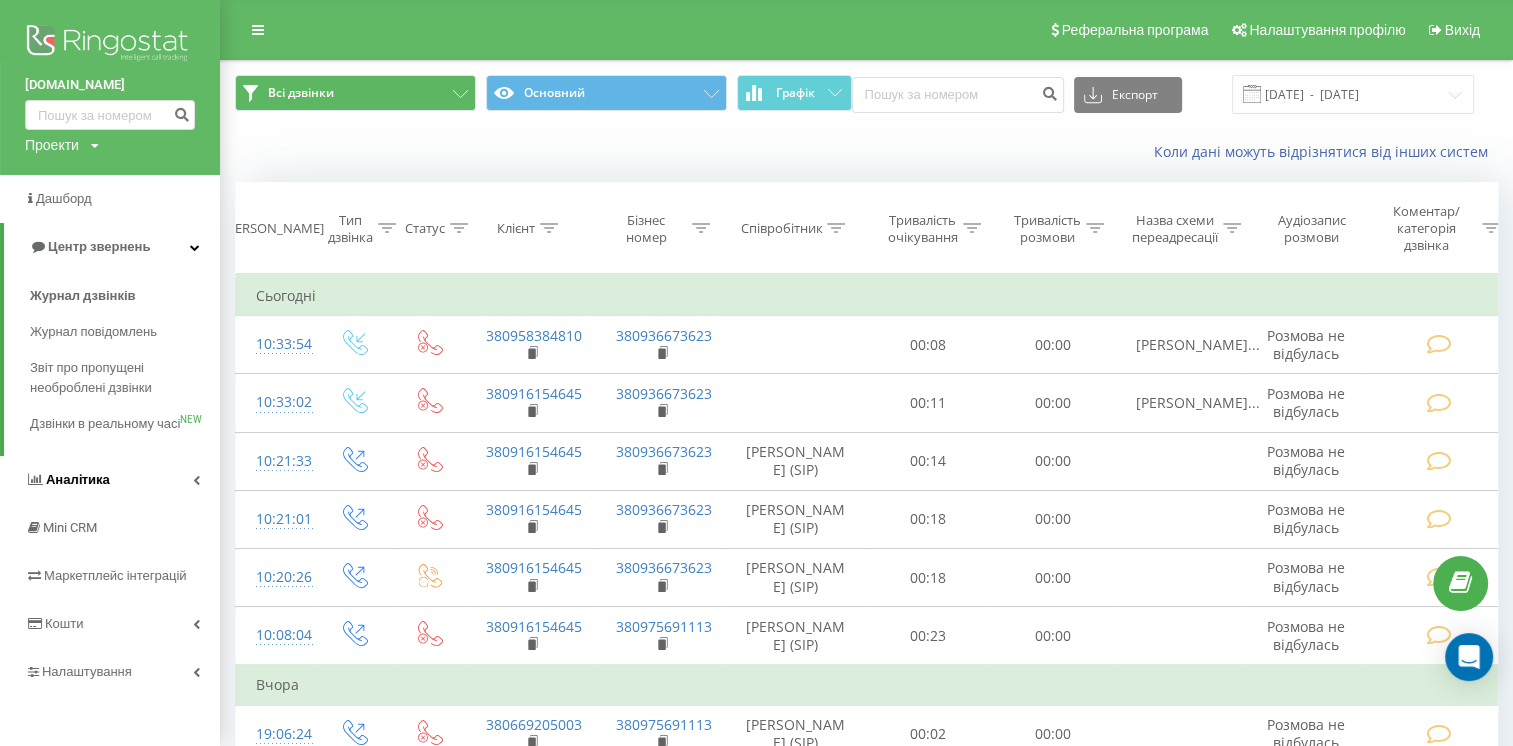 click on "Аналiтика" at bounding box center (110, 480) 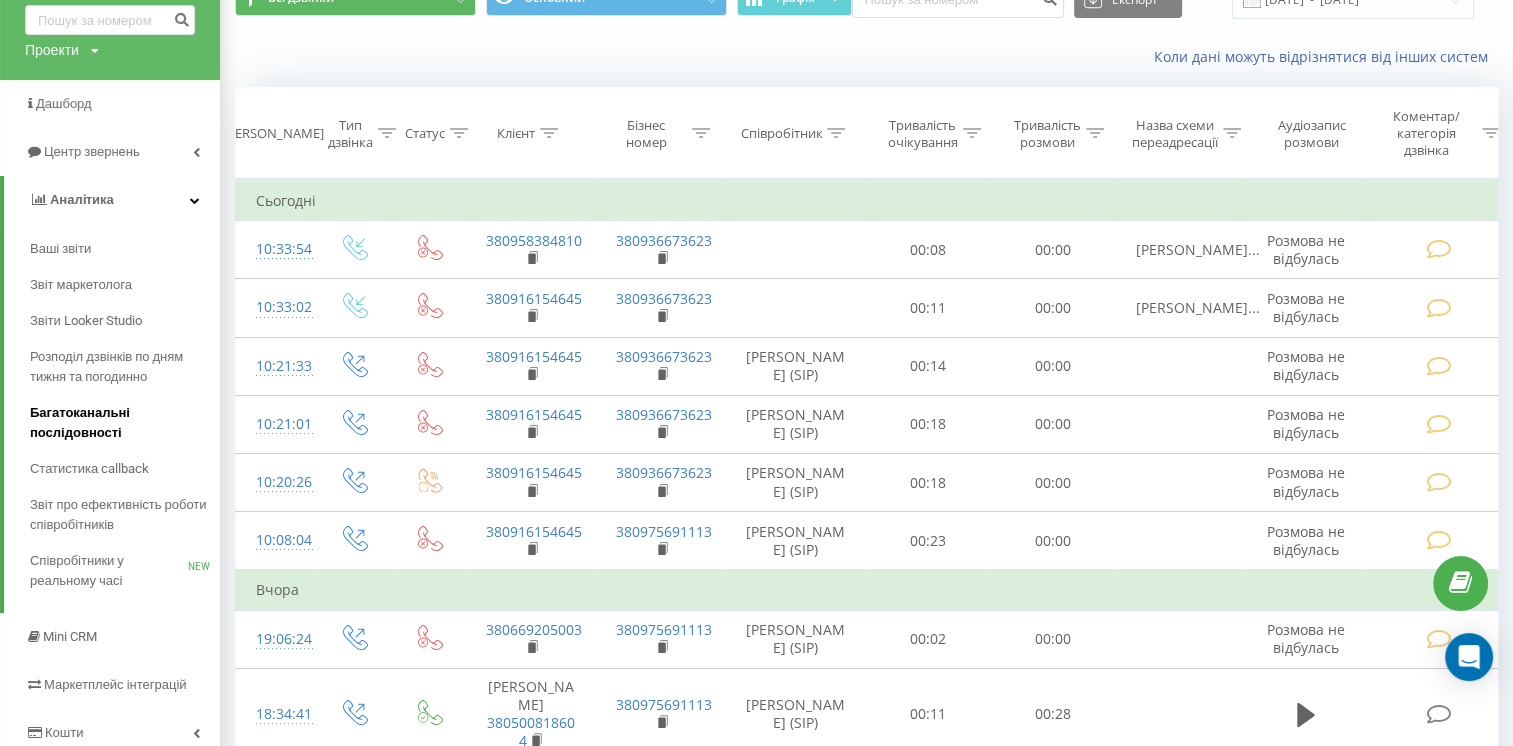 scroll, scrollTop: 94, scrollLeft: 0, axis: vertical 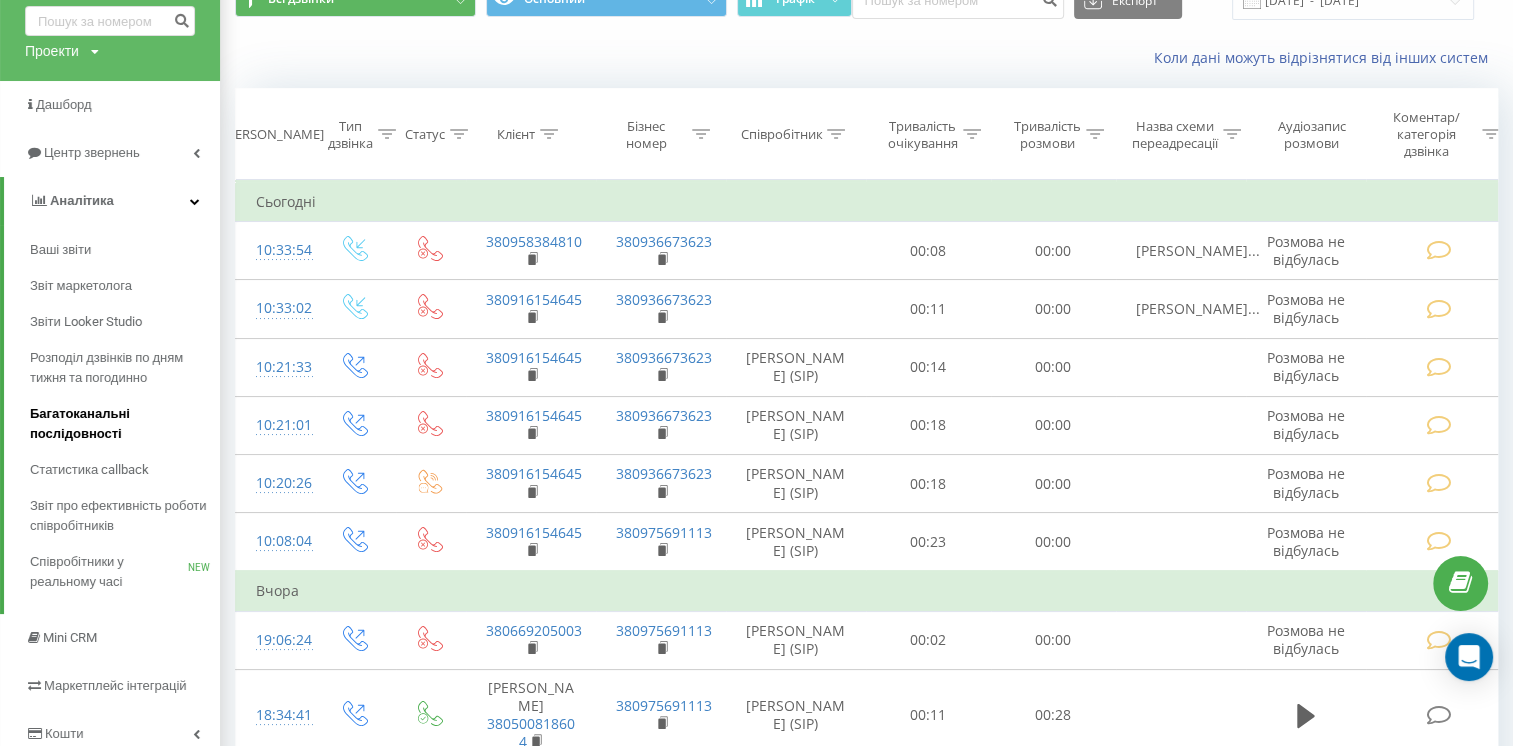 click on "Багатоканальні послідовності" at bounding box center (120, 424) 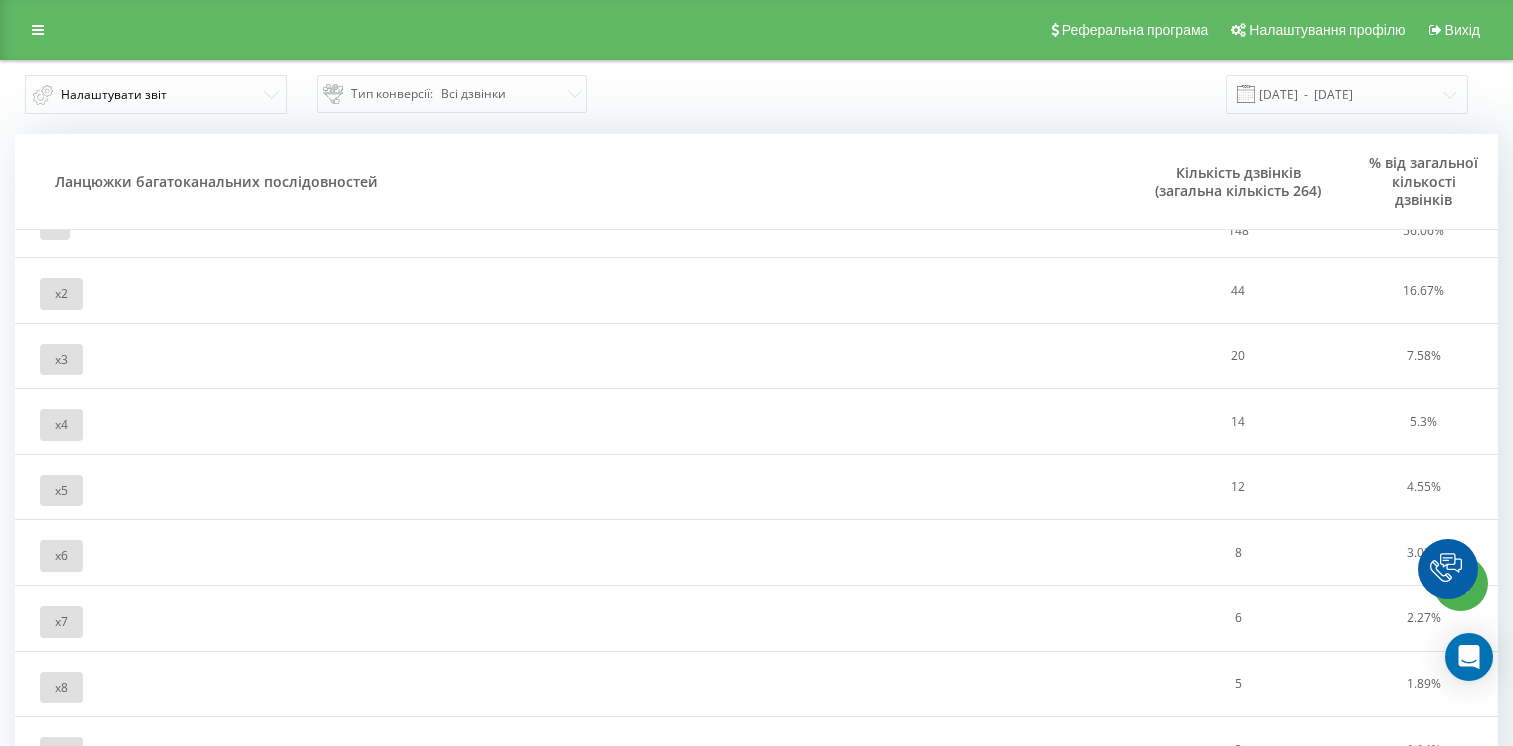 scroll, scrollTop: 0, scrollLeft: 0, axis: both 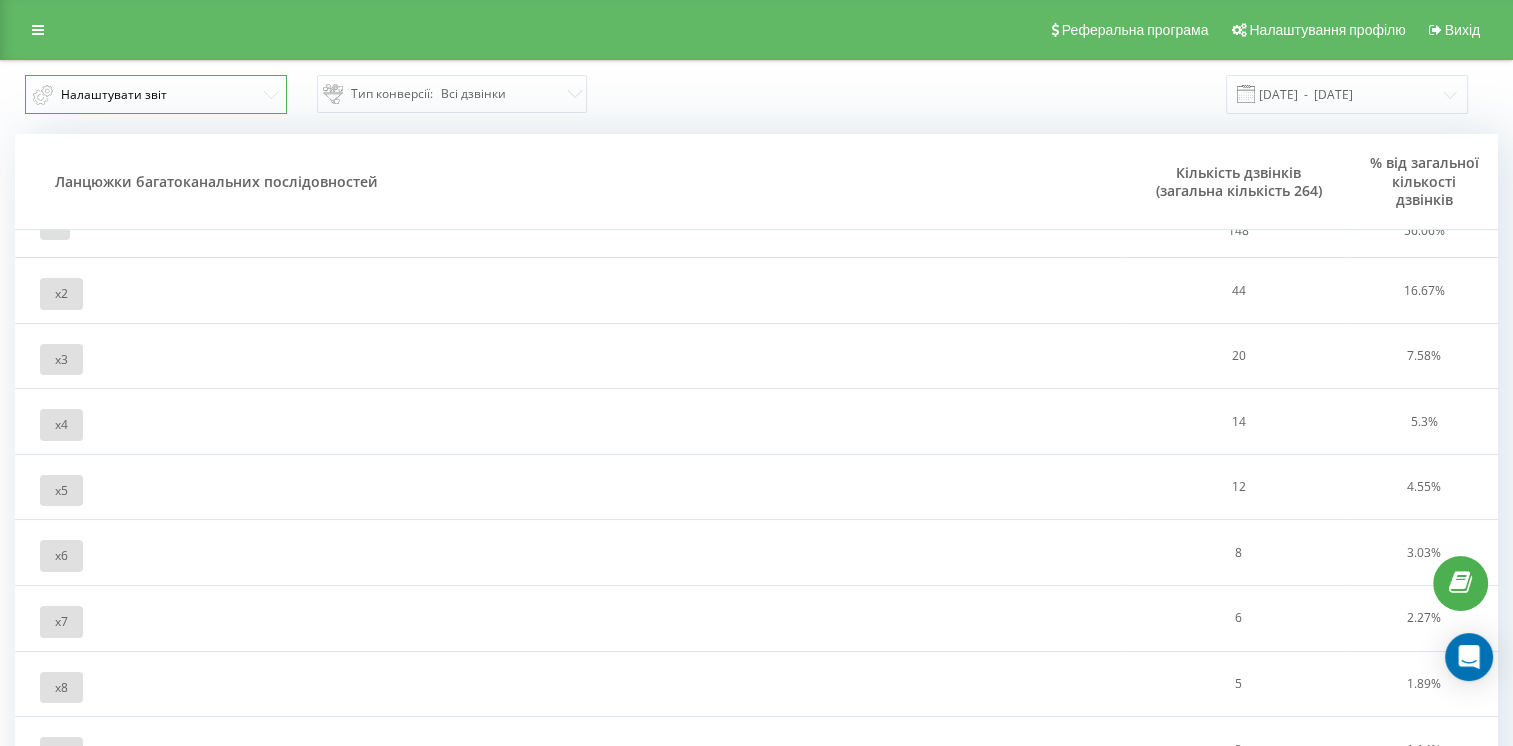 click on "Налаштувати звіт" at bounding box center [156, 94] 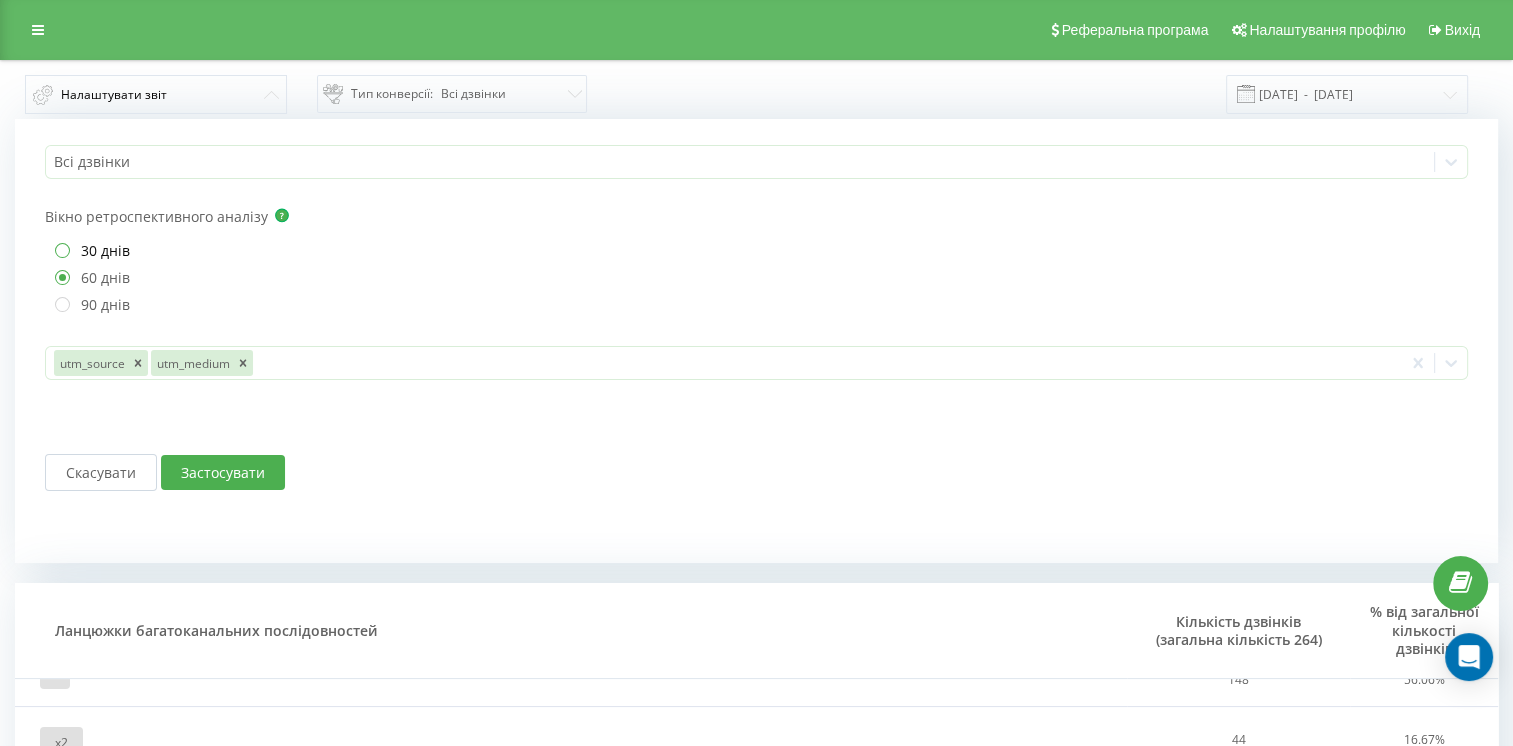 click on "30 днів" at bounding box center (92, 250) 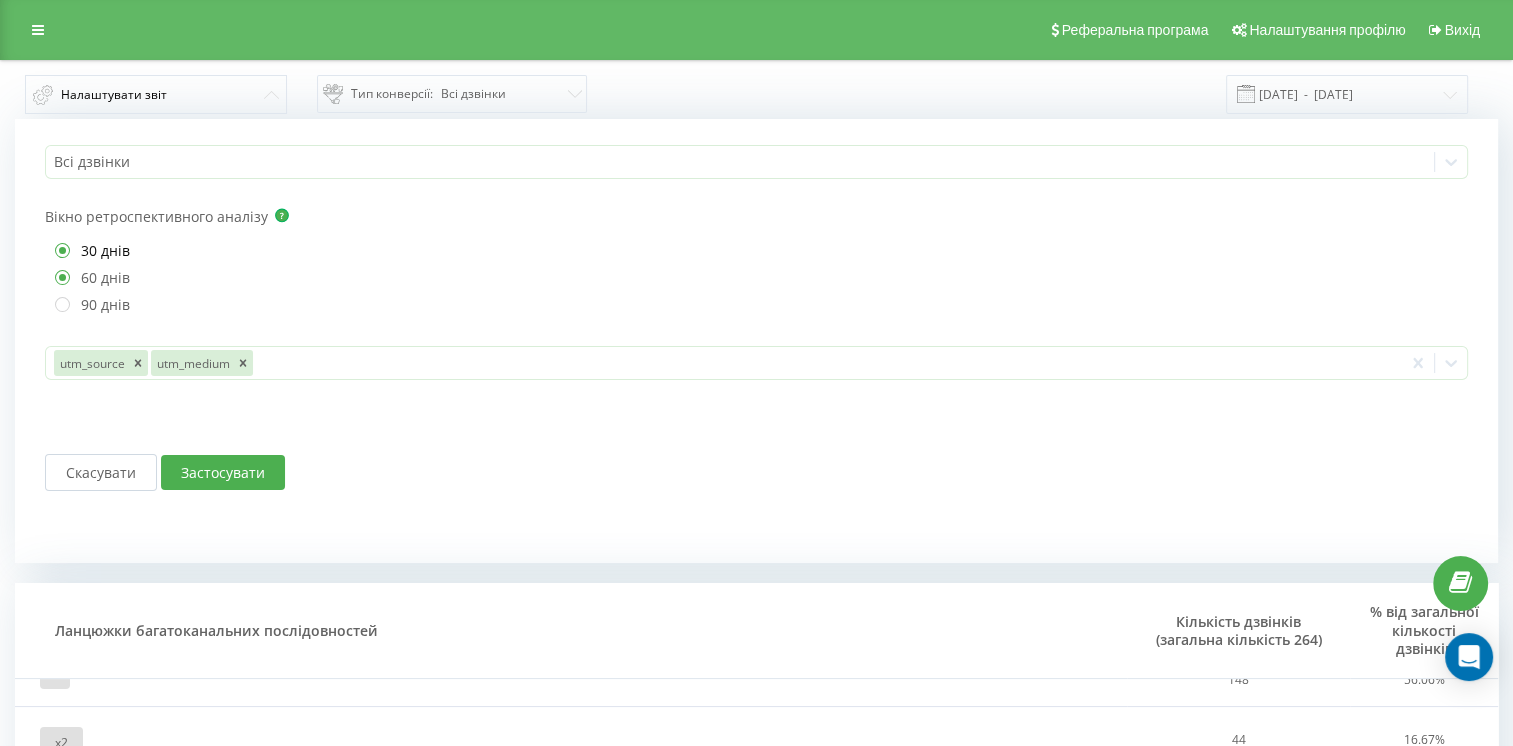 radio on "true" 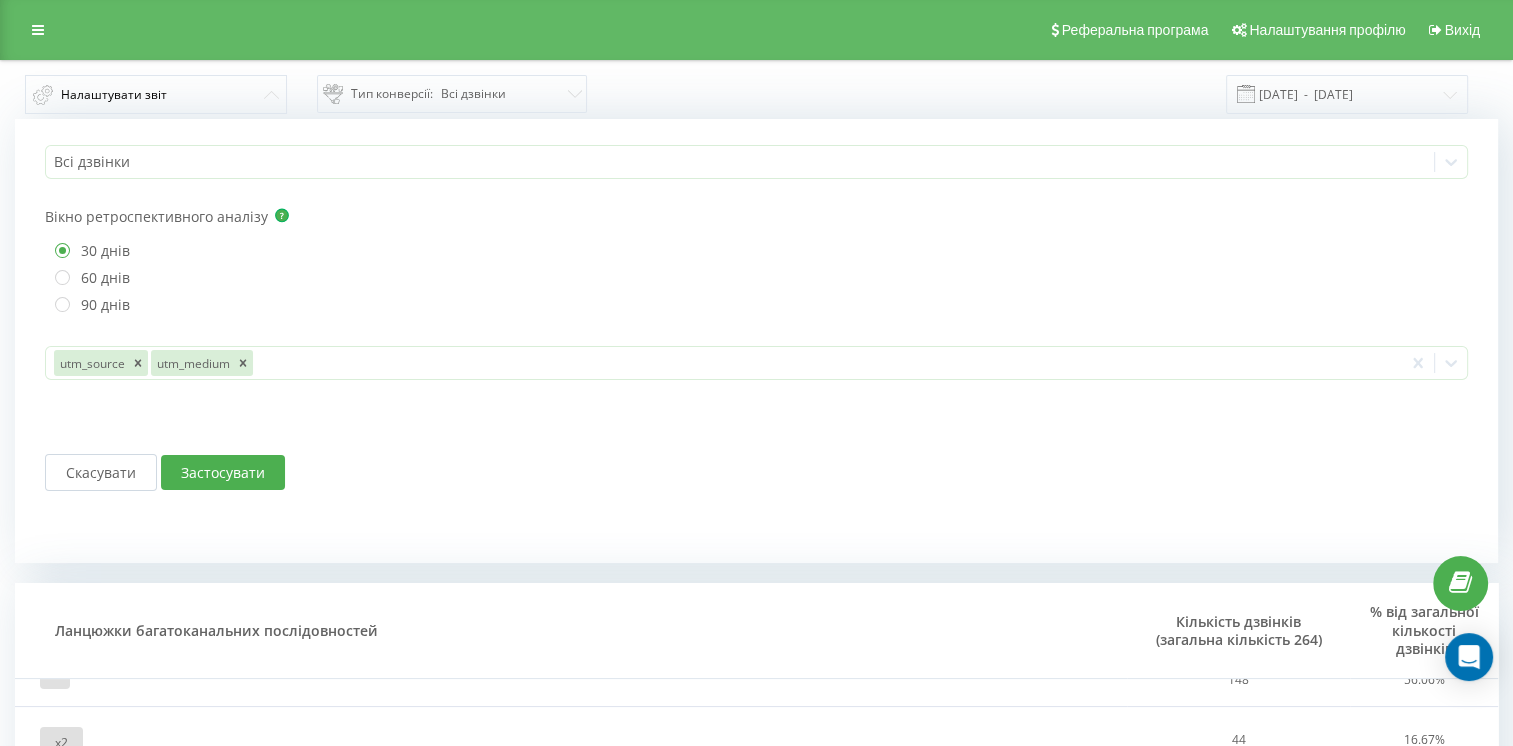 click on "Застосувати" at bounding box center [223, 472] 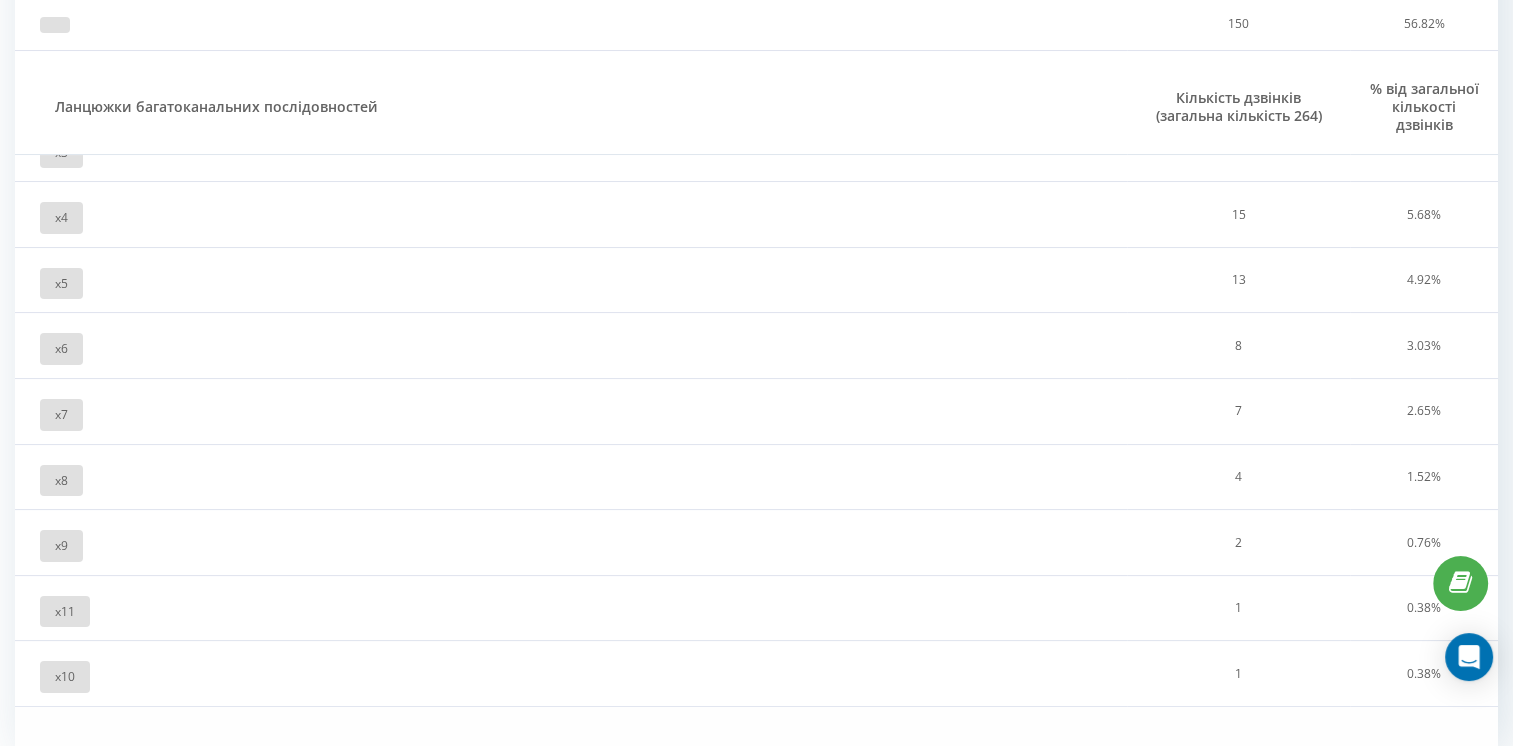 scroll, scrollTop: 254, scrollLeft: 0, axis: vertical 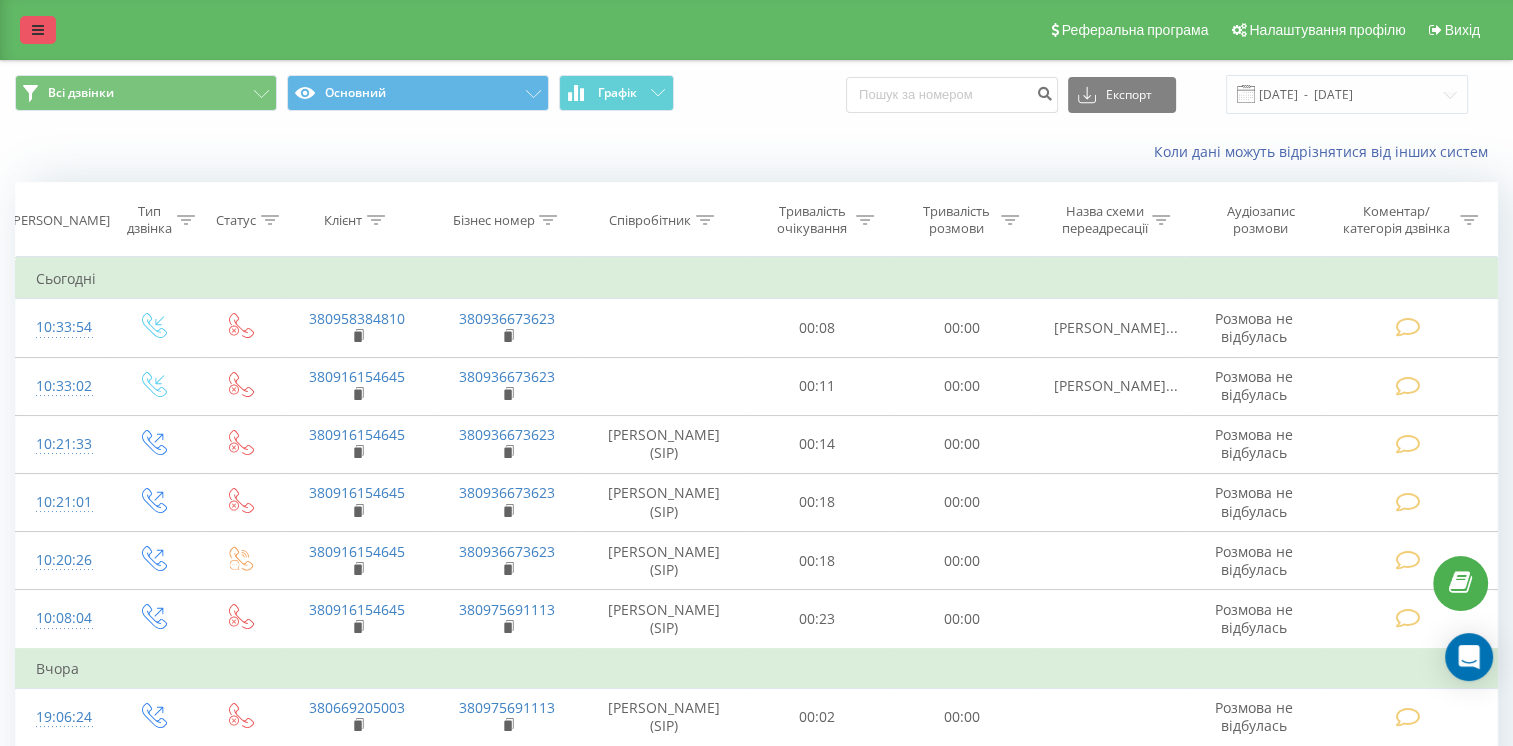 click at bounding box center (38, 30) 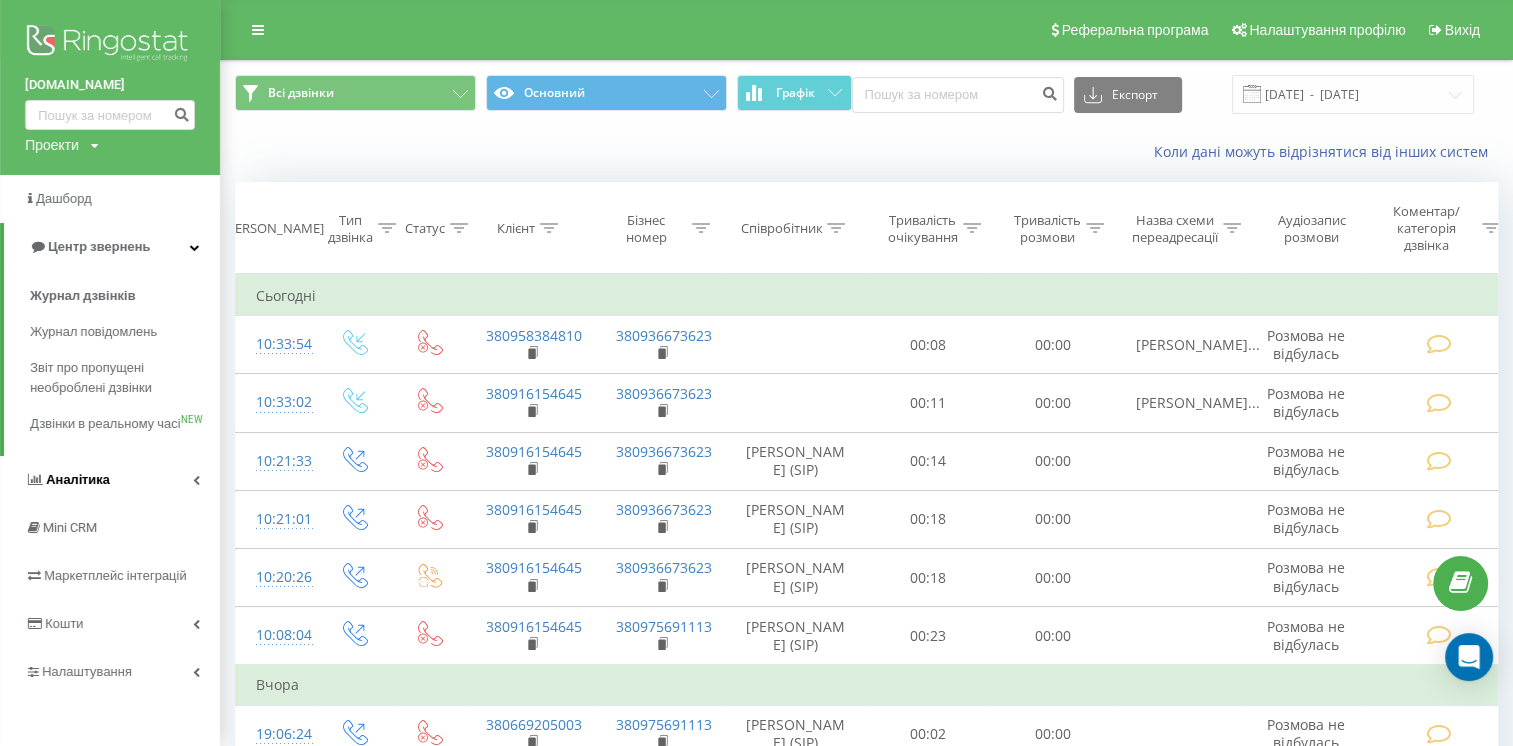 click on "Аналiтика" at bounding box center [110, 480] 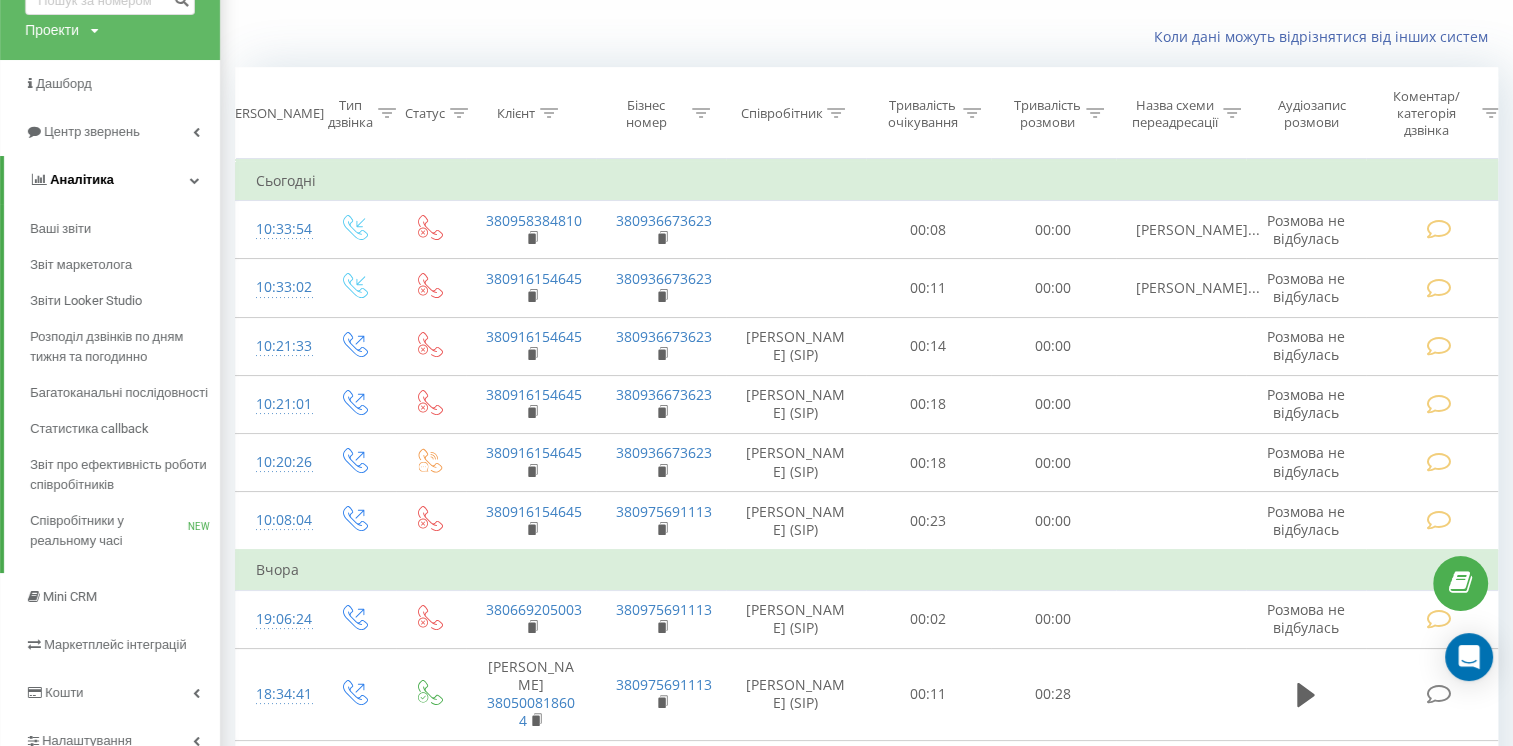 scroll, scrollTop: 116, scrollLeft: 0, axis: vertical 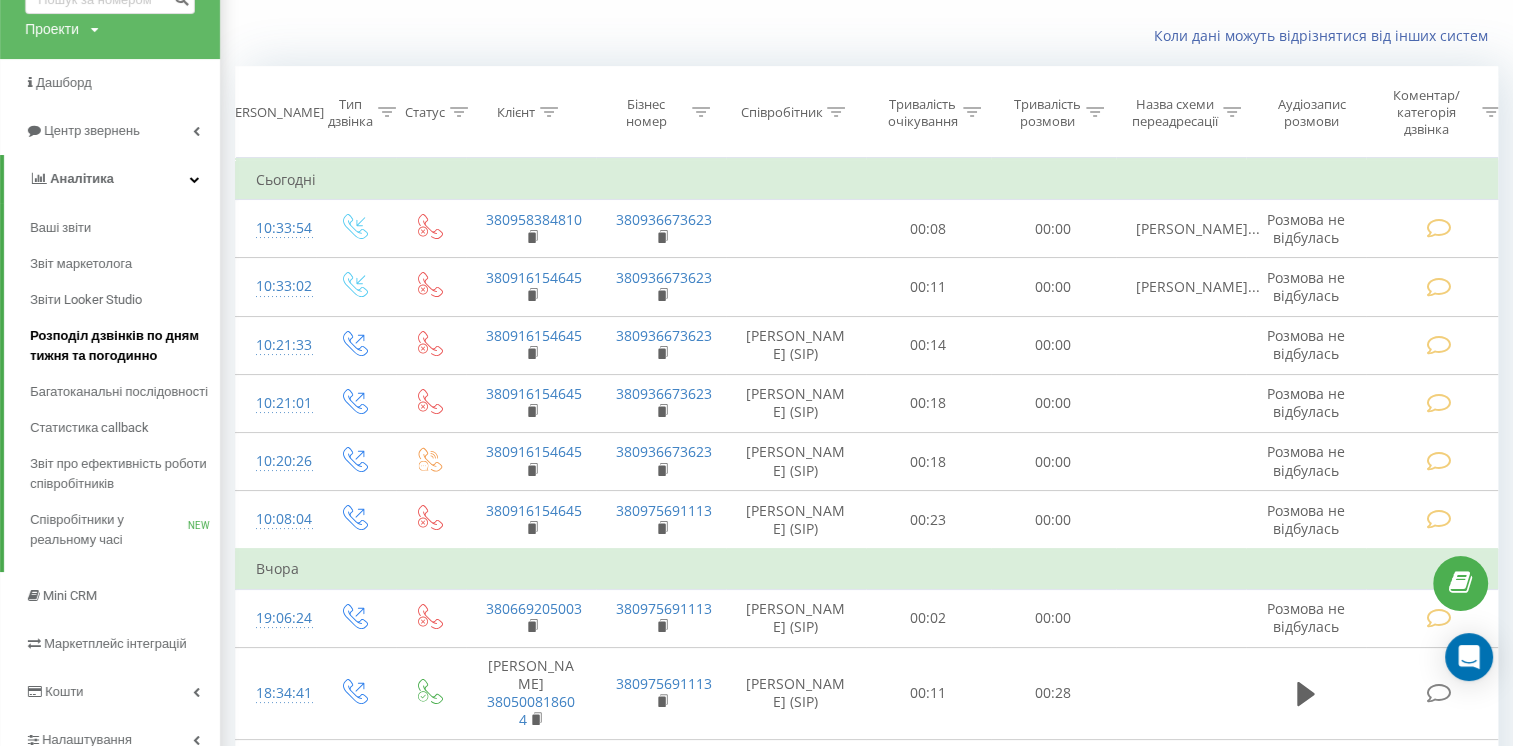 click on "Розподіл дзвінків по дням тижня та погодинно" at bounding box center [125, 346] 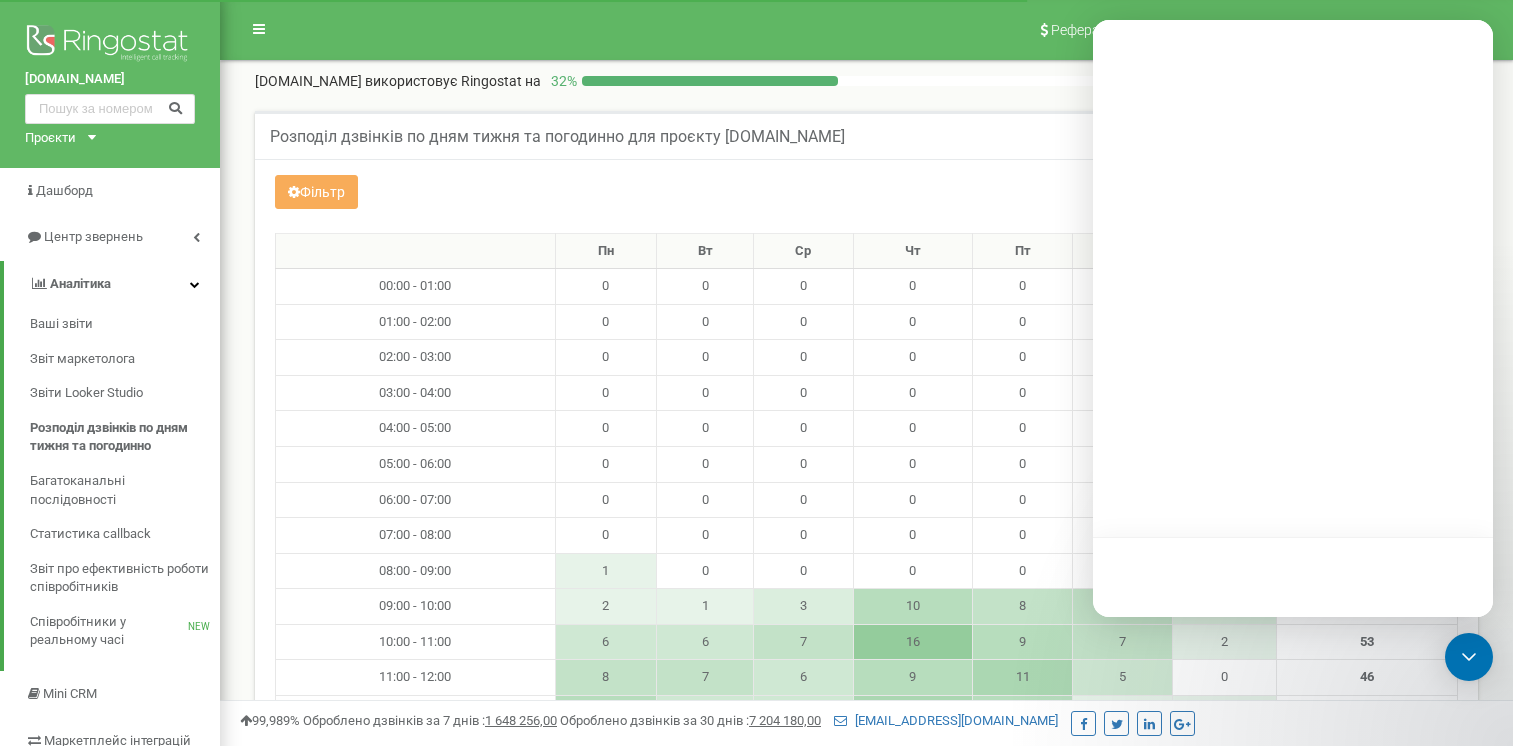 scroll, scrollTop: 0, scrollLeft: 0, axis: both 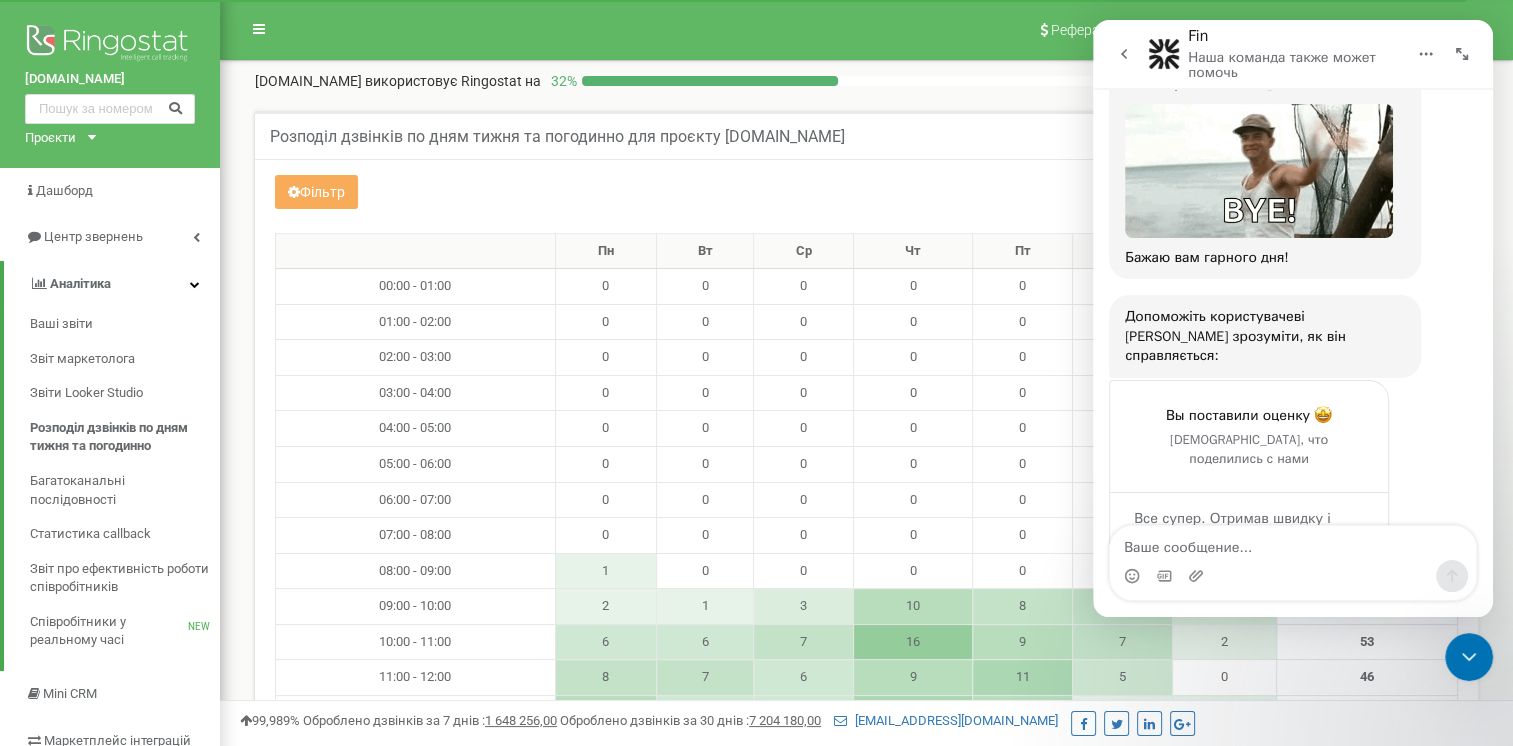 click 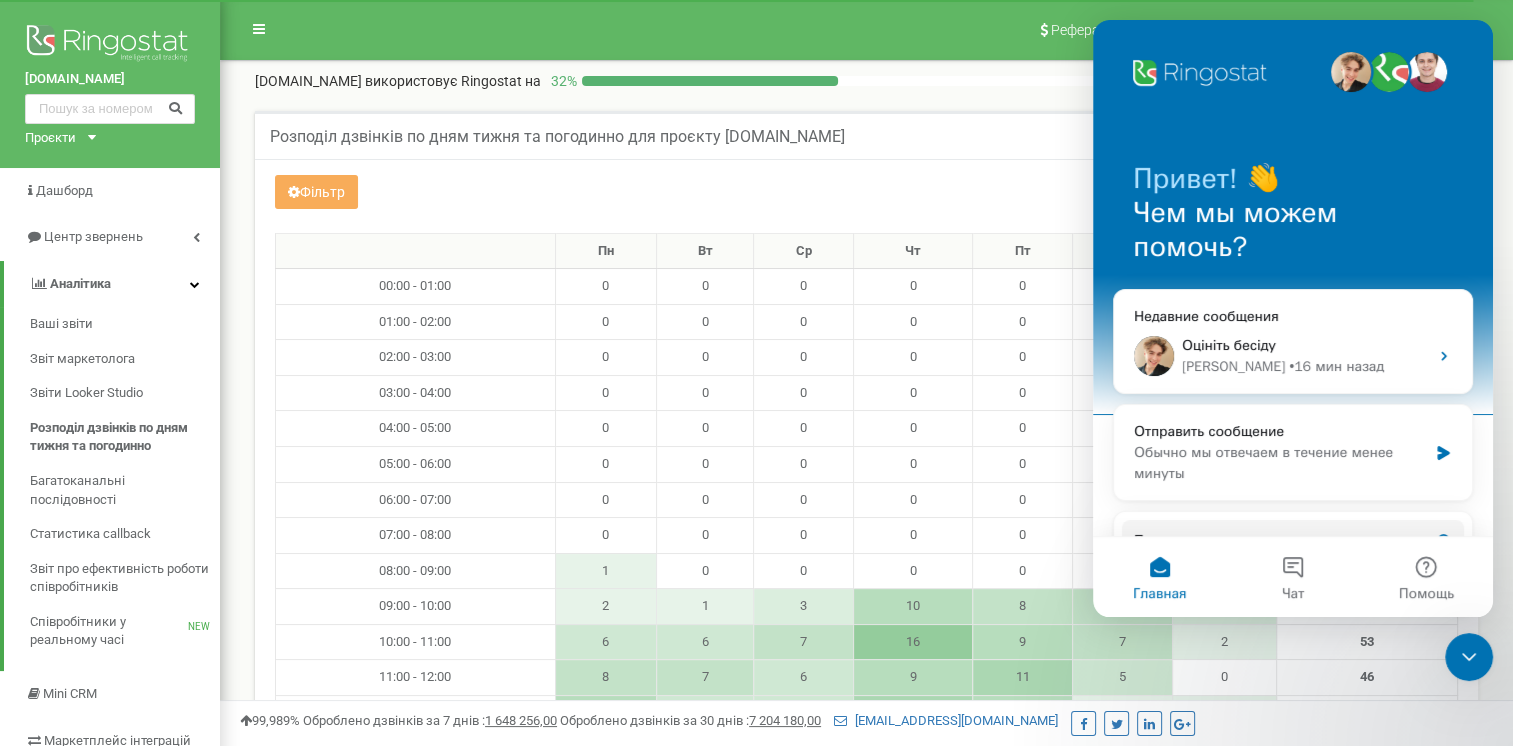 scroll, scrollTop: 0, scrollLeft: 0, axis: both 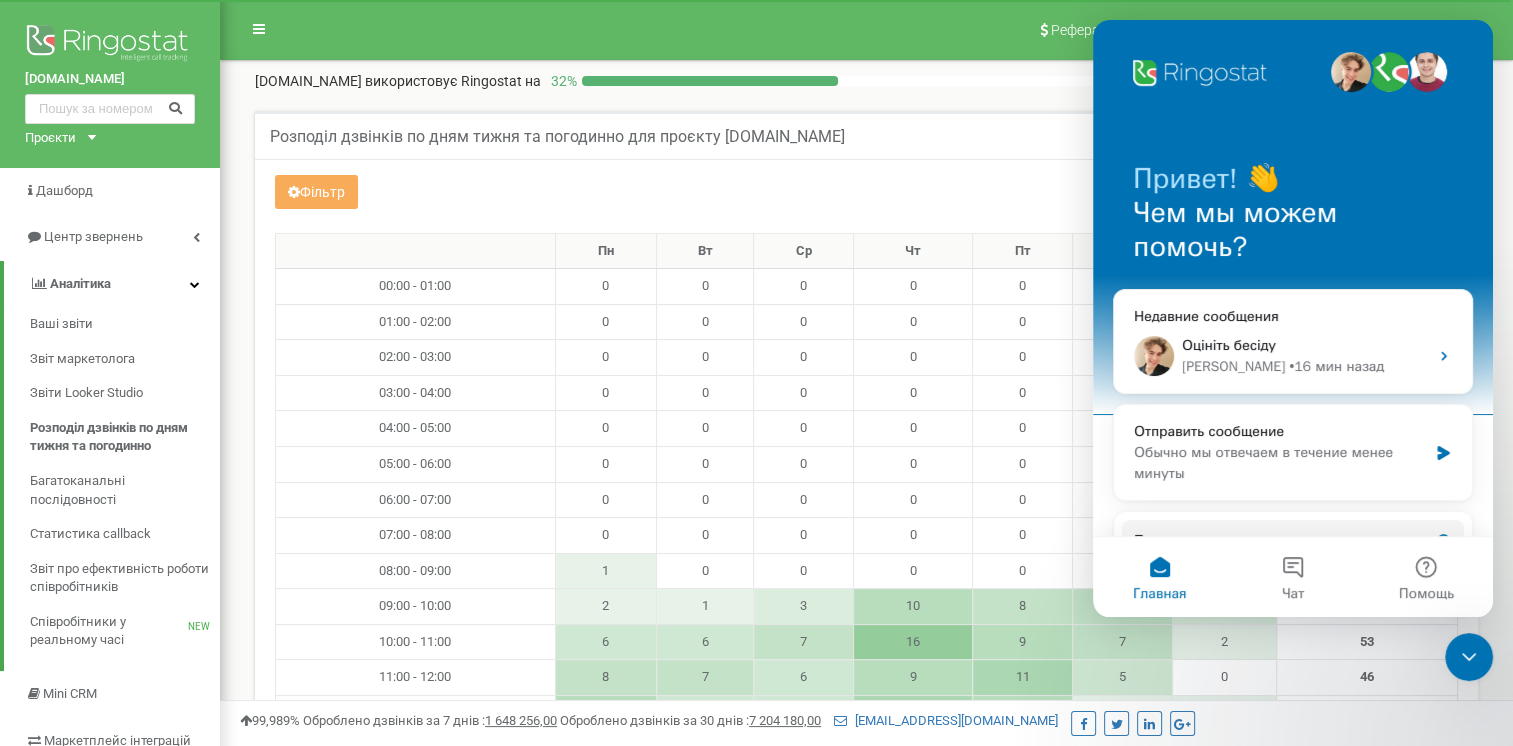 click at bounding box center (1469, 657) 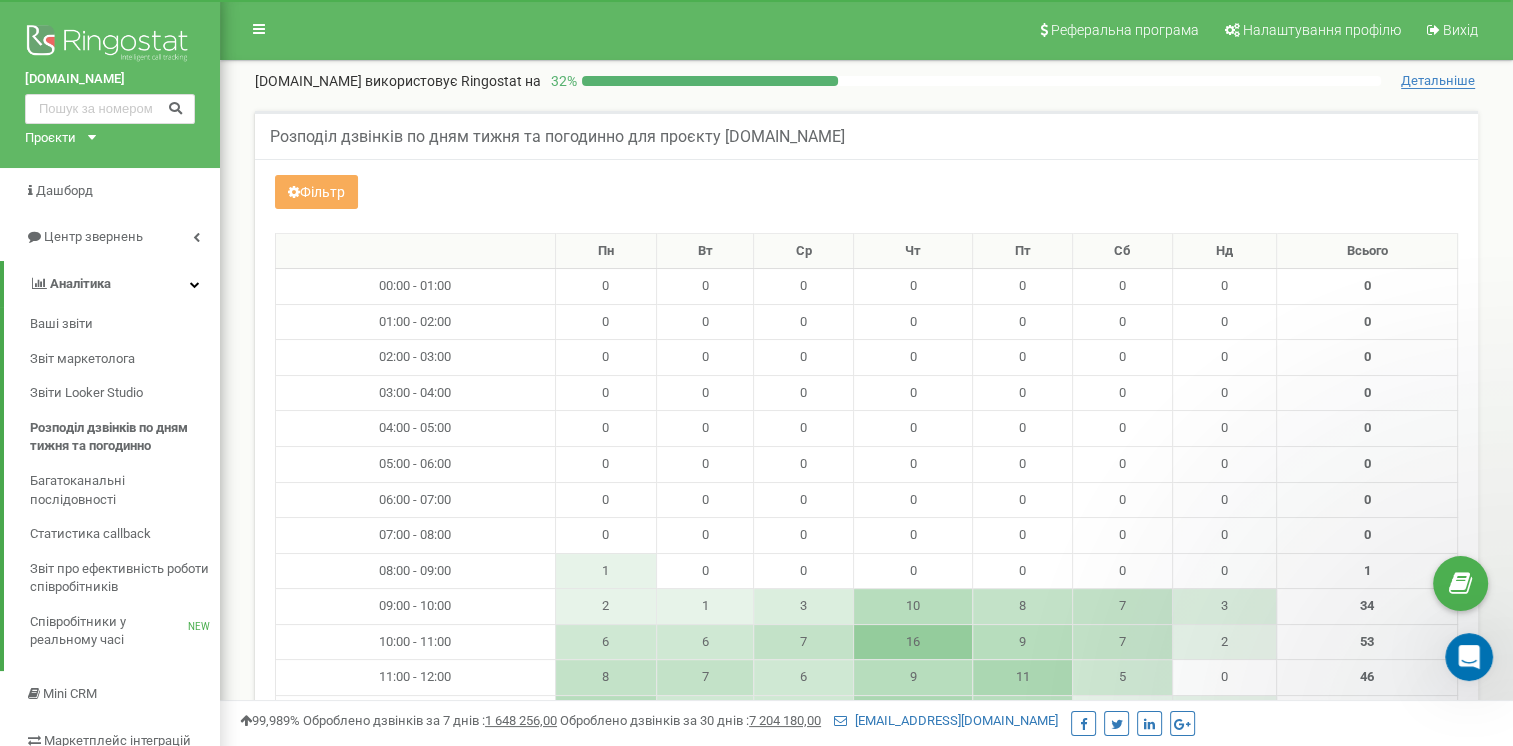 scroll, scrollTop: 0, scrollLeft: 0, axis: both 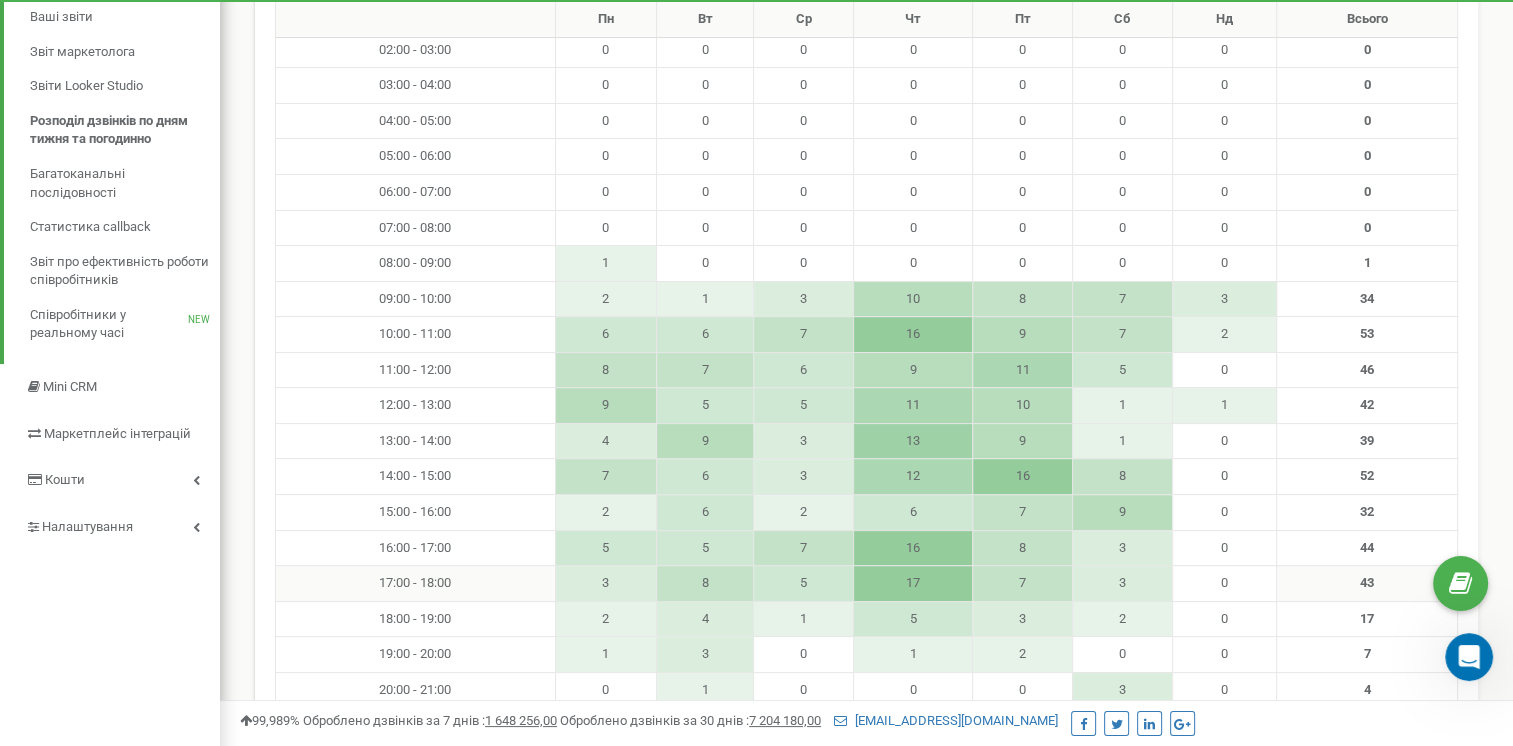 drag, startPoint x: 947, startPoint y: 554, endPoint x: 948, endPoint y: 575, distance: 21.023796 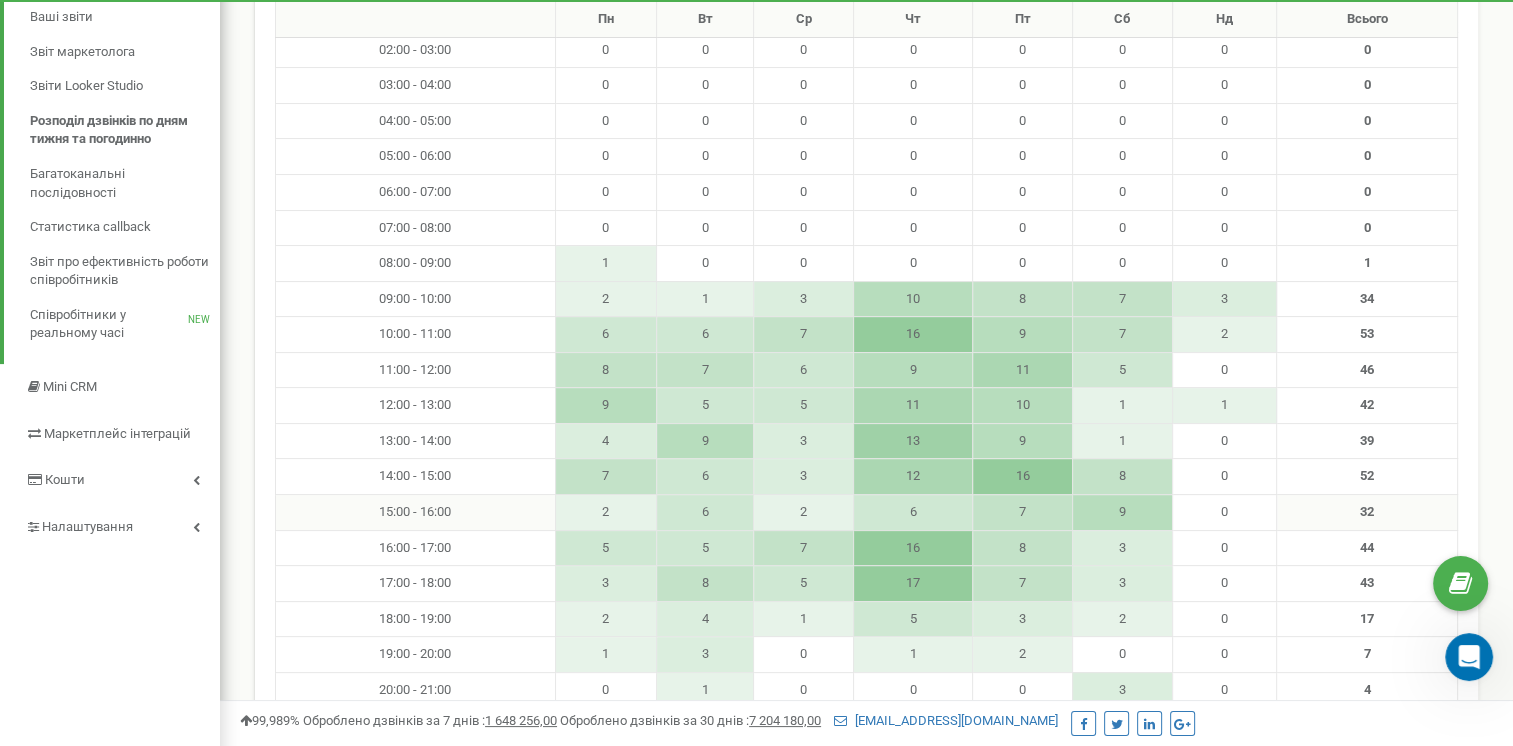 click on "7" at bounding box center [1023, 513] 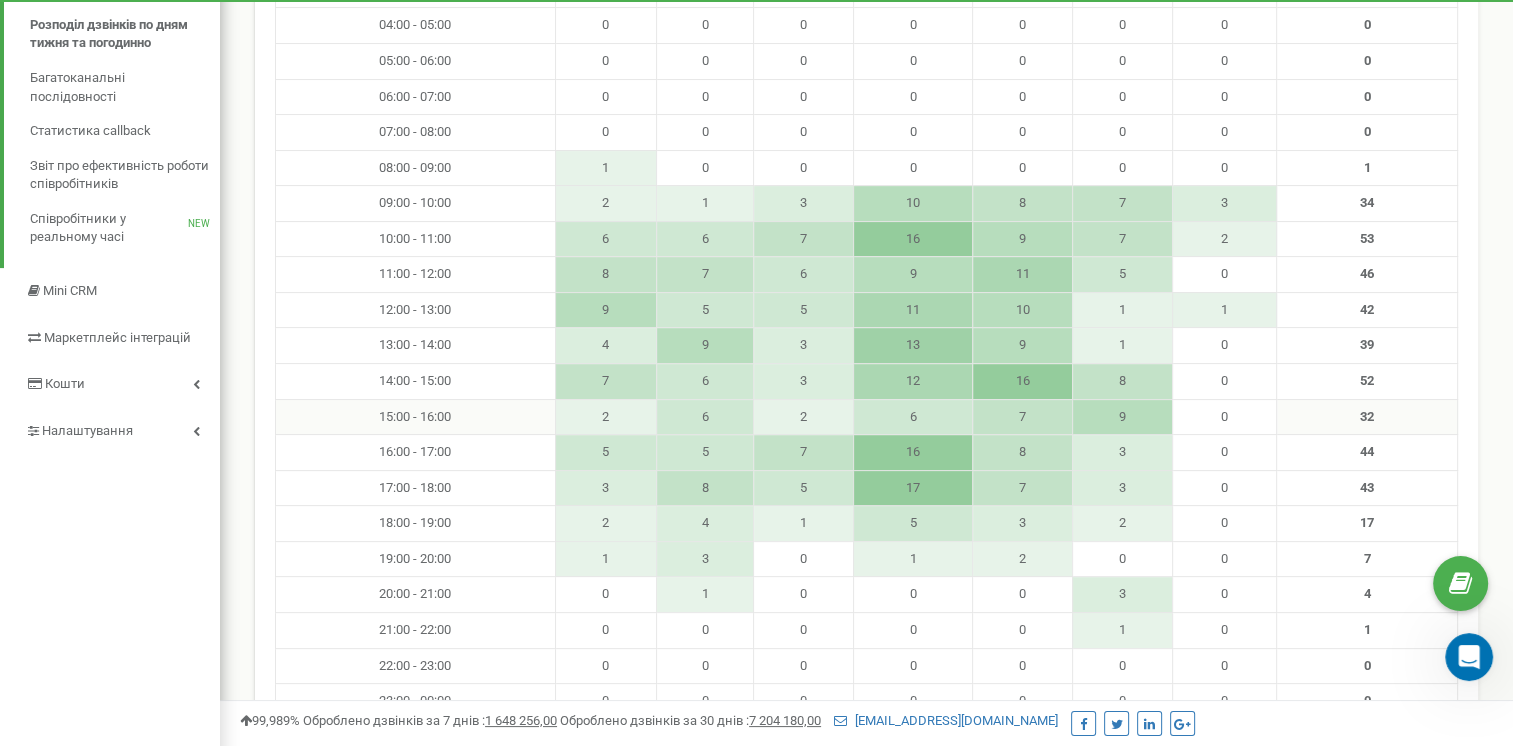 scroll, scrollTop: 0, scrollLeft: 0, axis: both 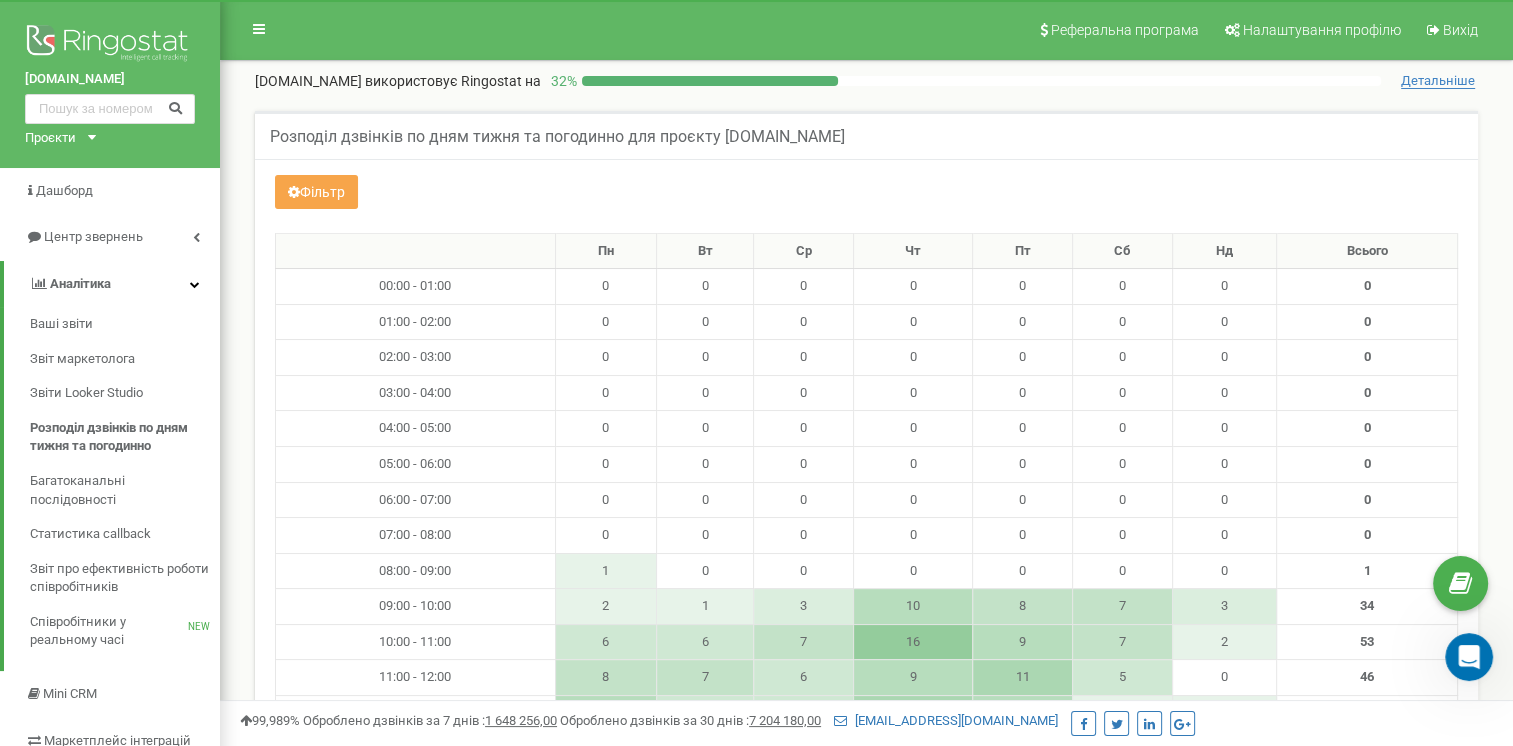 click on "Фільтр" at bounding box center [316, 192] 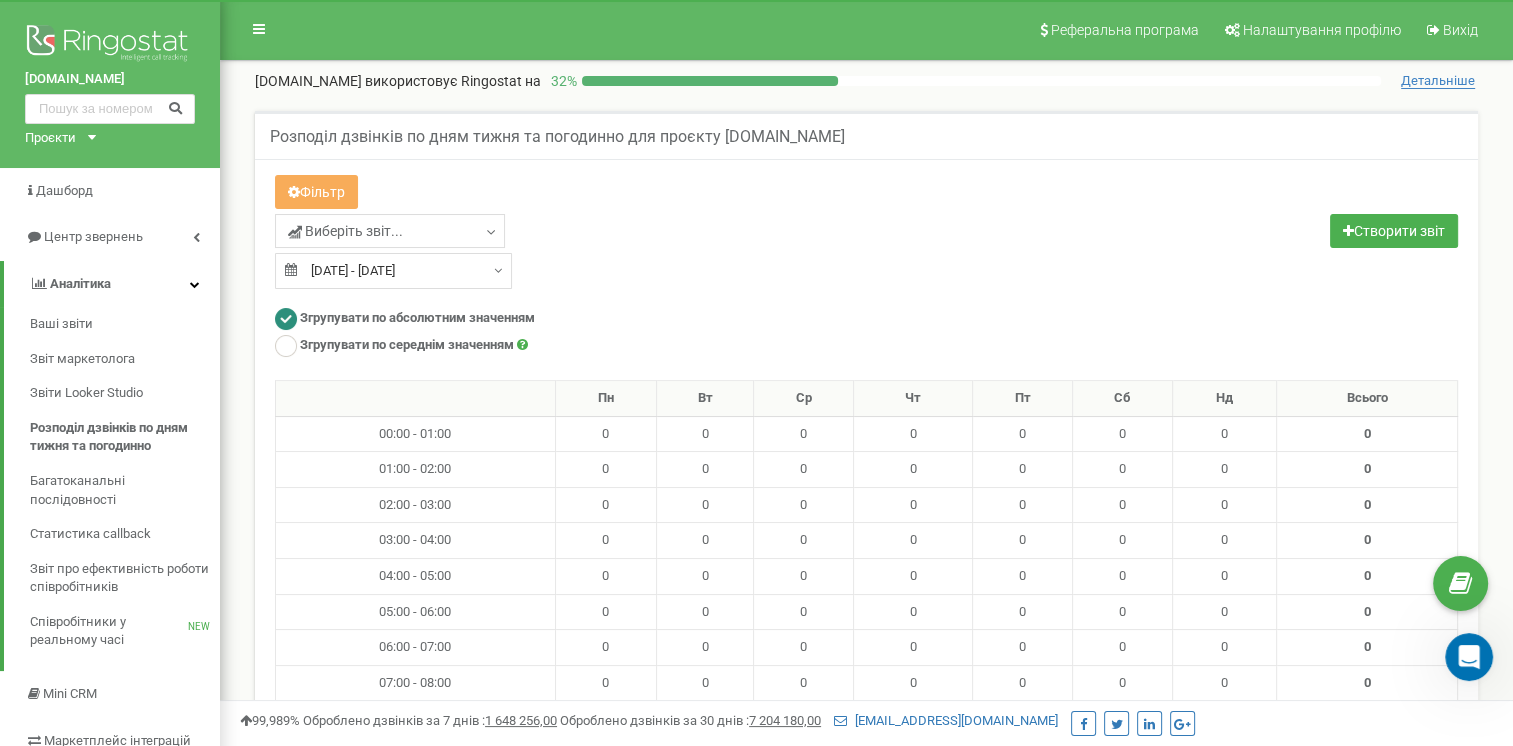 click on "Виберіть звіт...
Цільові
Колбек
Вихідні
Контекстна реклама (CPC)
Вхідні
Пропущені" at bounding box center [563, 251] 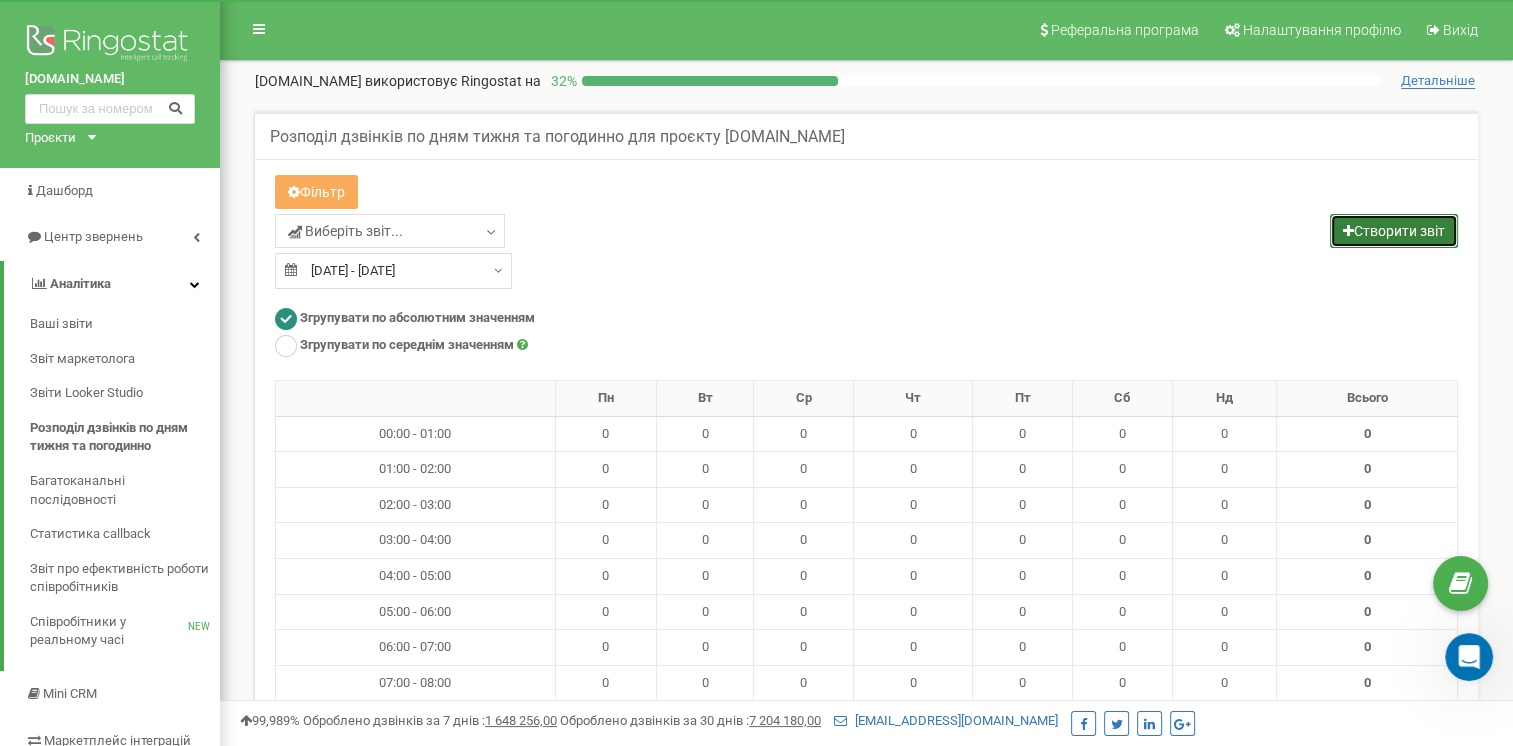 click on "Створити звіт" at bounding box center (1394, 231) 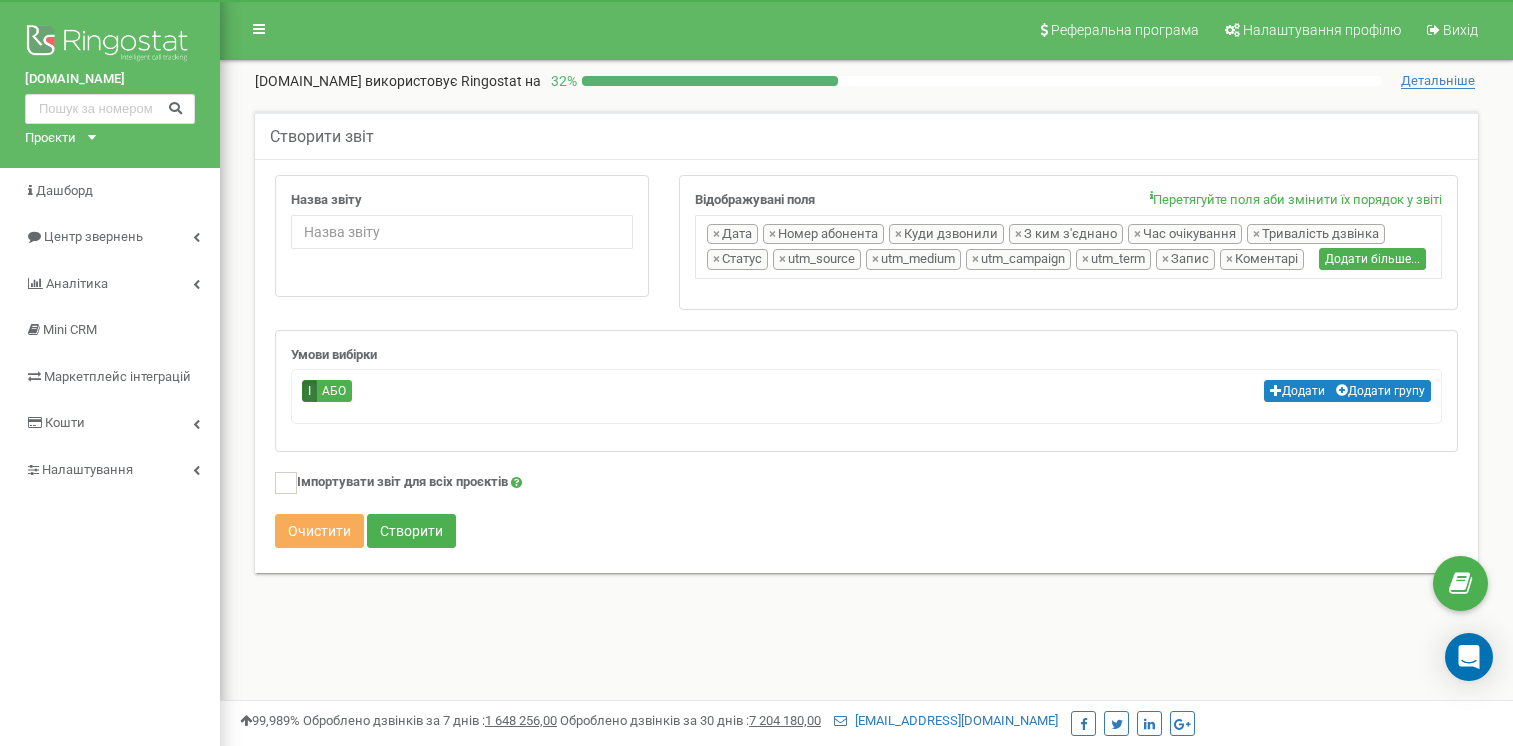 scroll, scrollTop: 0, scrollLeft: 0, axis: both 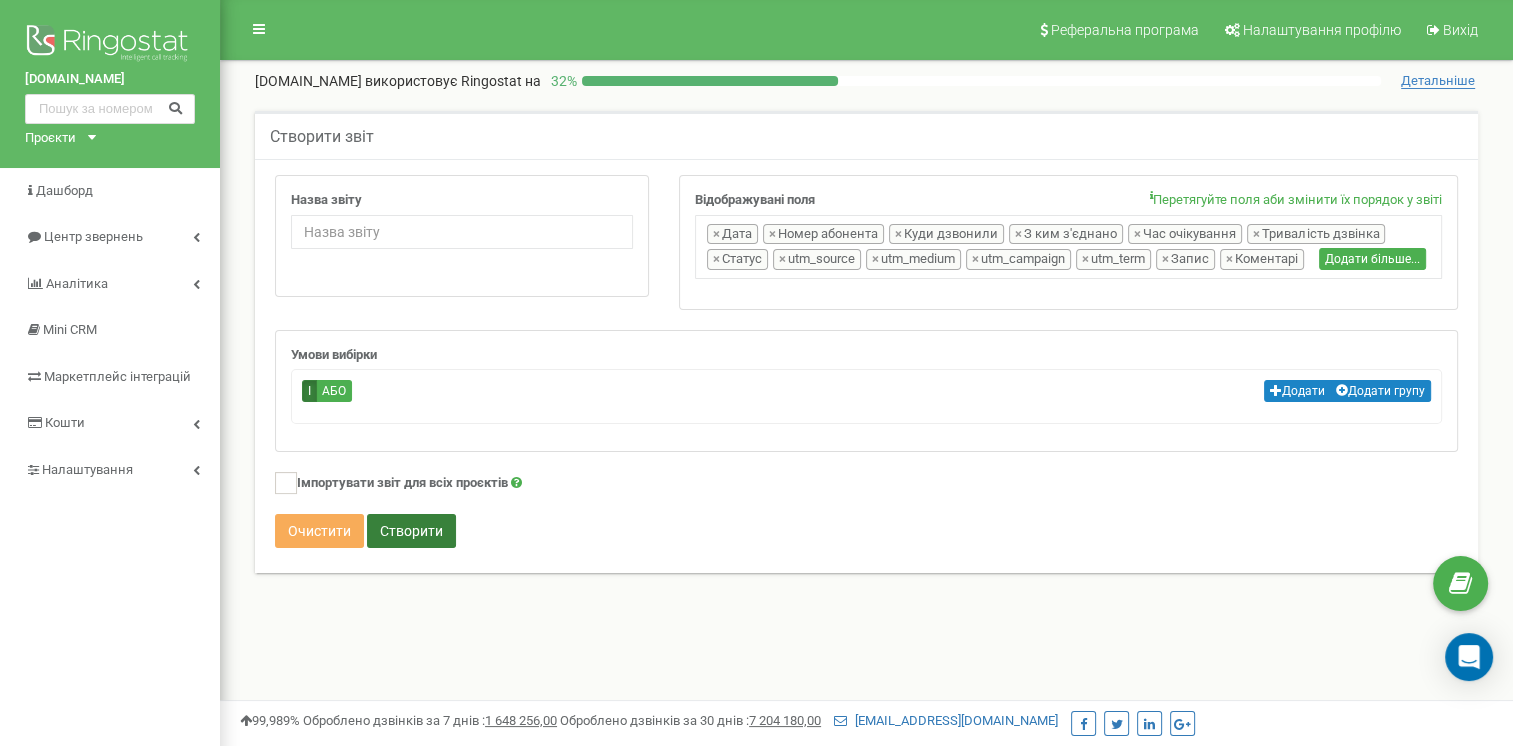 click on "Створити" at bounding box center [411, 531] 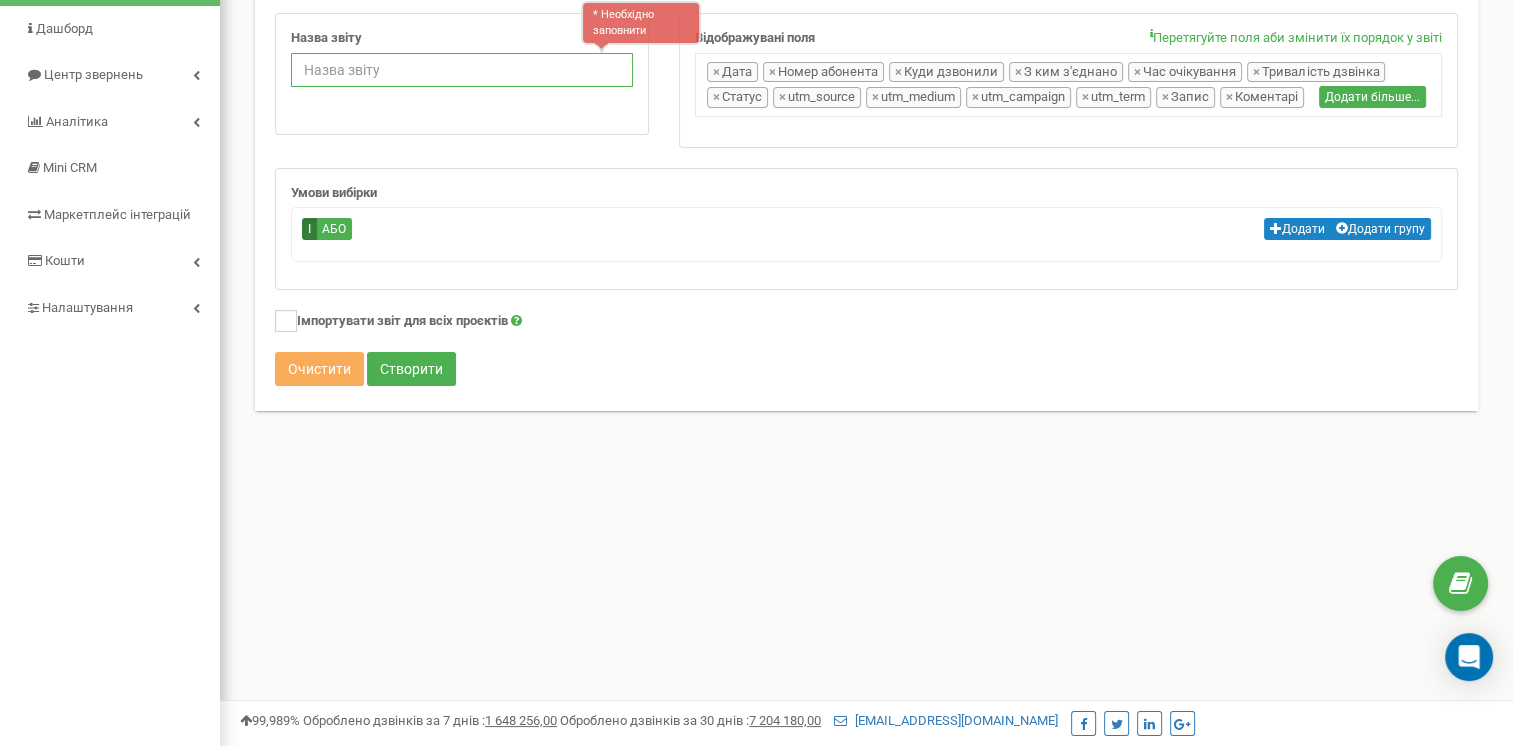 scroll, scrollTop: 163, scrollLeft: 0, axis: vertical 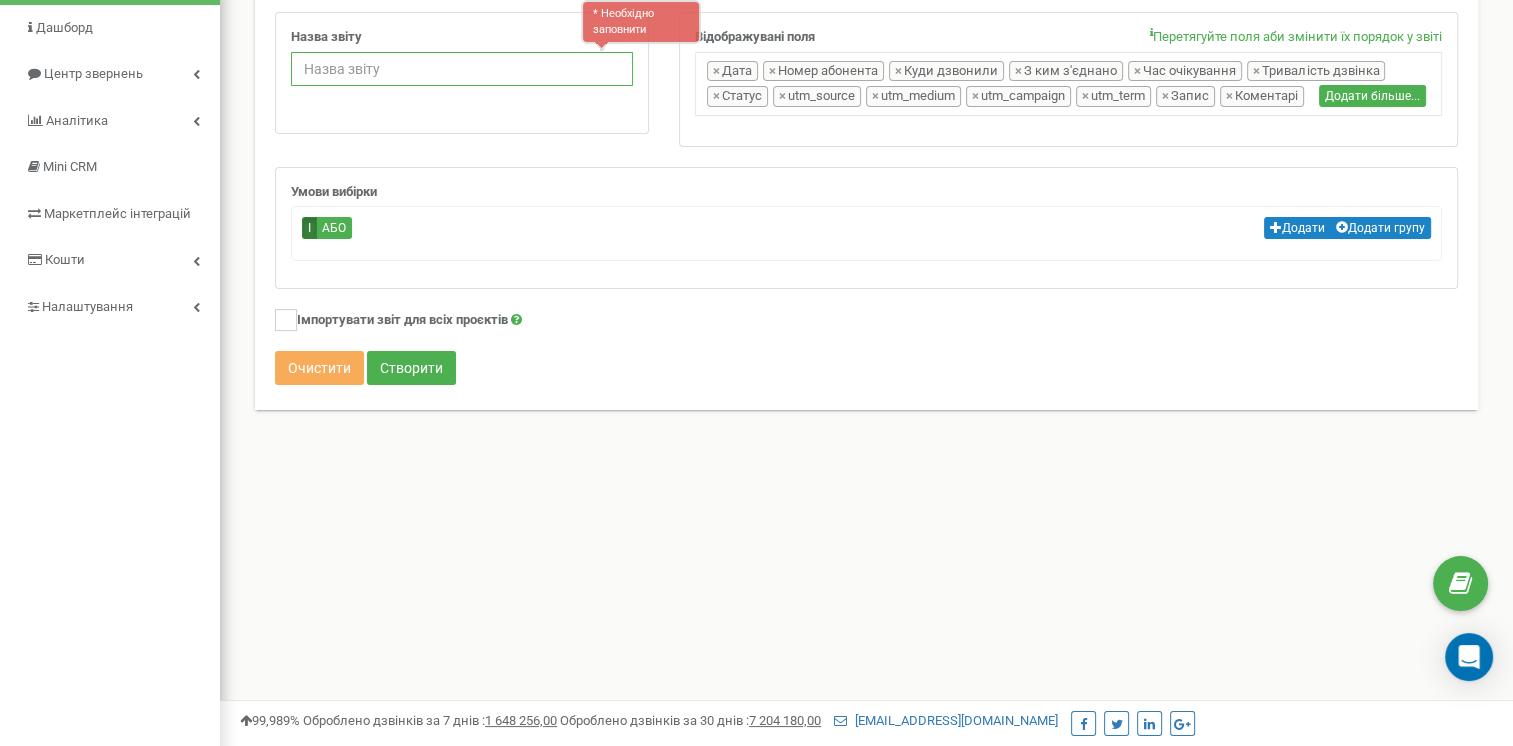 click on "Назва звіту" at bounding box center [462, 69] 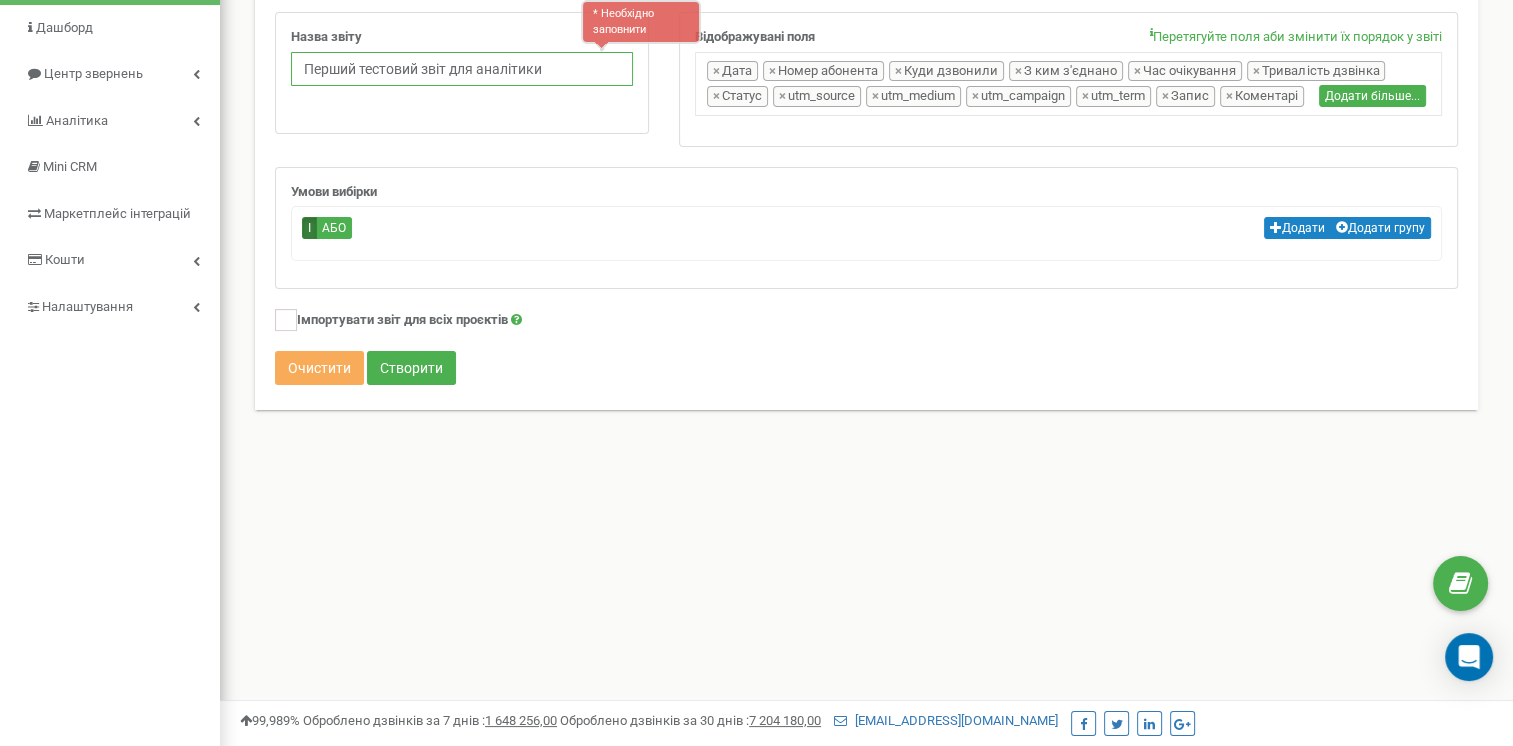 type on "Перший тестовий звіт для аналітики" 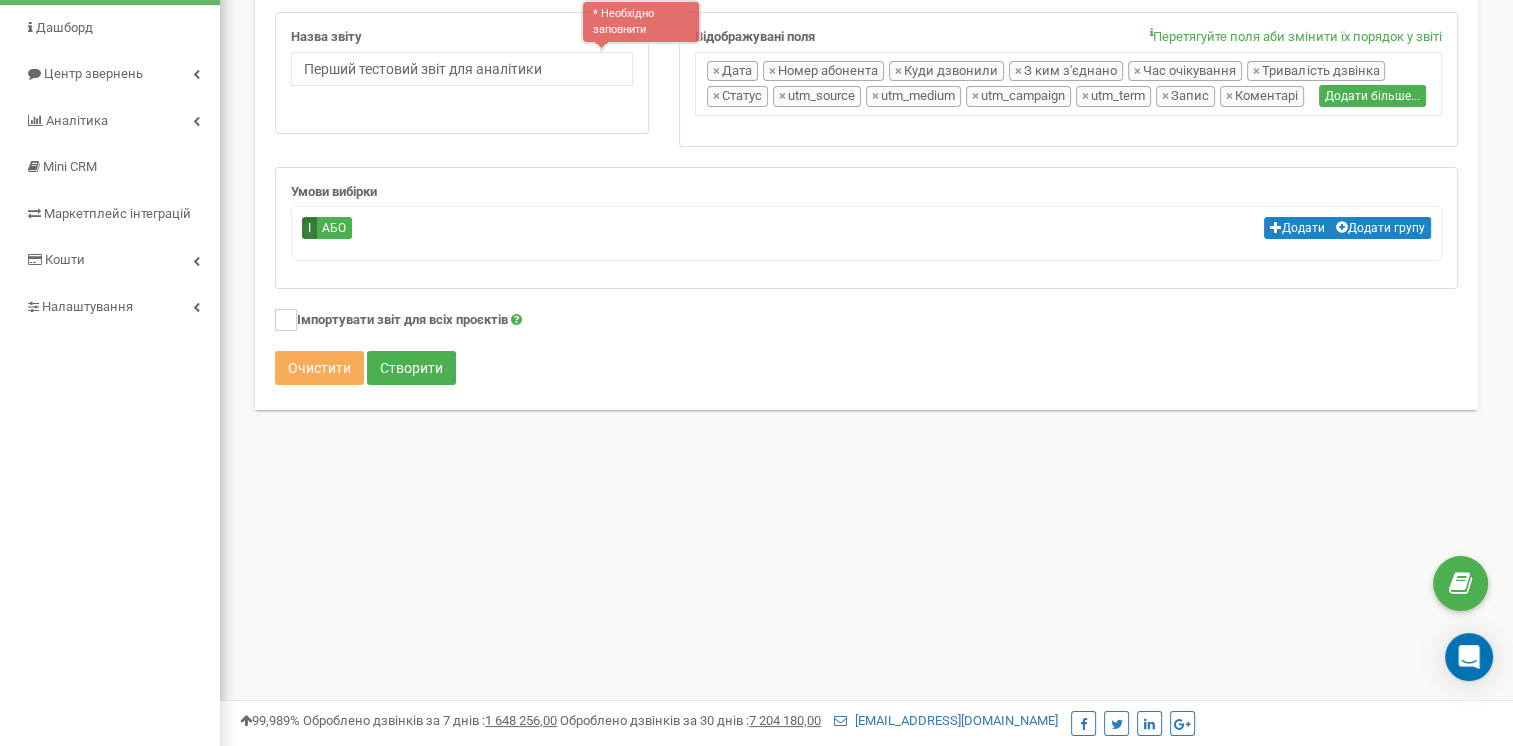 click on "Умови вибірки
Додати                                      Додати групу                                                                  І                                        АБО" at bounding box center [866, 228] 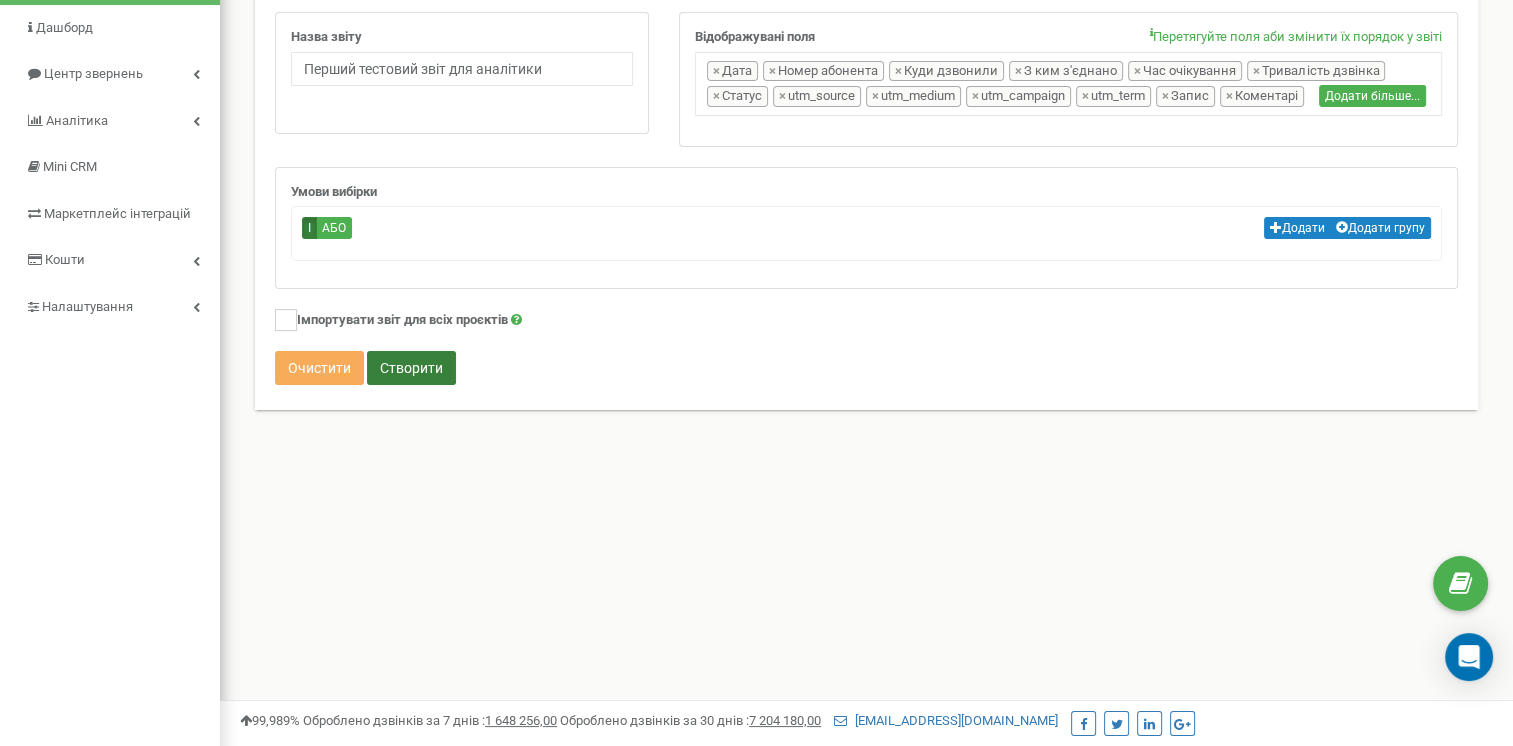 click on "Створити" at bounding box center (411, 368) 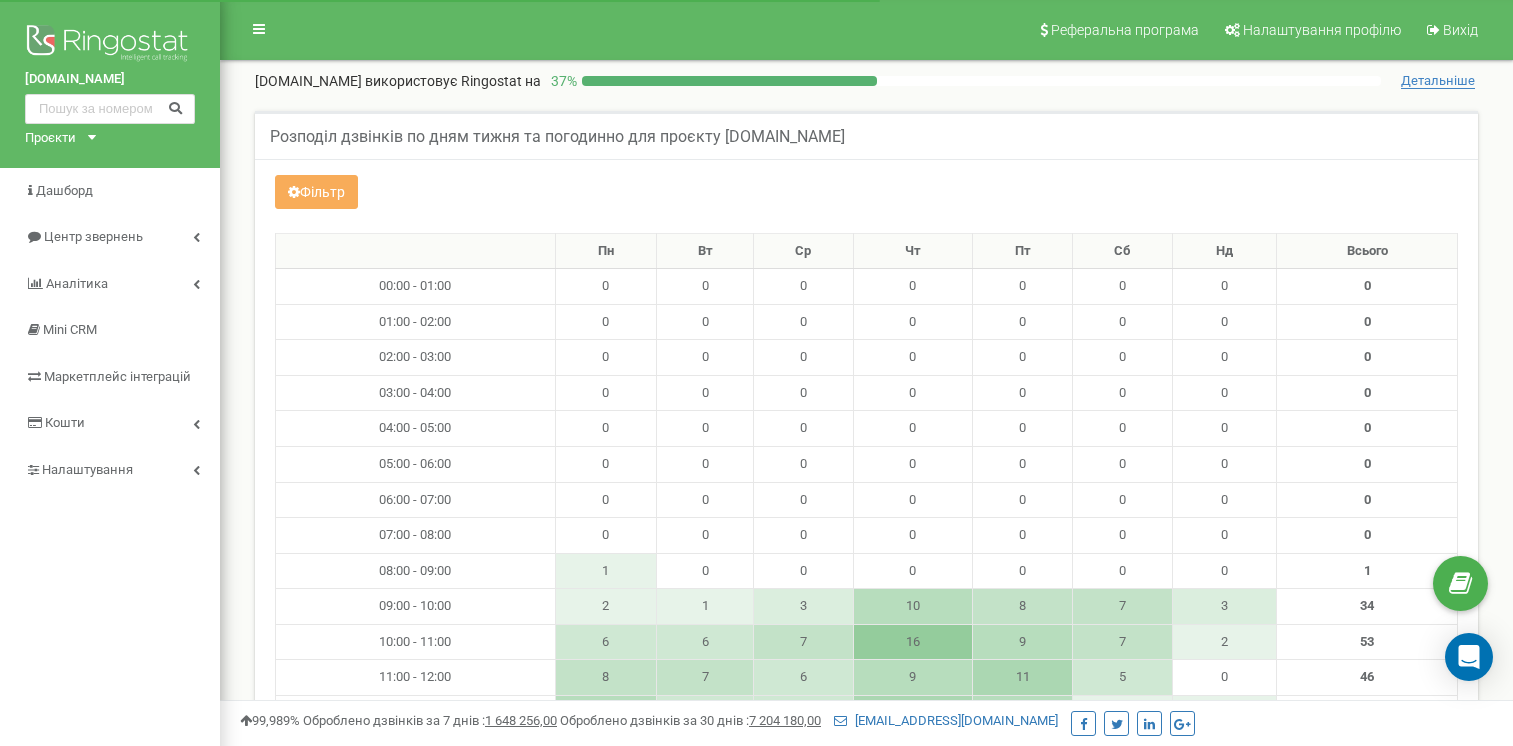 scroll, scrollTop: 0, scrollLeft: 0, axis: both 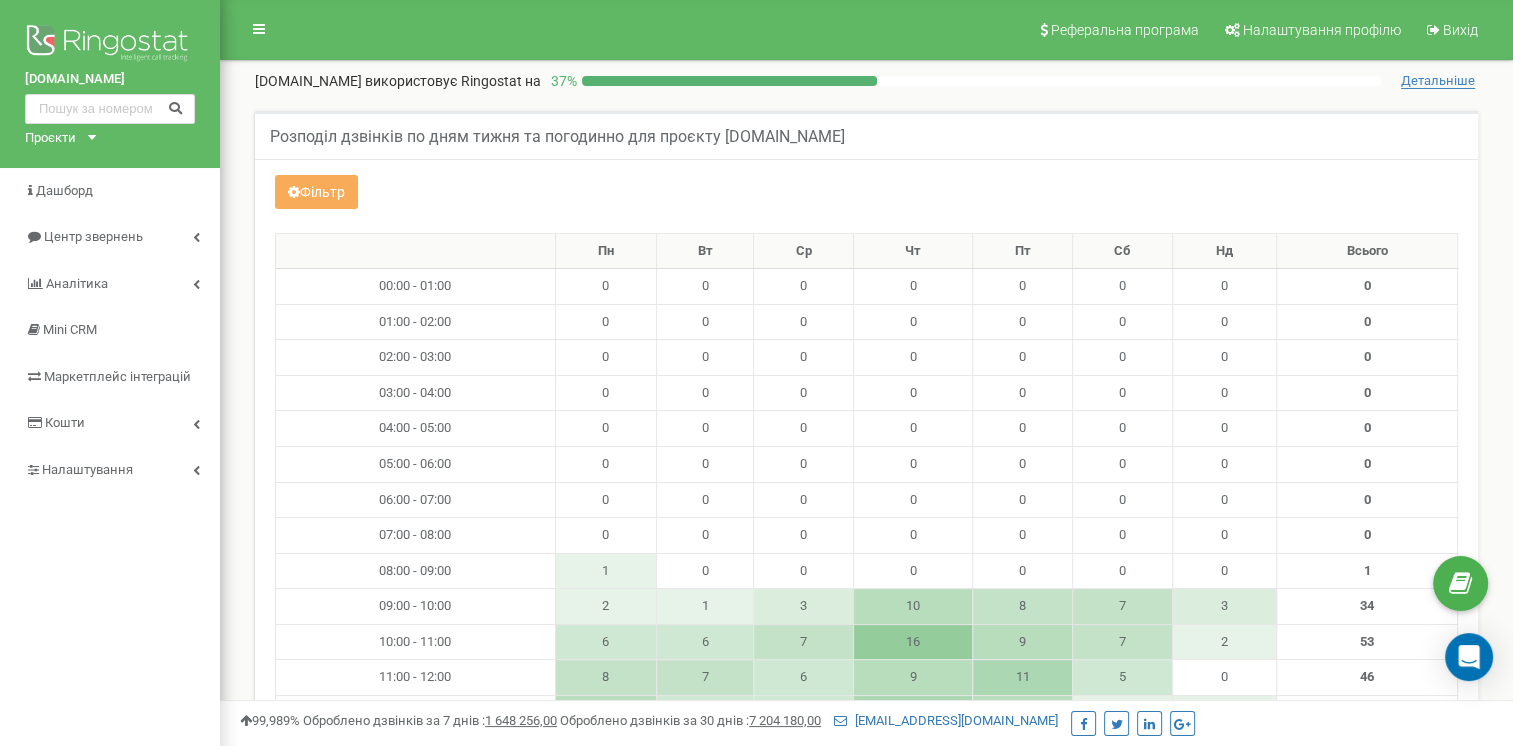 click on "Фільтр
Перший тестовий звіт...
Цільові
[GEOGRAPHIC_DATA]
Вихідні
Контекстна реклама (CPC)" at bounding box center [866, 669] 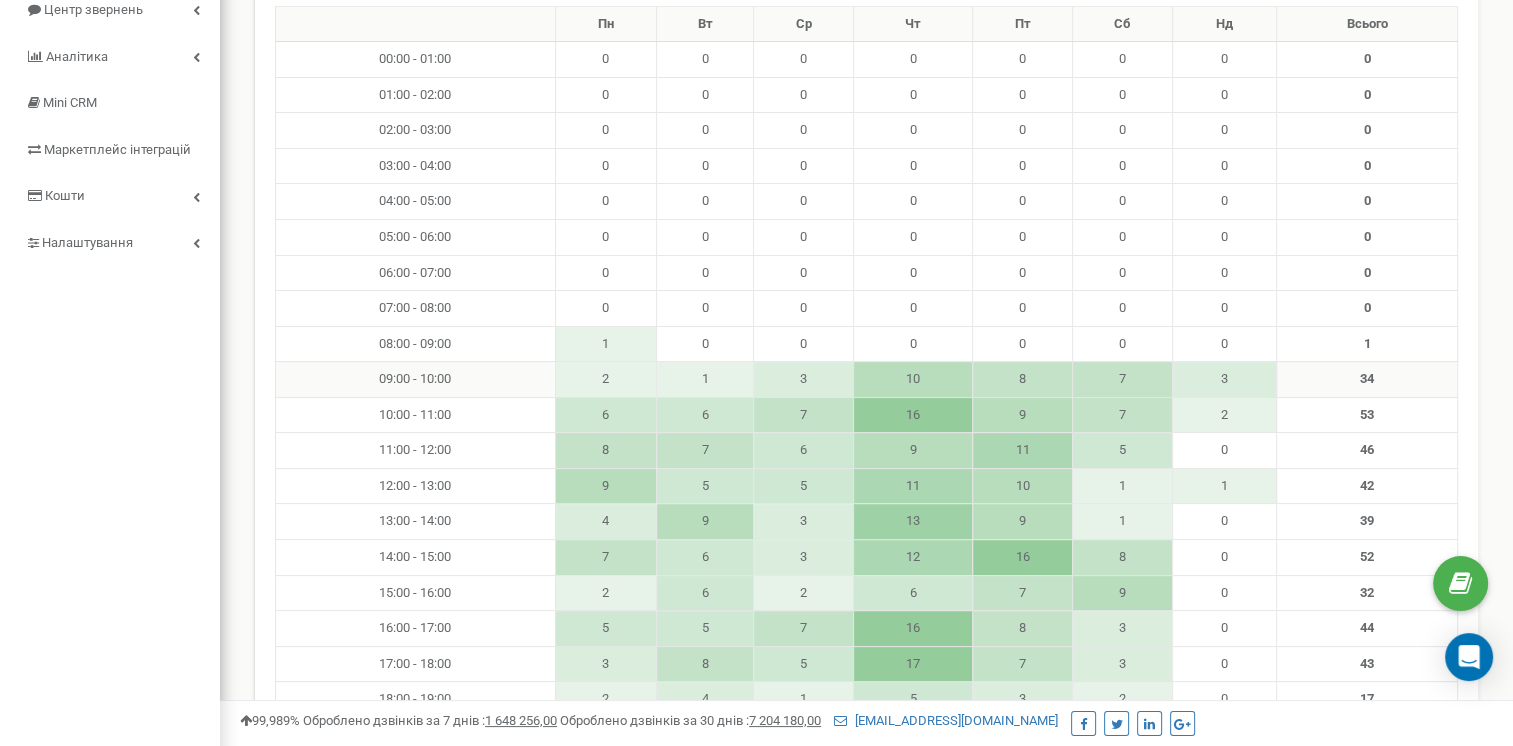 scroll, scrollTop: 0, scrollLeft: 0, axis: both 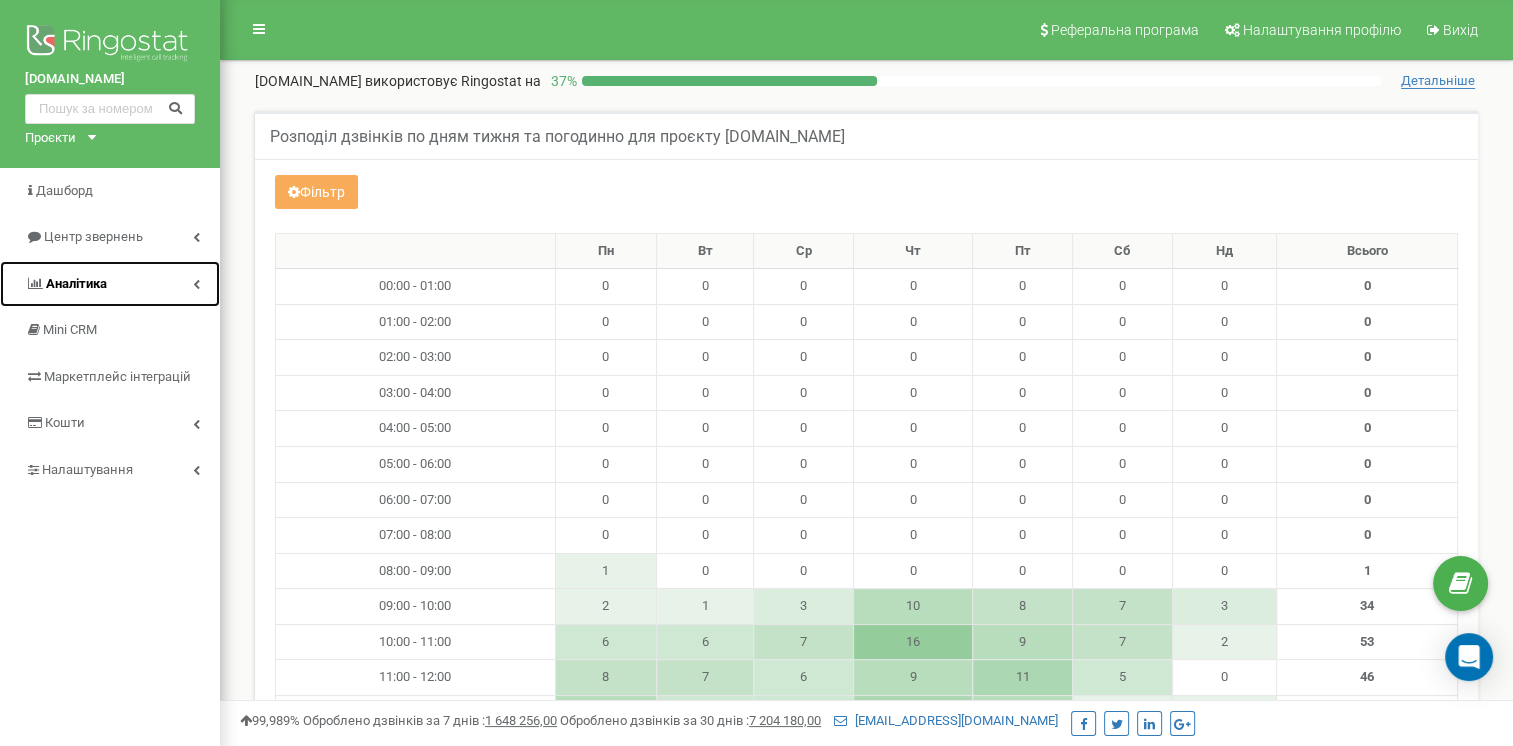 click on "Аналiтика" at bounding box center (110, 284) 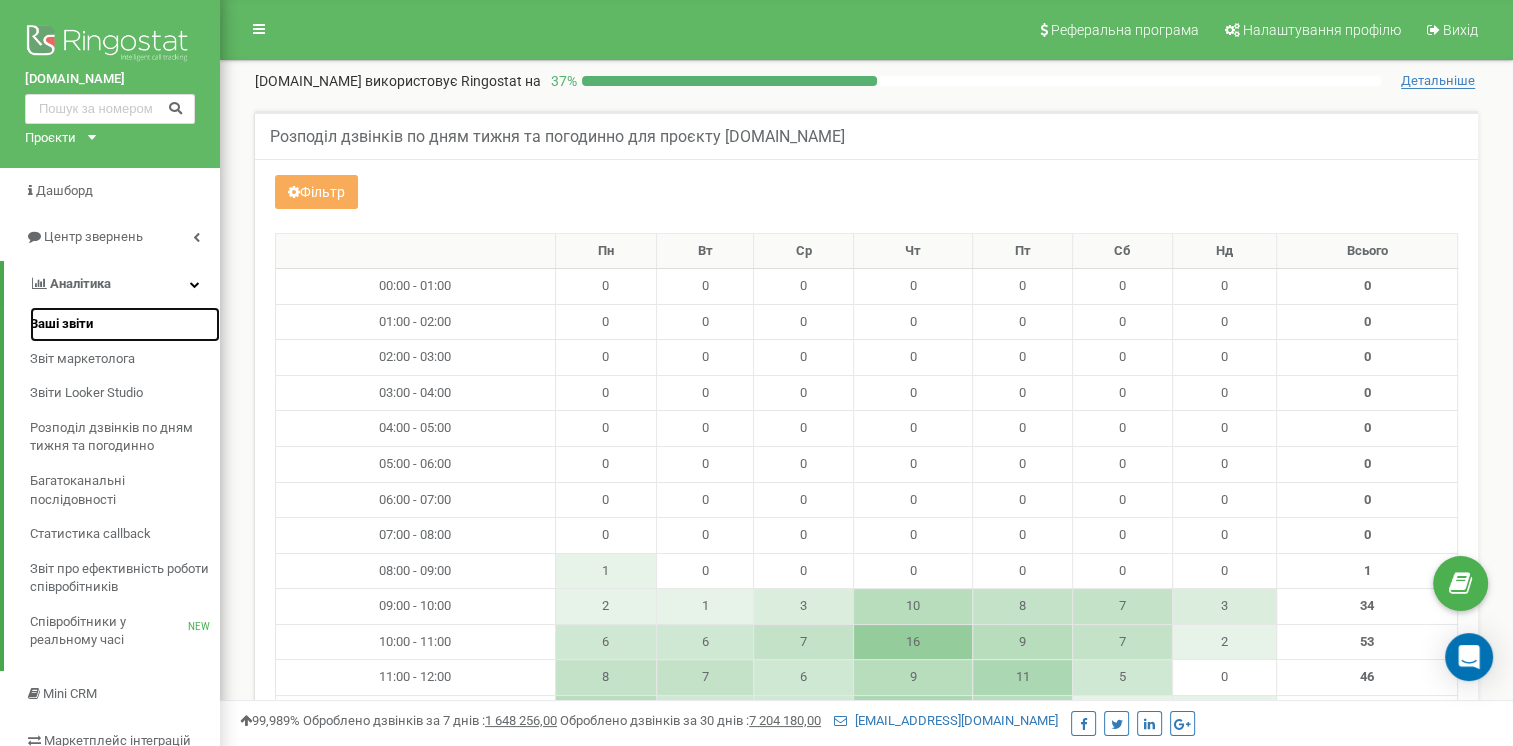 click on "Ваші звіти" at bounding box center [125, 324] 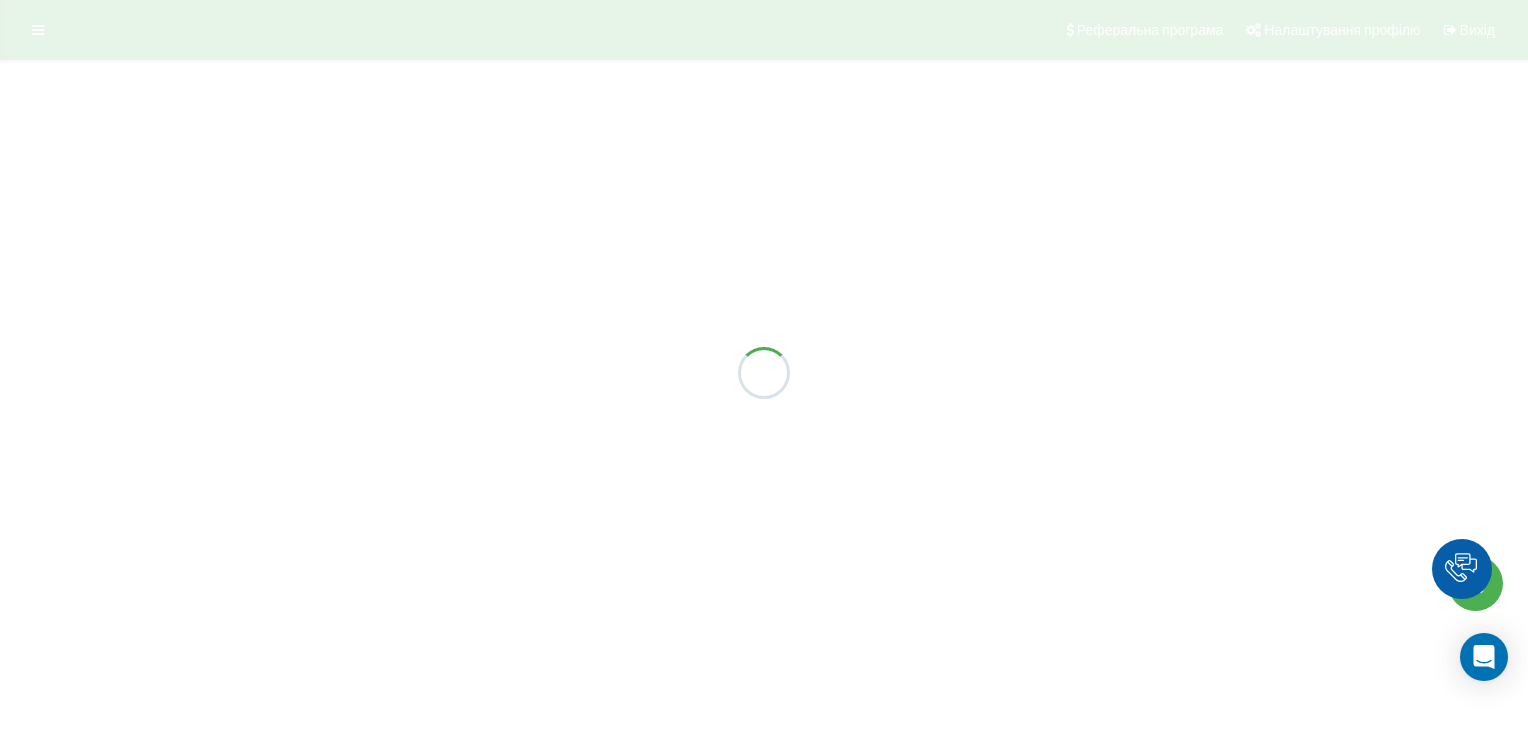 scroll, scrollTop: 0, scrollLeft: 0, axis: both 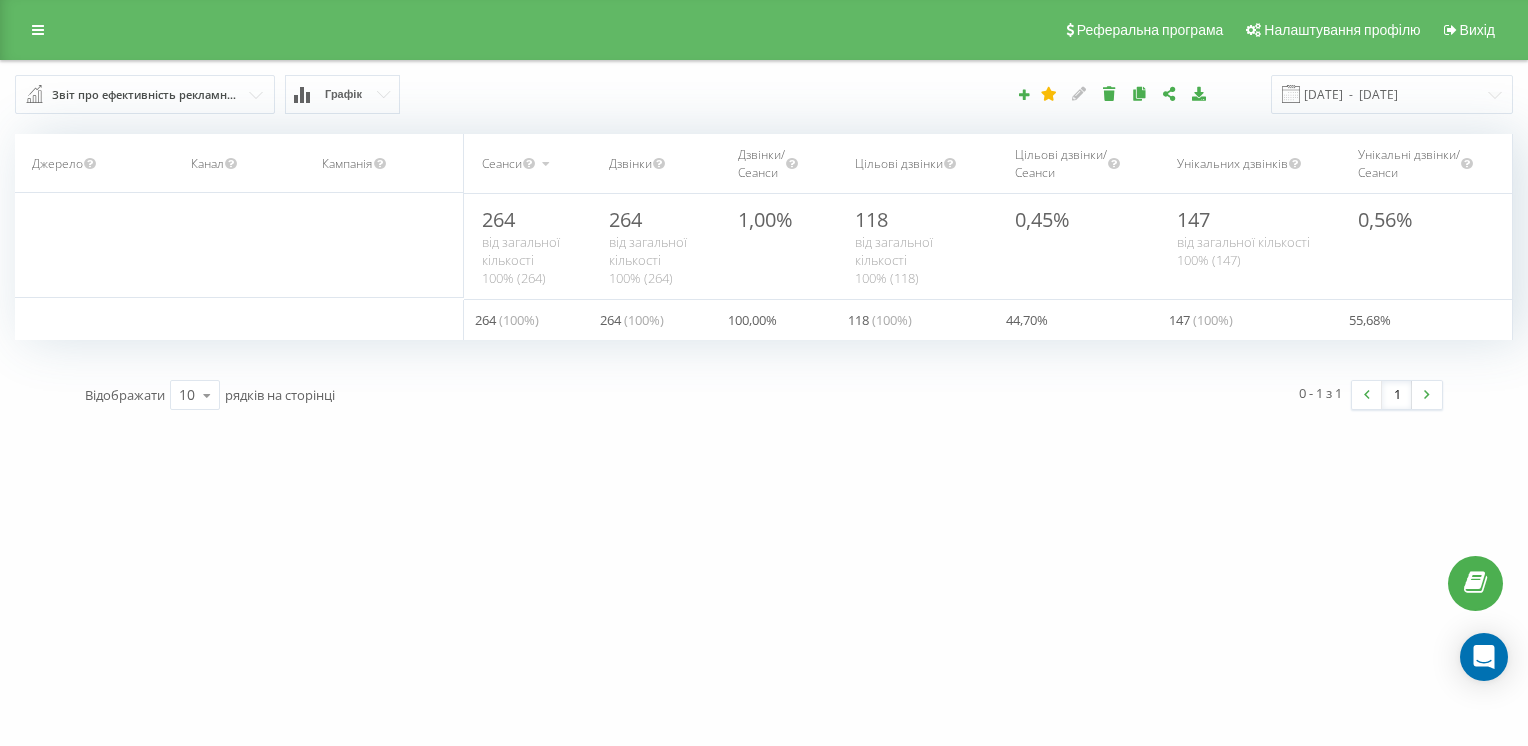 click 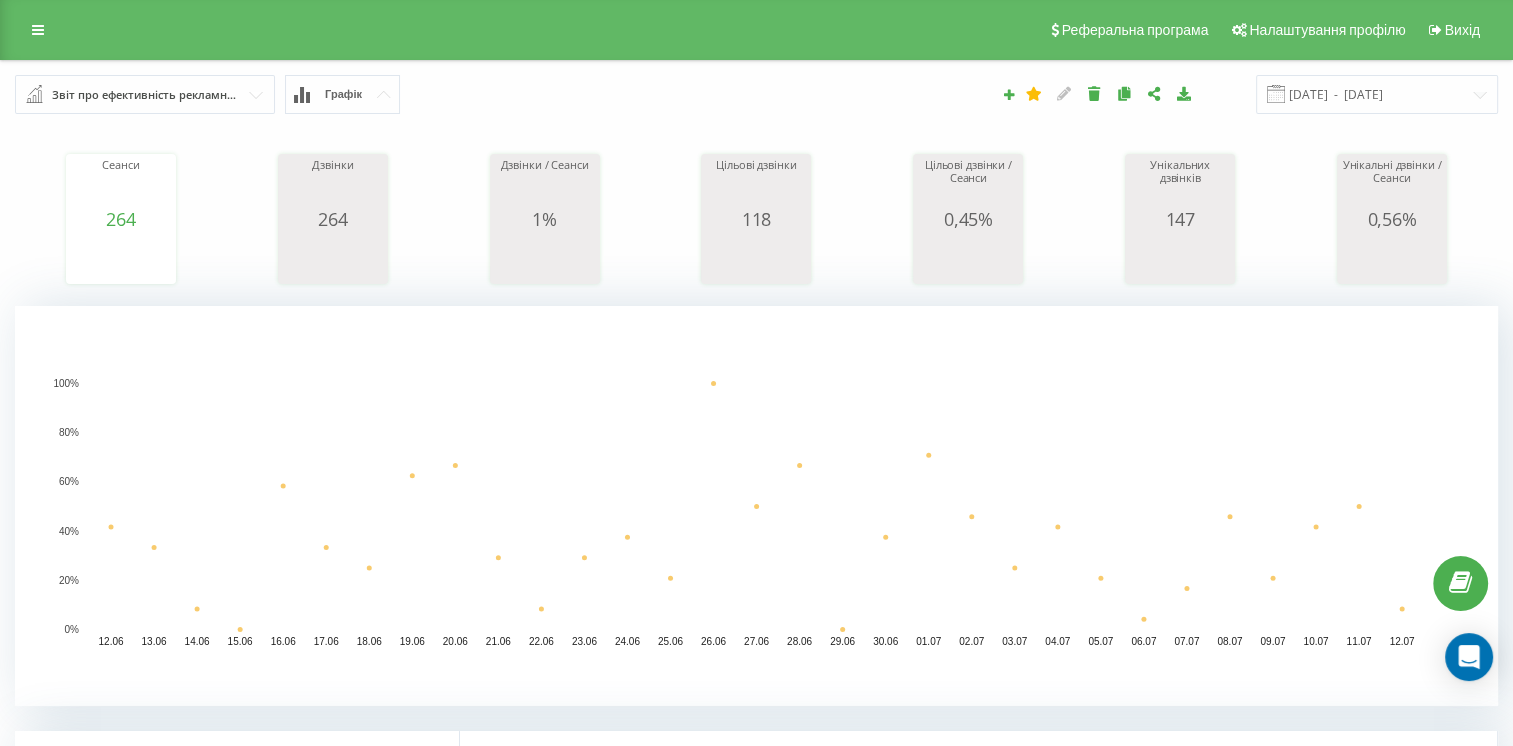 click at bounding box center (34, 95) 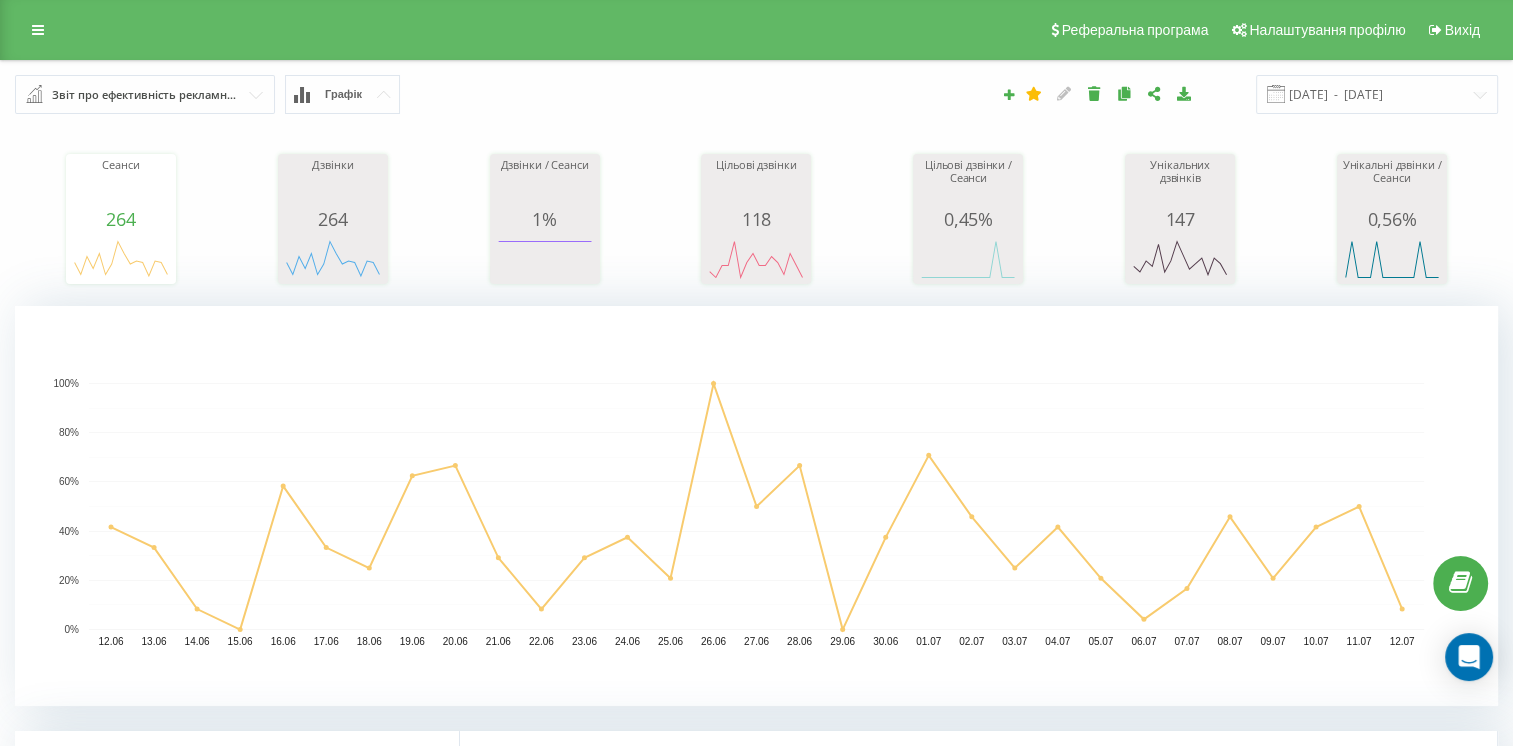 click on "Звіт про ефективність рекламних кампаній" at bounding box center (146, 95) 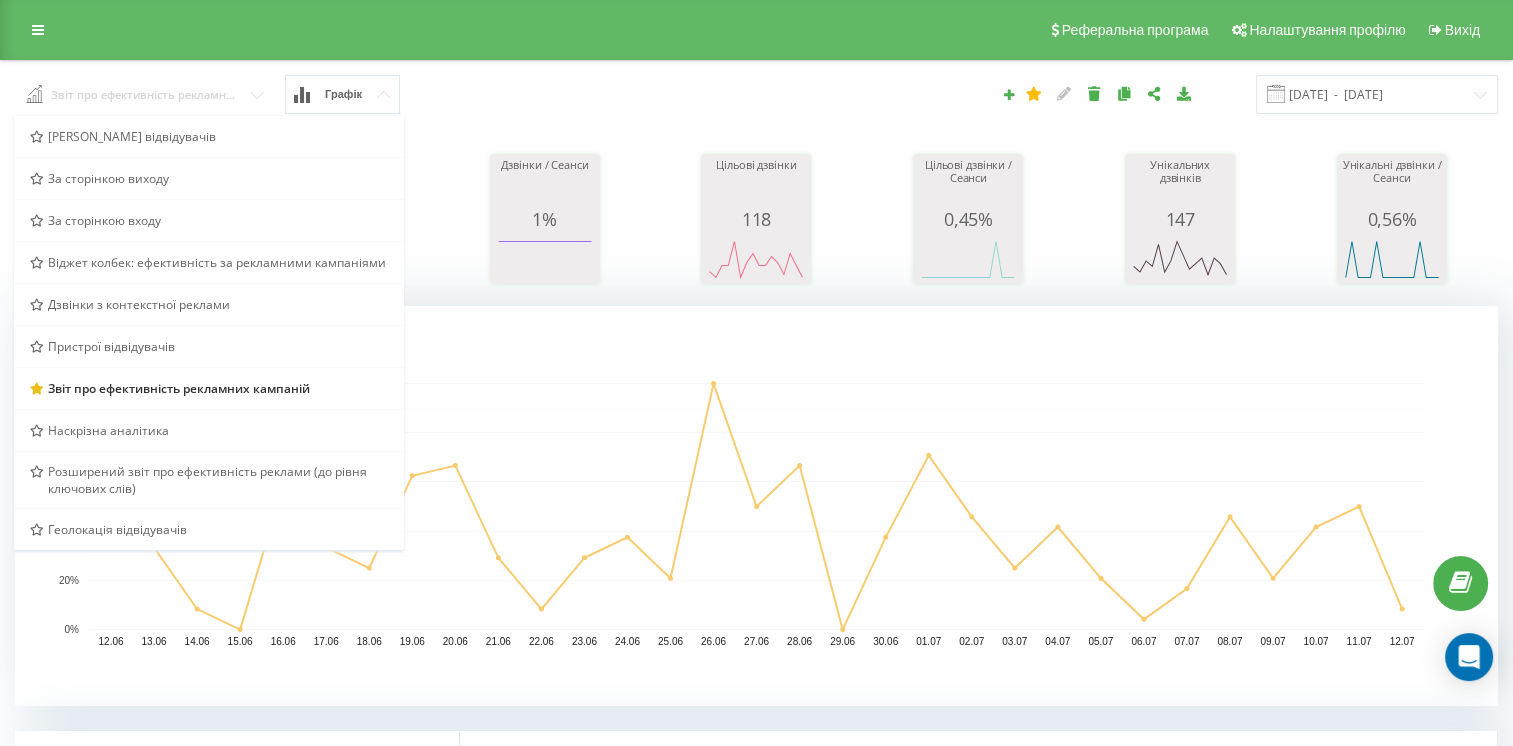 click at bounding box center (146, 93) 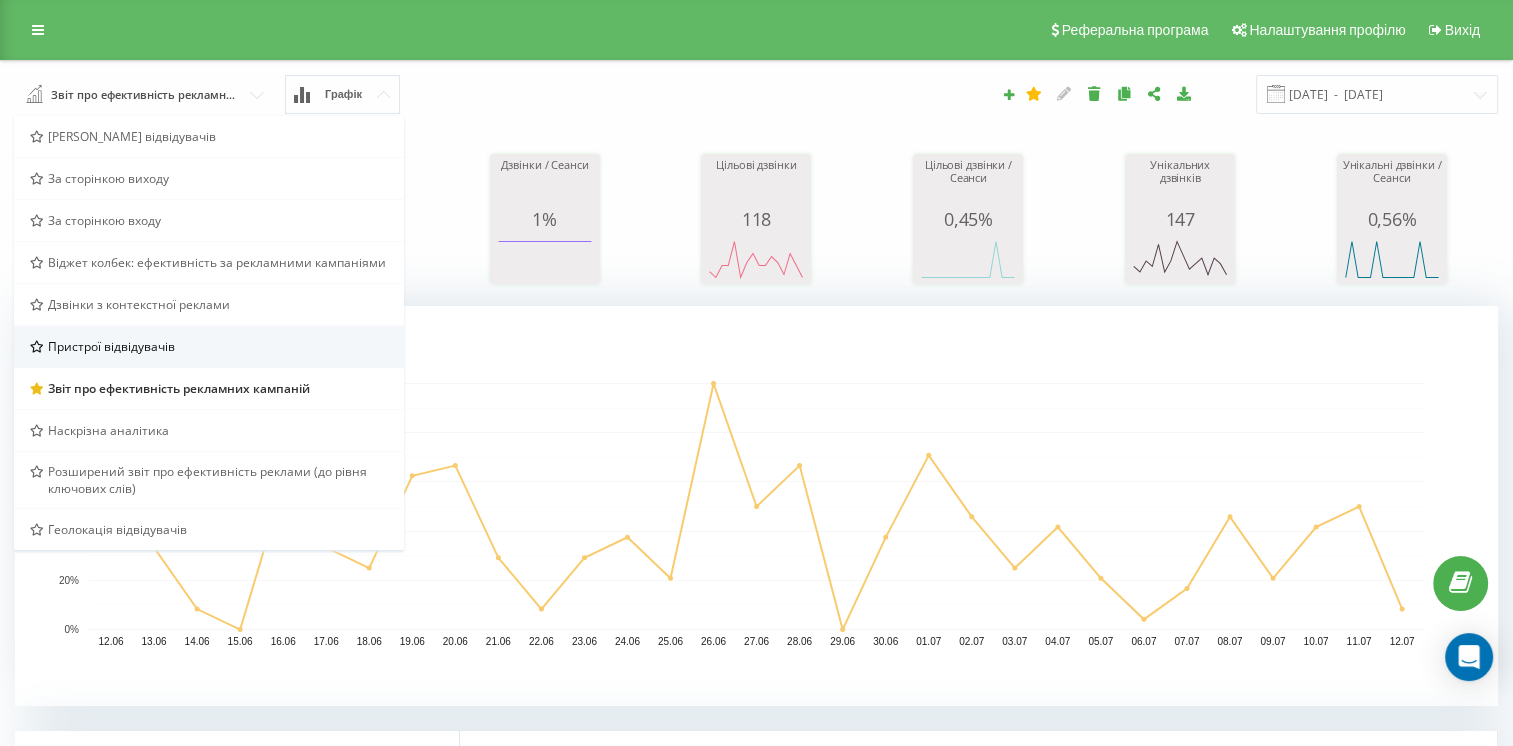 click on "Пристрої відвідувачів" at bounding box center (209, 346) 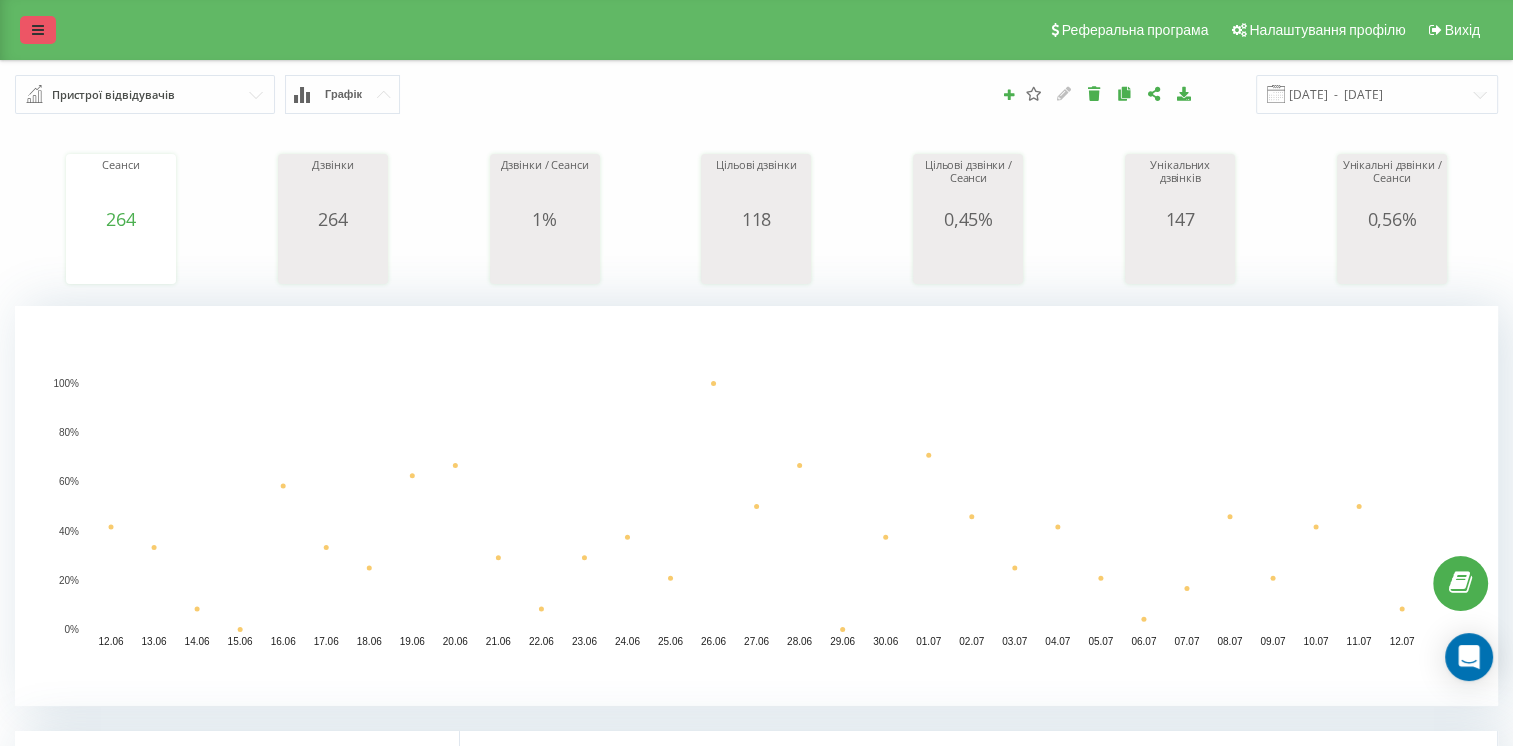 click at bounding box center (38, 30) 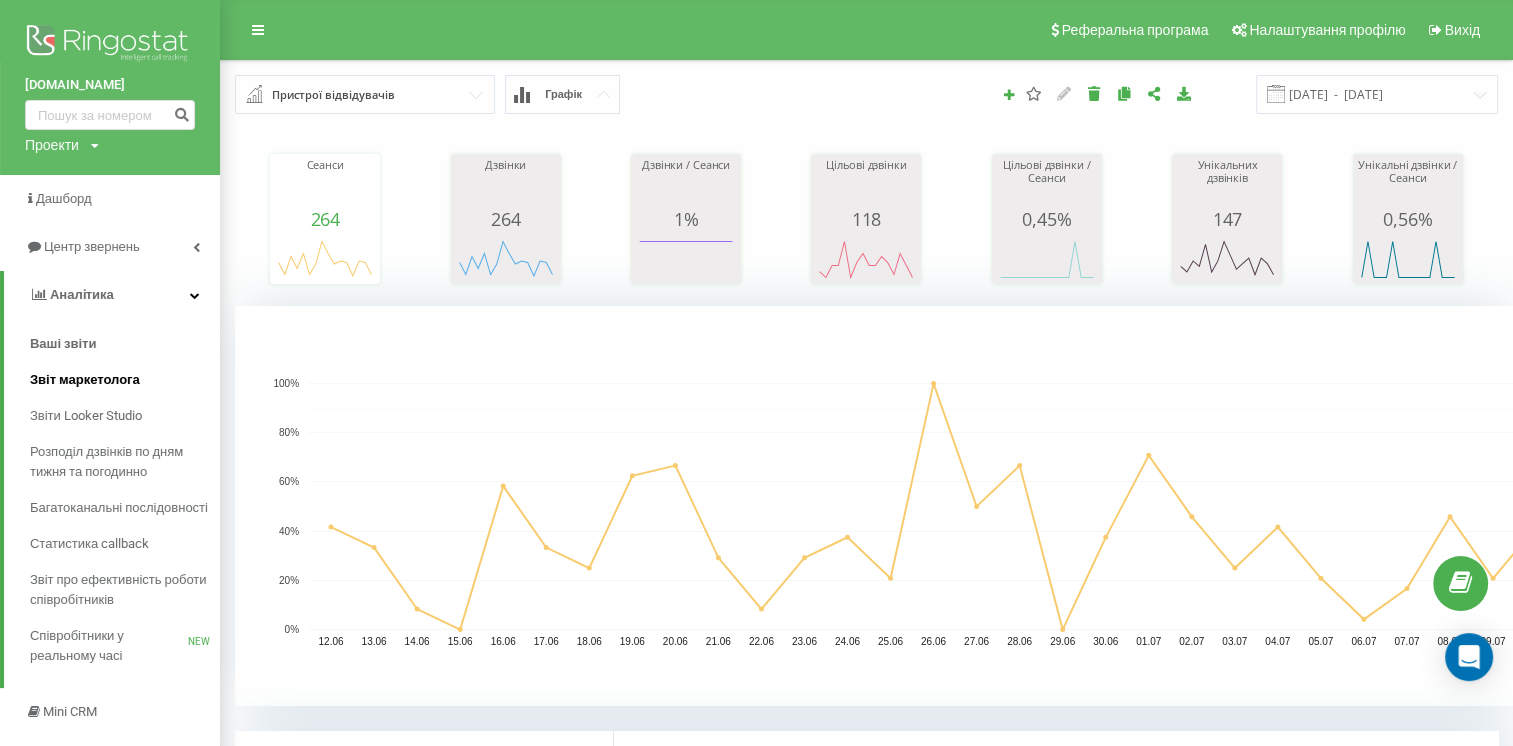 click on "Звіт маркетолога" at bounding box center [125, 380] 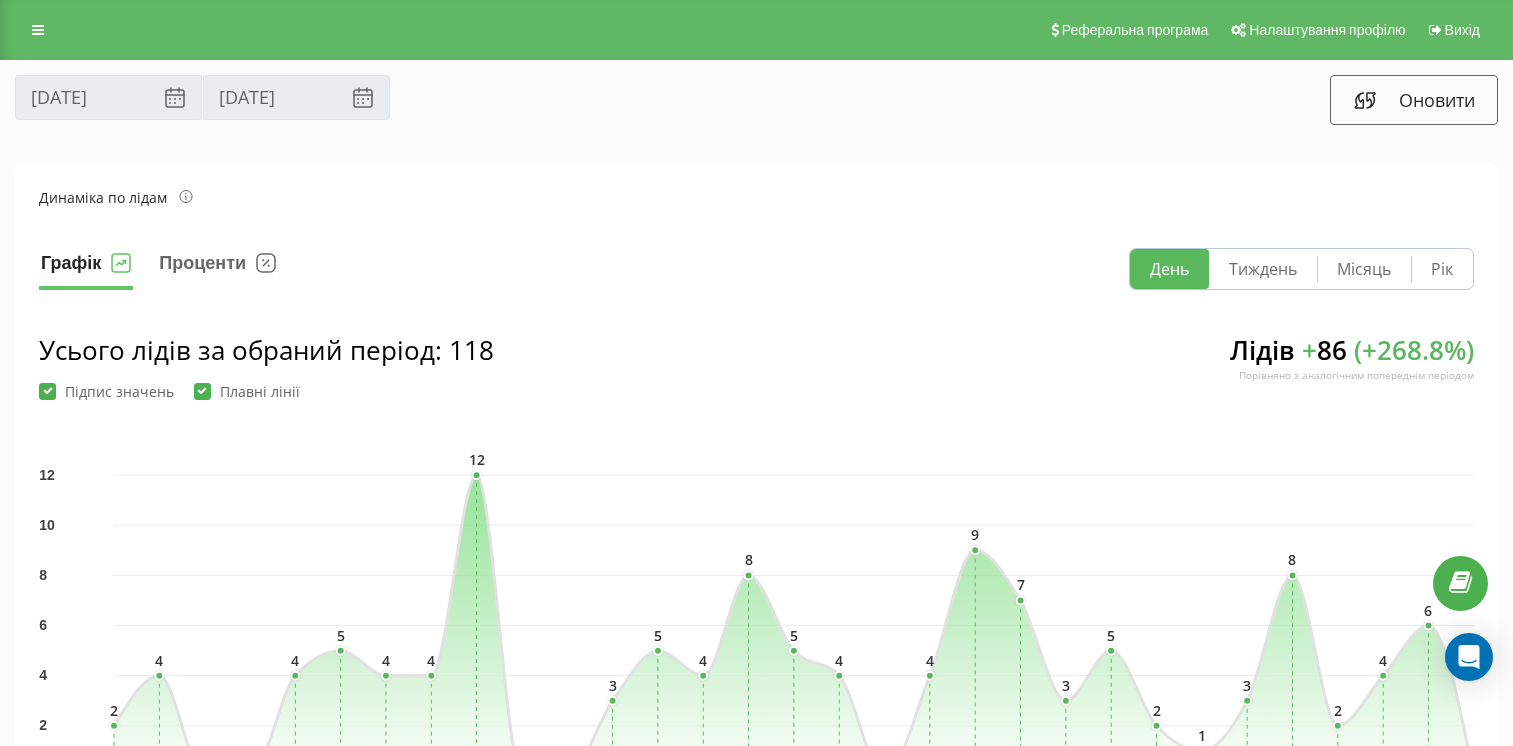 scroll, scrollTop: 0, scrollLeft: 0, axis: both 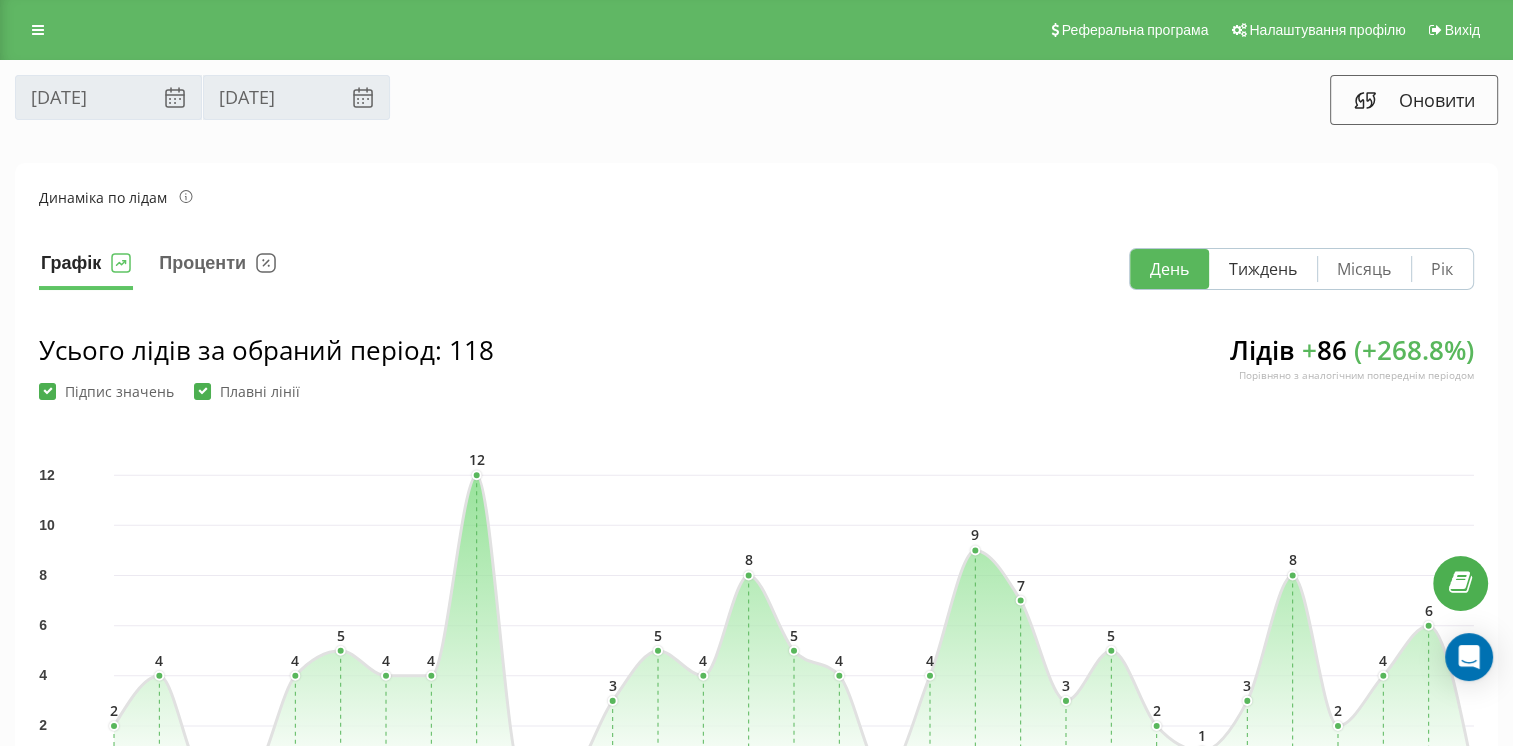 click on "Тиждень" at bounding box center (1263, 269) 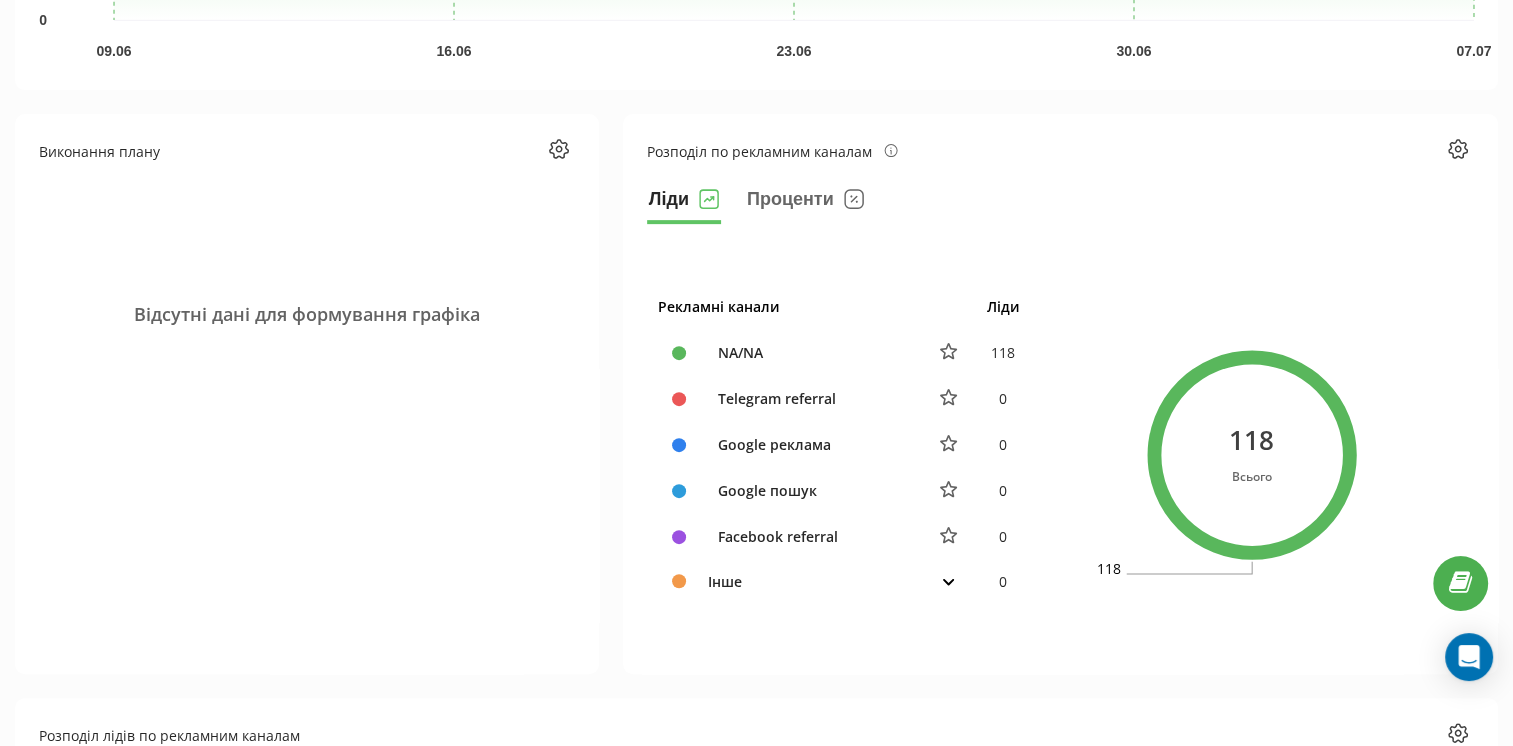 scroll, scrollTop: 763, scrollLeft: 0, axis: vertical 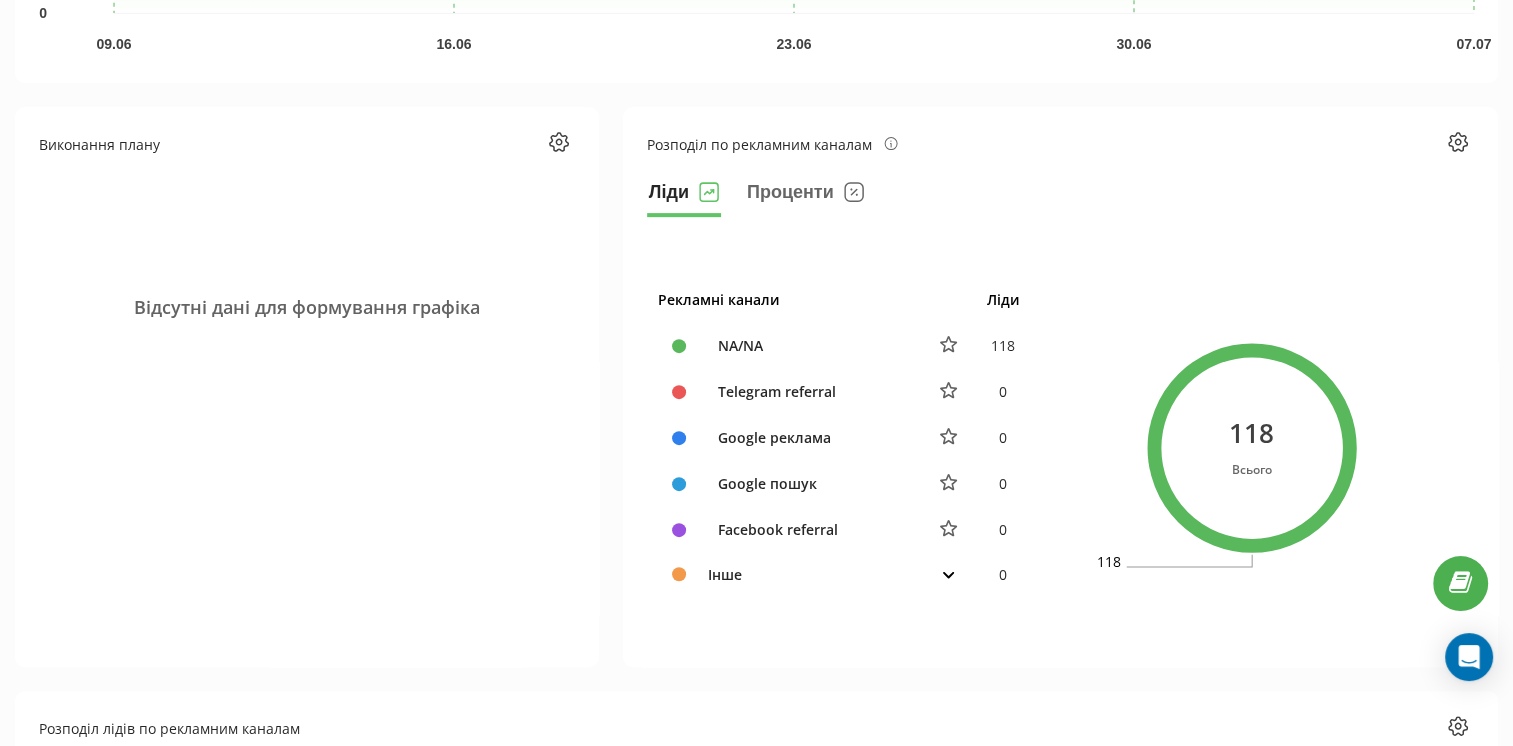 click at bounding box center [948, 574] 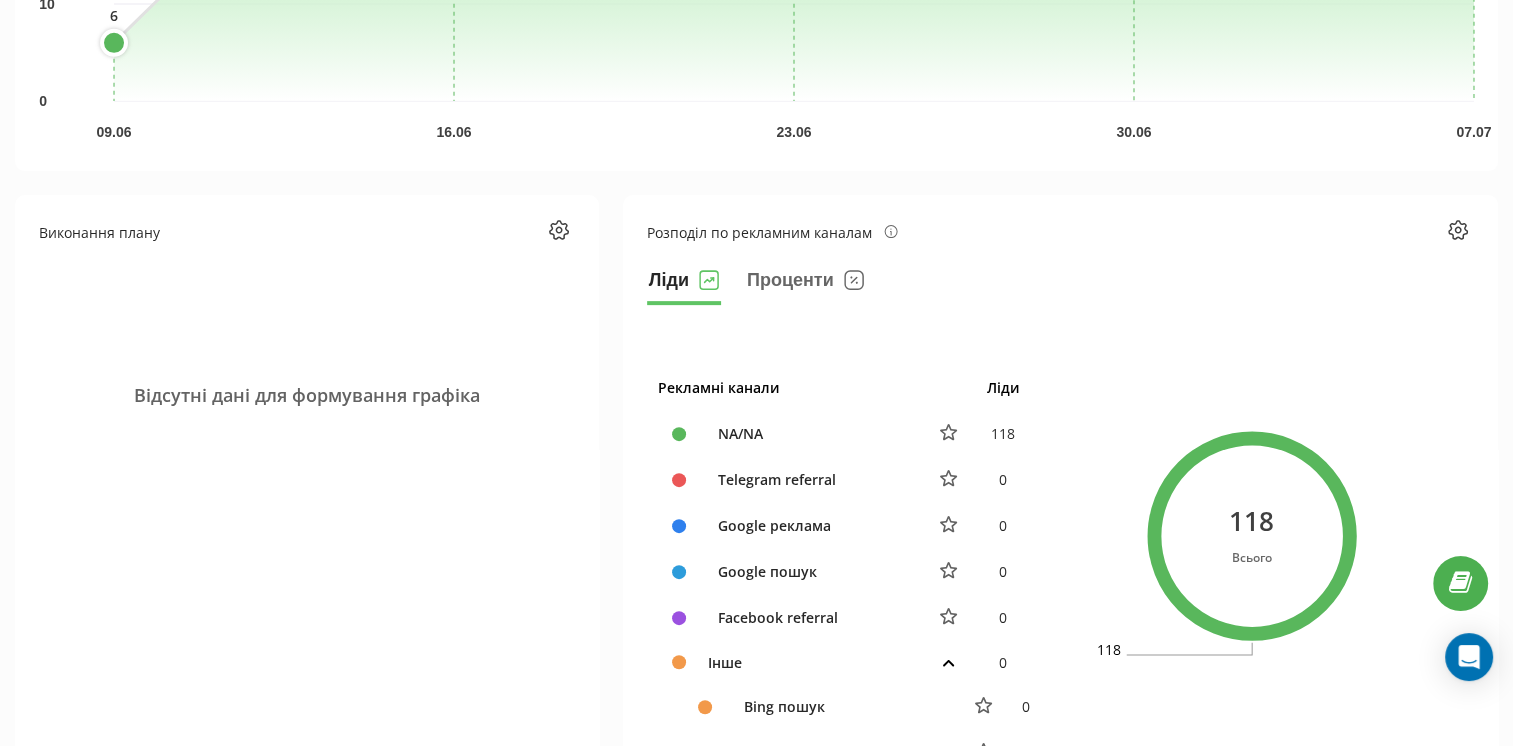 scroll, scrollTop: 676, scrollLeft: 0, axis: vertical 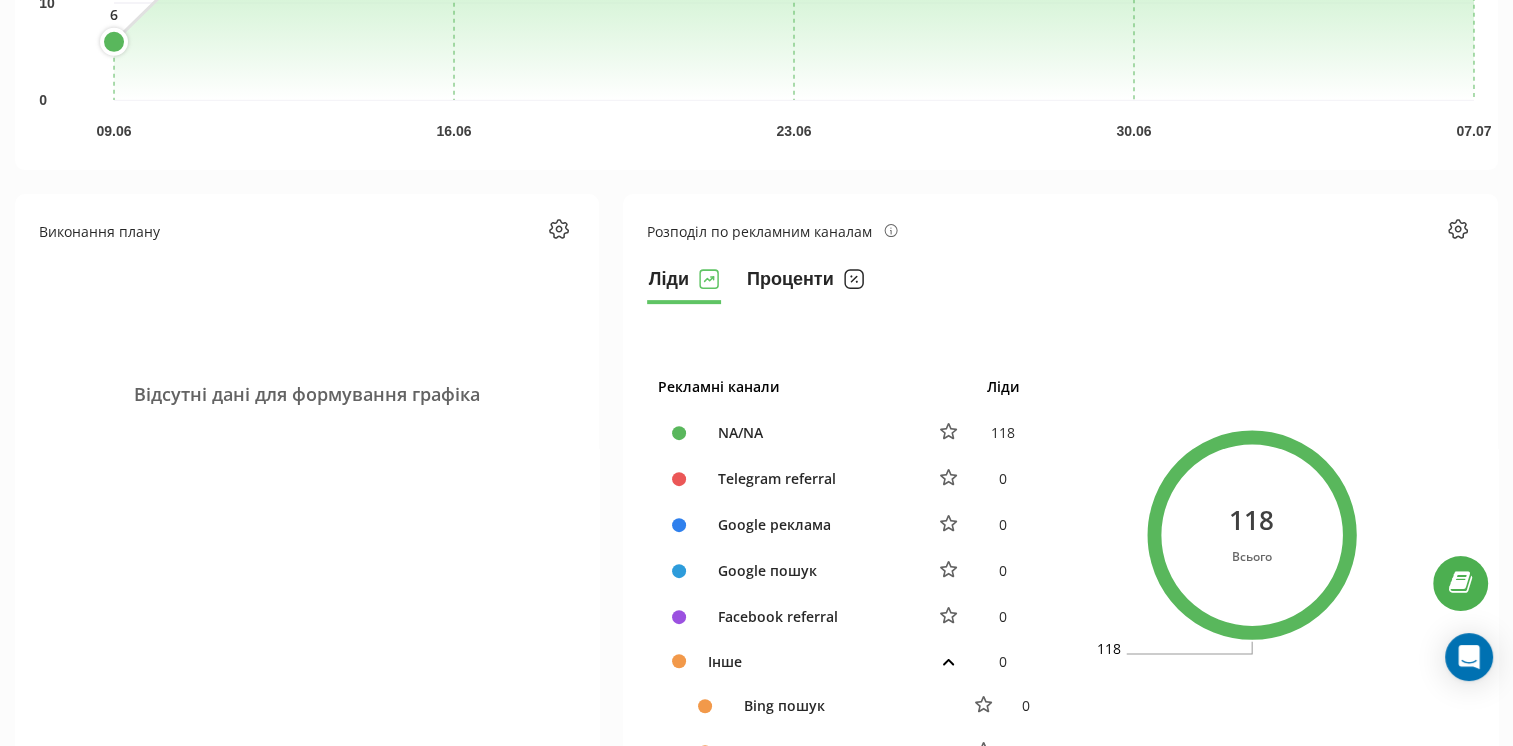 click on "Проценти" at bounding box center (805, 284) 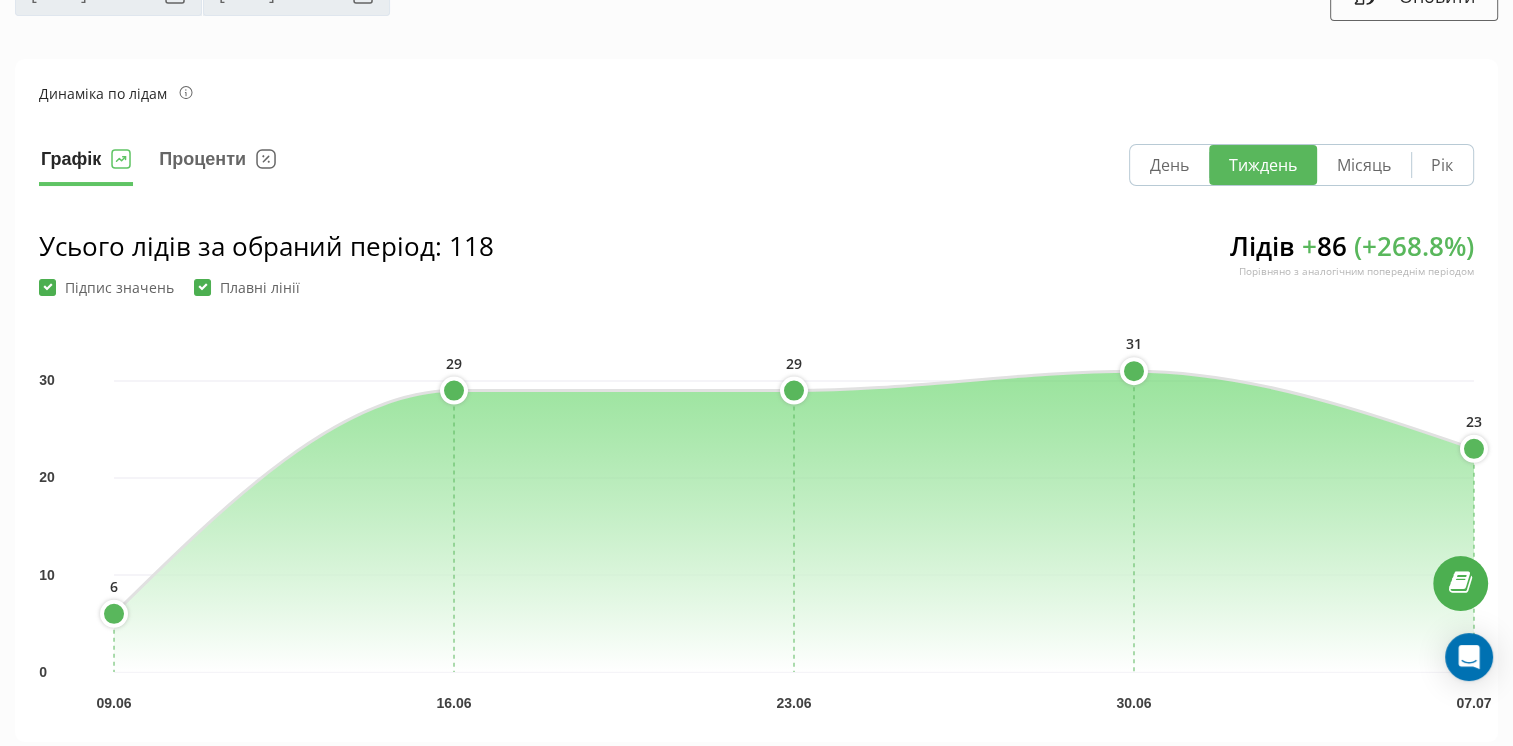 scroll, scrollTop: 0, scrollLeft: 0, axis: both 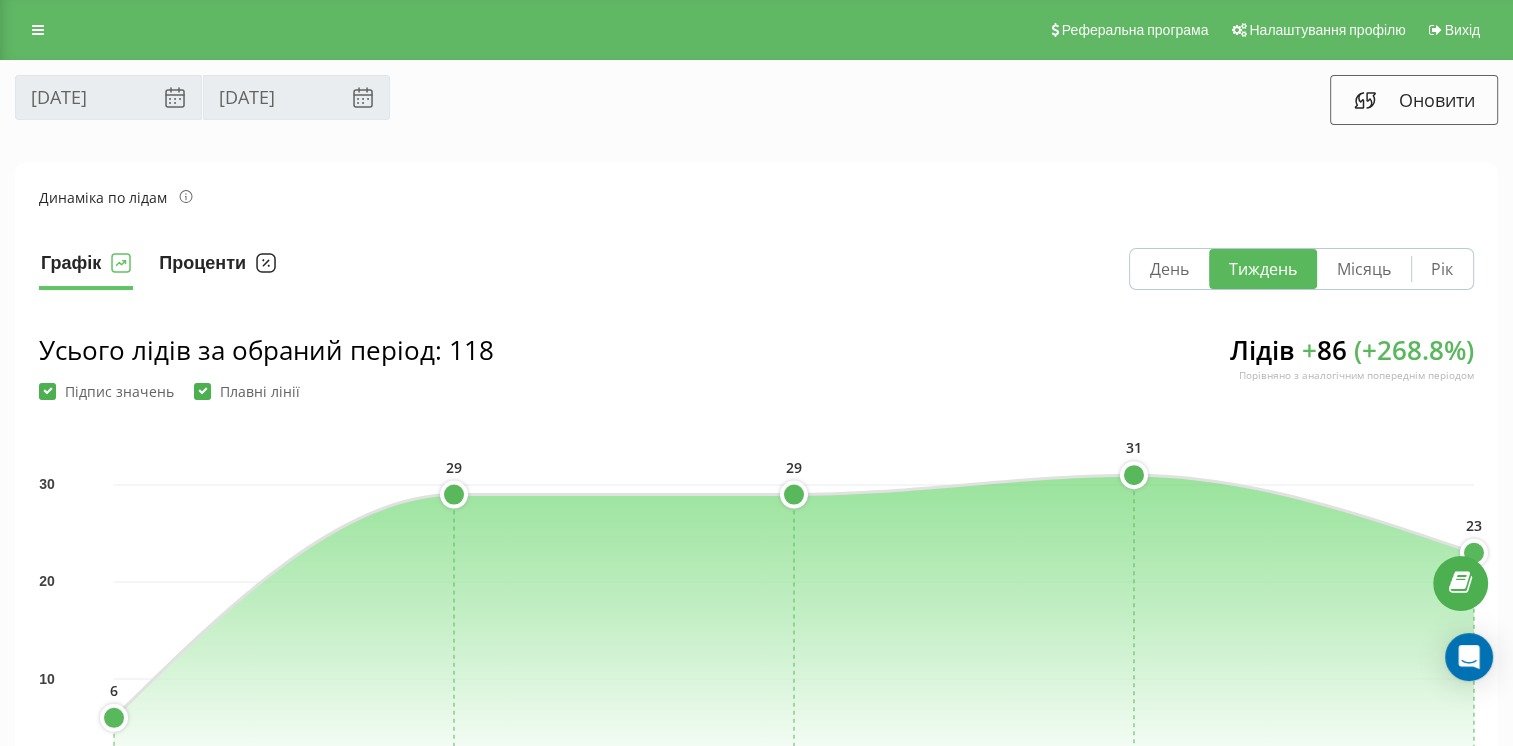 click on "Проценти" at bounding box center (217, 269) 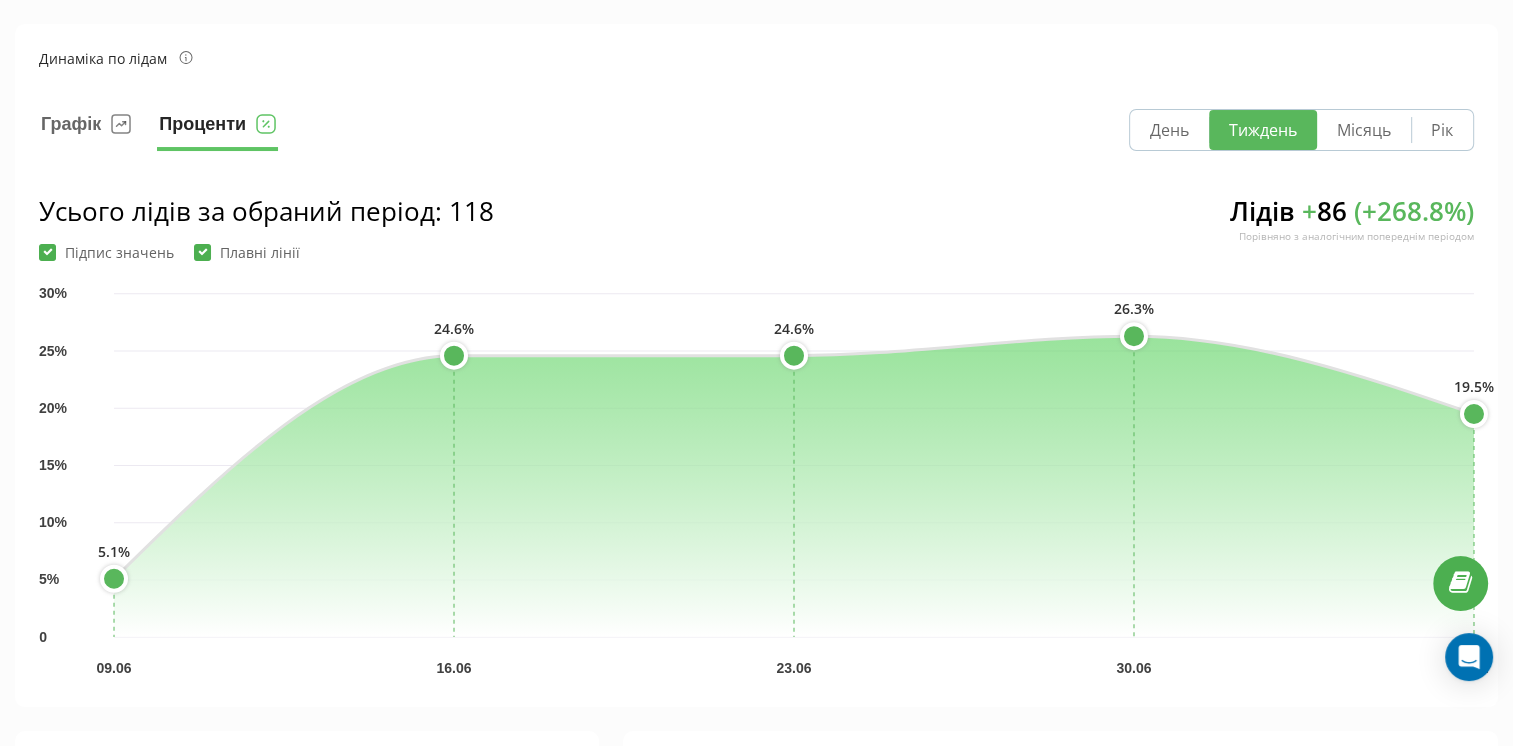 scroll, scrollTop: 140, scrollLeft: 0, axis: vertical 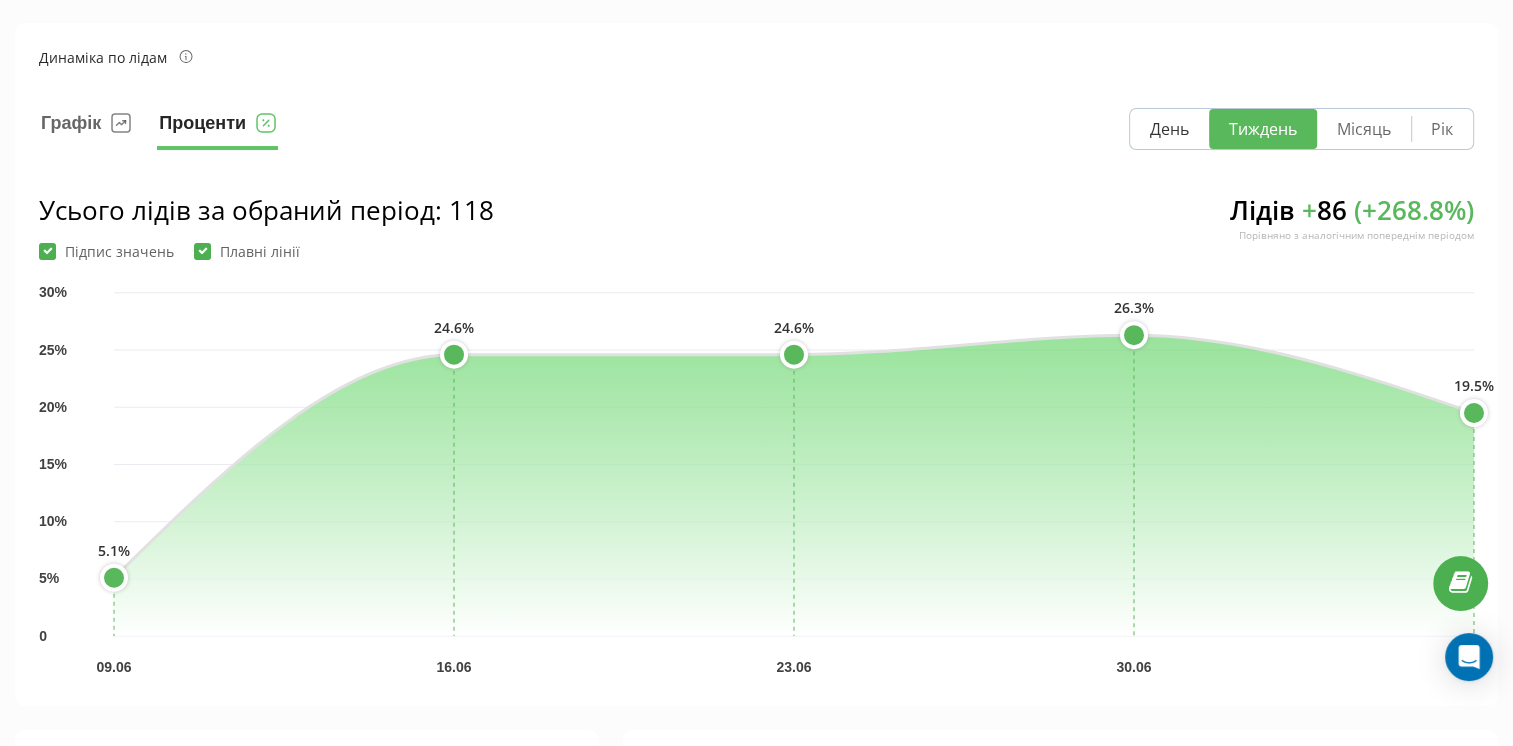 click on "День" at bounding box center [1169, 129] 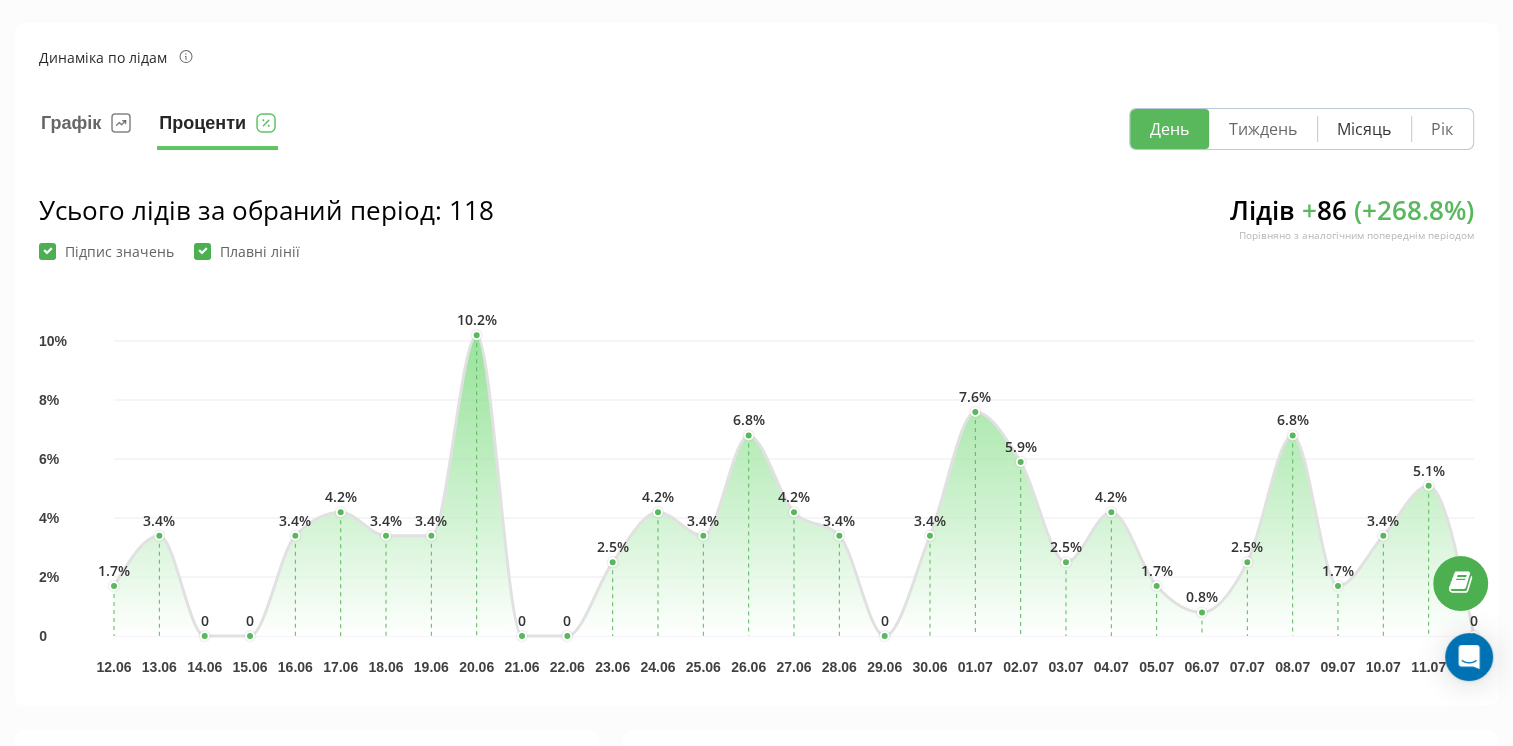 click on "Місяць" at bounding box center (1364, 129) 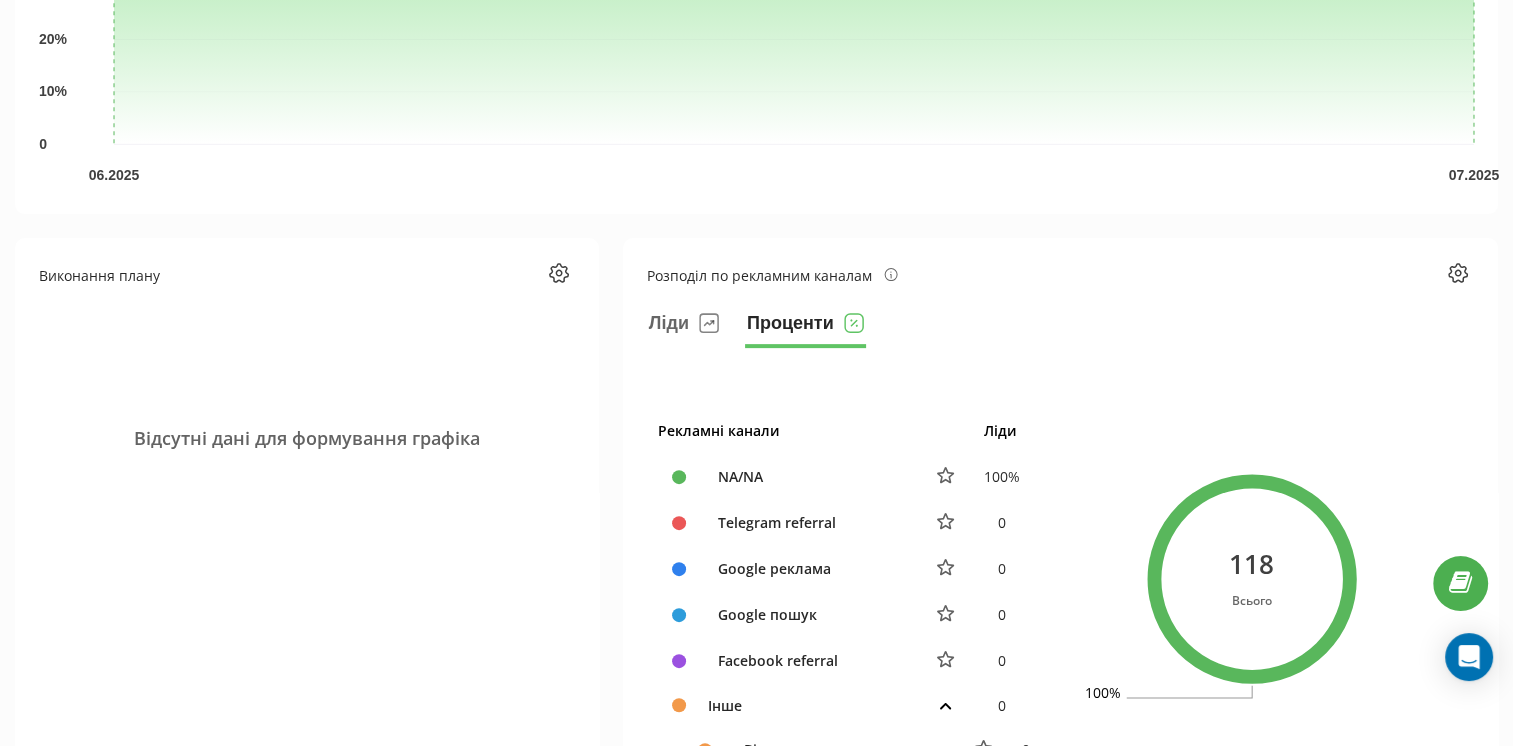 scroll, scrollTop: 632, scrollLeft: 0, axis: vertical 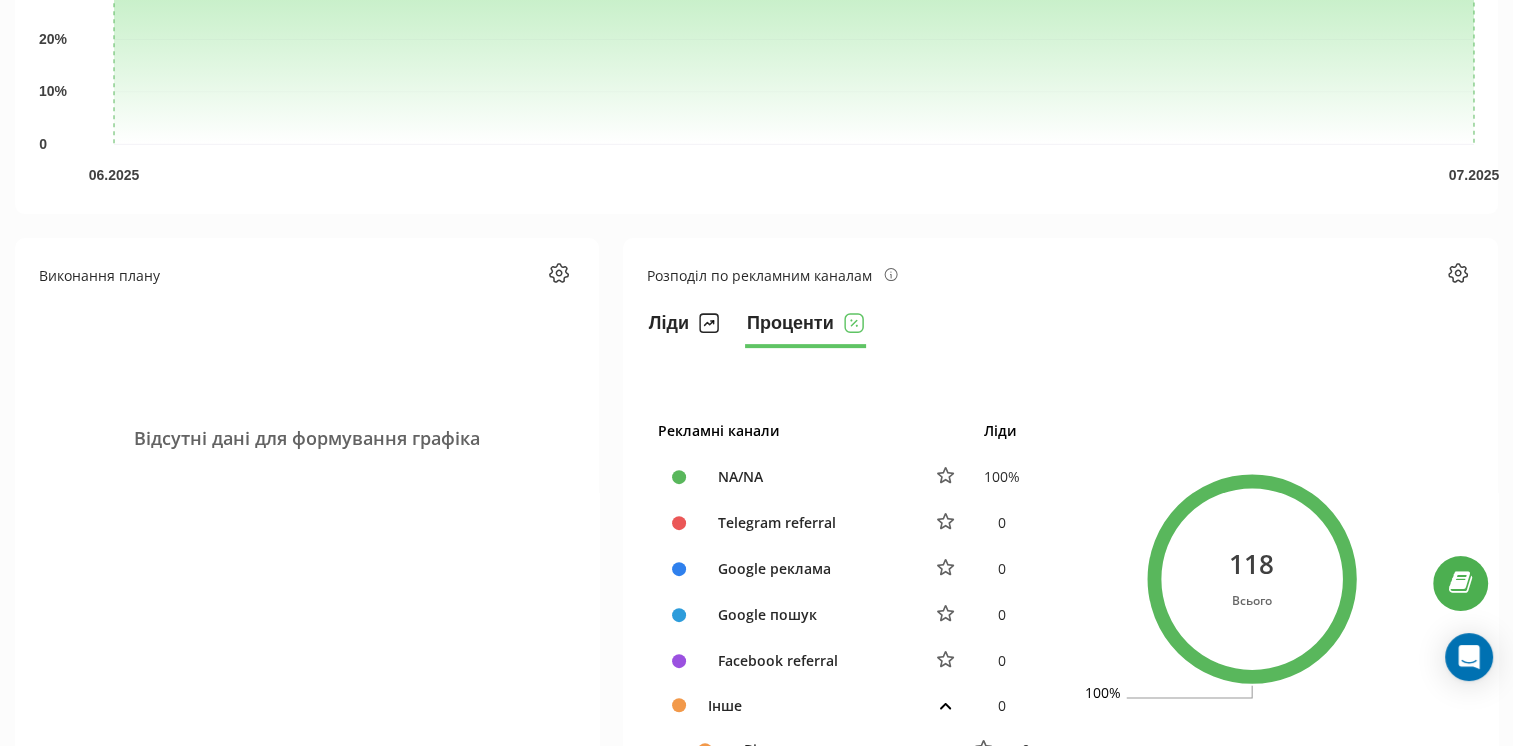 click on "Ліди" at bounding box center (684, 328) 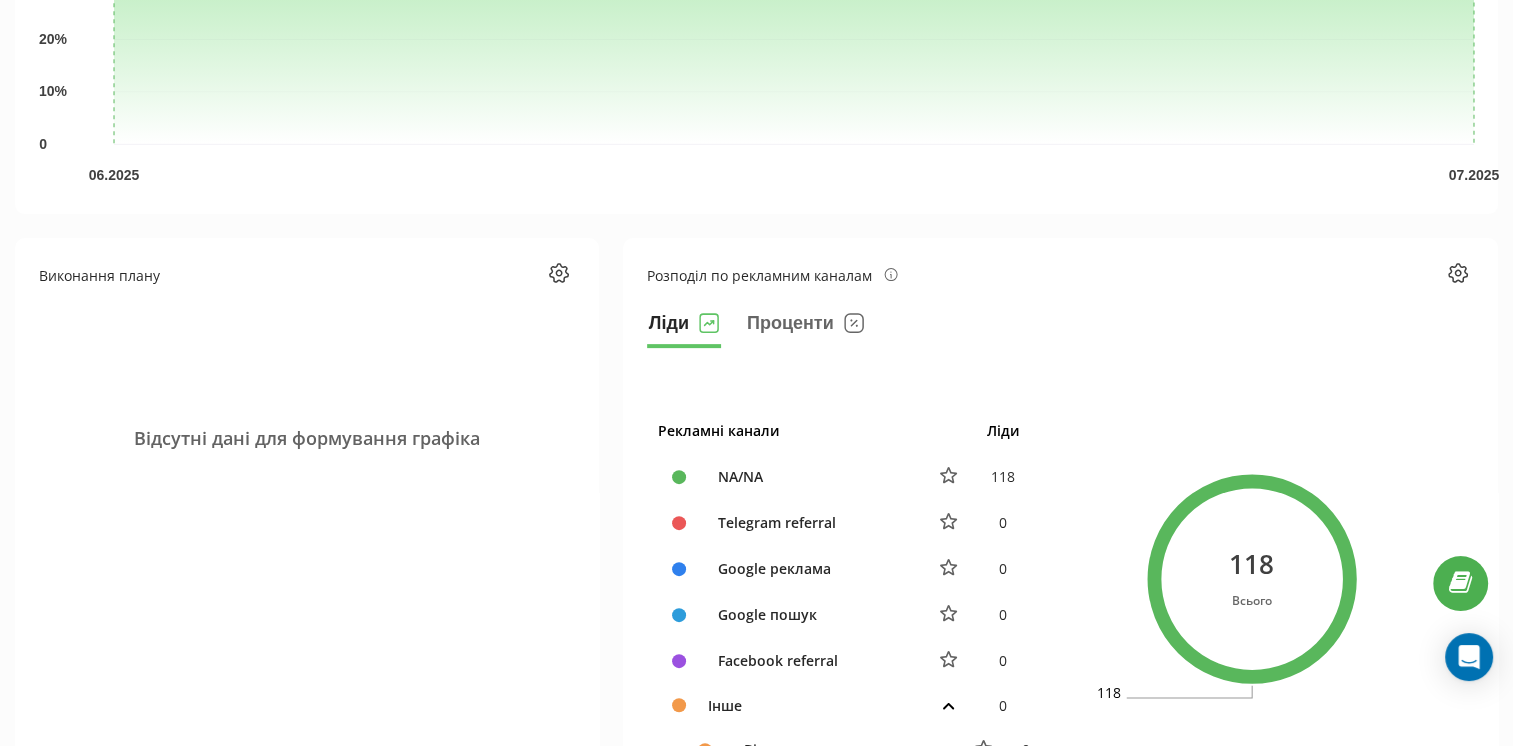 scroll, scrollTop: 0, scrollLeft: 0, axis: both 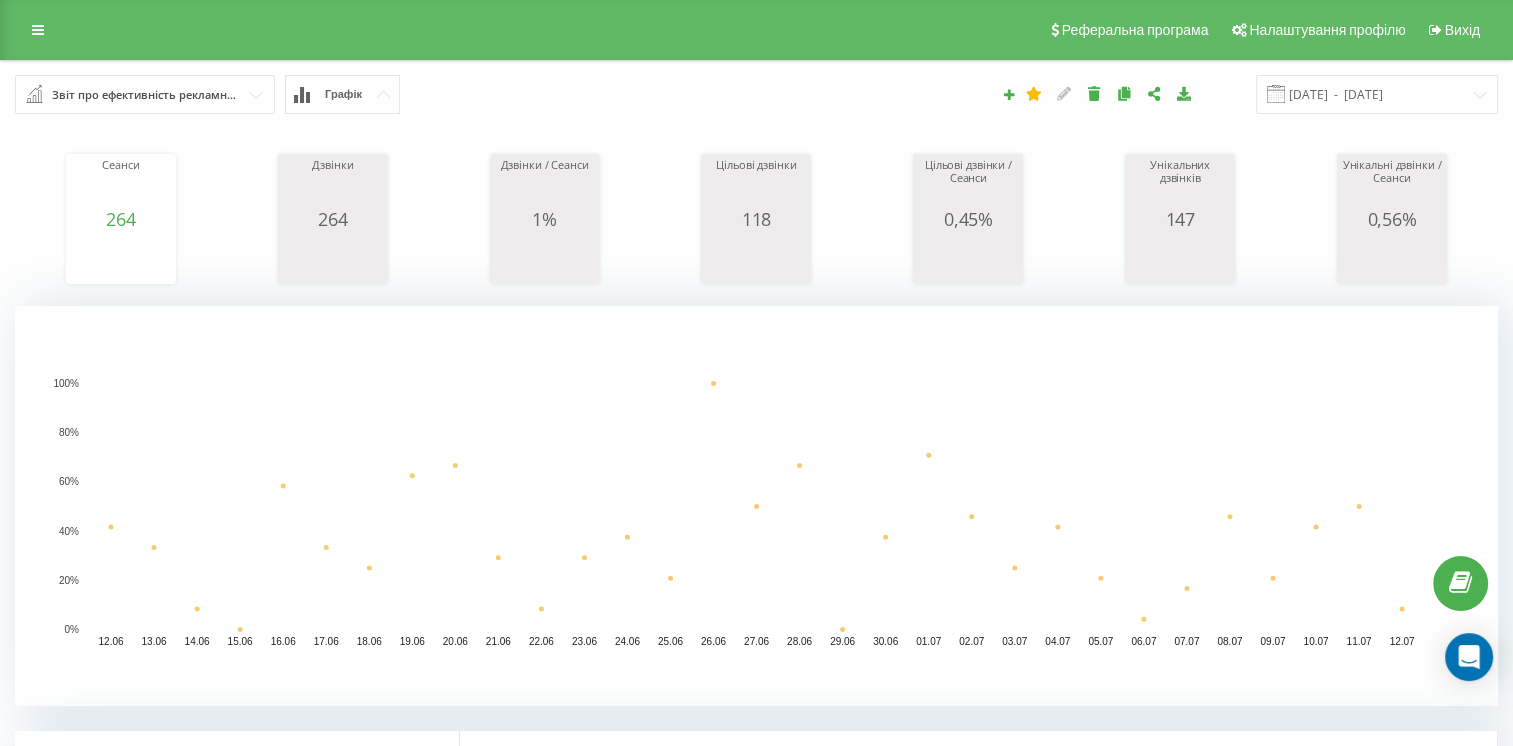 click at bounding box center [38, 30] 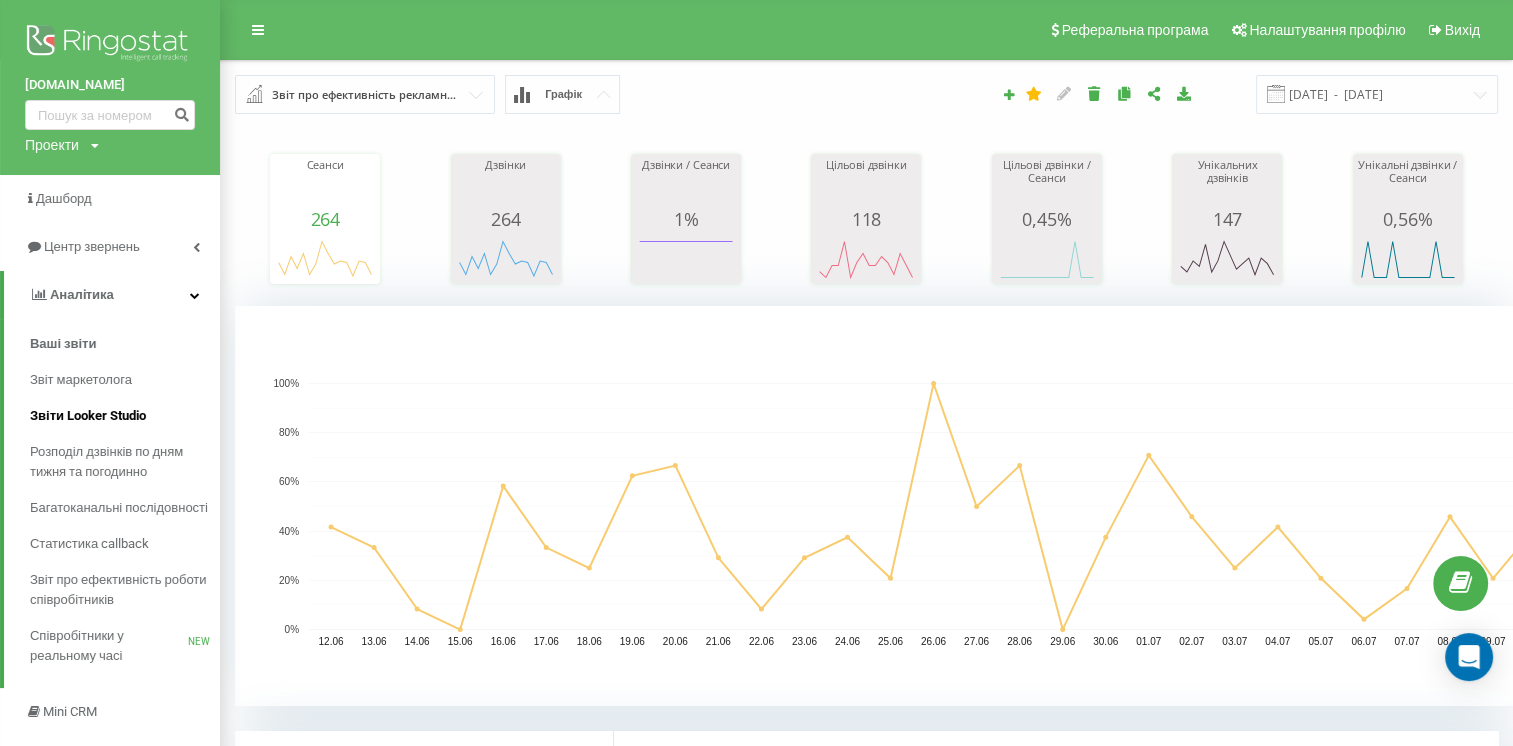 click on "Звіти Looker Studio" at bounding box center [88, 416] 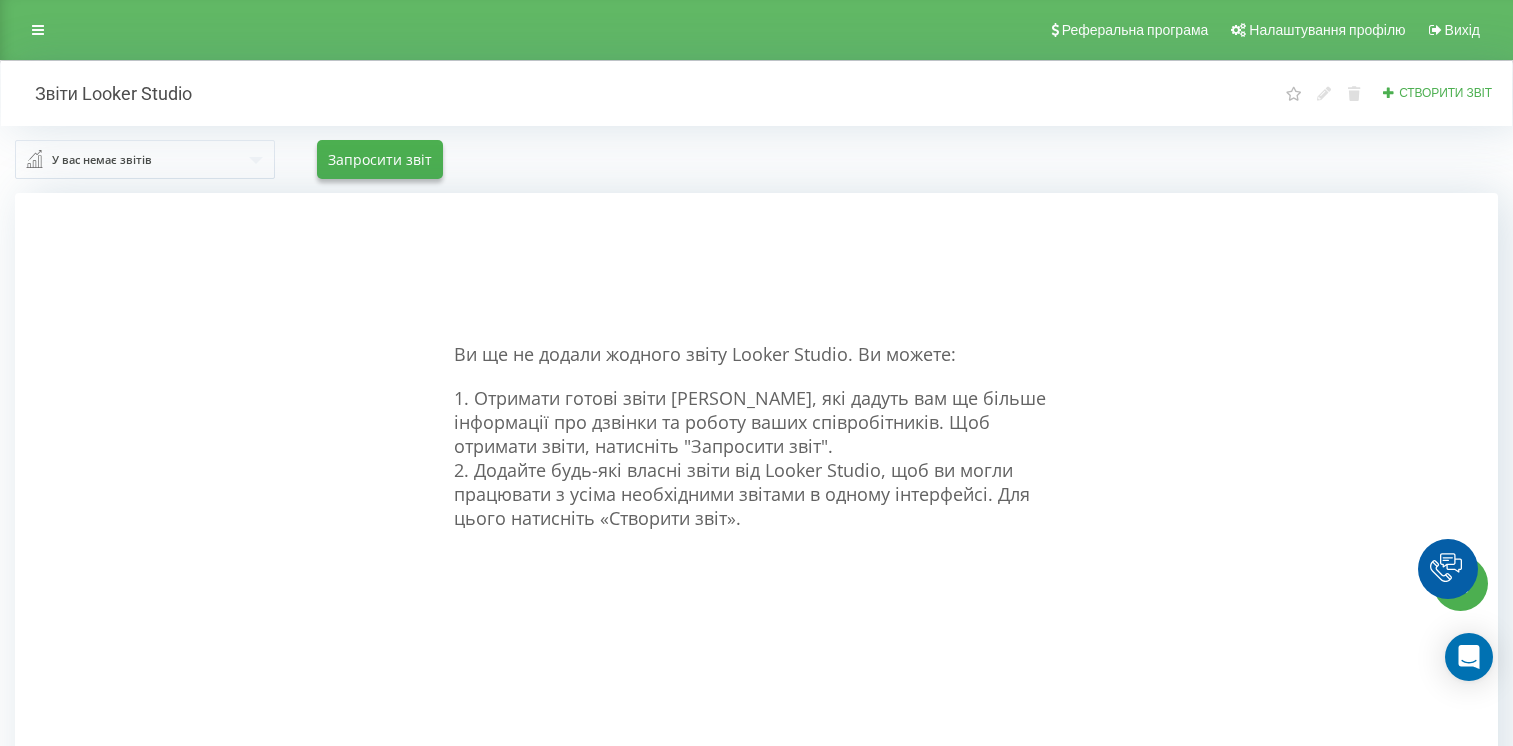 scroll, scrollTop: 0, scrollLeft: 0, axis: both 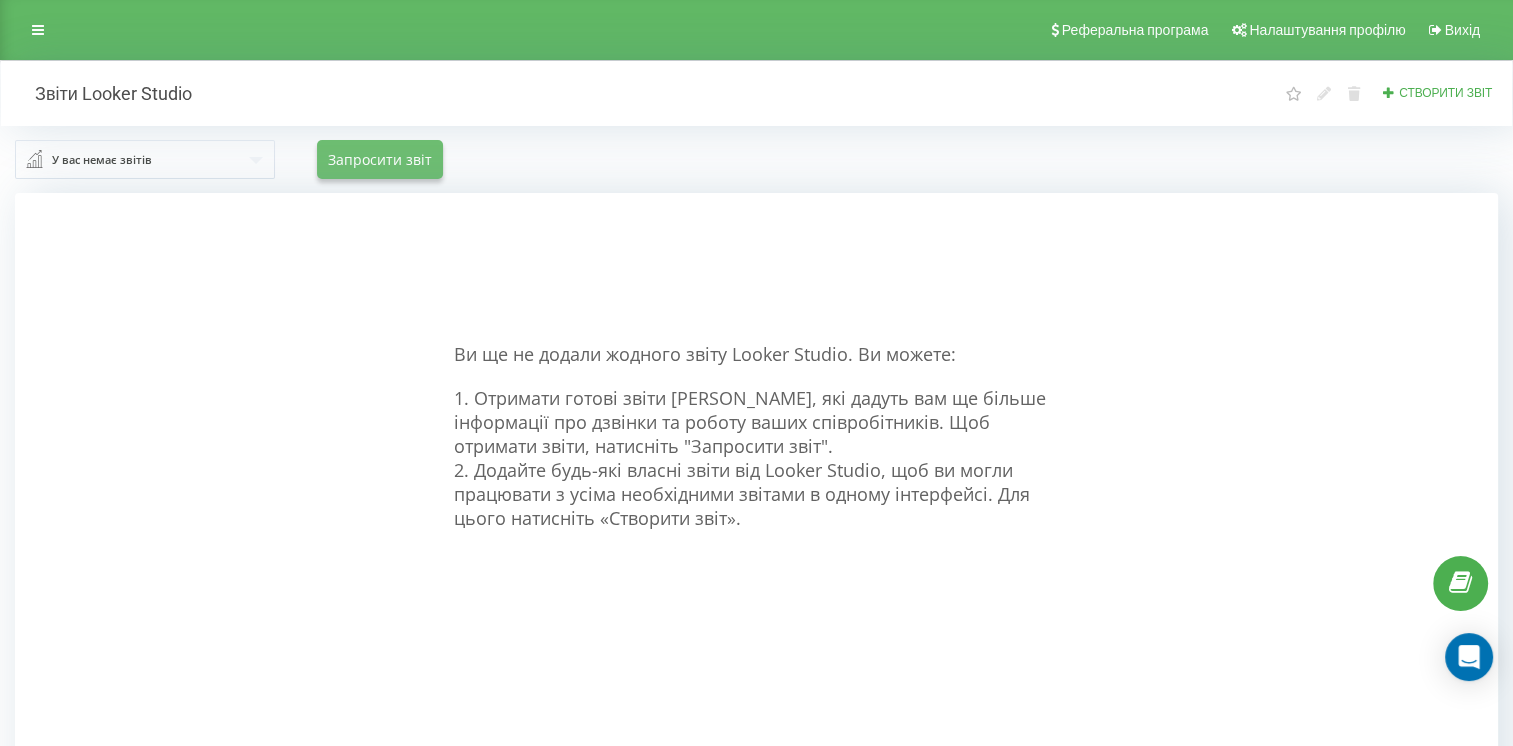 click on "Запросити звіт" at bounding box center [380, 159] 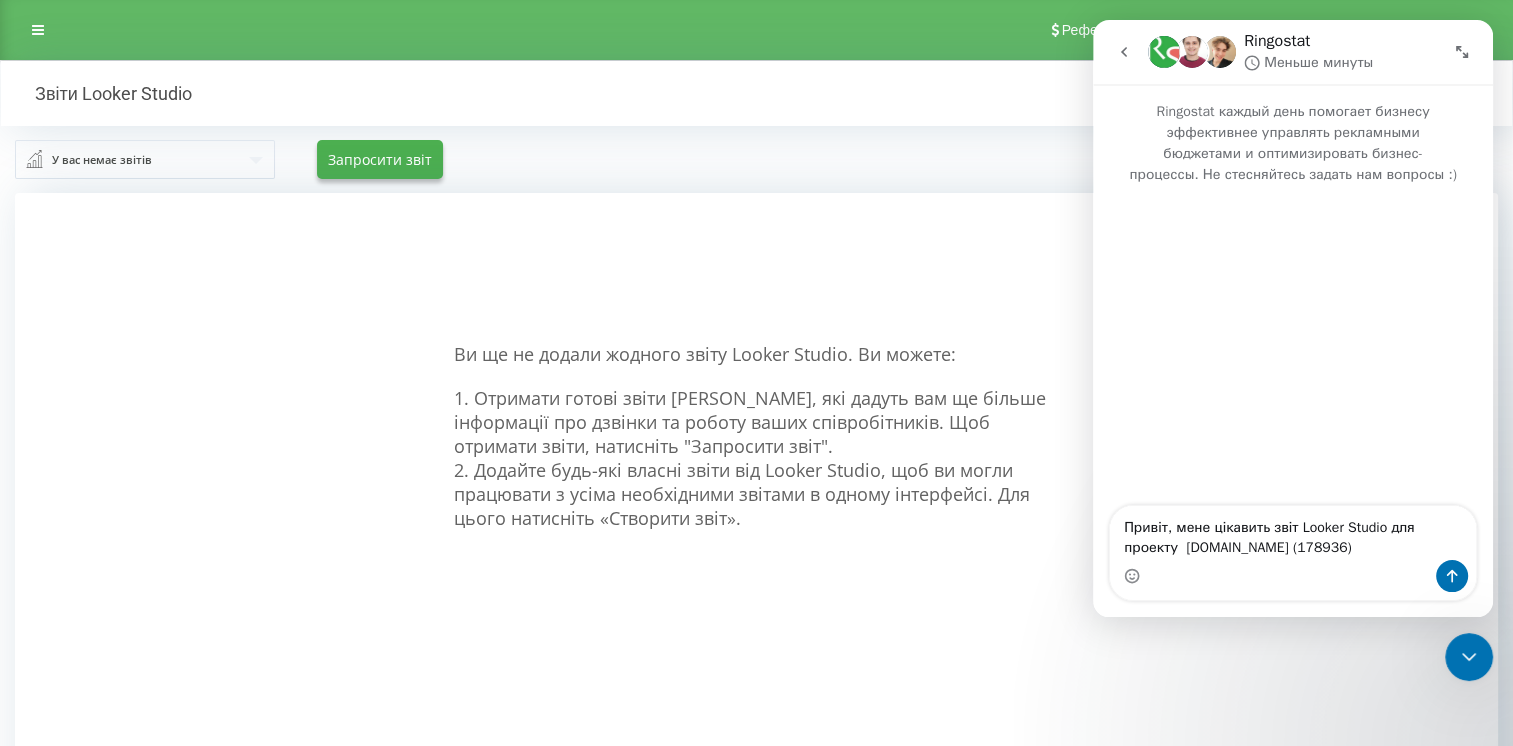 scroll, scrollTop: 0, scrollLeft: 0, axis: both 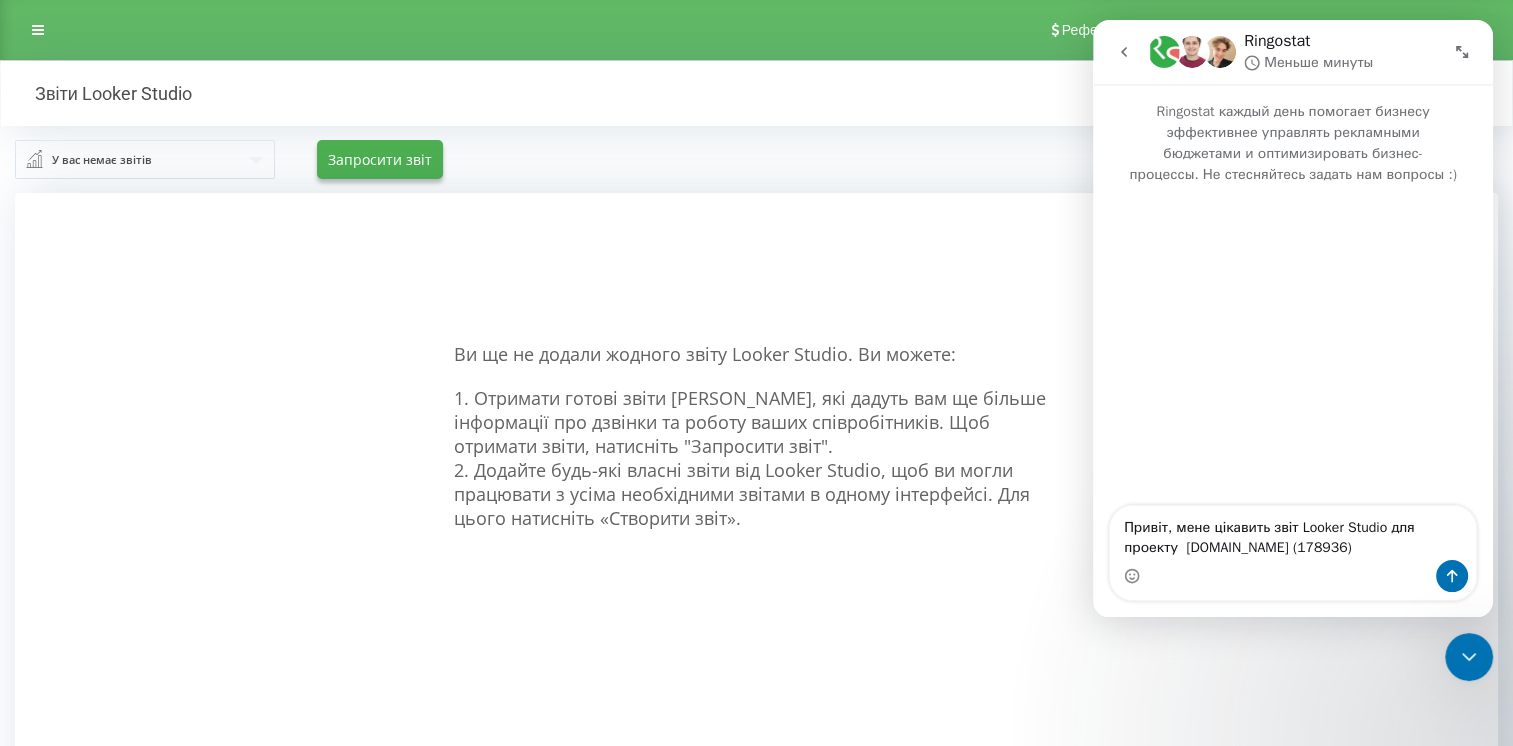 drag, startPoint x: 1347, startPoint y: 558, endPoint x: 2148, endPoint y: 517, distance: 802.04865 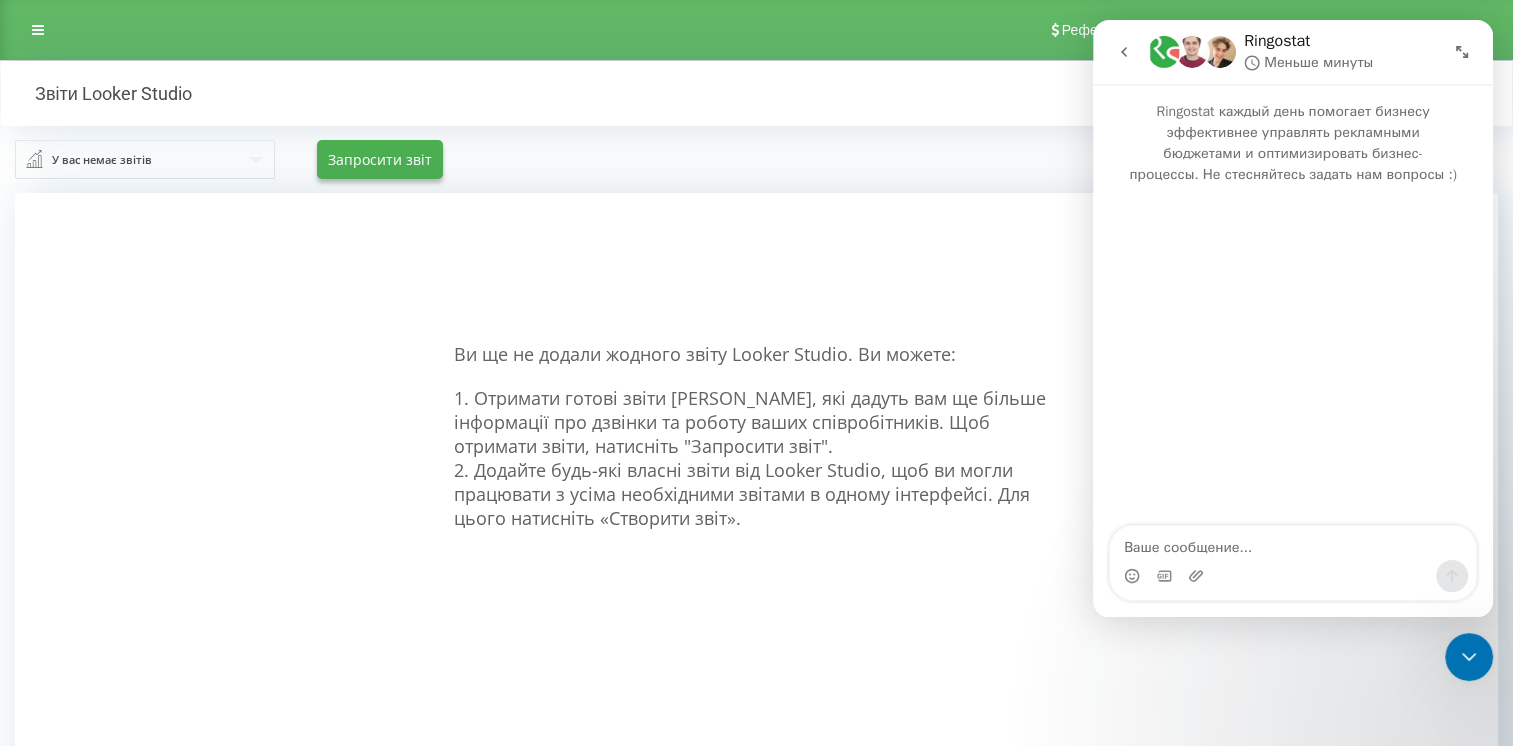 type 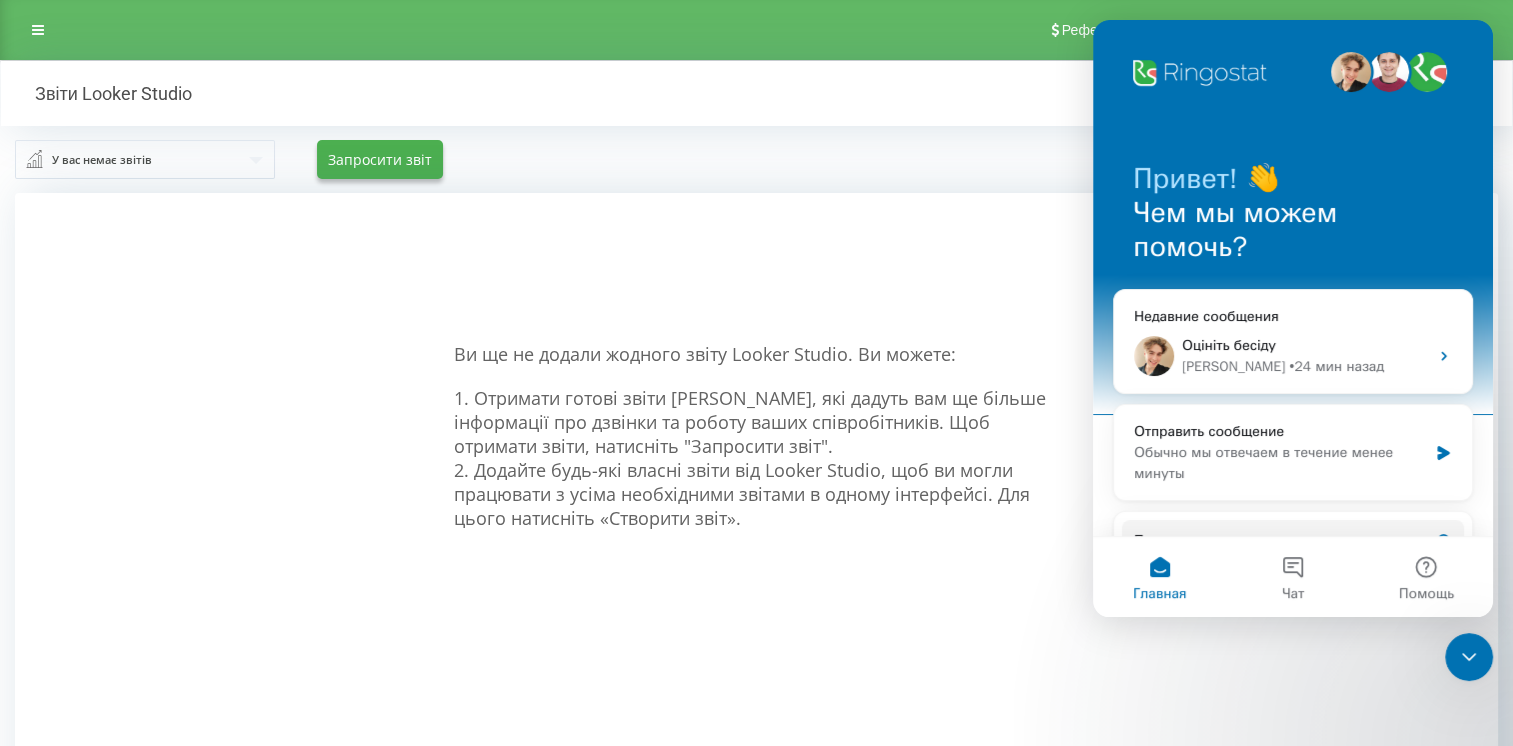 drag, startPoint x: 1465, startPoint y: 665, endPoint x: 2831, endPoint y: 1260, distance: 1489.9601 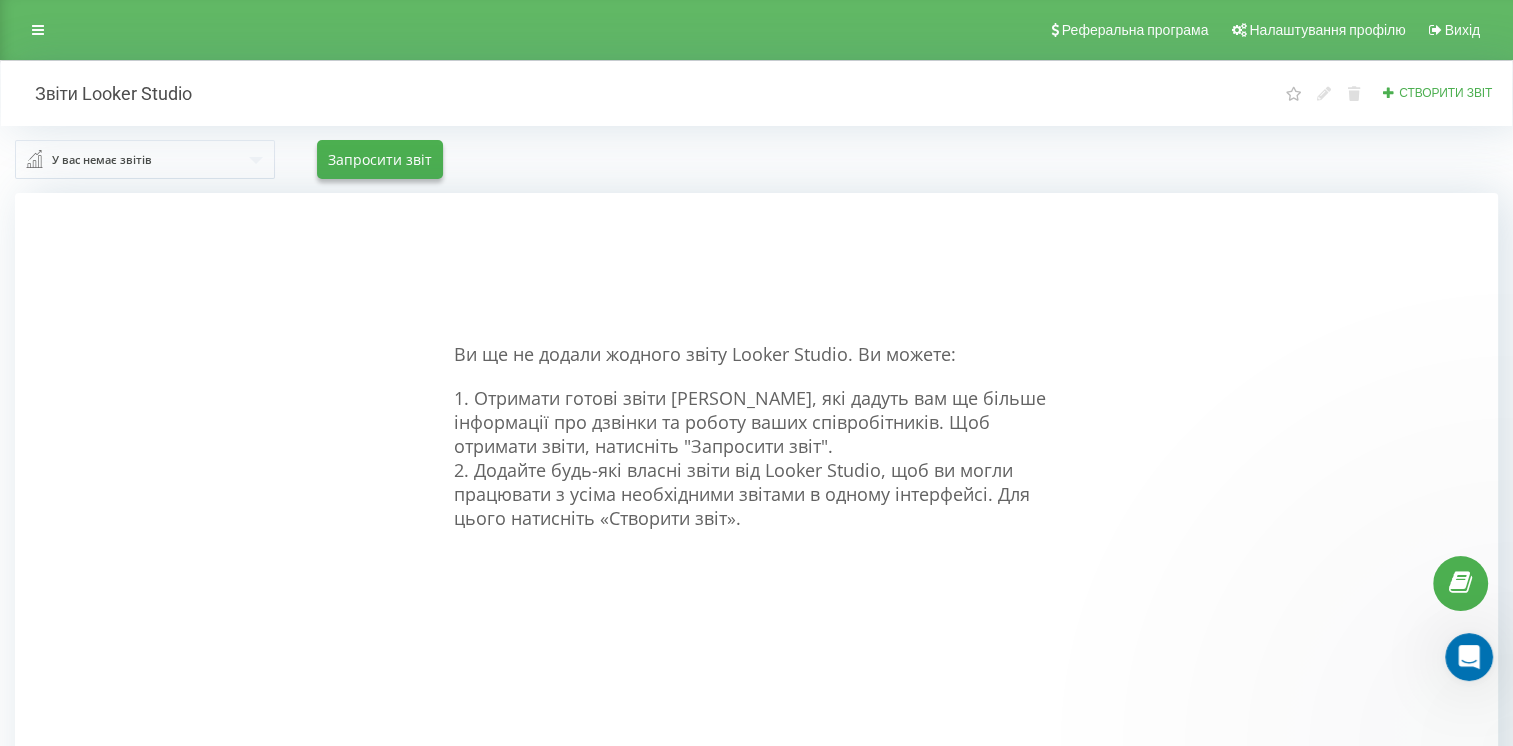 scroll, scrollTop: 0, scrollLeft: 0, axis: both 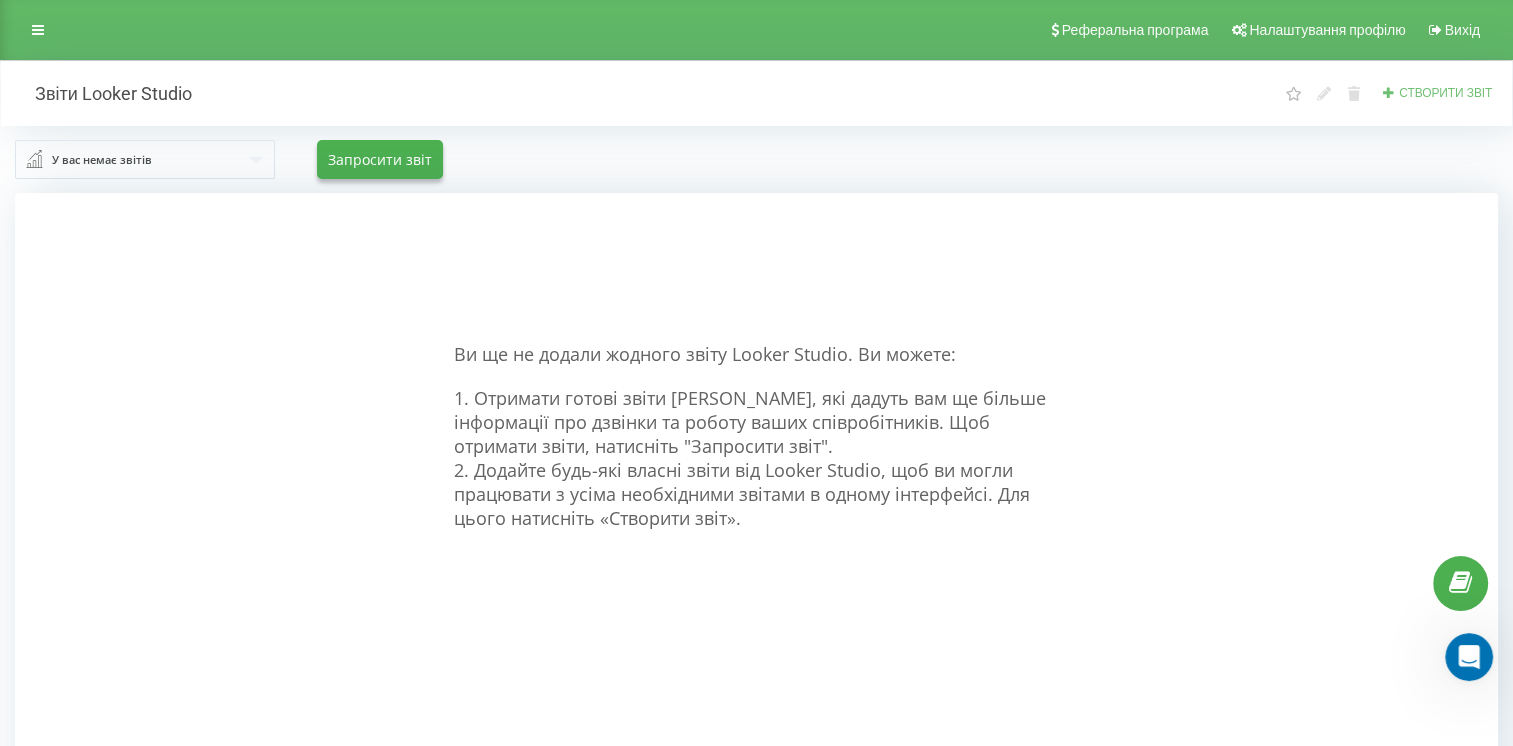 click on "Створити звіт" at bounding box center (1445, 93) 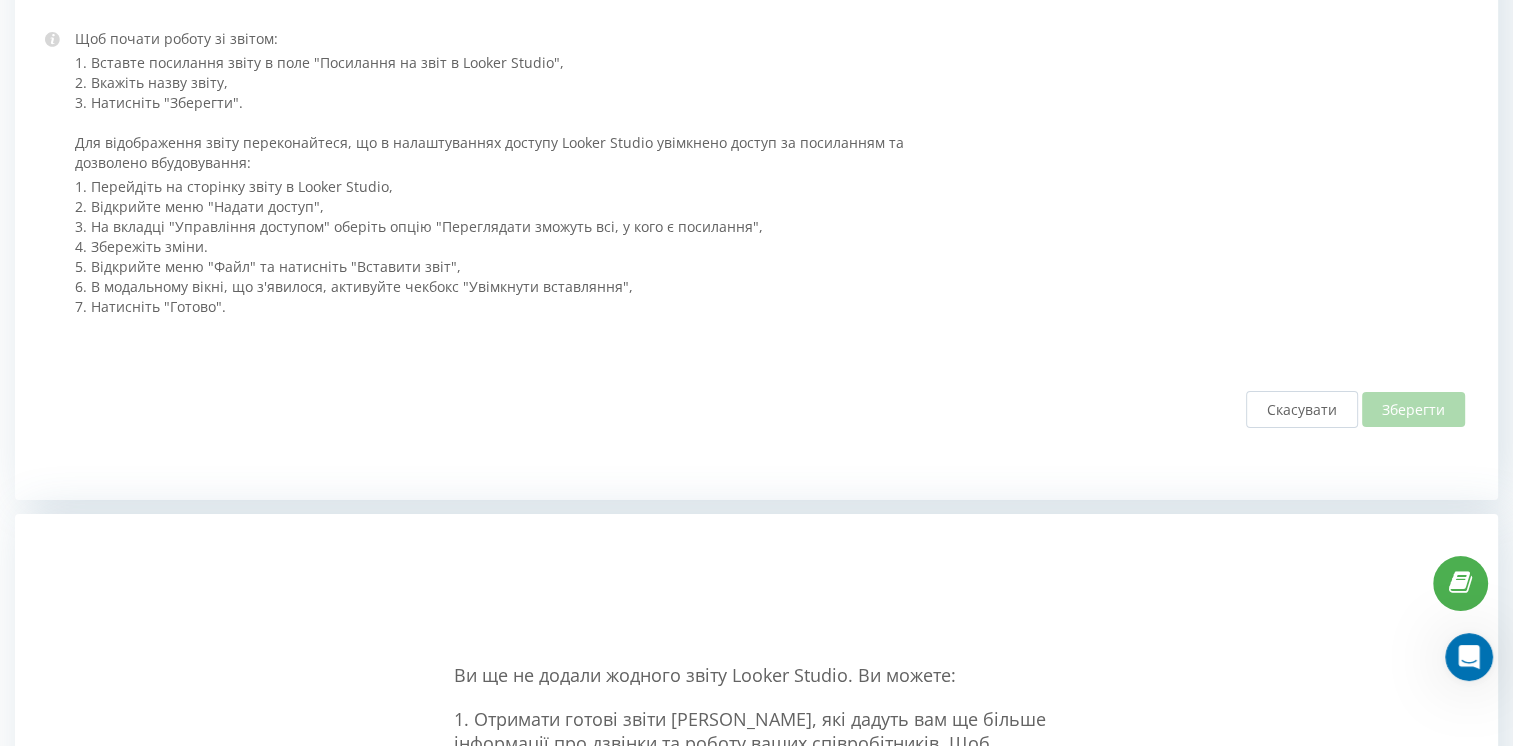 scroll, scrollTop: 0, scrollLeft: 0, axis: both 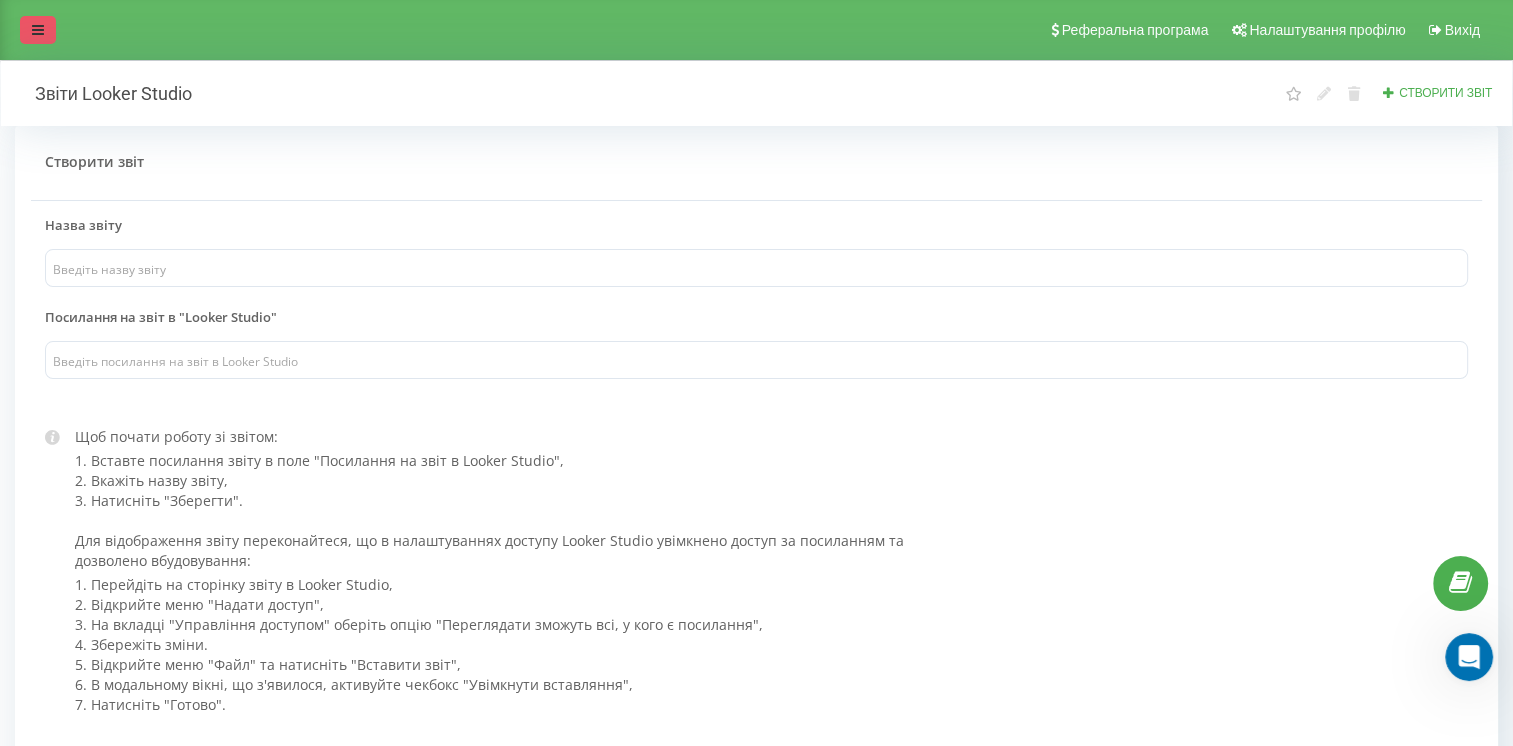 click at bounding box center [38, 30] 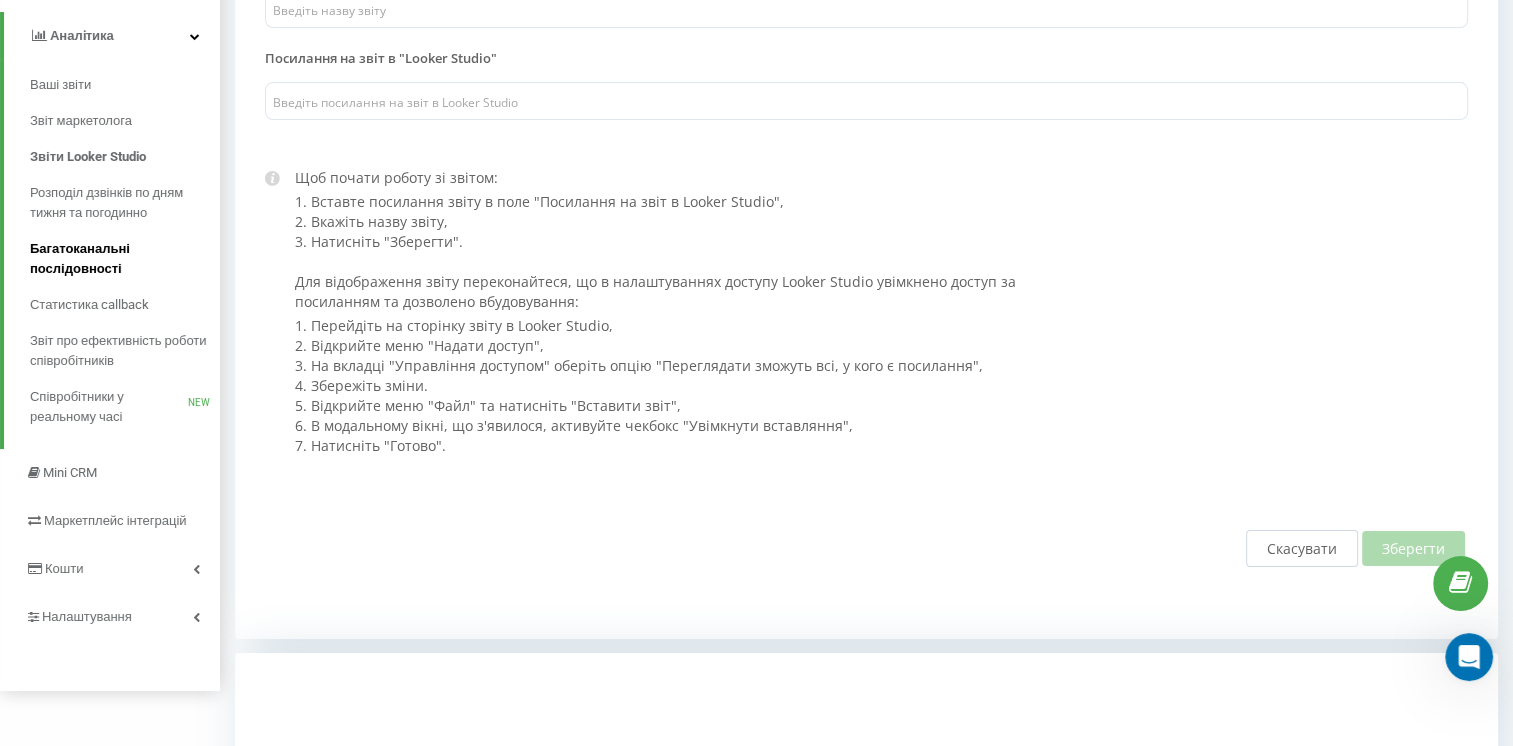 scroll, scrollTop: 260, scrollLeft: 0, axis: vertical 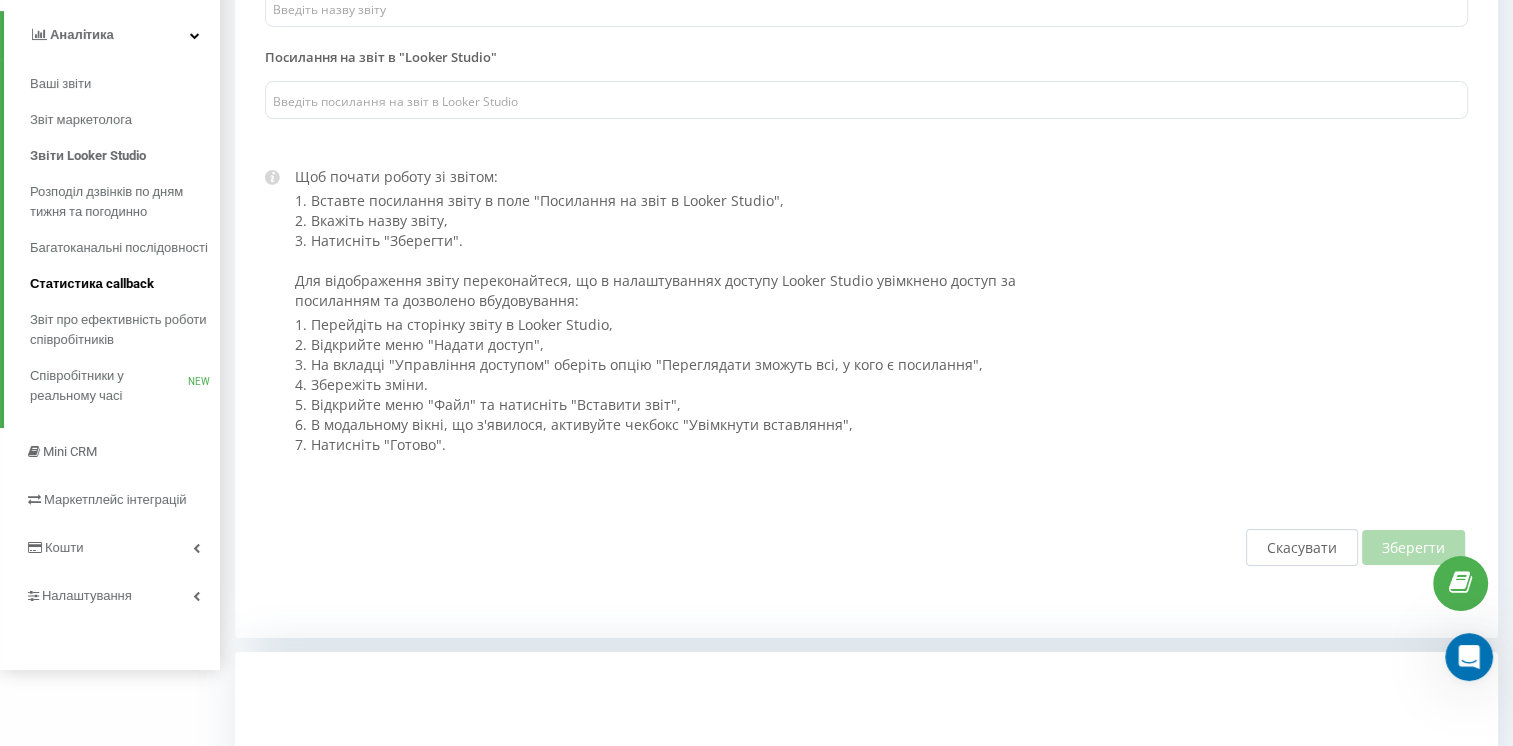 click on "Статистика callback" at bounding box center (92, 284) 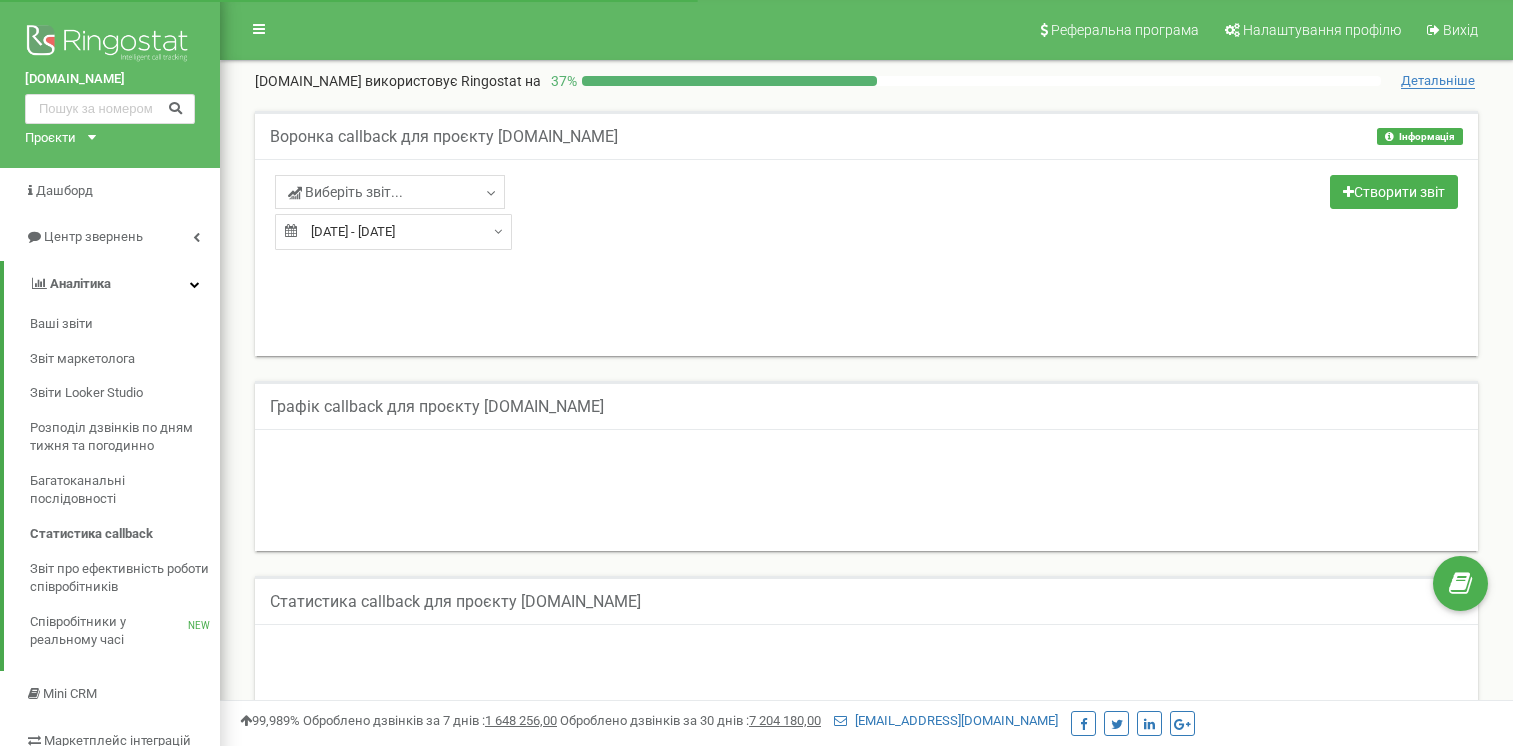 scroll, scrollTop: 0, scrollLeft: 0, axis: both 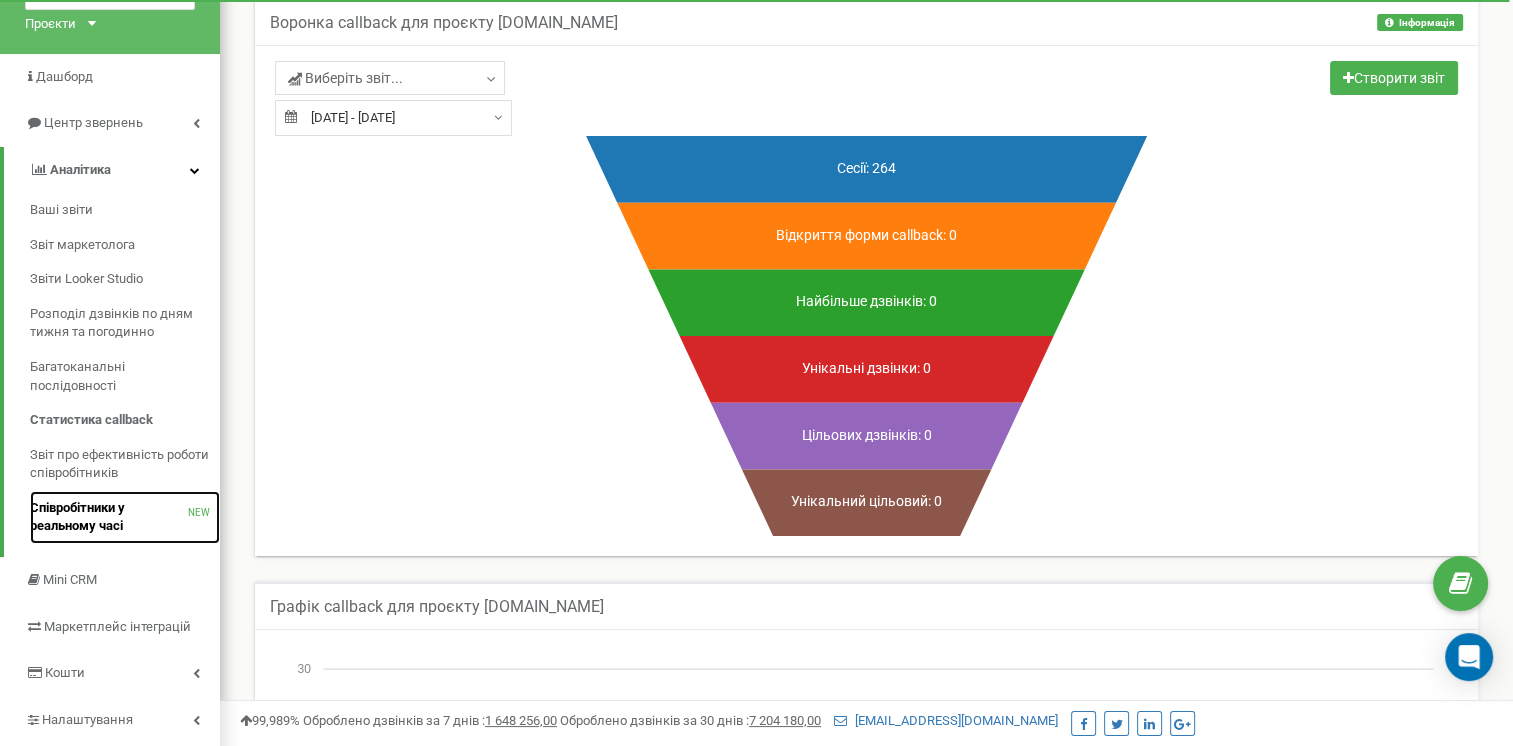 click on "Співробітники у реальному часі" at bounding box center [109, 517] 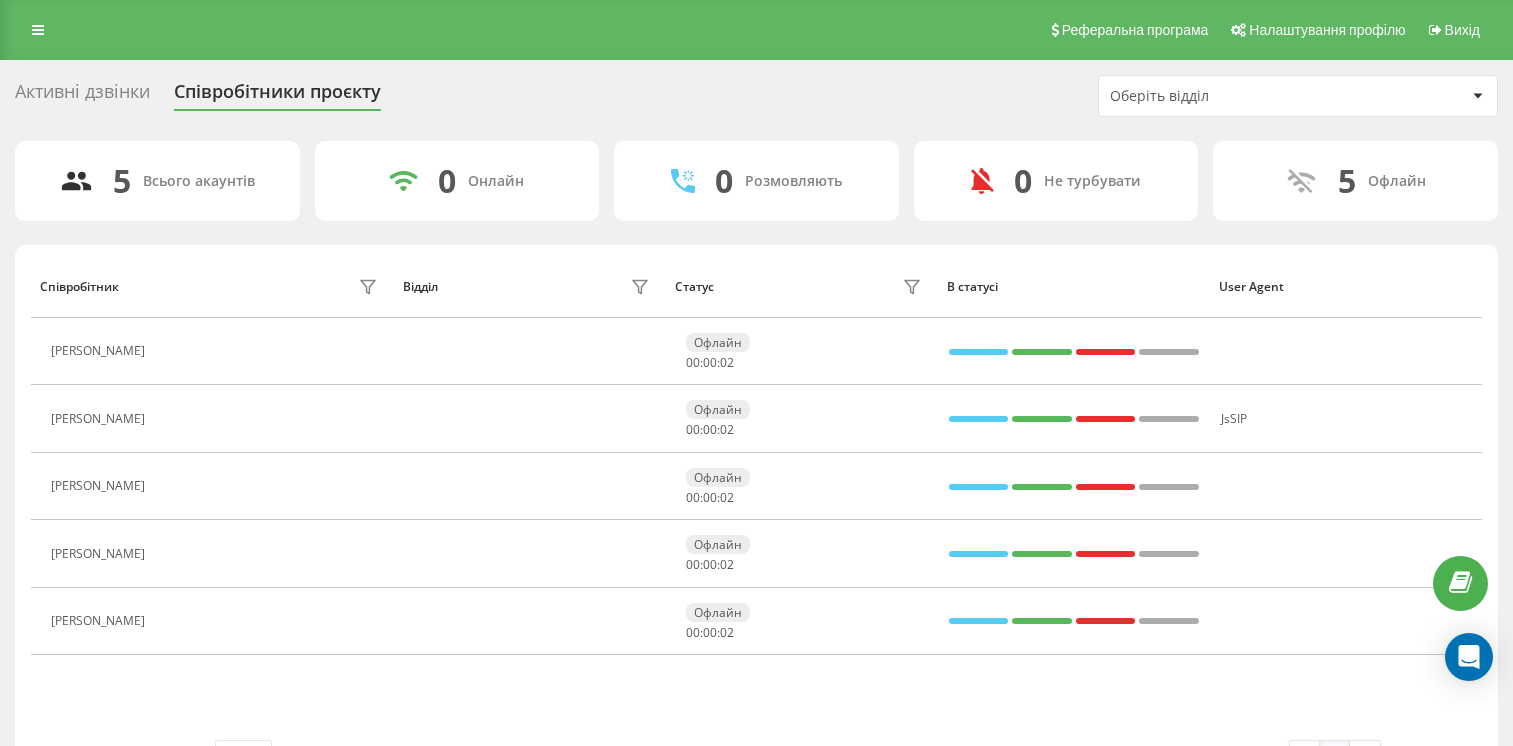 scroll, scrollTop: 0, scrollLeft: 0, axis: both 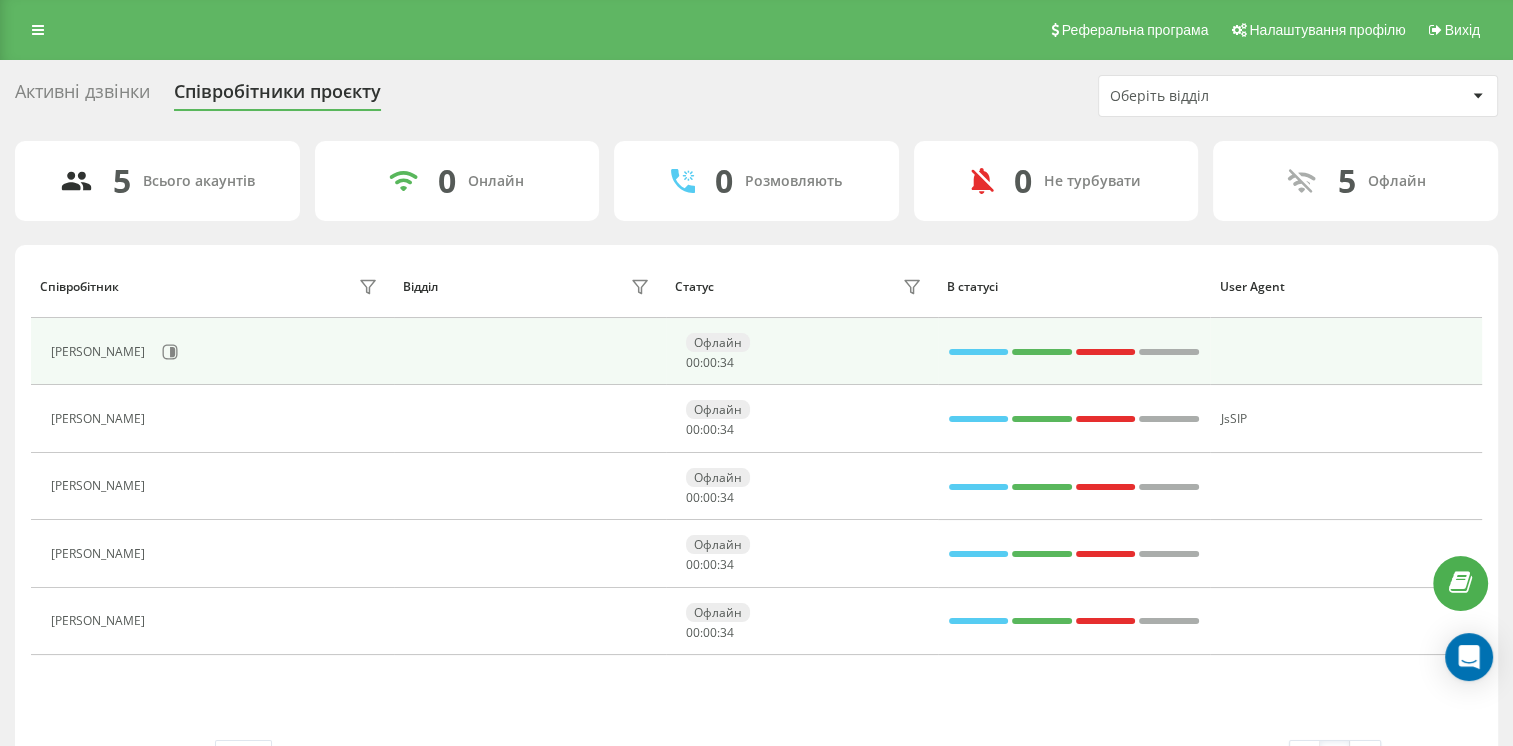 click at bounding box center [1042, 352] 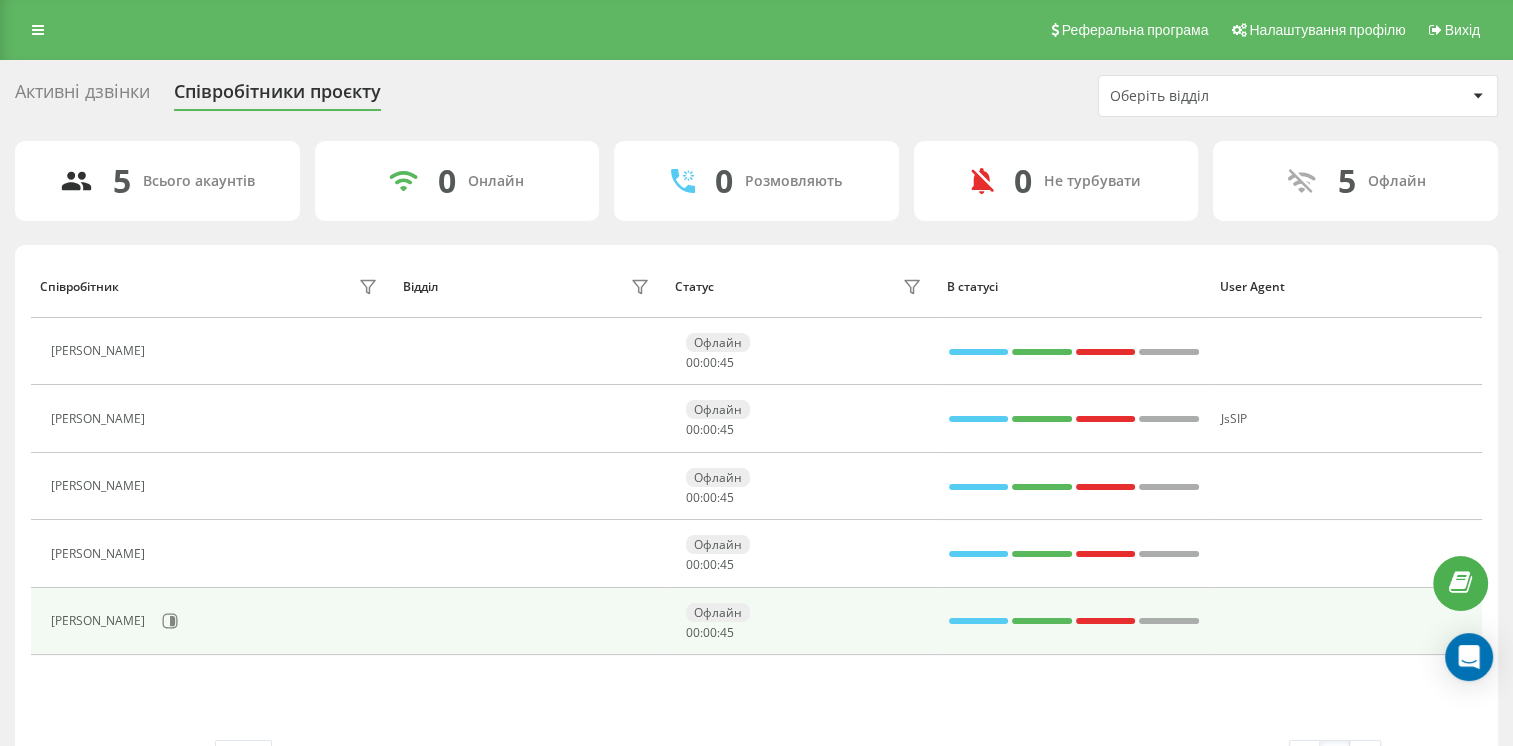 click at bounding box center (1042, 621) 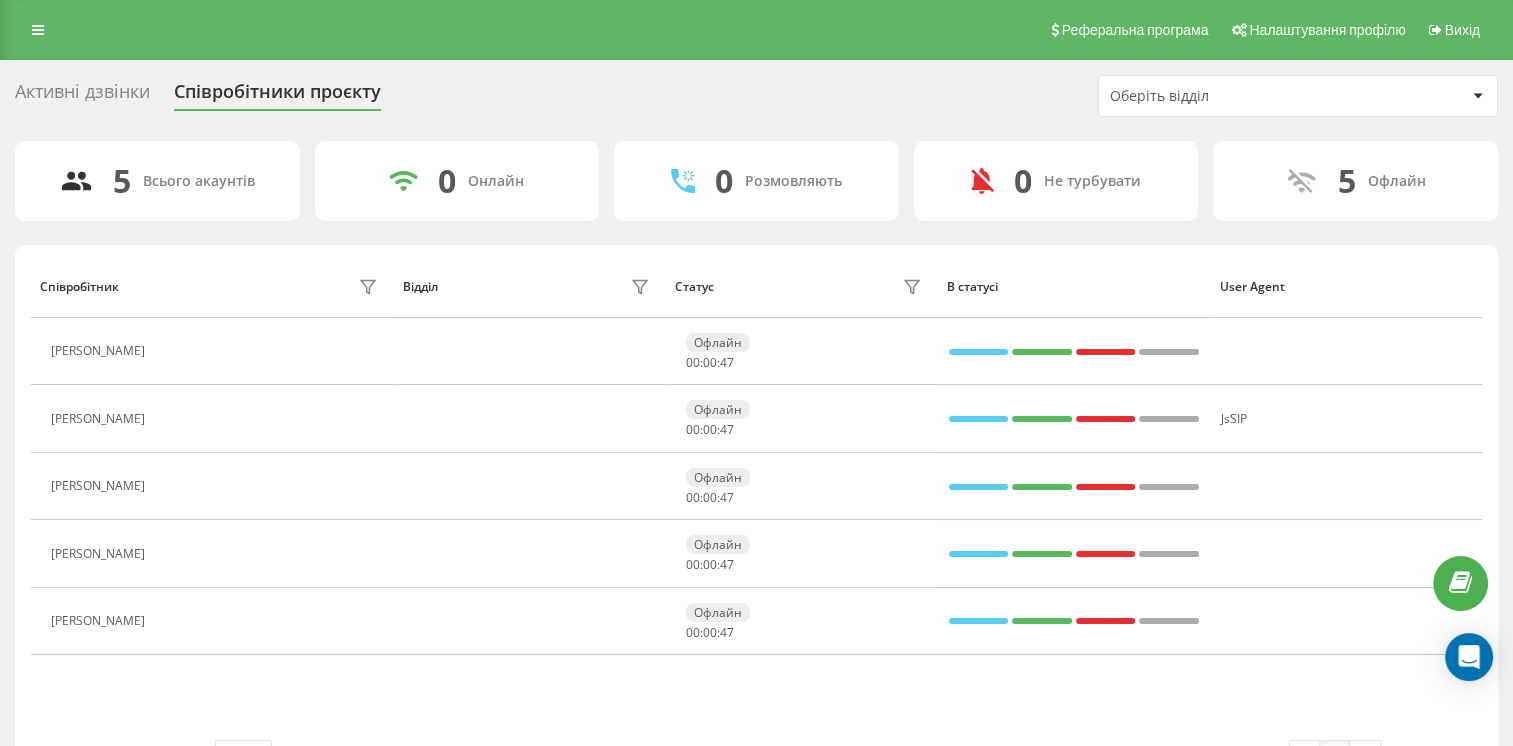 click on "Співробітник Відділ Статус В статусі User Agent [PERSON_NAME] 00 : 00 : 47 [PERSON_NAME] 00 : 00 : 47 JsSIP [PERSON_NAME] 00 : 00 : 47 [PERSON_NAME] 00 : 00 : 47 [PERSON_NAME] Офлайн 00 : 00 : 47" at bounding box center (756, 497) 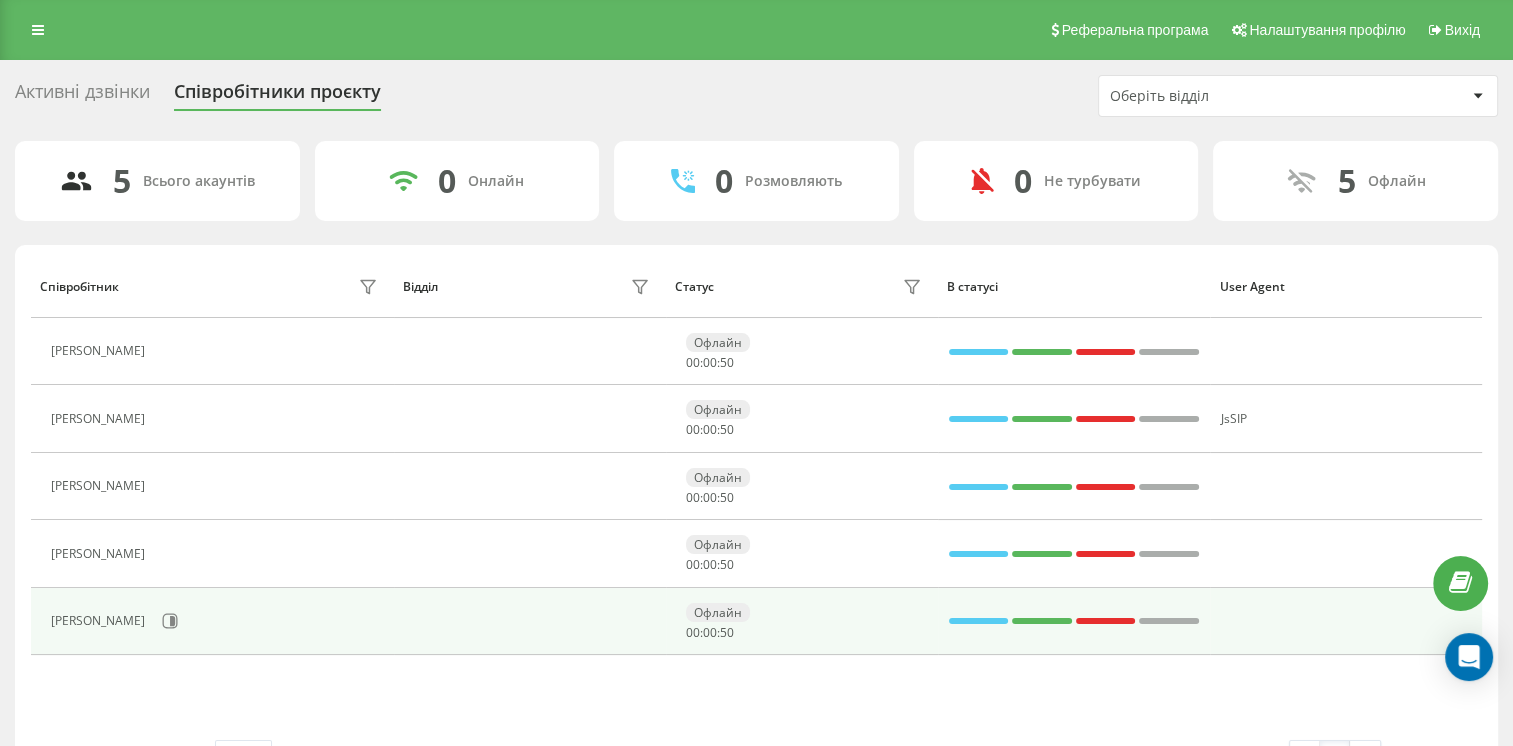 click on "Офлайн" at bounding box center [718, 612] 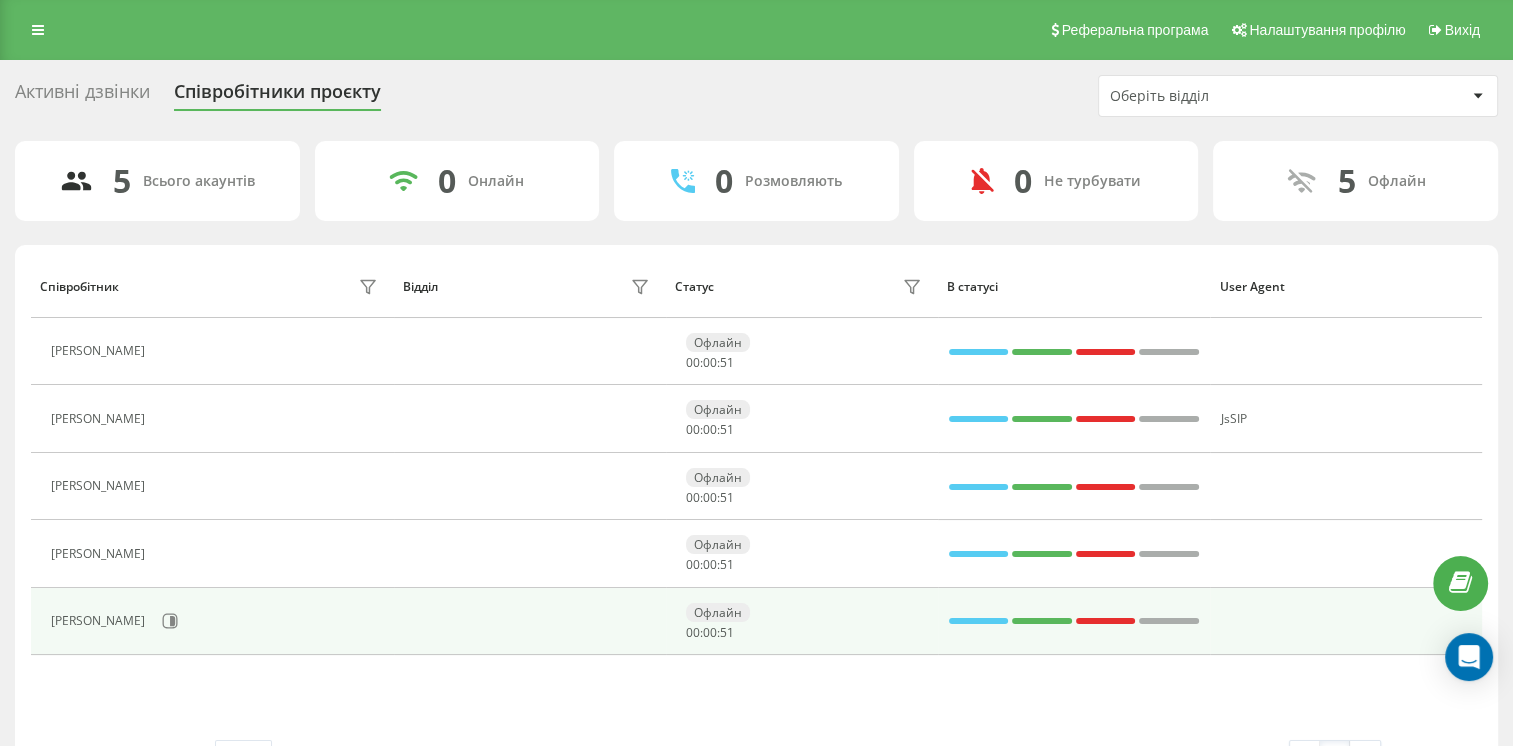 click on "Офлайн" at bounding box center (718, 612) 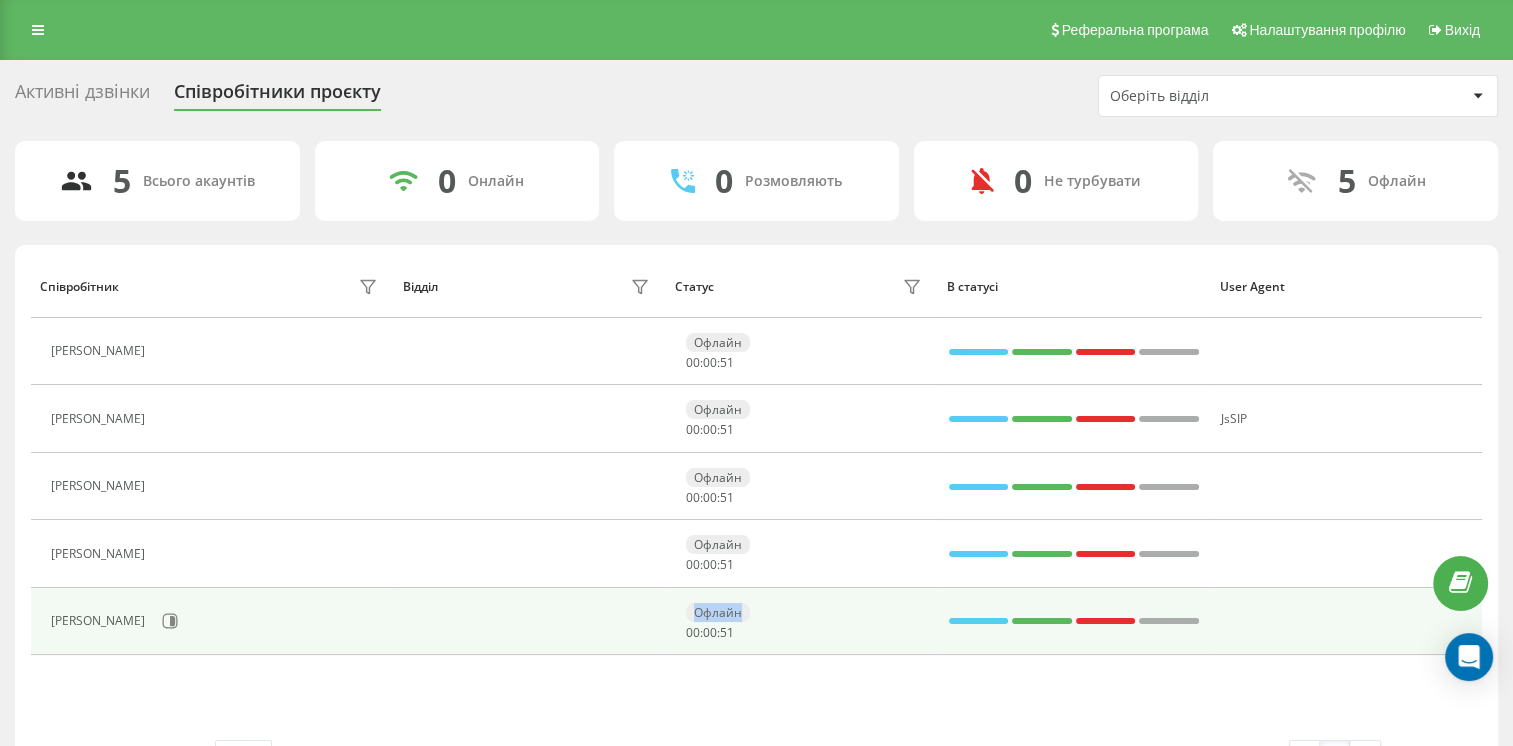 click on "Офлайн" at bounding box center [718, 612] 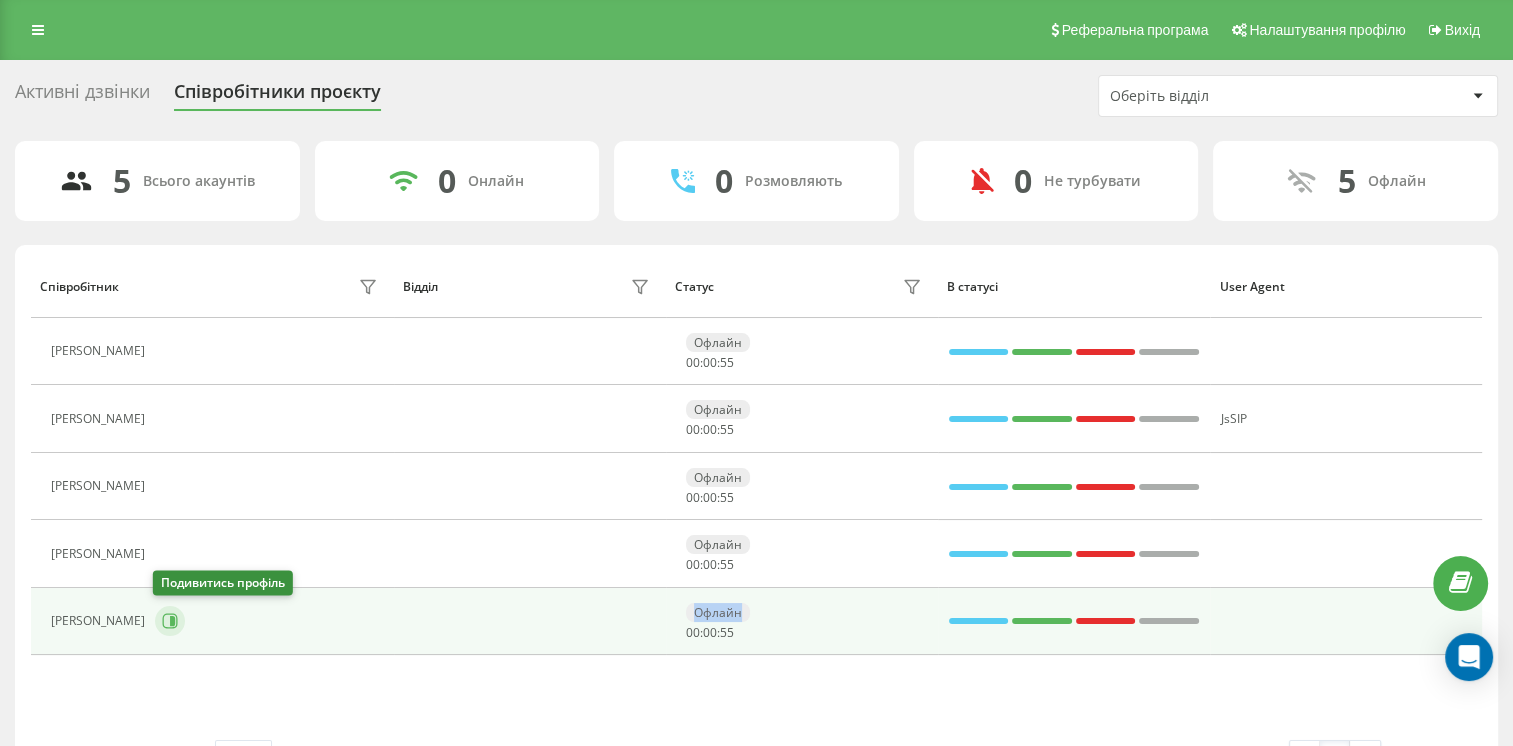 click 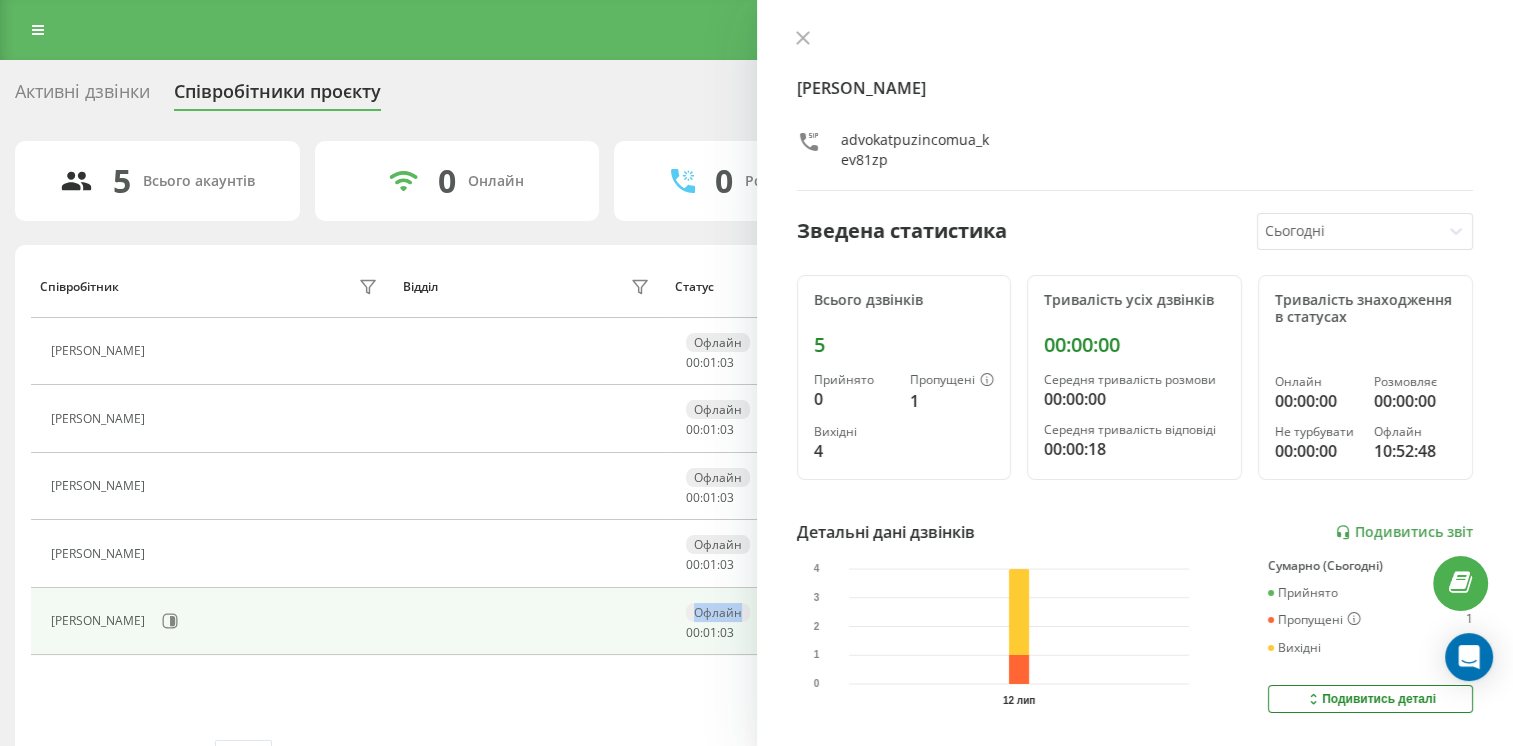 scroll, scrollTop: 320, scrollLeft: 0, axis: vertical 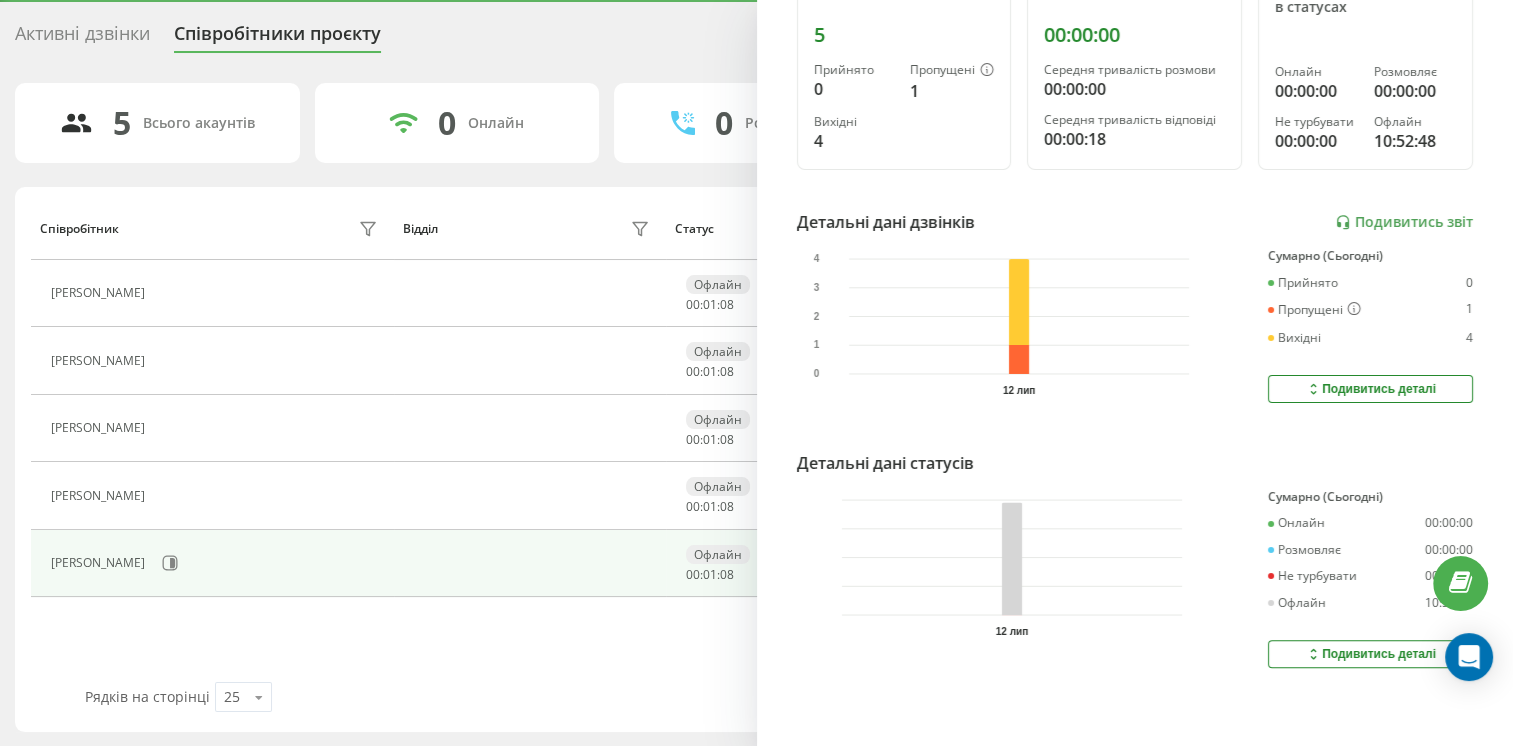 click on "Онлайн" at bounding box center [1296, 523] 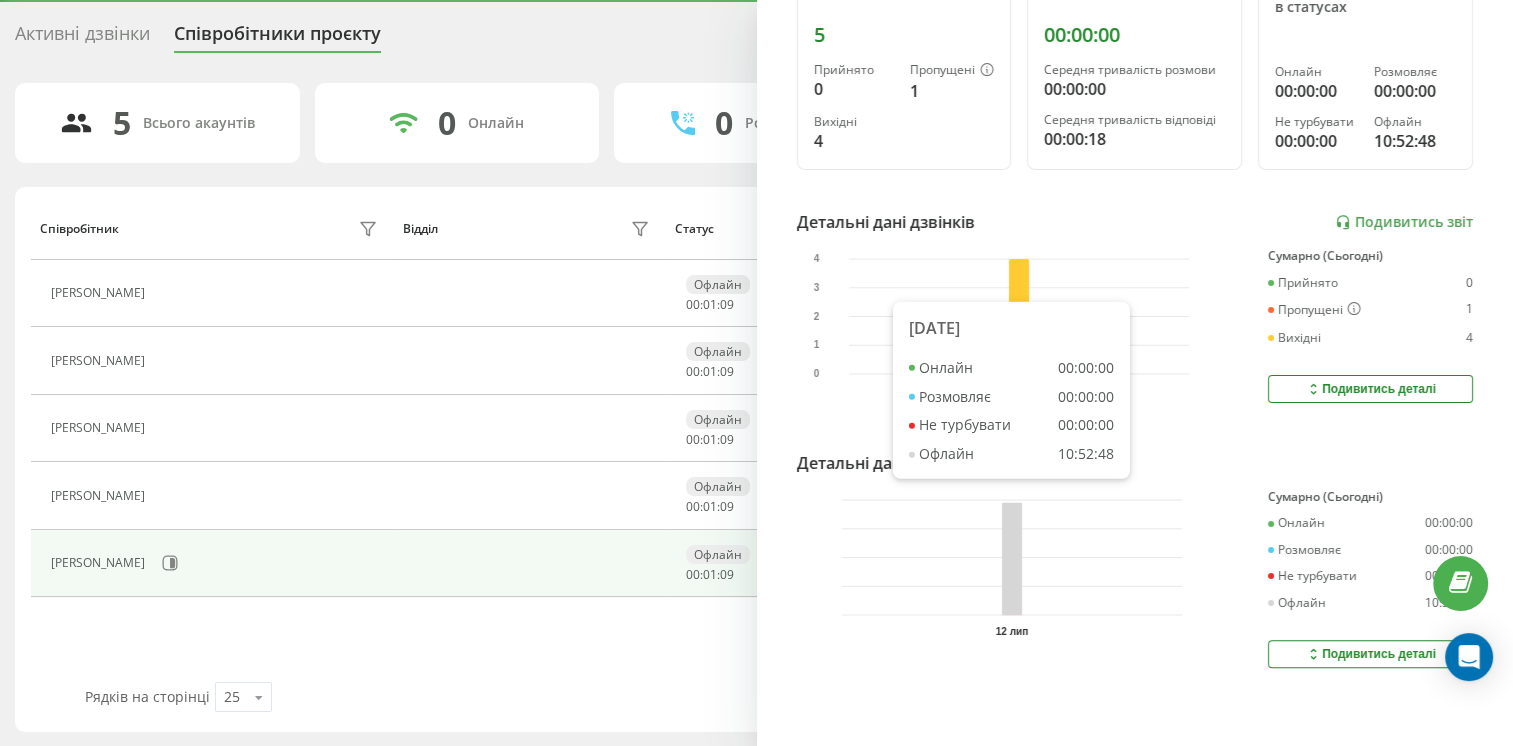 click 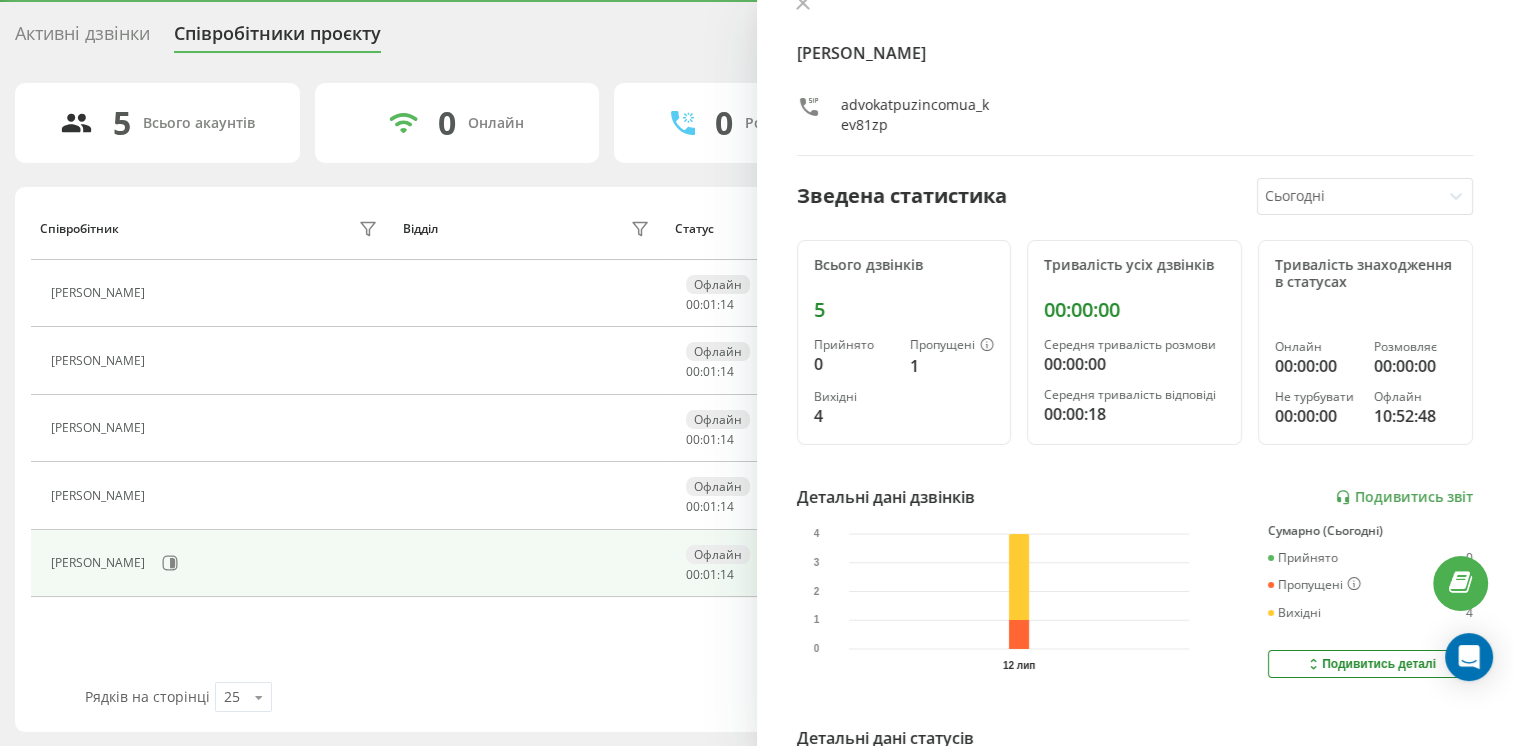 scroll, scrollTop: 0, scrollLeft: 0, axis: both 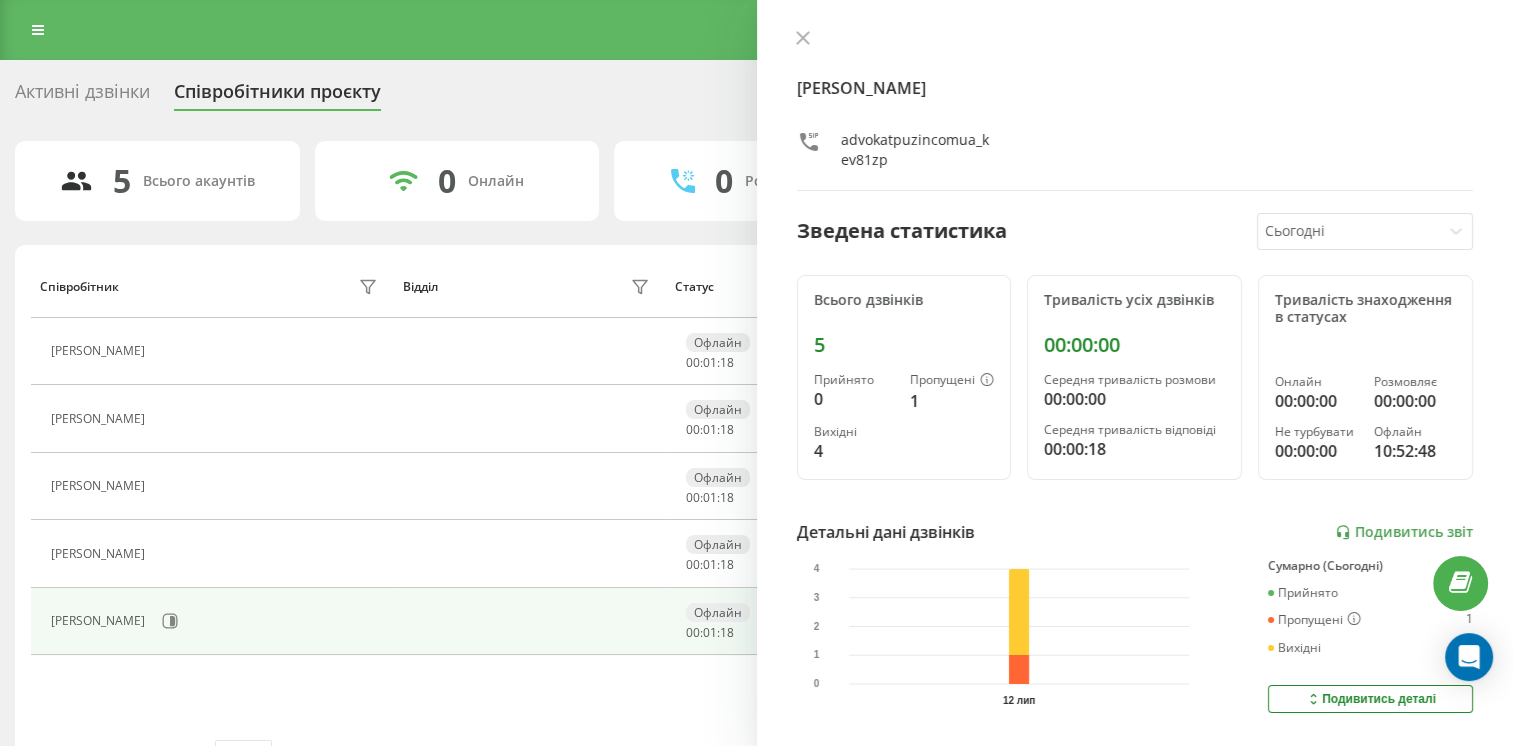 click on "5   Всього акаунтів   0   Онлайн   0   Розмовляють   0   Не турбувати   5   [PERSON_NAME] Відділ Статус В статусі User Agent [PERSON_NAME] 00 : 01 : 18 [PERSON_NAME] 00 : 01 : 18 [PERSON_NAME] 00 : 01 : 18 [PERSON_NAME] 00 : 01 : 18 [PERSON_NAME] Офлайн 00 : 01 : 18 Рядків на сторінці 25 10 25 50 100 0 - 5 з 5 1" at bounding box center [756, 465] 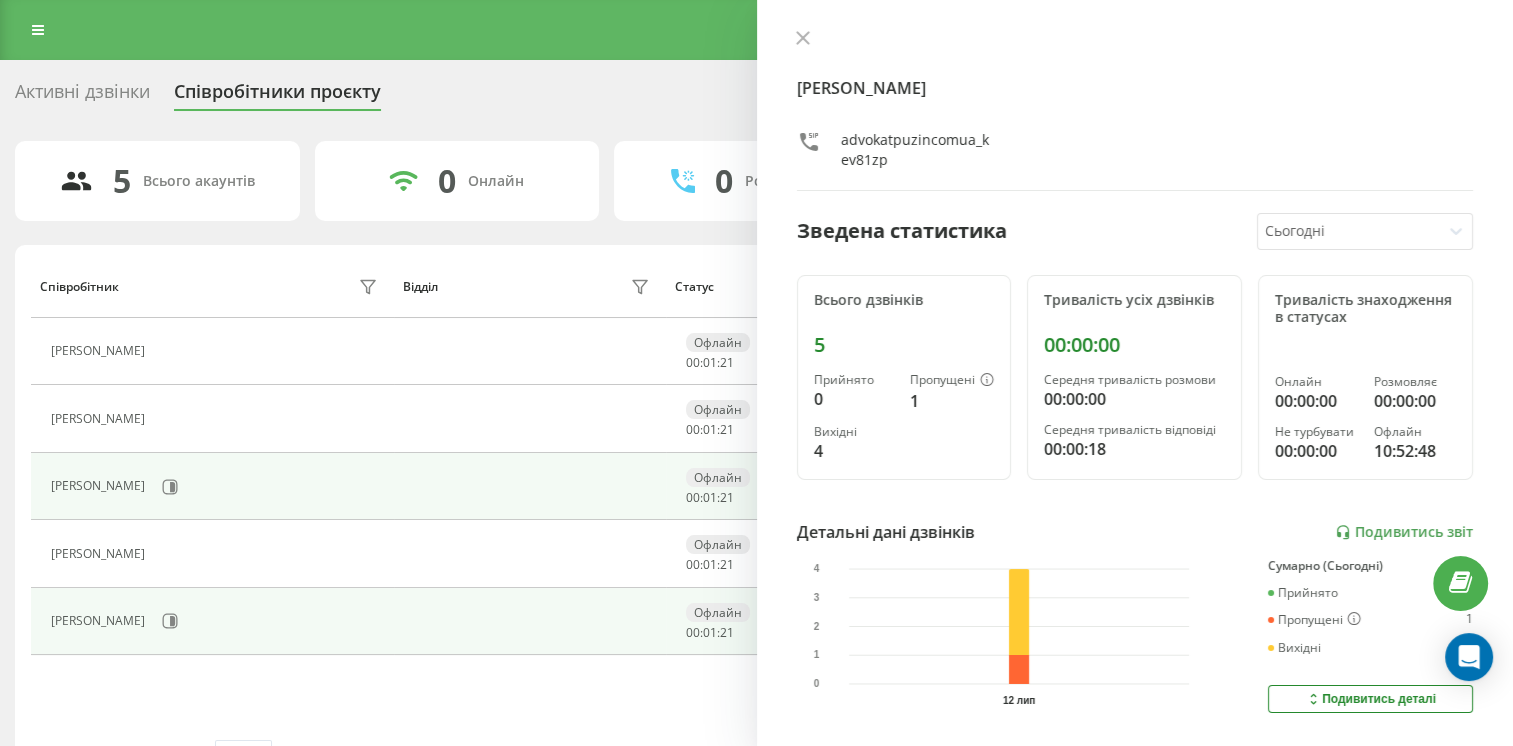 click on "Офлайн 00 : 01 : 21" at bounding box center [802, 486] 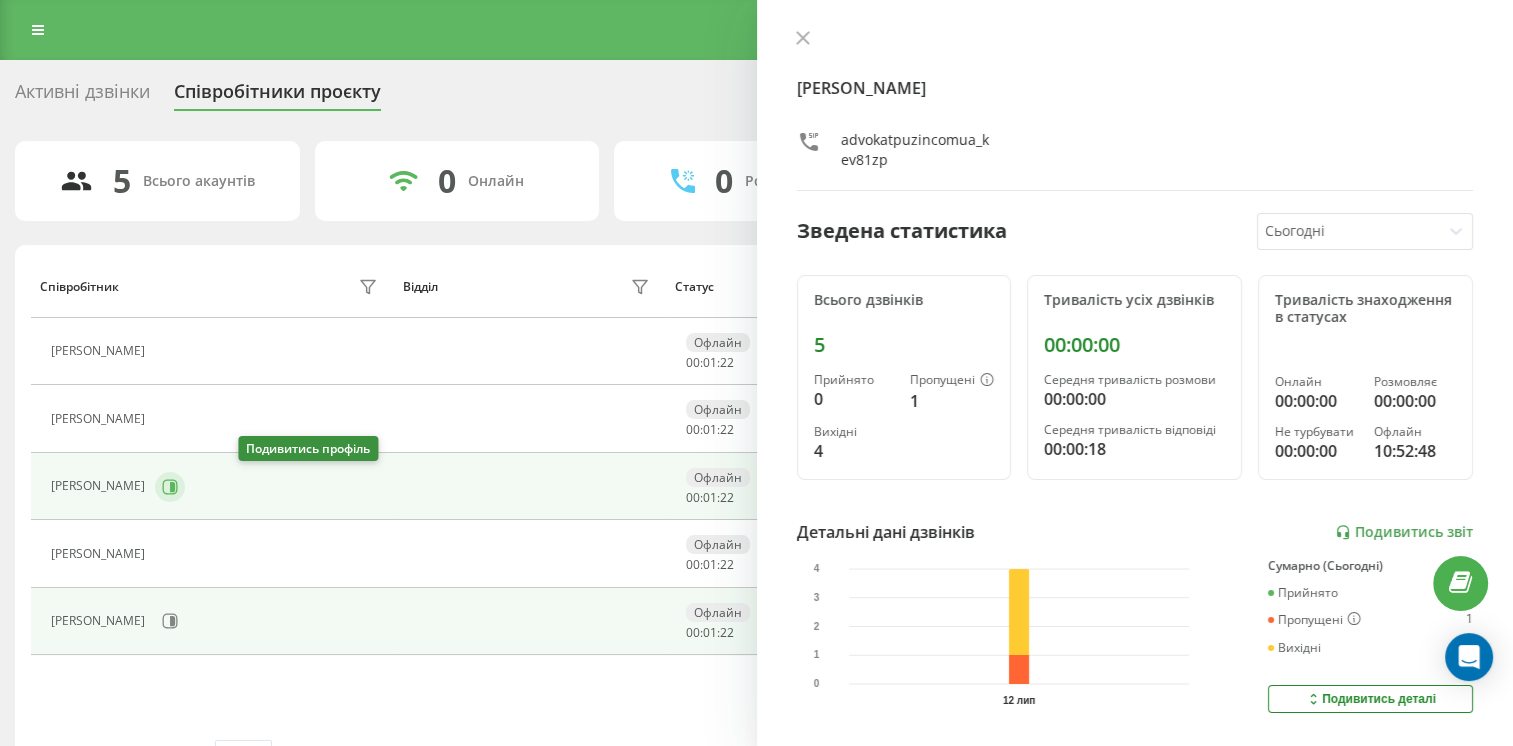 click 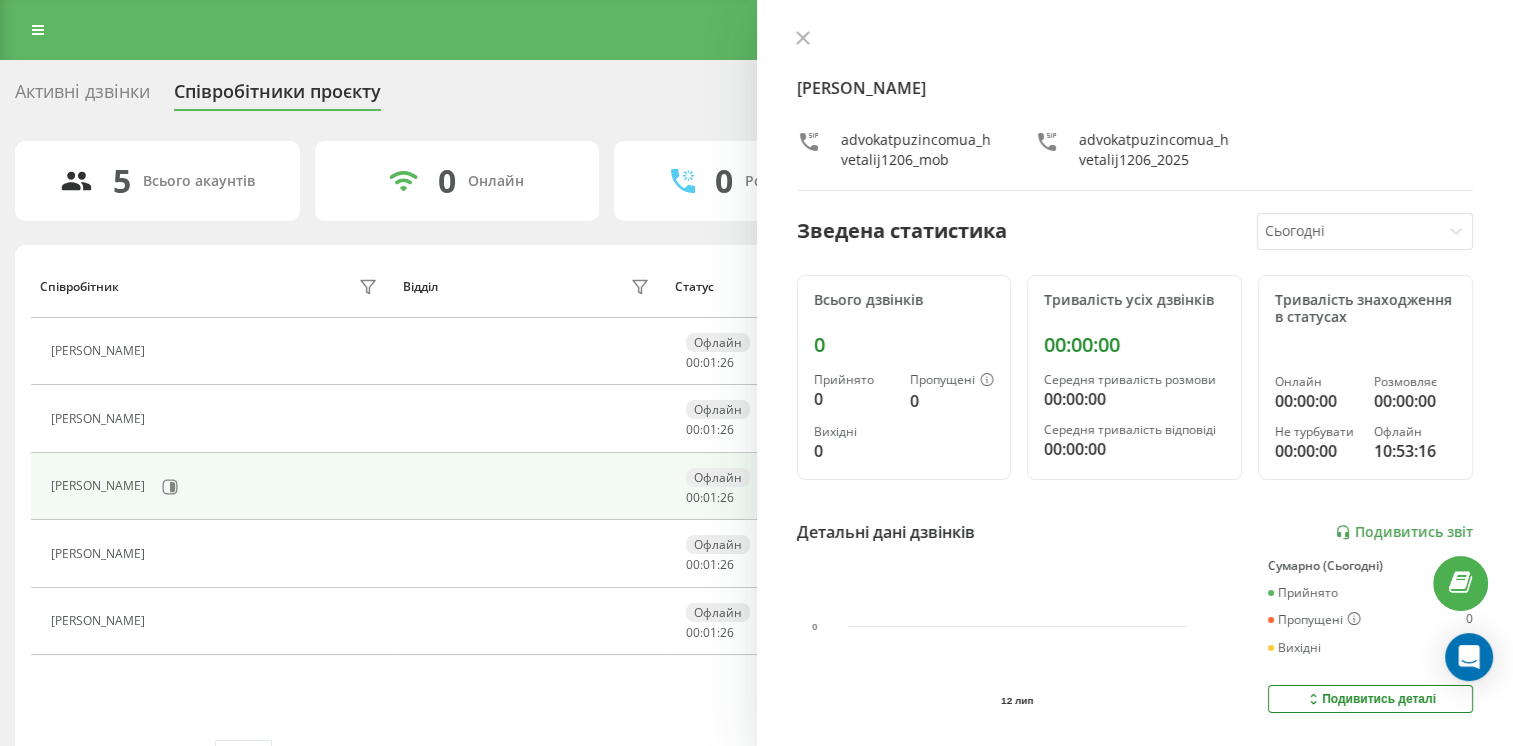 scroll, scrollTop: 320, scrollLeft: 0, axis: vertical 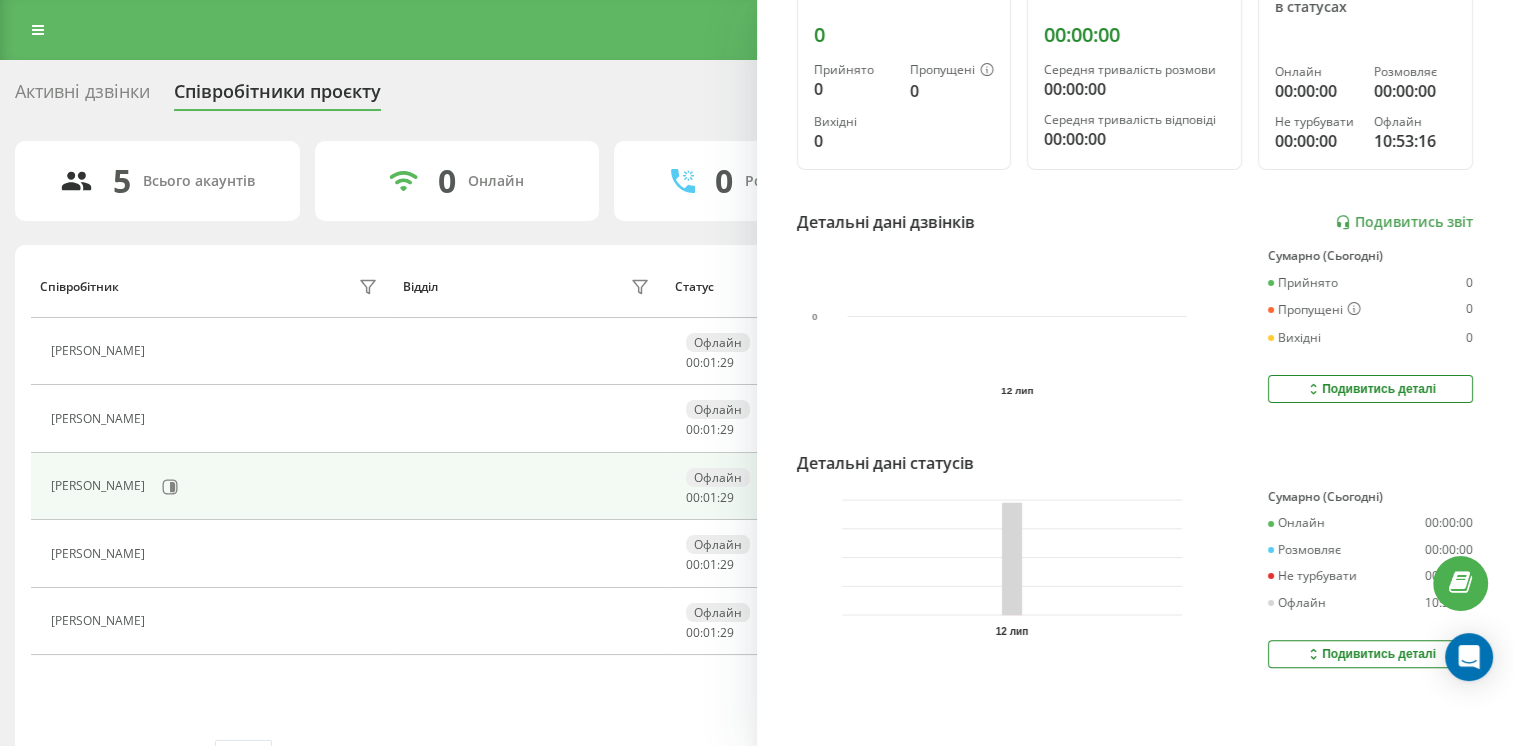 click on "Подивитись деталі" at bounding box center [1370, 389] 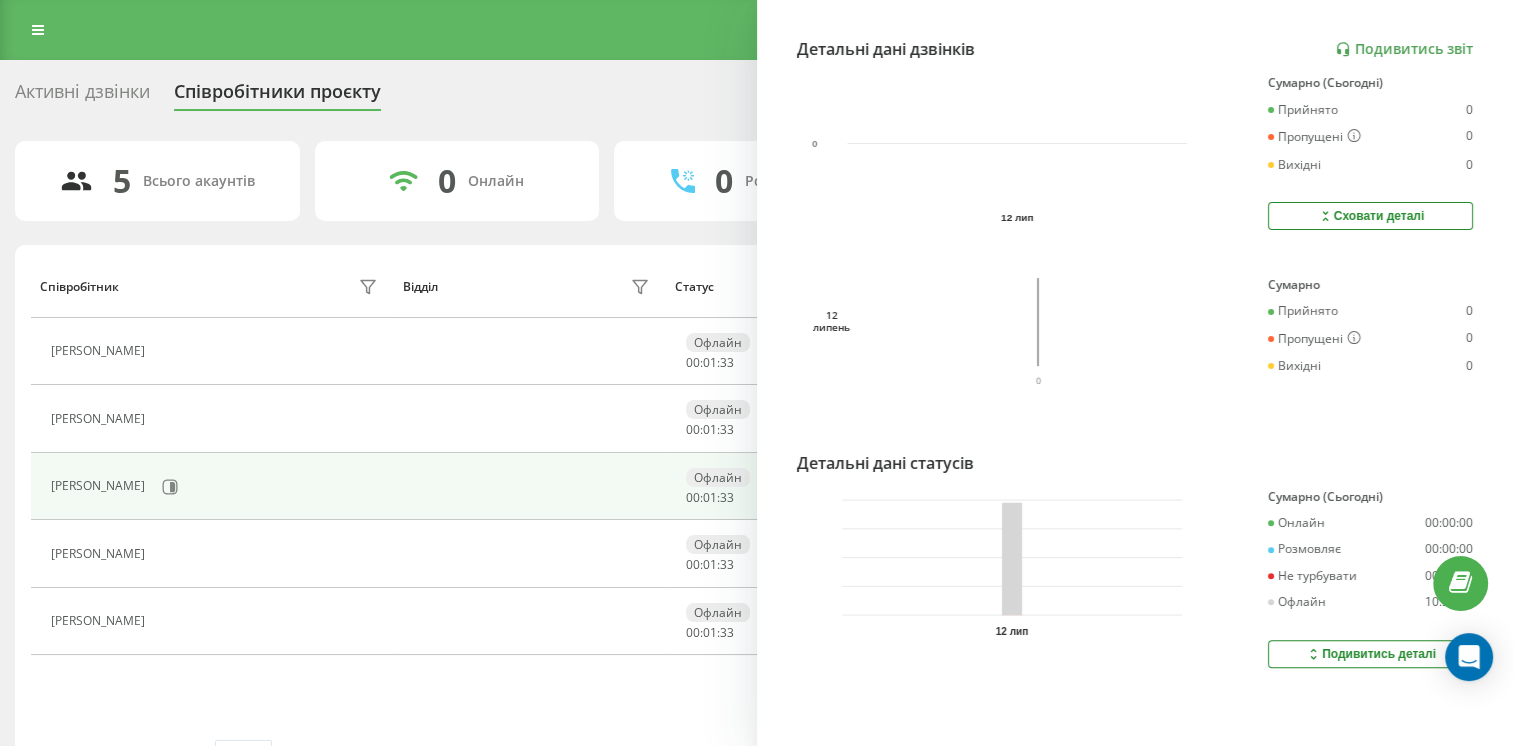 scroll, scrollTop: 0, scrollLeft: 0, axis: both 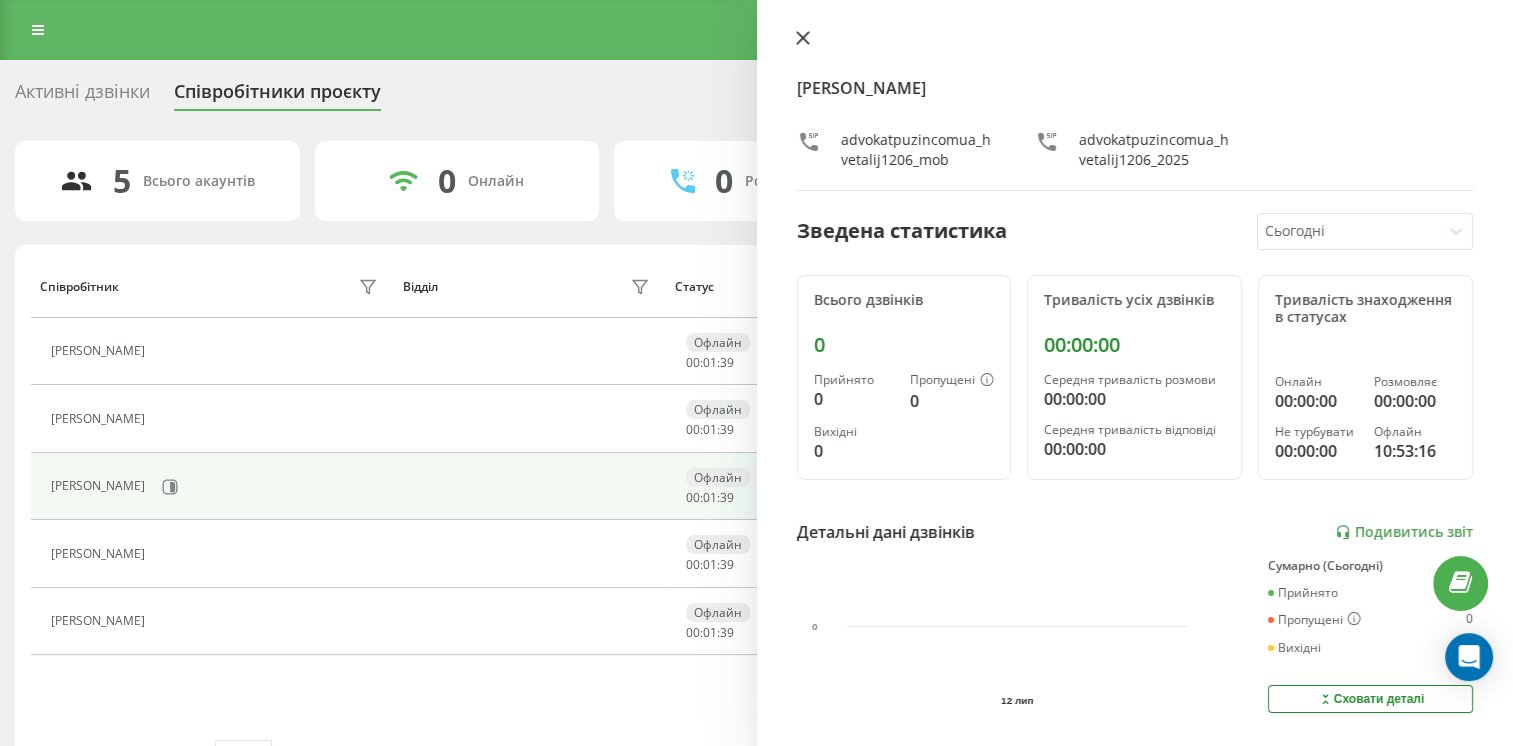 click 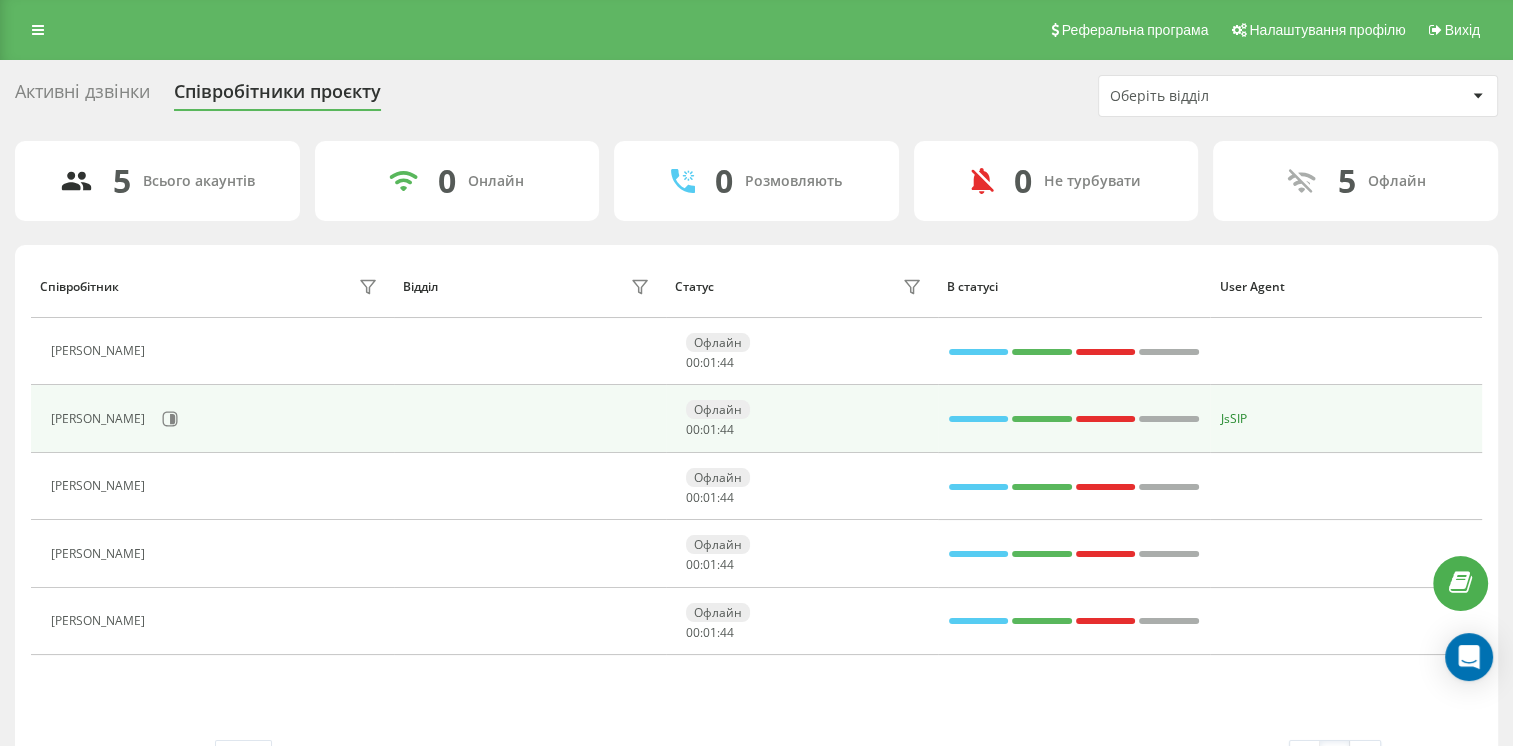click on "JsSIP" at bounding box center (1234, 418) 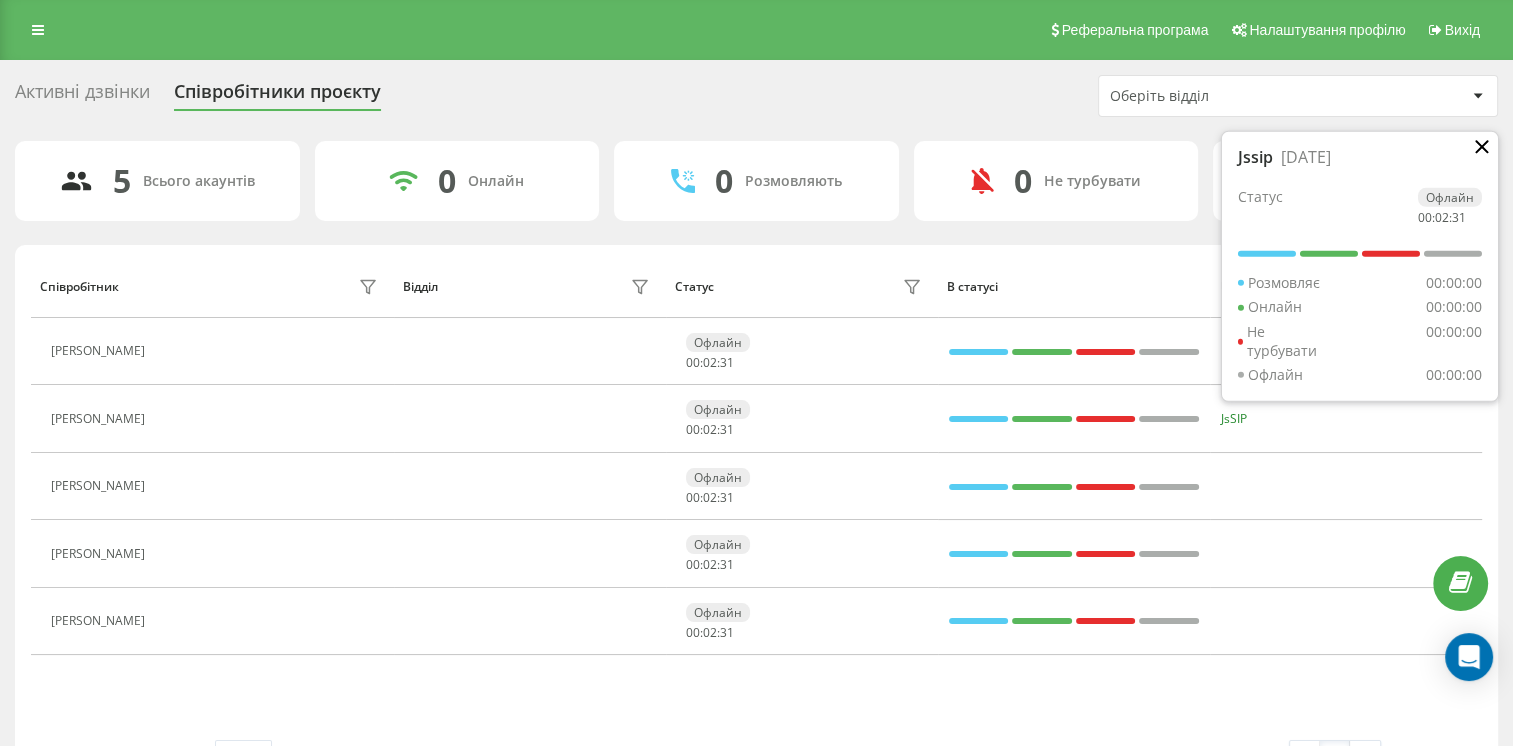 click 